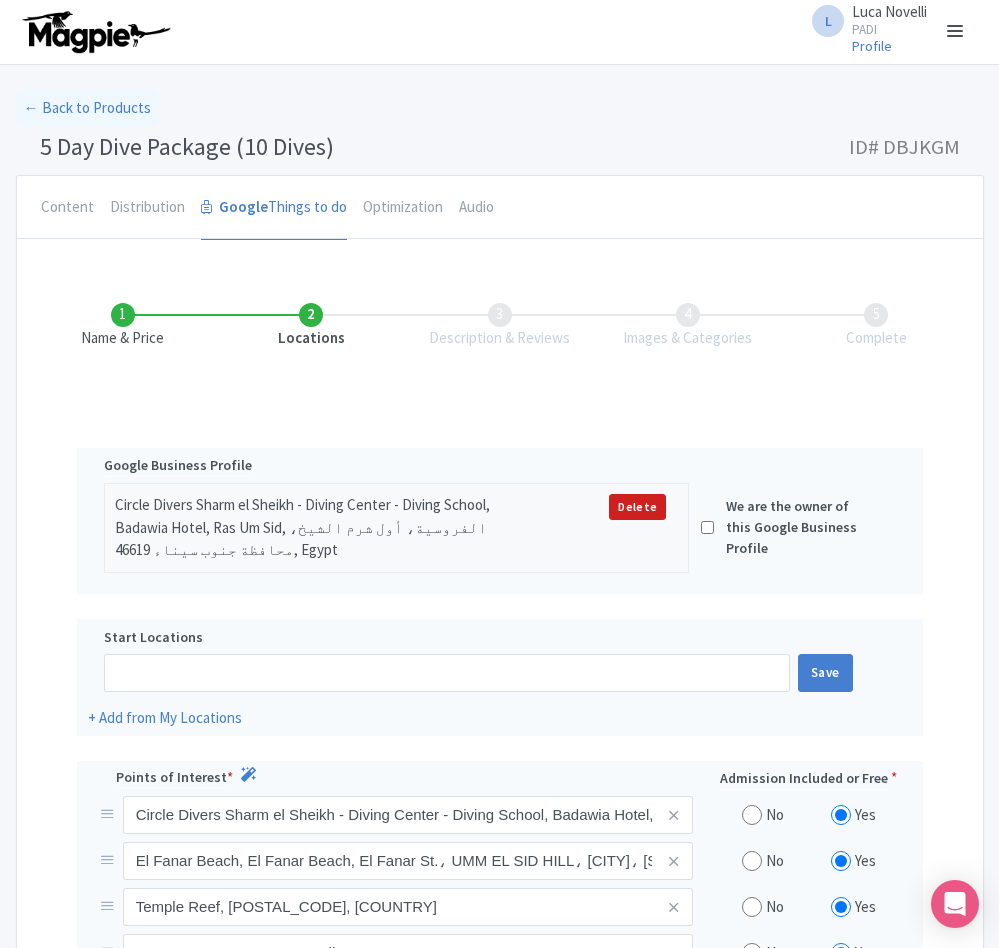 scroll, scrollTop: 0, scrollLeft: 0, axis: both 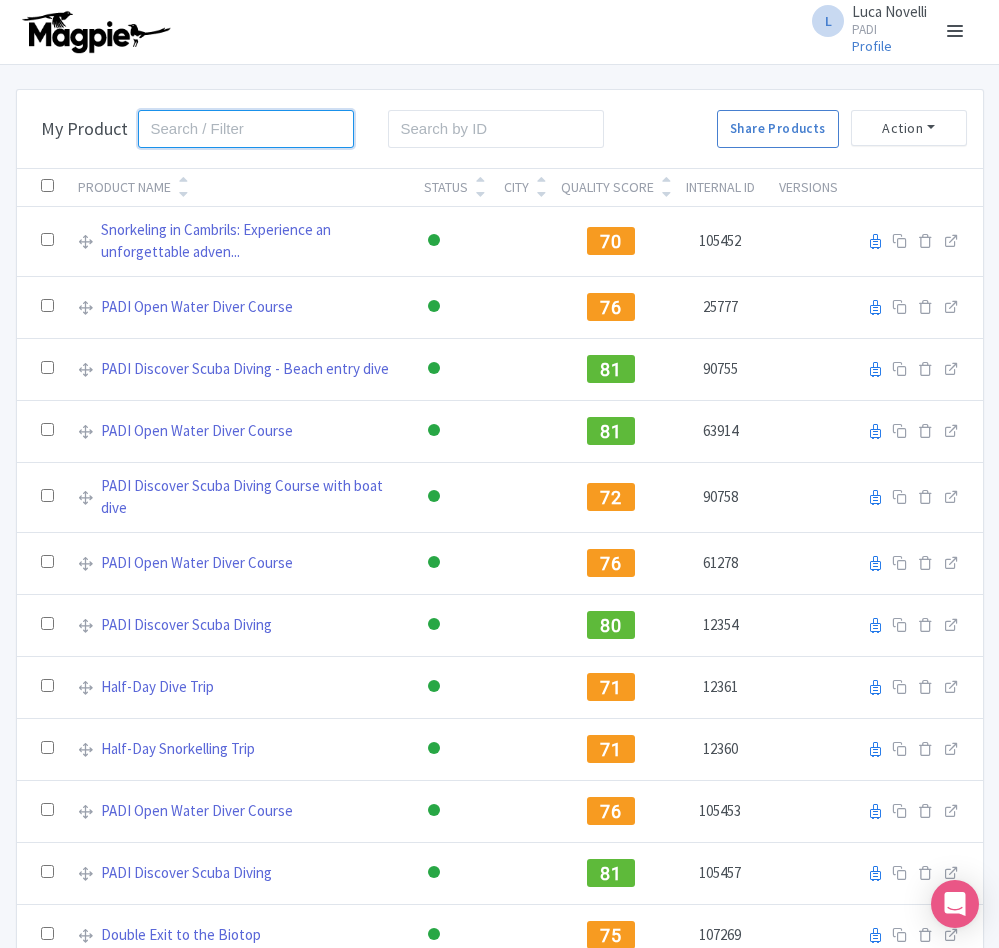 click at bounding box center [246, 129] 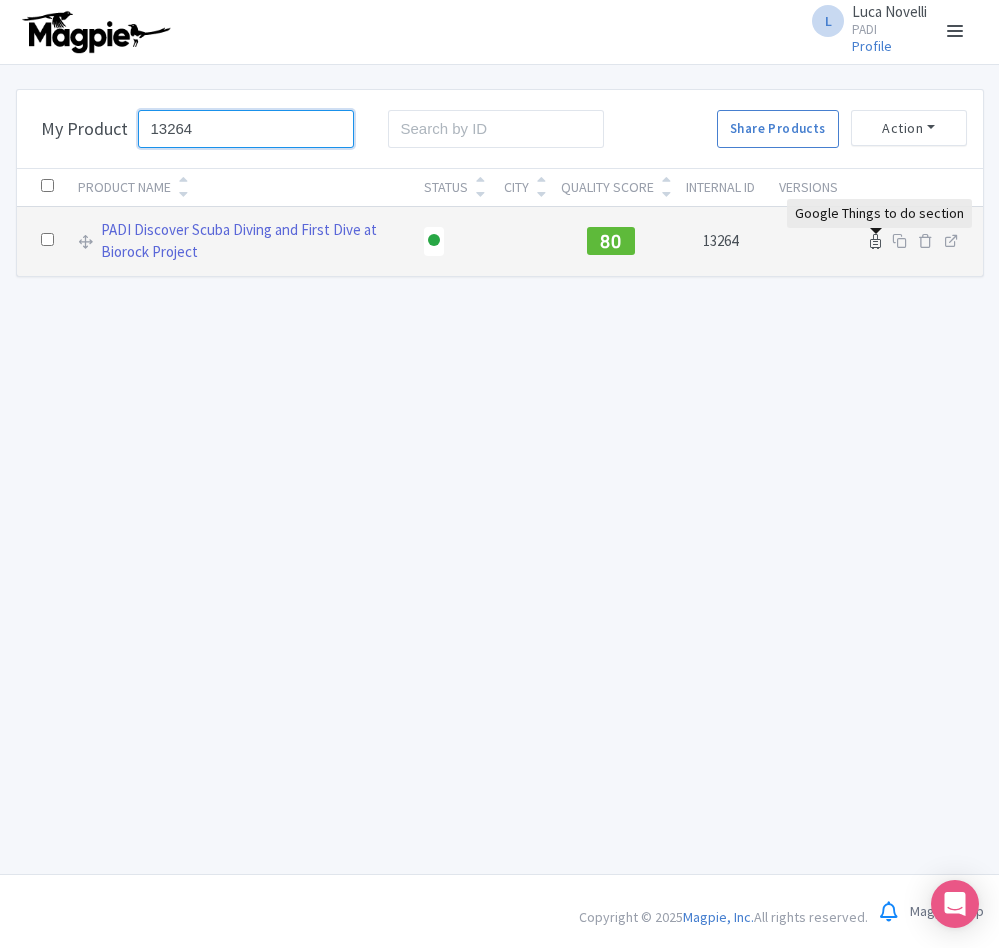 type on "13264" 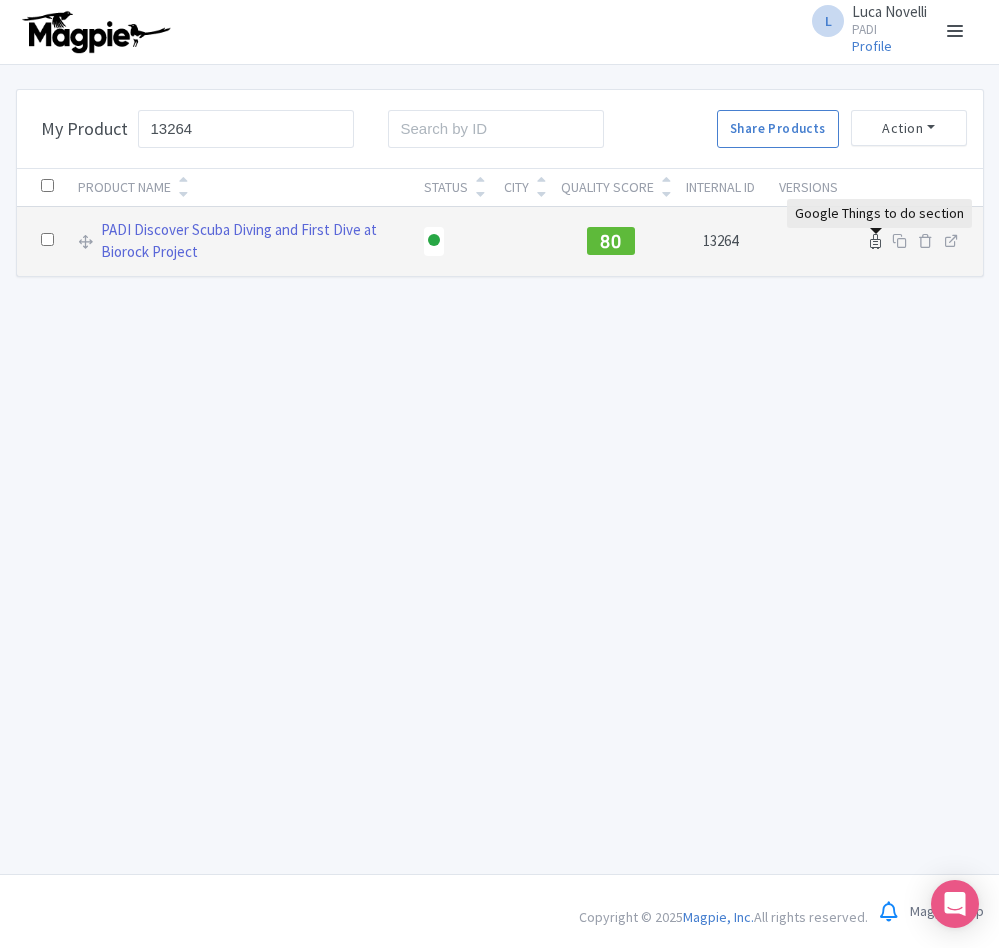 click at bounding box center [875, 241] 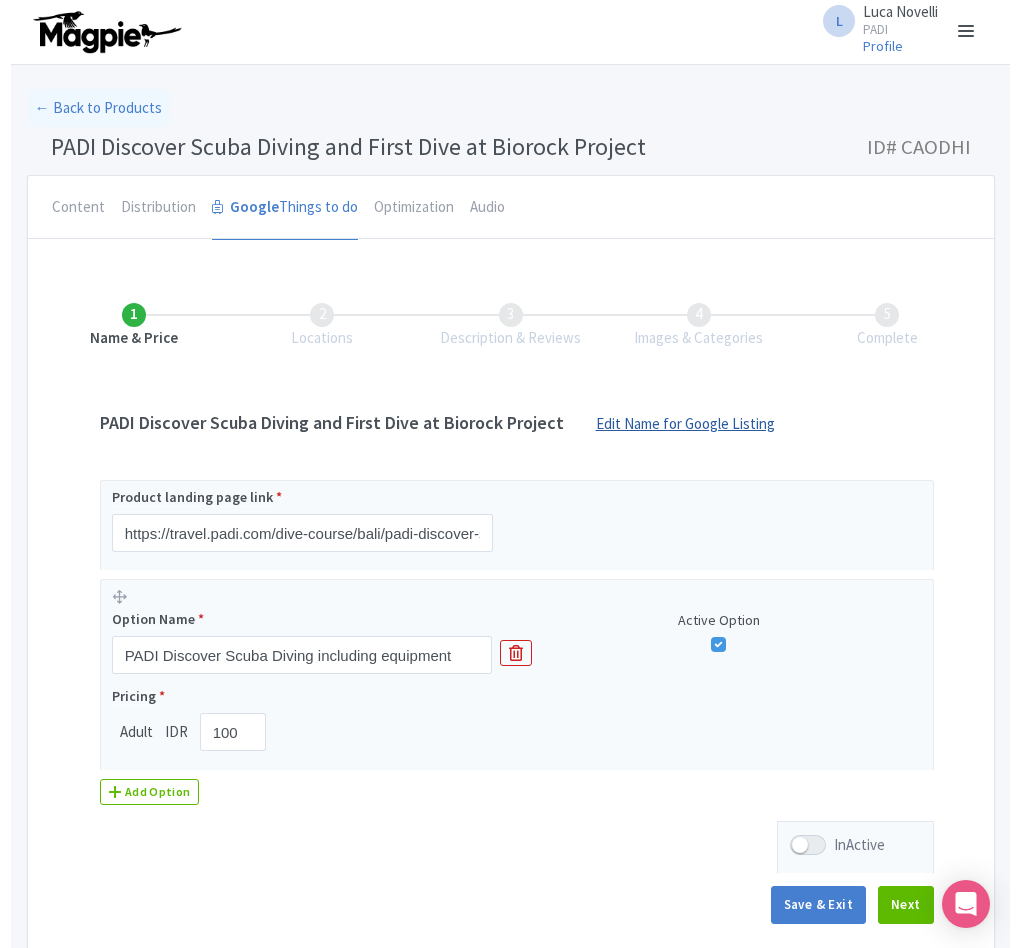 scroll, scrollTop: 0, scrollLeft: 0, axis: both 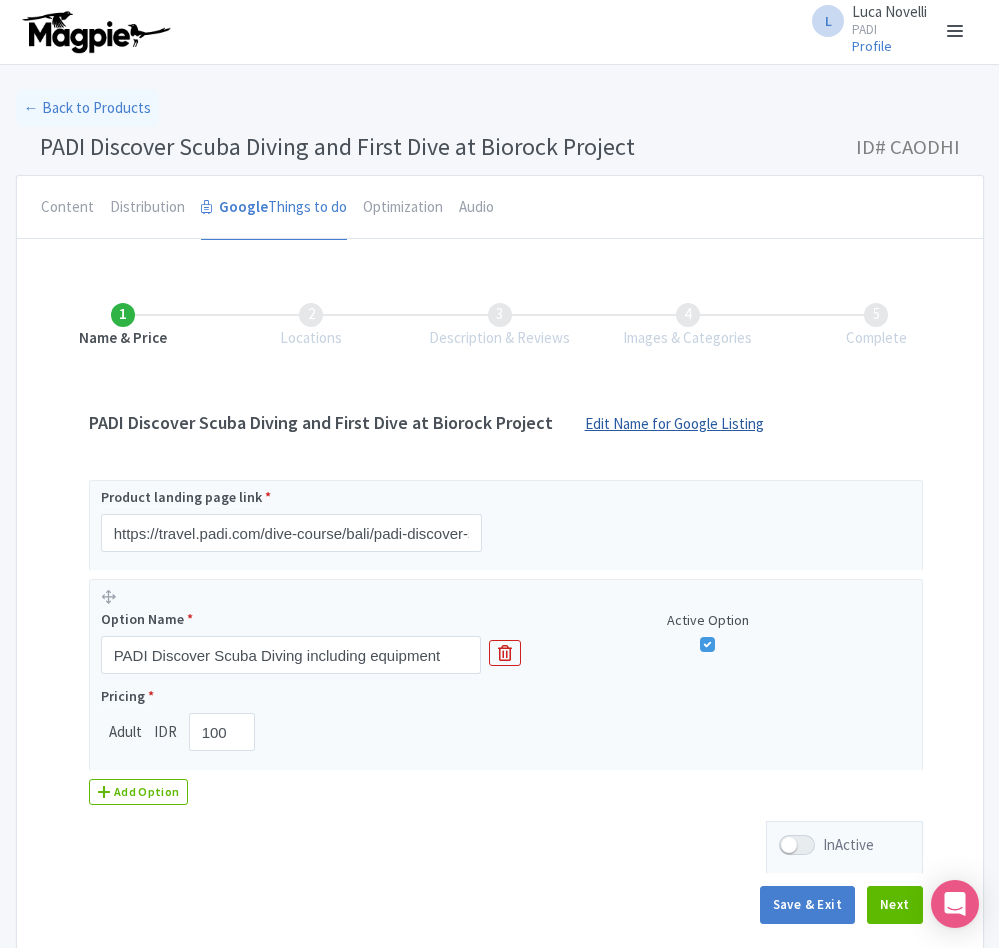 click on "Edit Name for Google Listing" at bounding box center (674, 429) 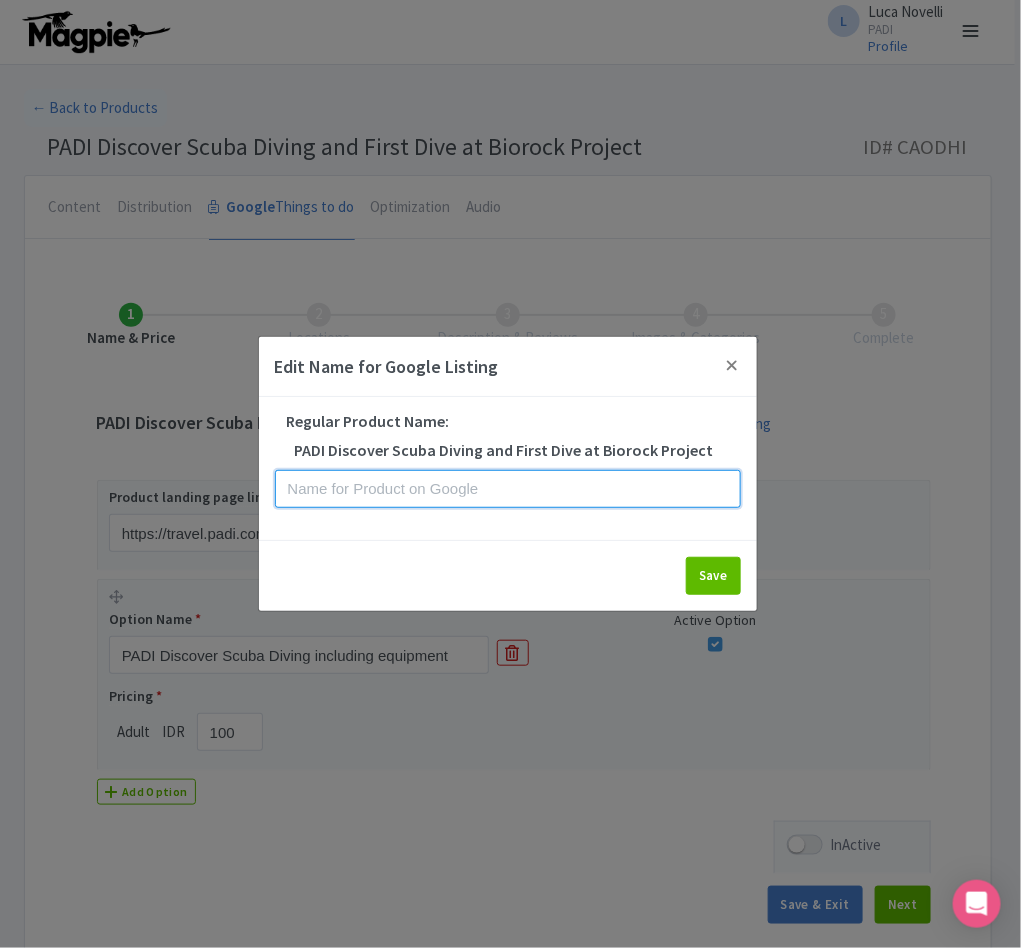 click at bounding box center (508, 489) 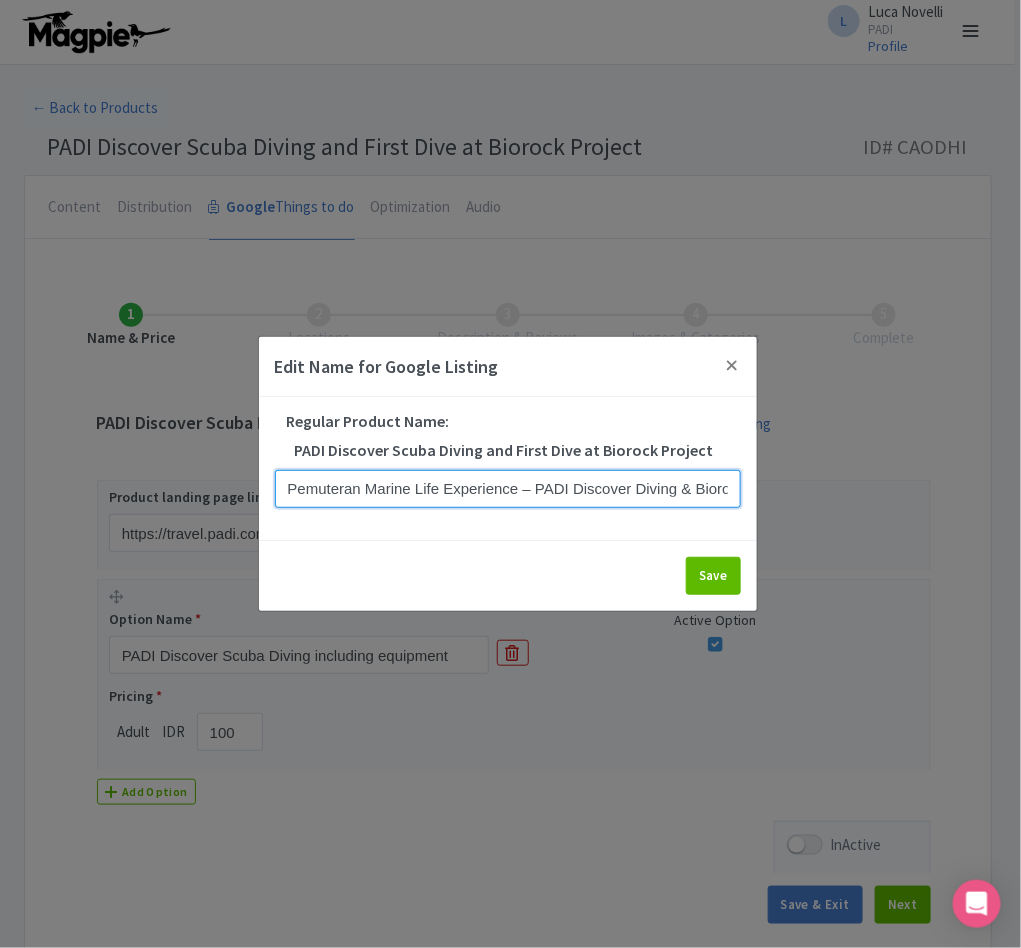 scroll, scrollTop: 0, scrollLeft: 88, axis: horizontal 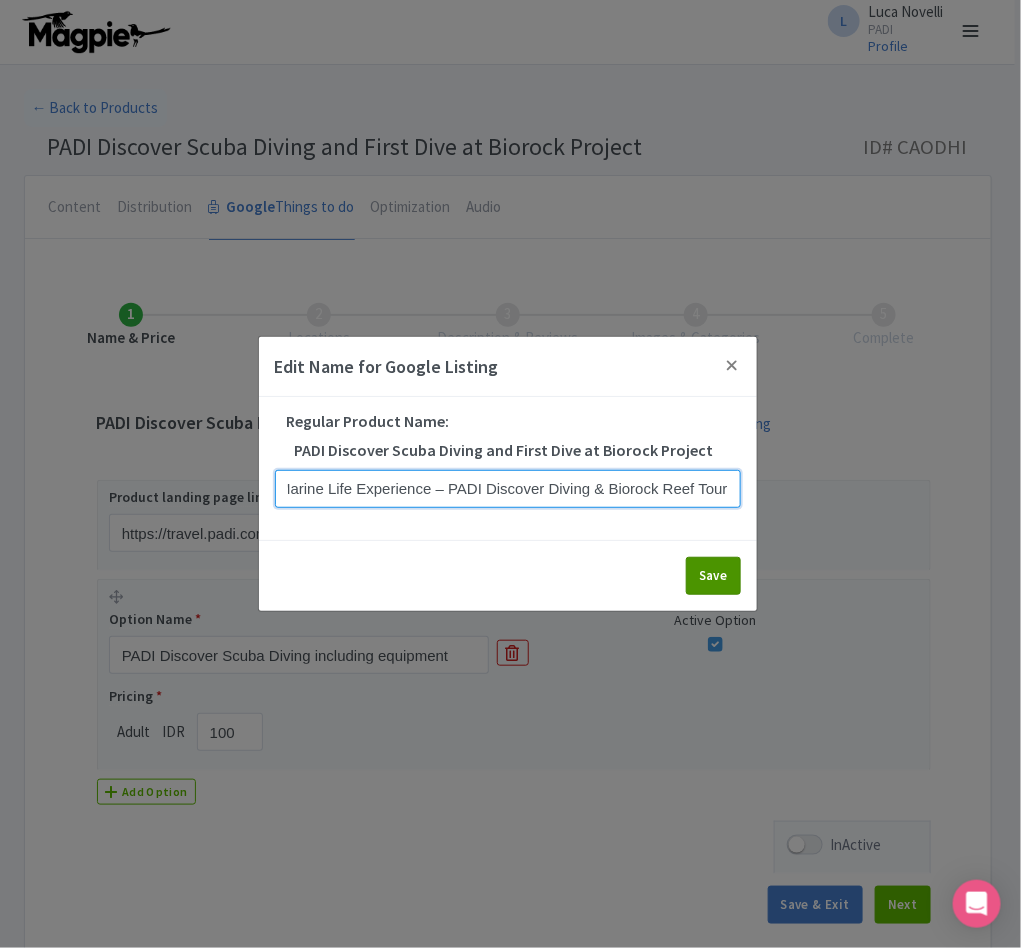 type on "Pemuteran Marine Life Experience – PADI Discover Diving & Biorock Reef Tour" 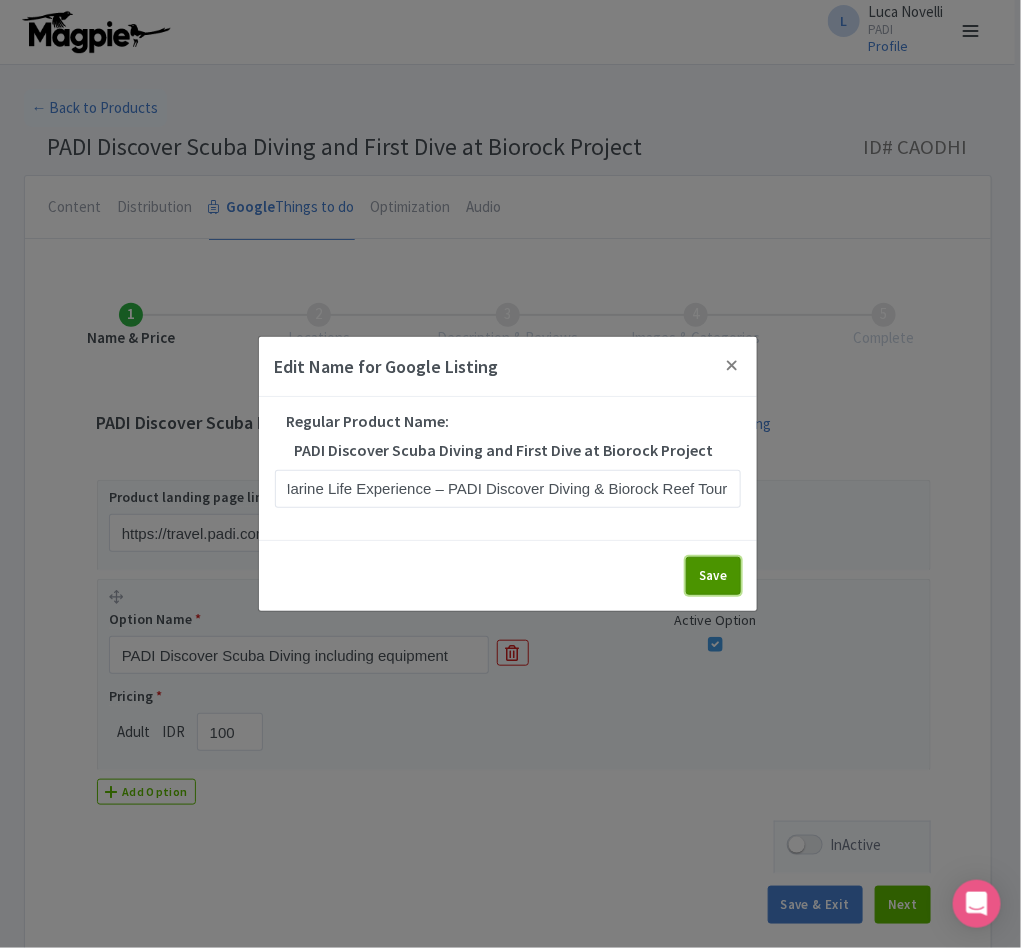 click on "Save" at bounding box center (713, 576) 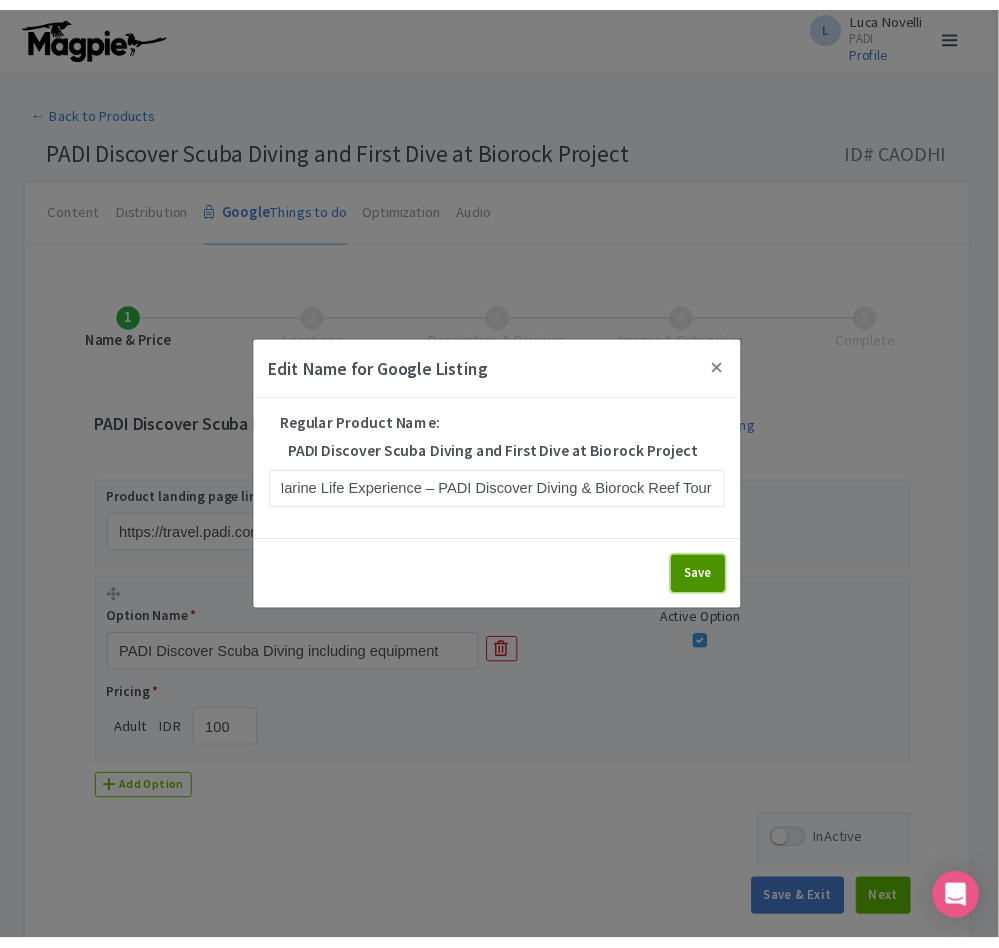 scroll, scrollTop: 0, scrollLeft: 0, axis: both 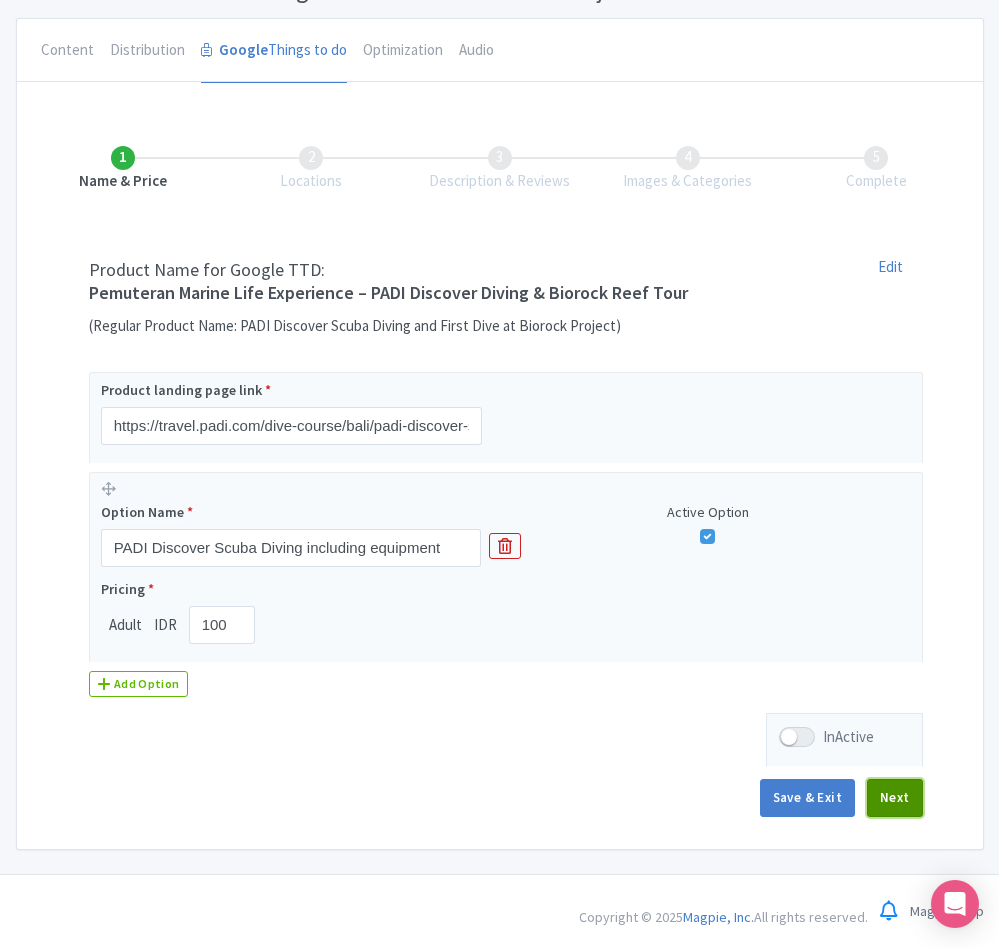 click on "Next" at bounding box center (895, 798) 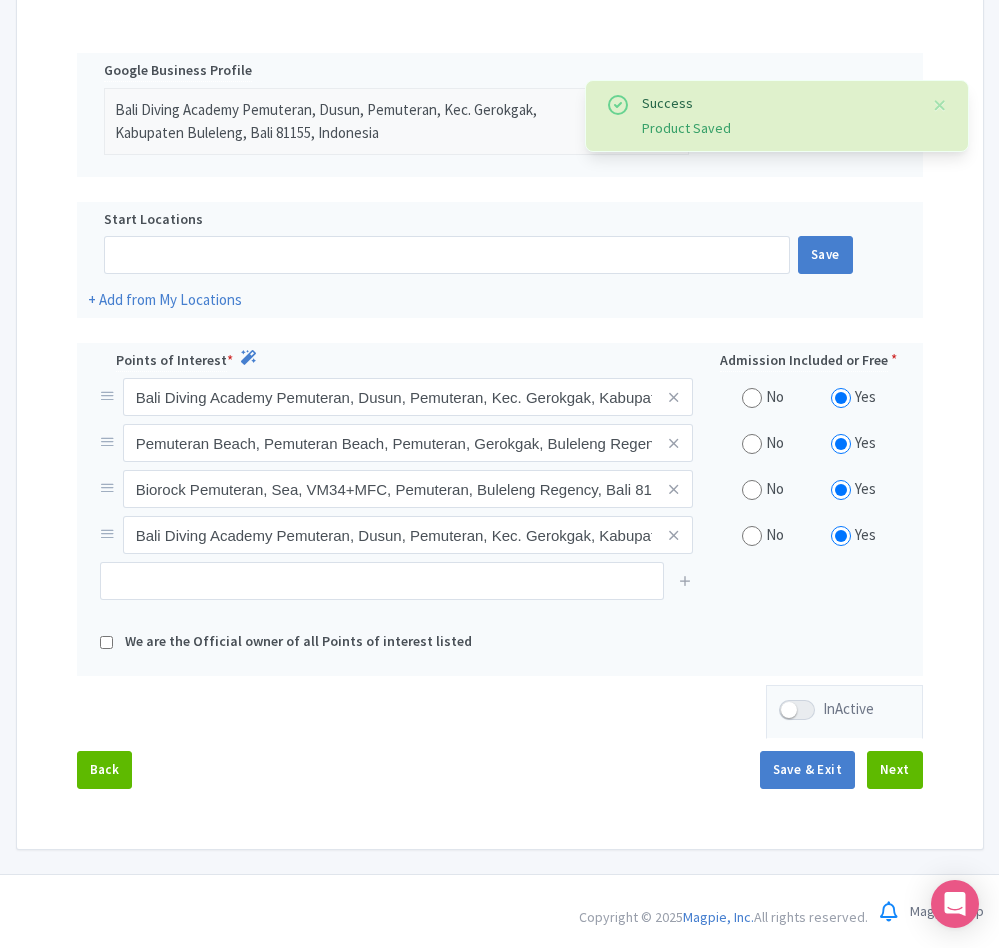 scroll, scrollTop: 411, scrollLeft: 0, axis: vertical 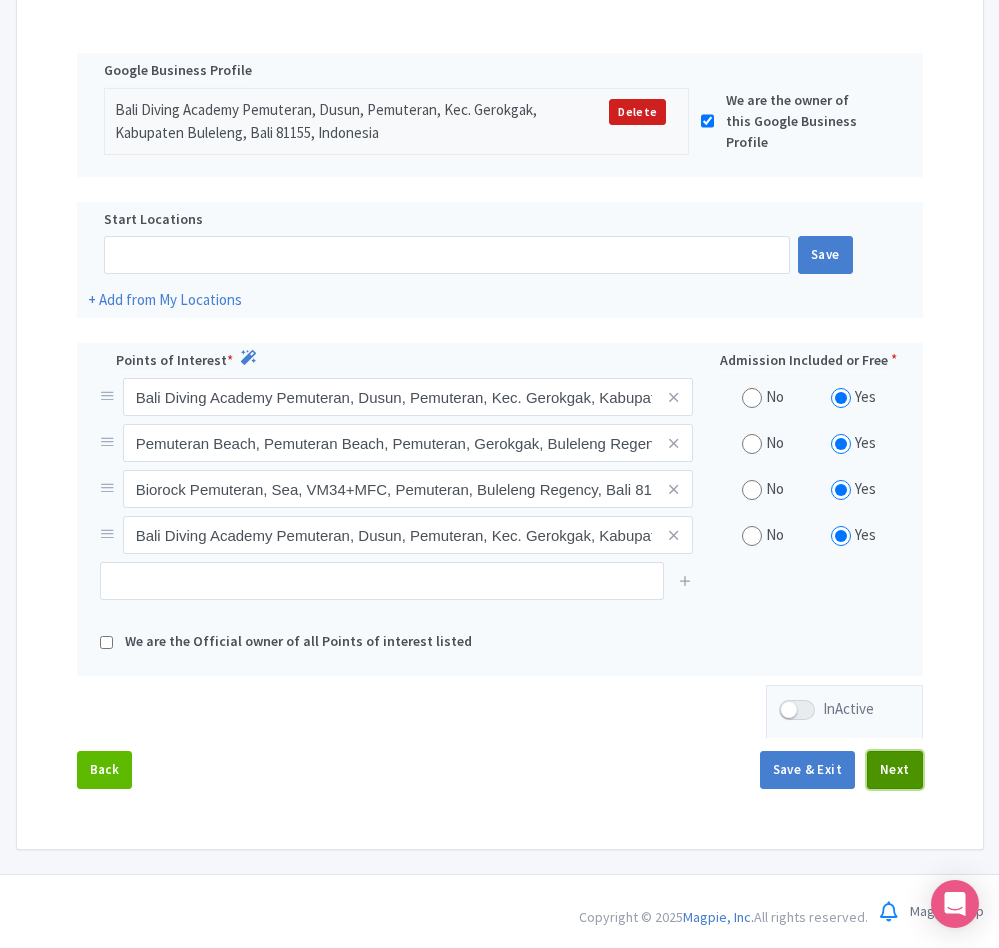 click on "Next" at bounding box center (895, 770) 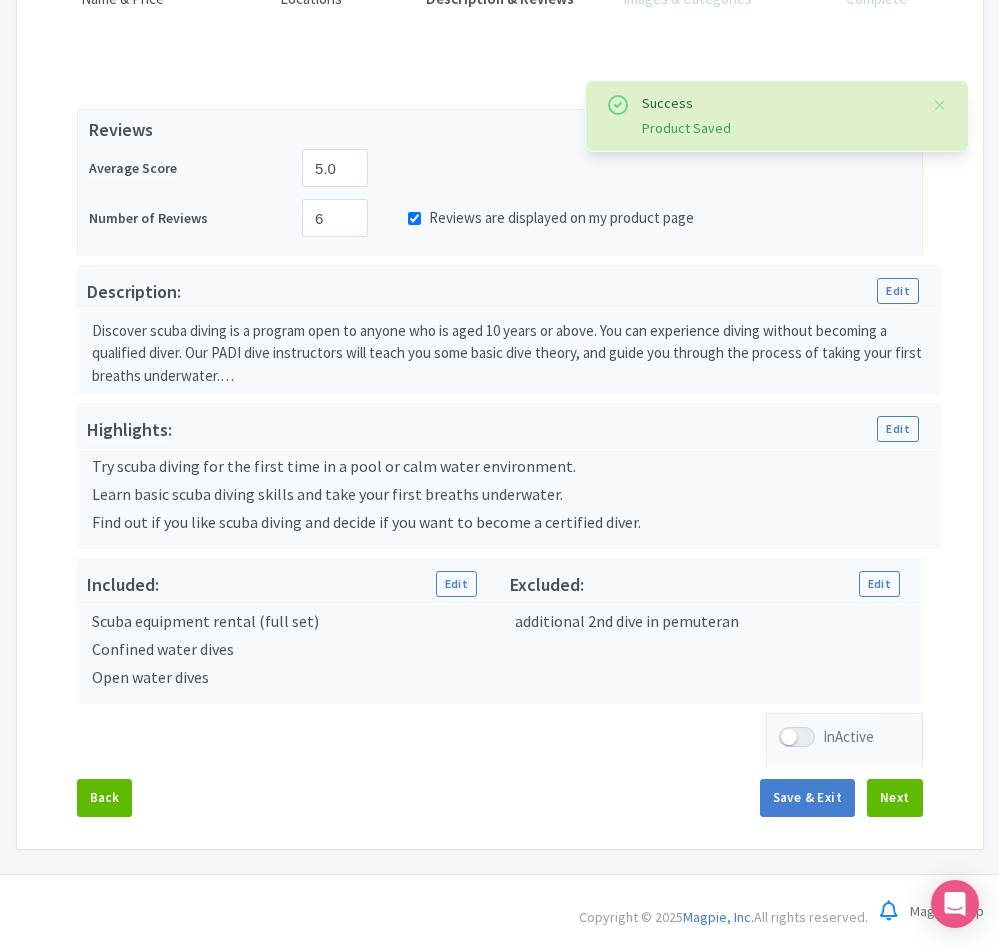 scroll, scrollTop: 348, scrollLeft: 0, axis: vertical 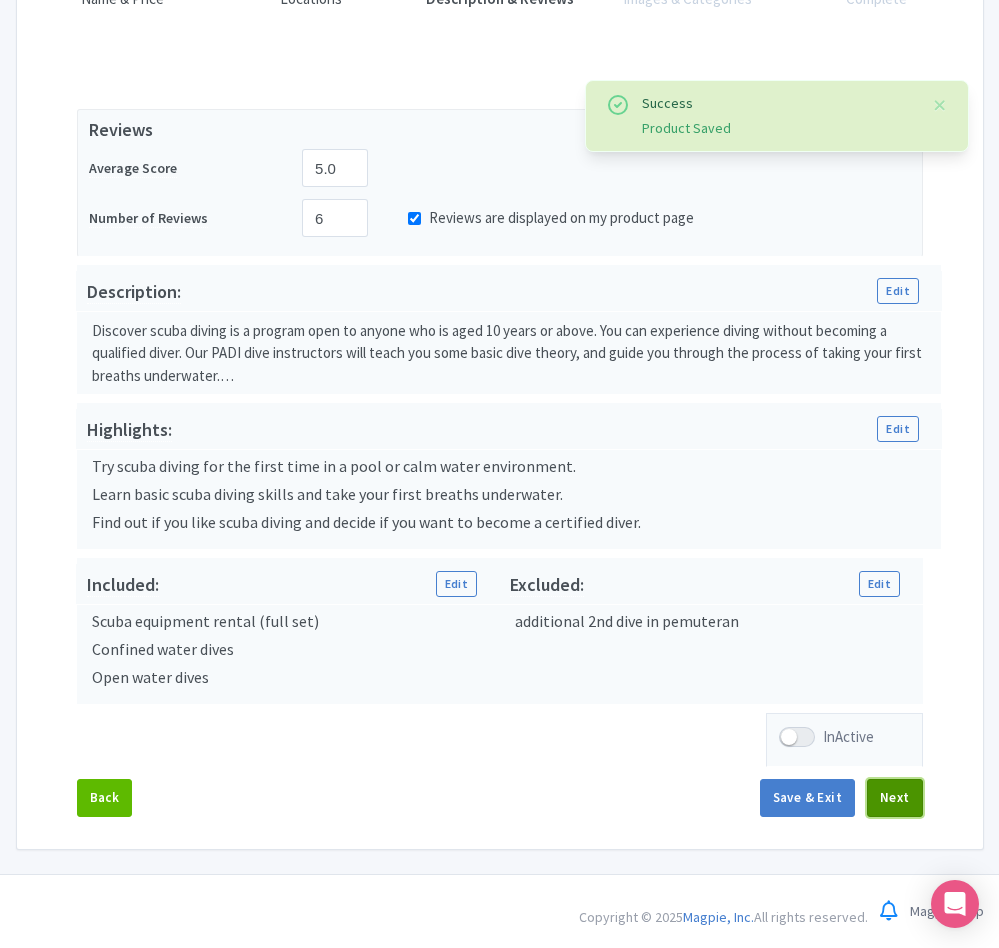 click on "Next" at bounding box center [895, 798] 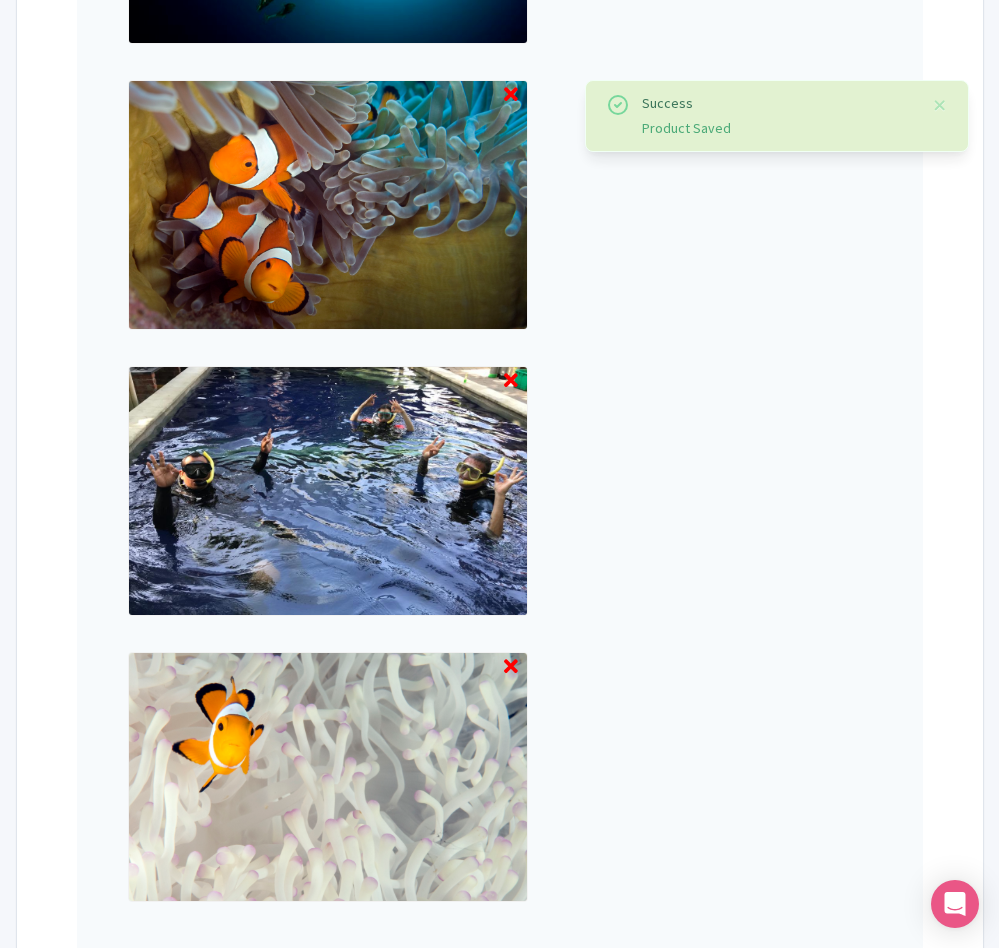 scroll, scrollTop: 1795, scrollLeft: 0, axis: vertical 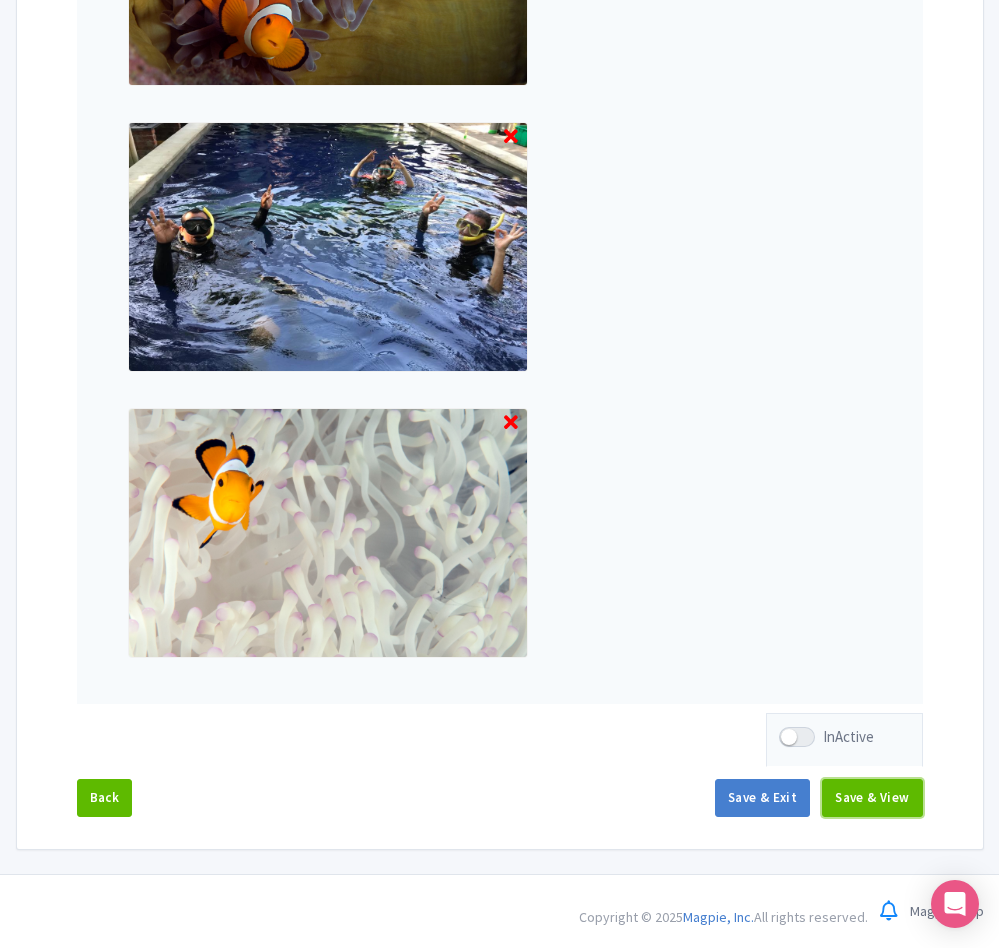 click on "Save & View" at bounding box center [872, 798] 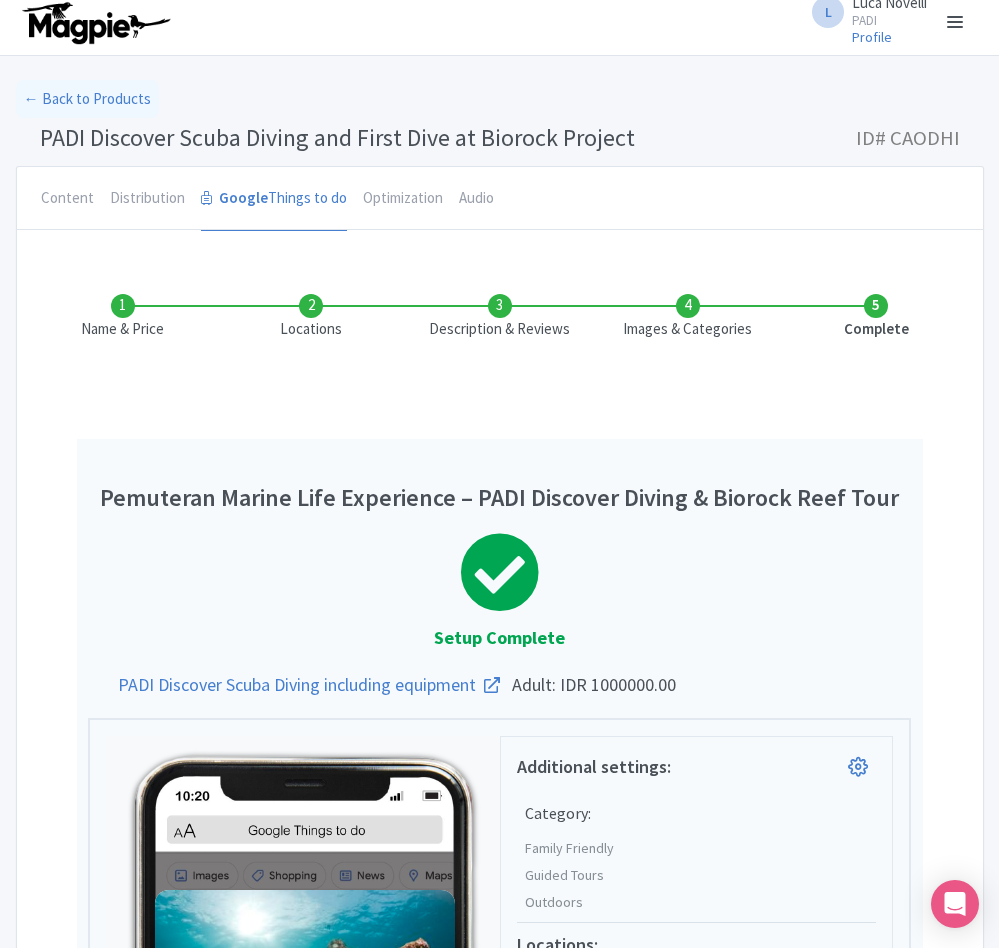 scroll, scrollTop: 0, scrollLeft: 0, axis: both 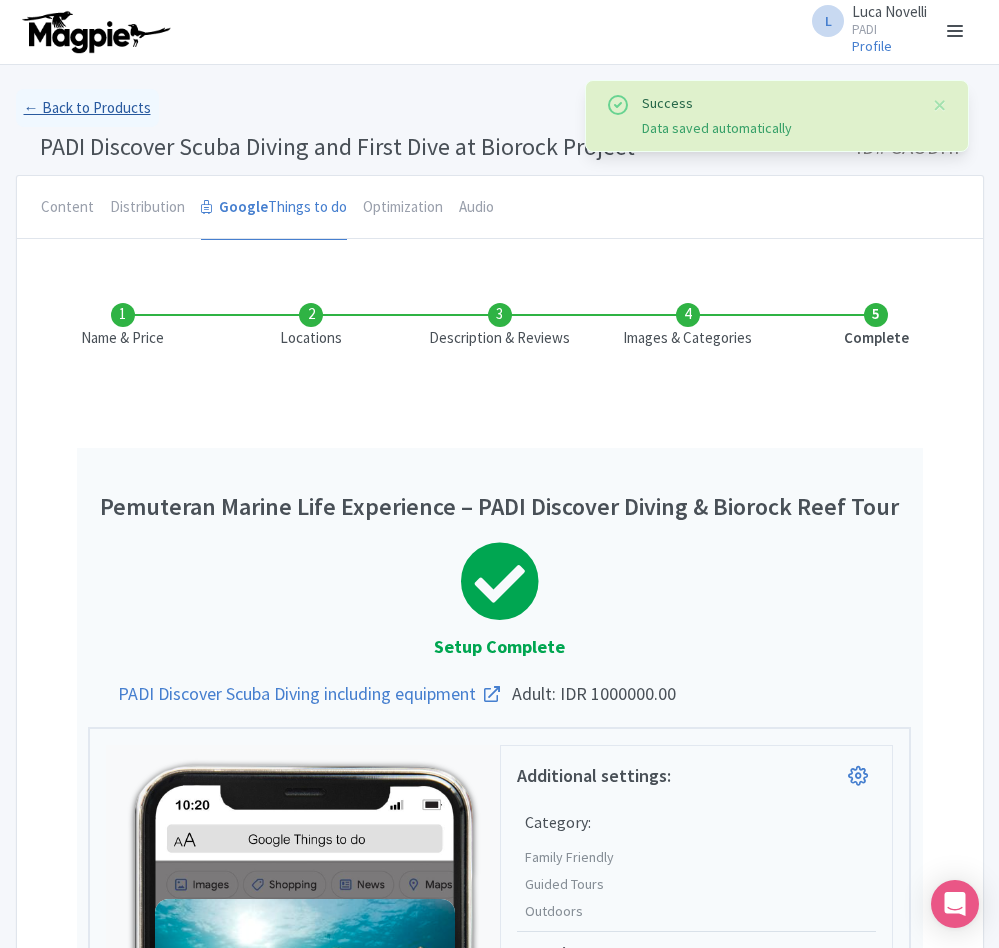 click on "← Back to Products" at bounding box center [87, 108] 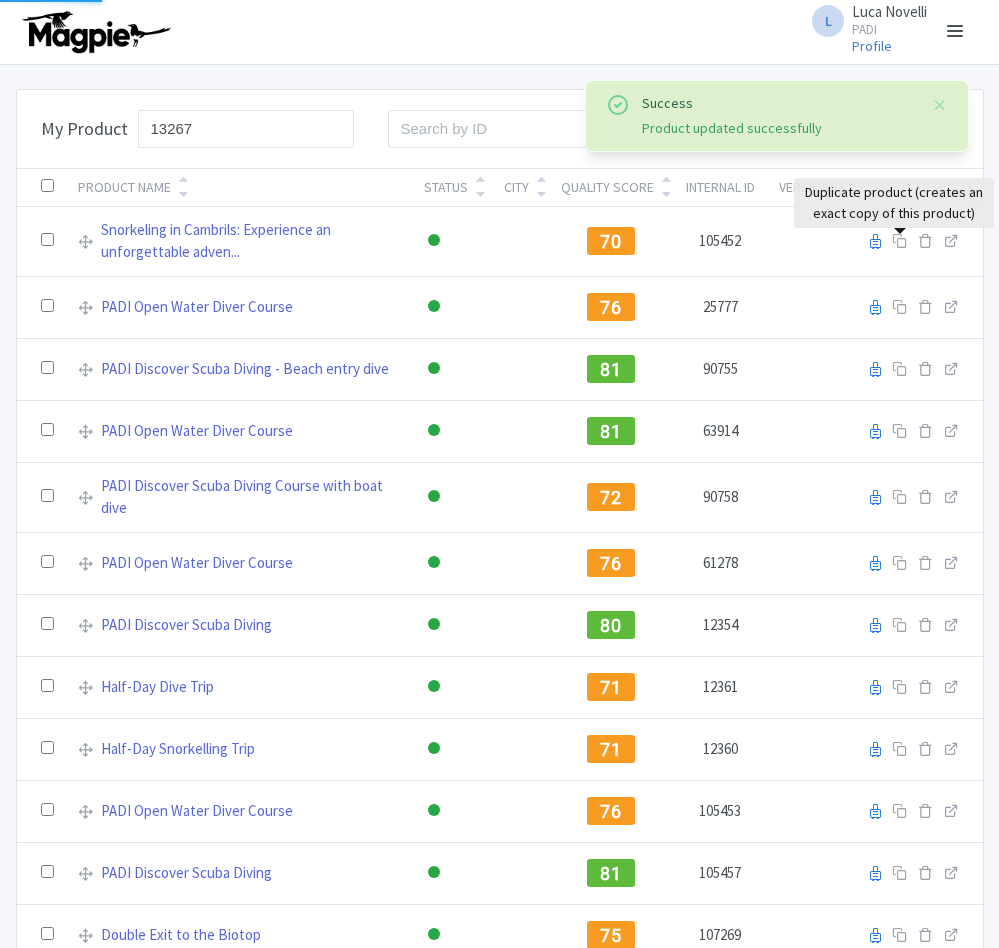 scroll, scrollTop: 0, scrollLeft: 0, axis: both 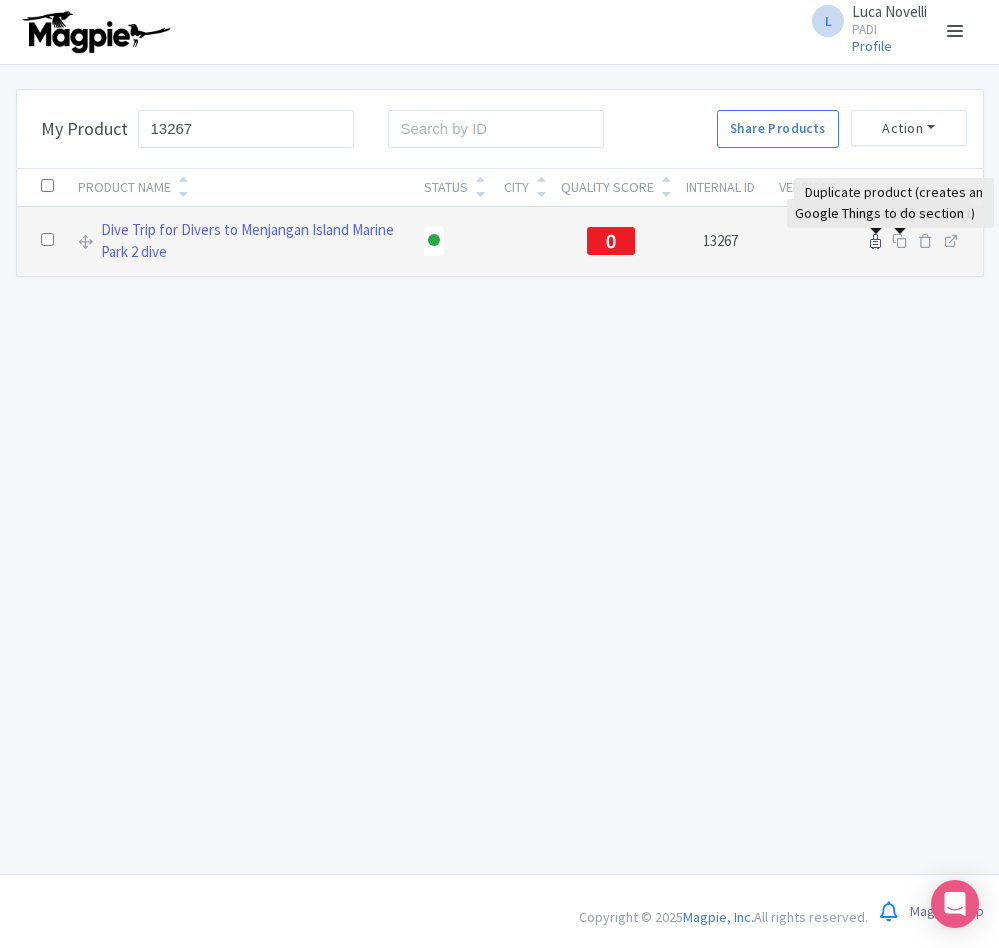 type on "13267" 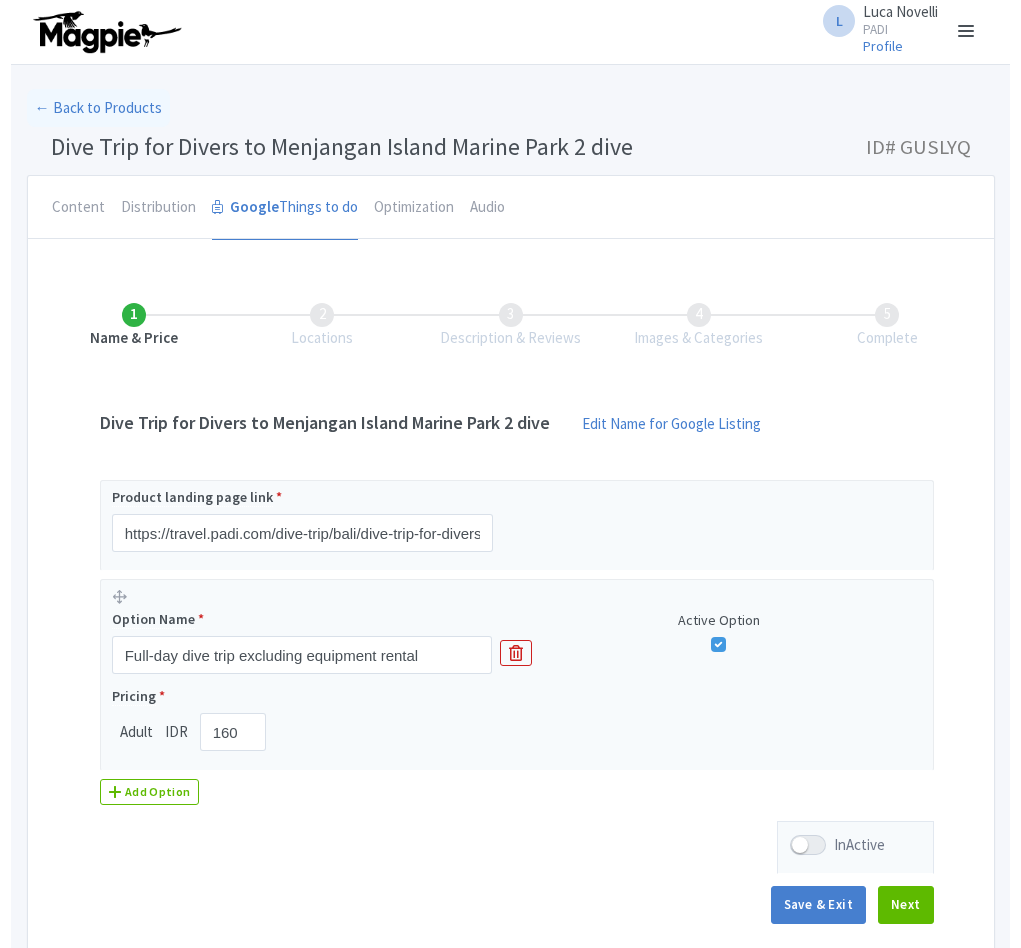 scroll, scrollTop: 0, scrollLeft: 0, axis: both 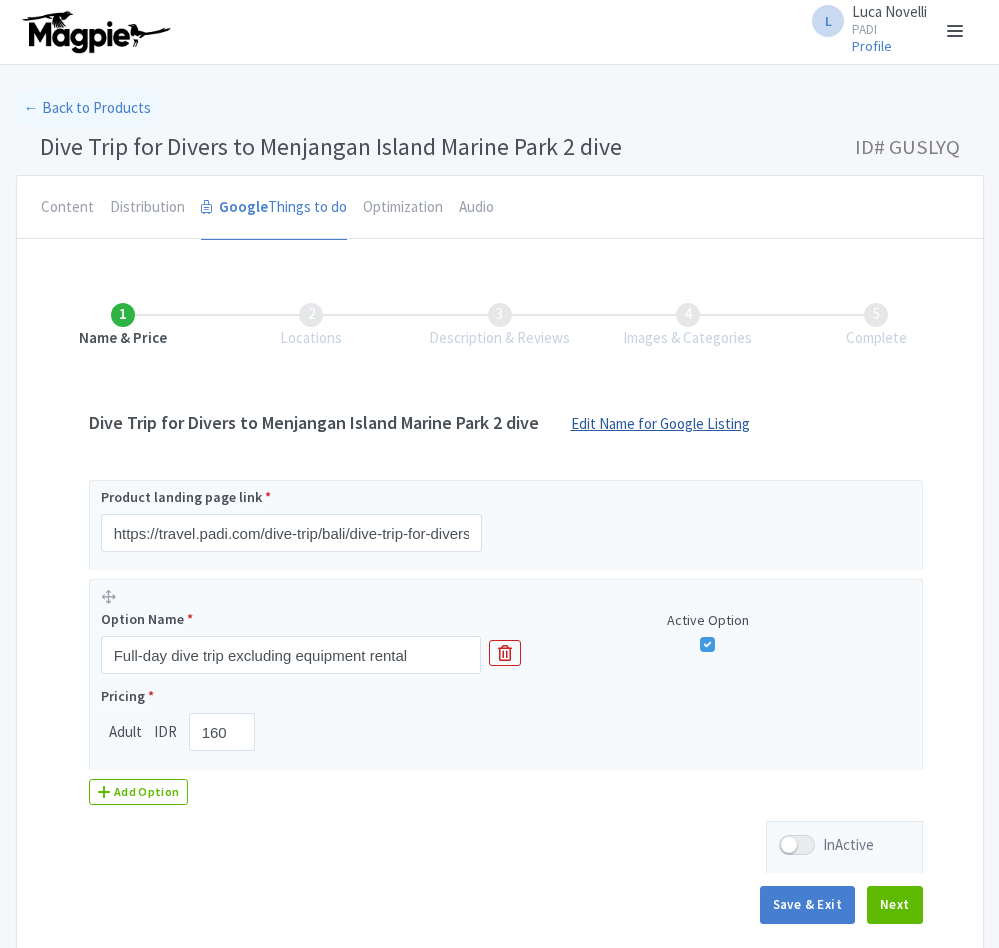 click on "Edit Name for Google Listing" at bounding box center (660, 429) 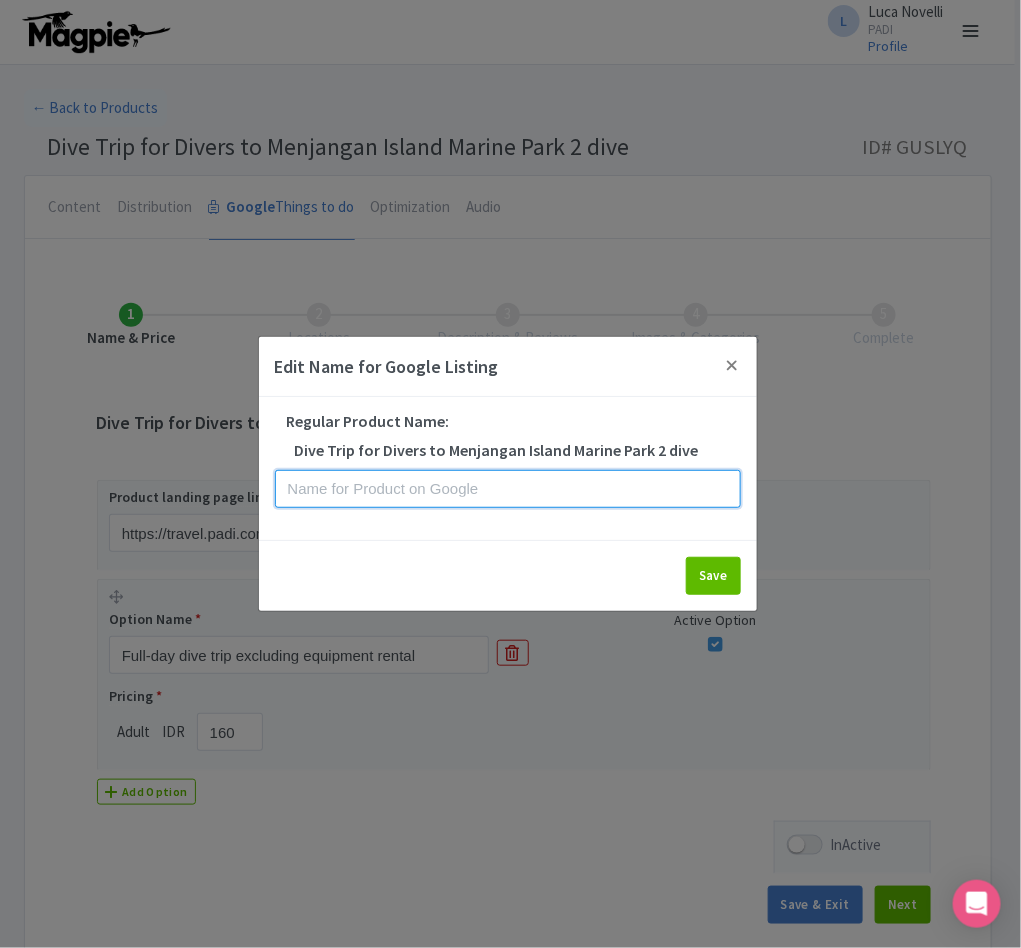 click at bounding box center (508, 489) 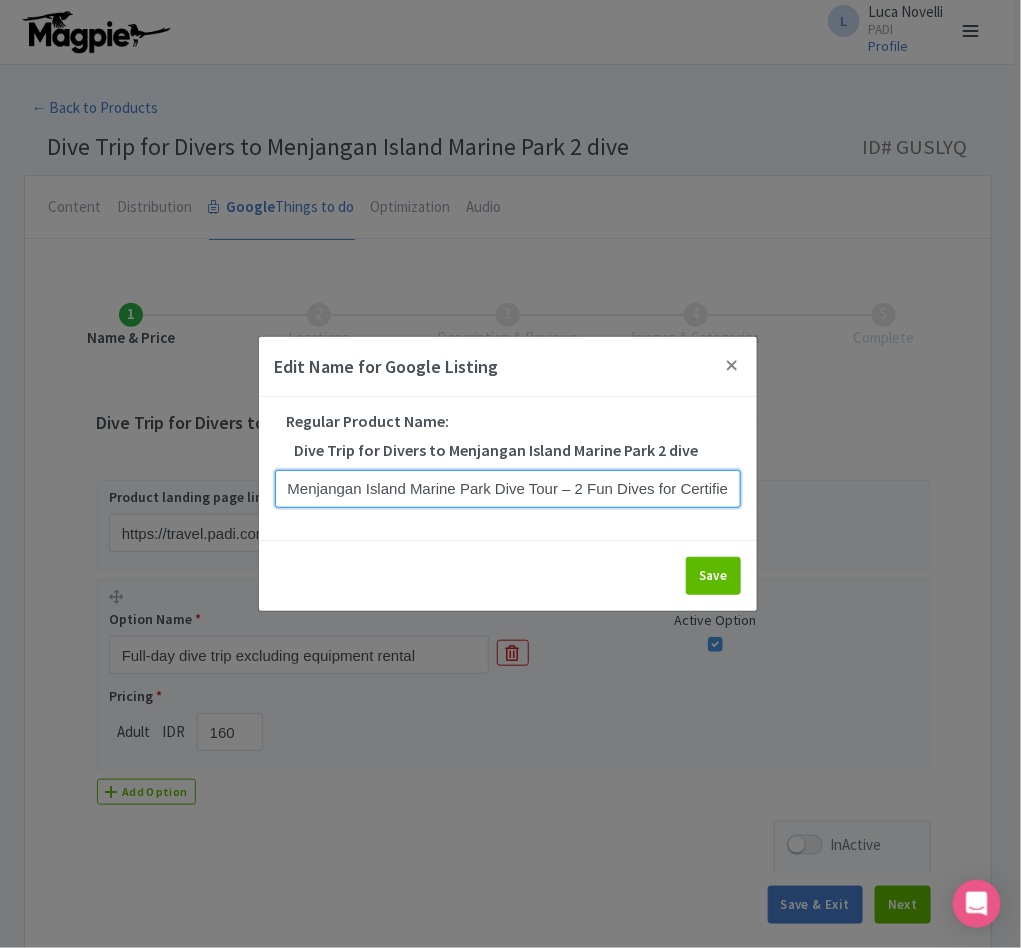 scroll, scrollTop: 0, scrollLeft: 57, axis: horizontal 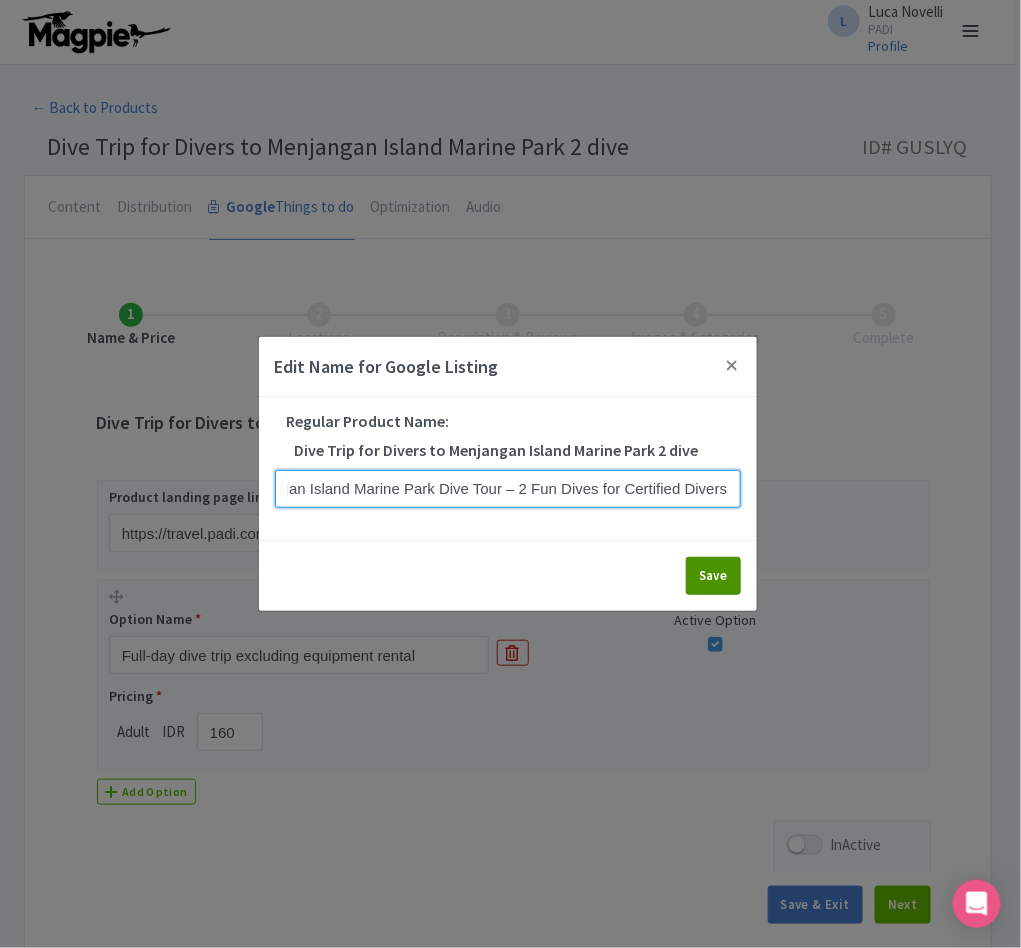 type on "Menjangan Island Marine Park Dive Tour – 2 Fun Dives for Certified Divers" 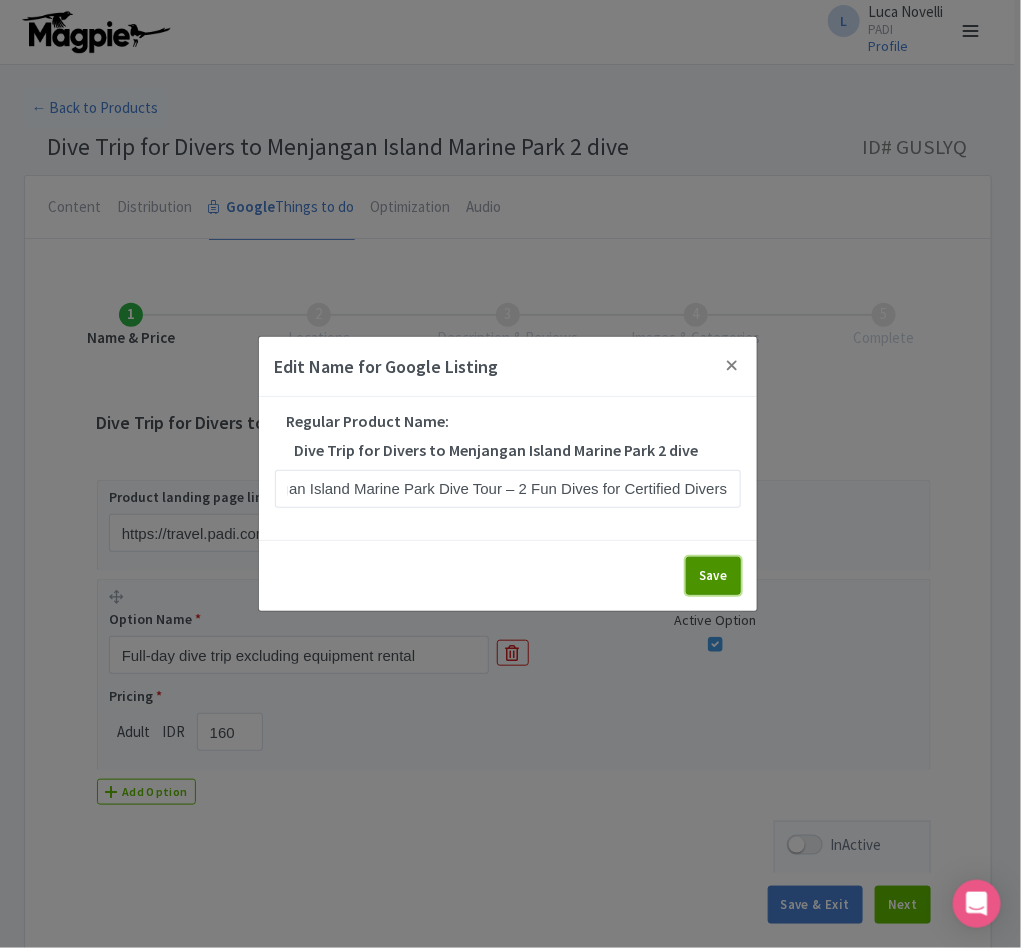 click on "Save" at bounding box center (713, 576) 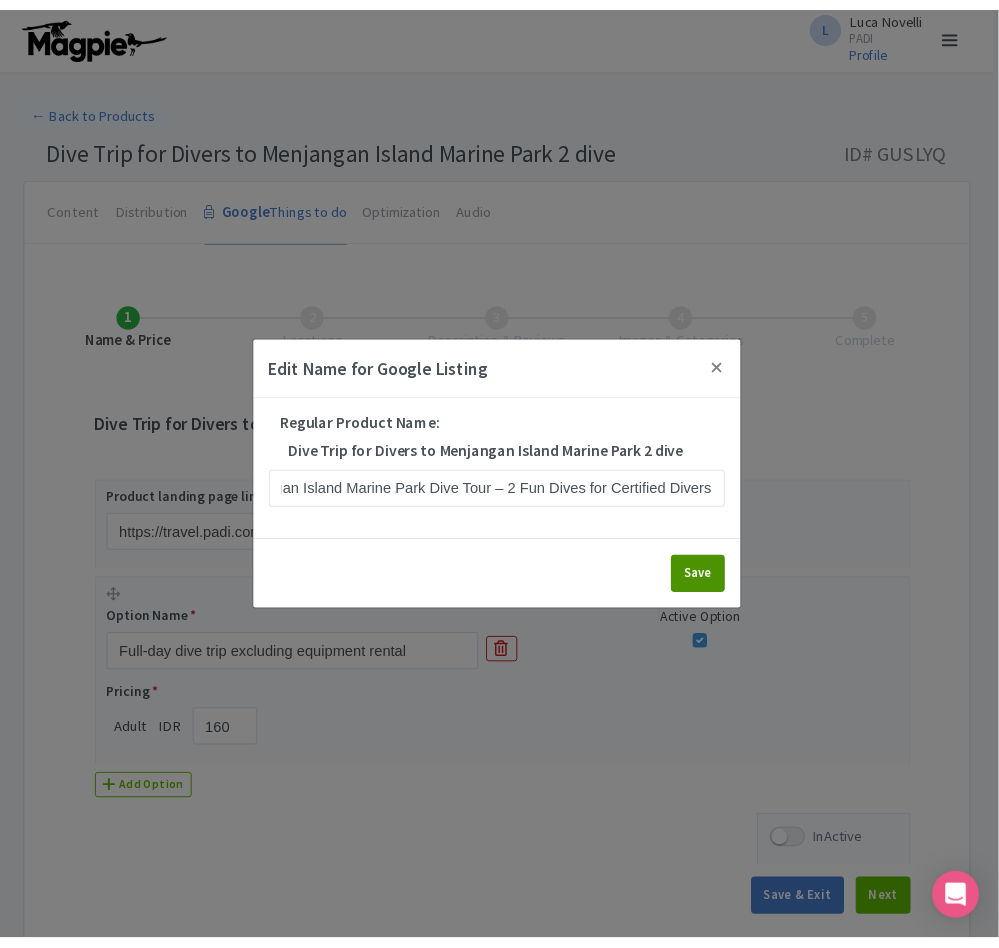 scroll, scrollTop: 0, scrollLeft: 0, axis: both 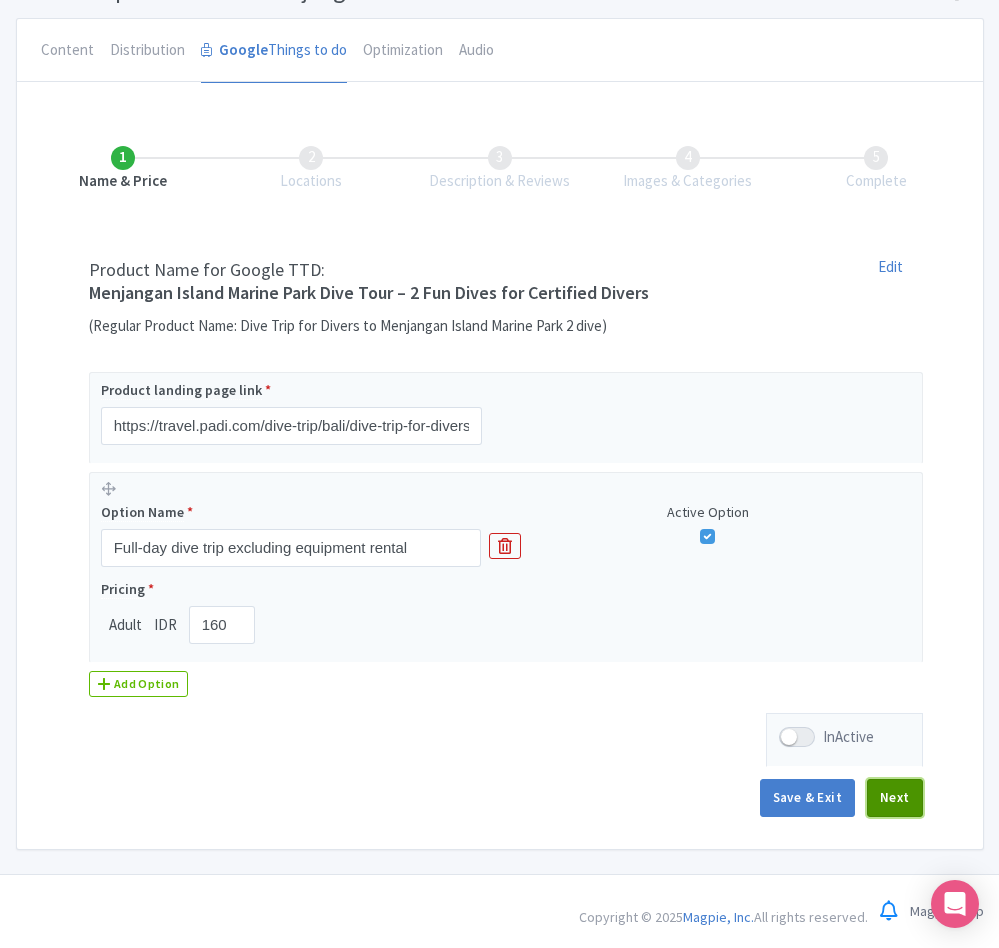 click on "Next" at bounding box center [895, 798] 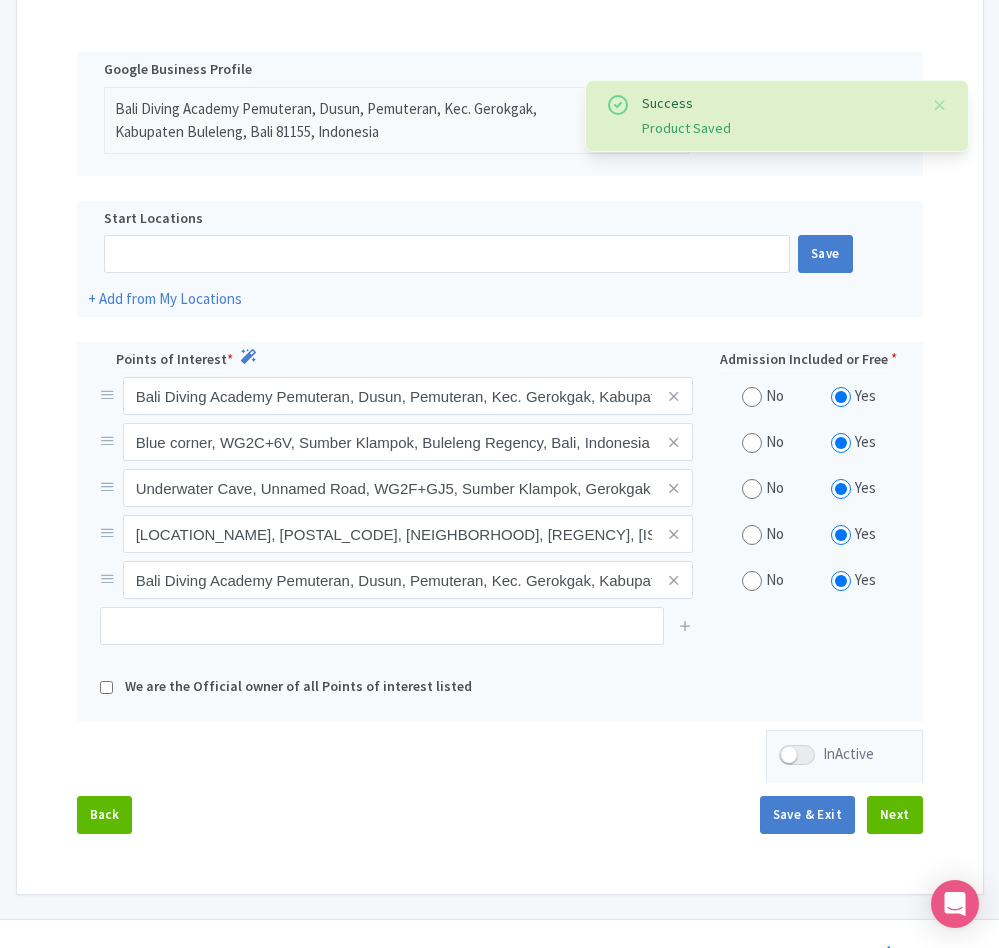 scroll, scrollTop: 456, scrollLeft: 0, axis: vertical 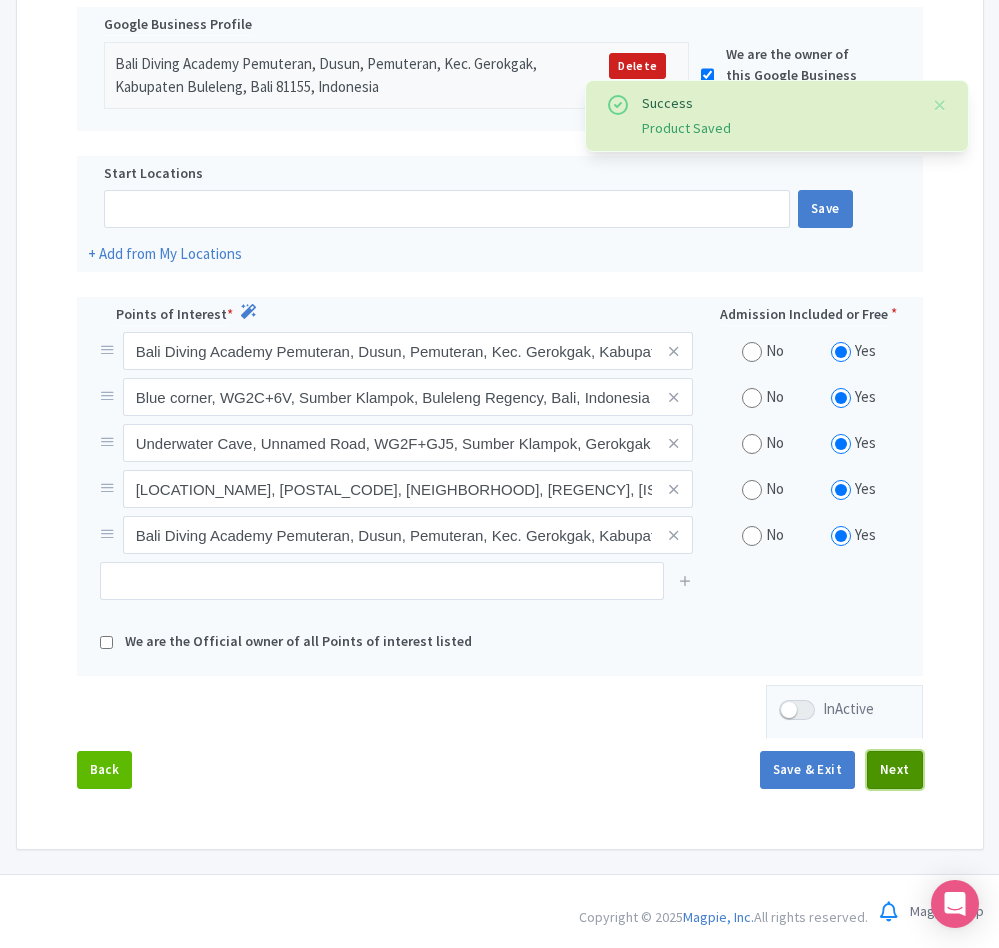 click on "Next" at bounding box center [895, 770] 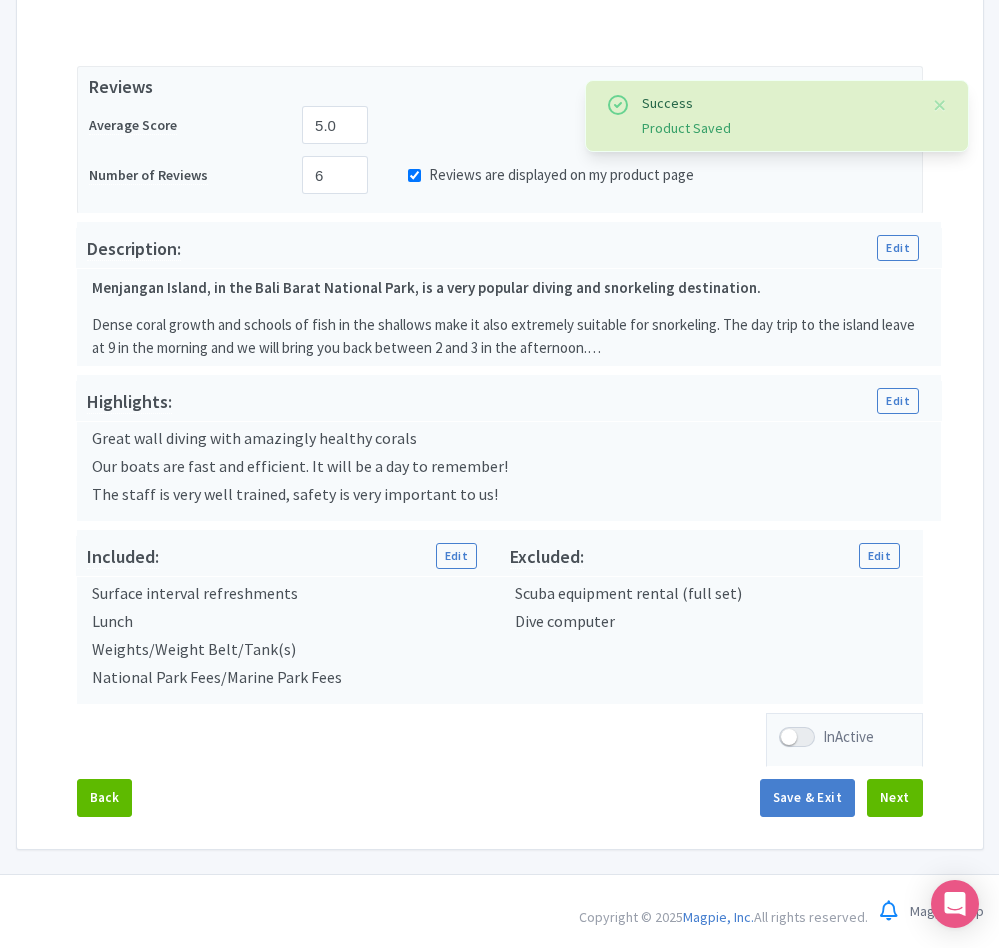 scroll, scrollTop: 391, scrollLeft: 0, axis: vertical 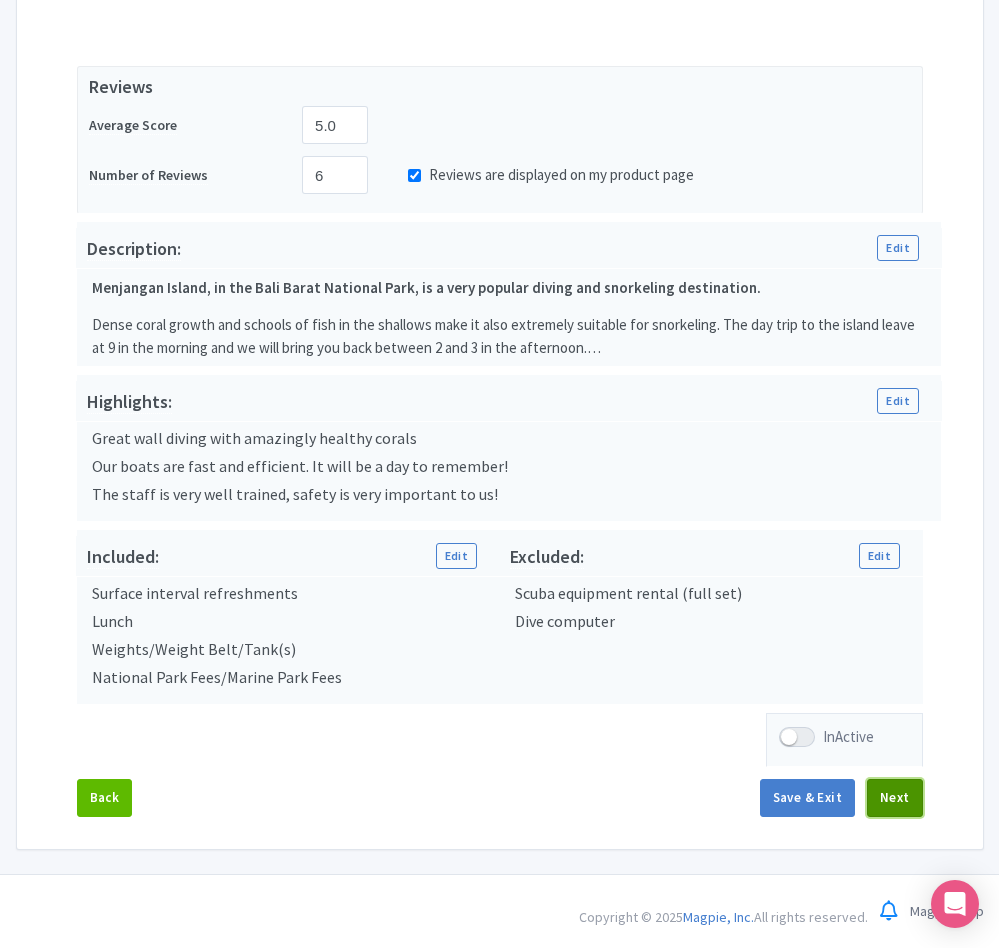 click on "Next" at bounding box center [895, 798] 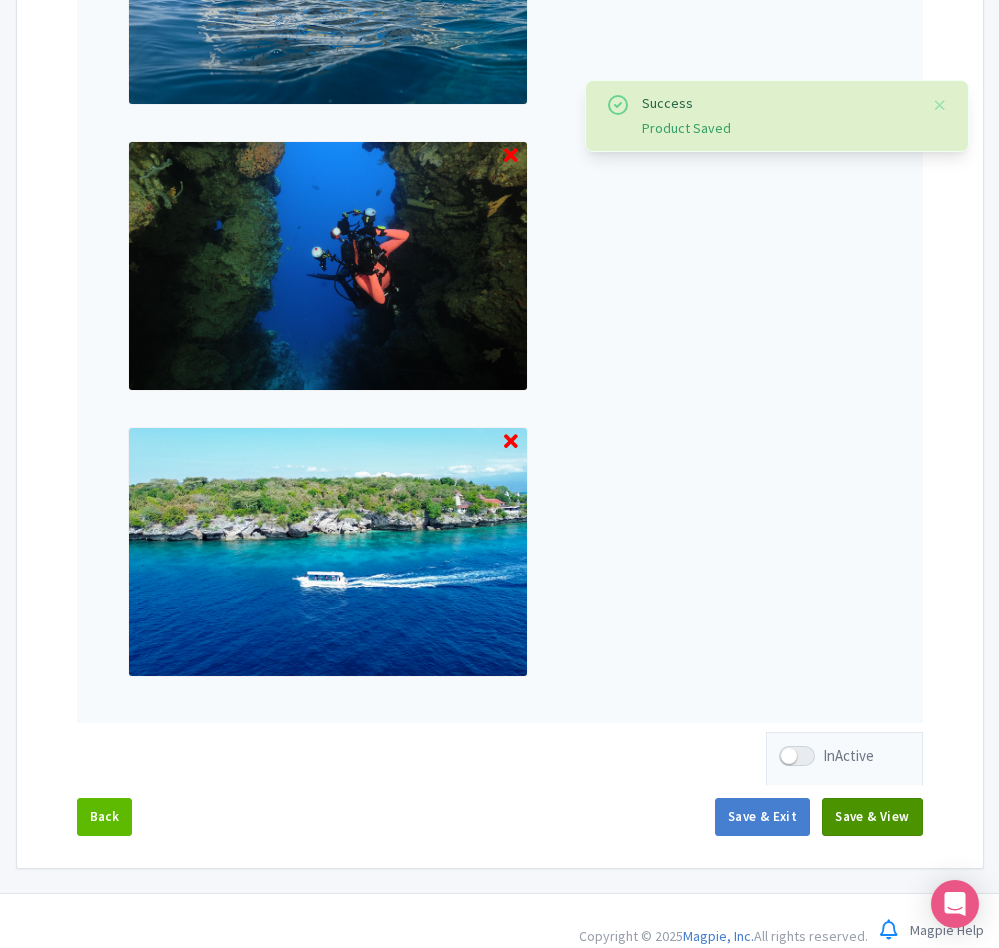 scroll, scrollTop: 1795, scrollLeft: 0, axis: vertical 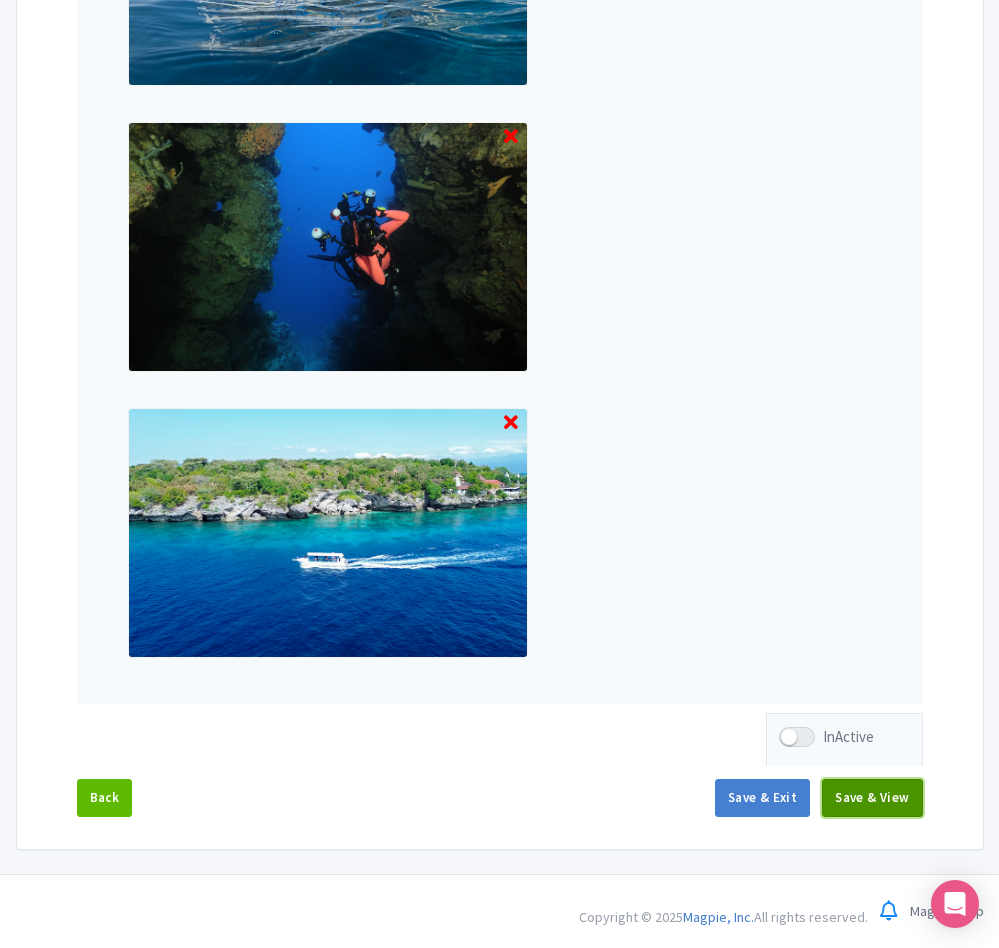 click on "Save & View" at bounding box center [872, 798] 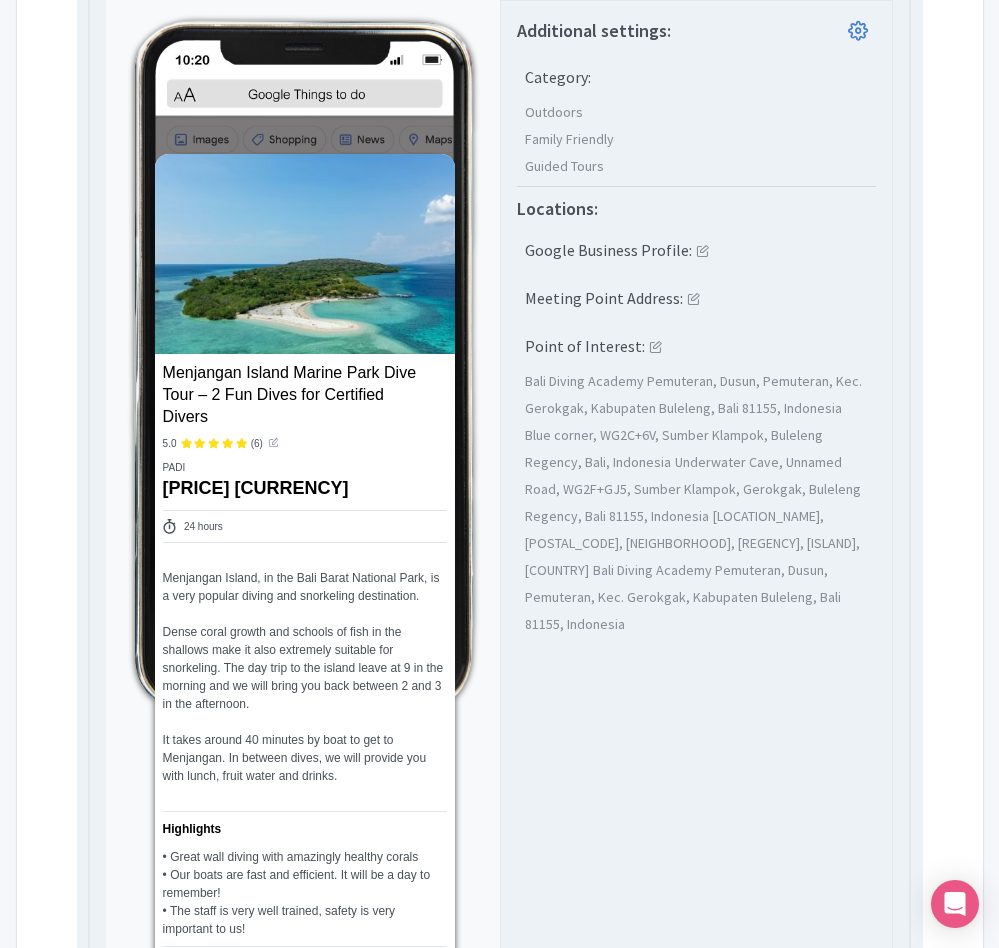 scroll, scrollTop: 0, scrollLeft: 0, axis: both 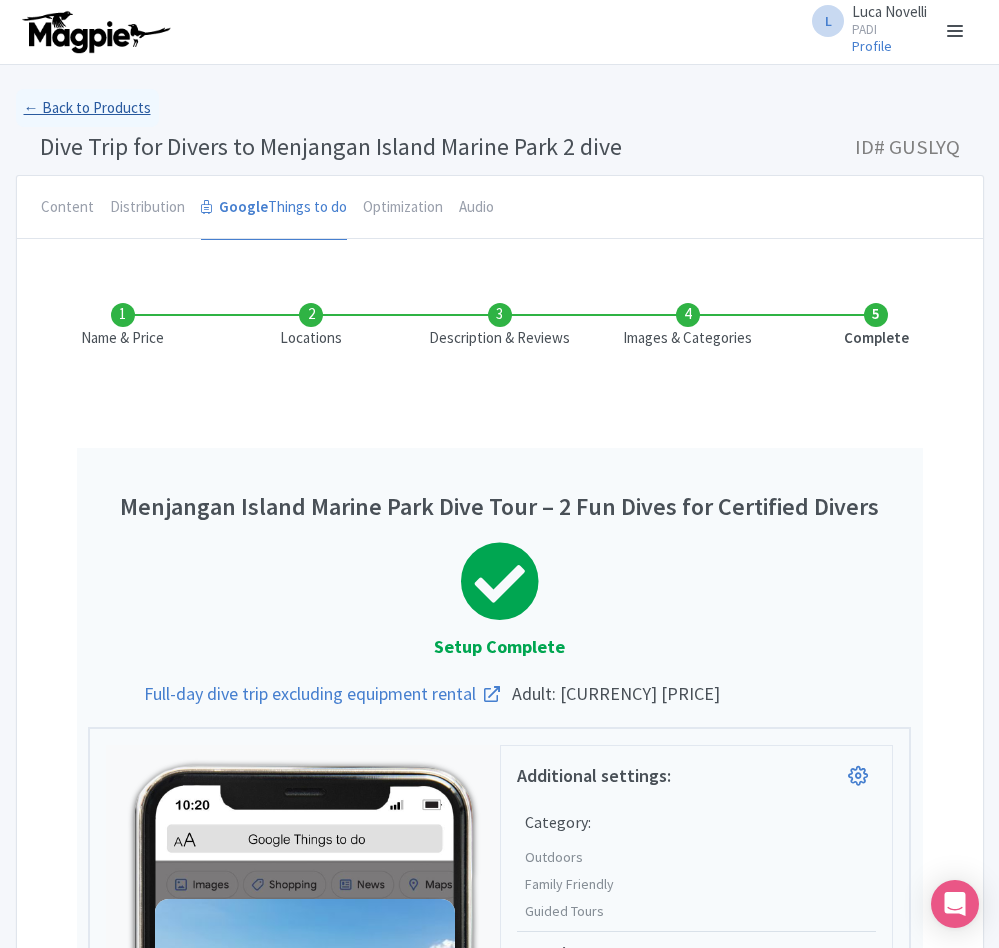 click on "← Back to Products" at bounding box center (87, 108) 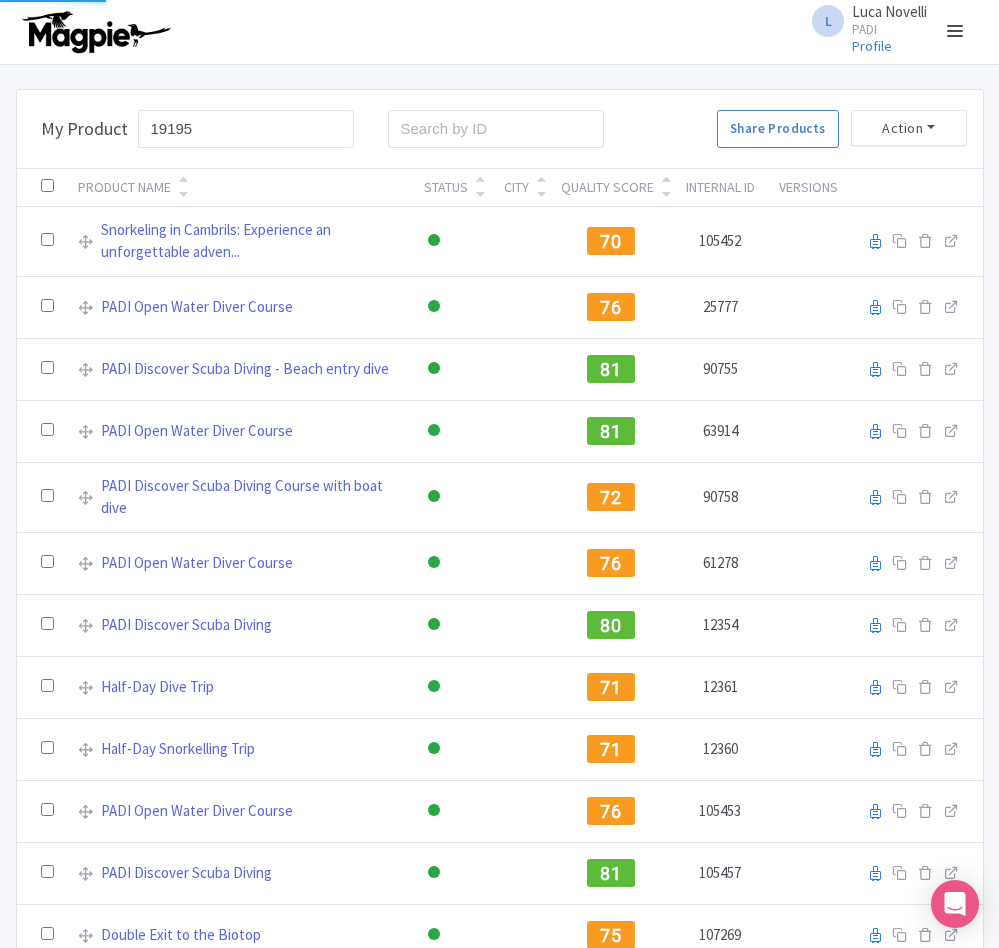 scroll, scrollTop: 0, scrollLeft: 0, axis: both 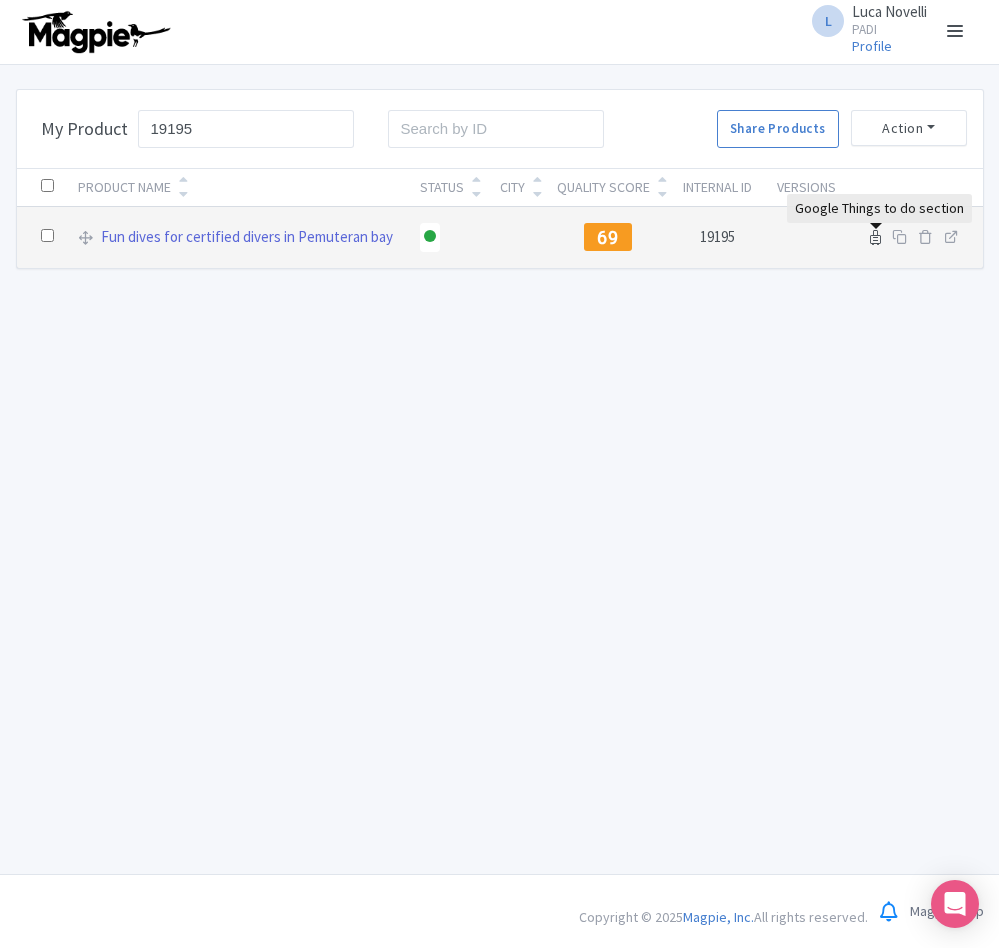 type on "19195" 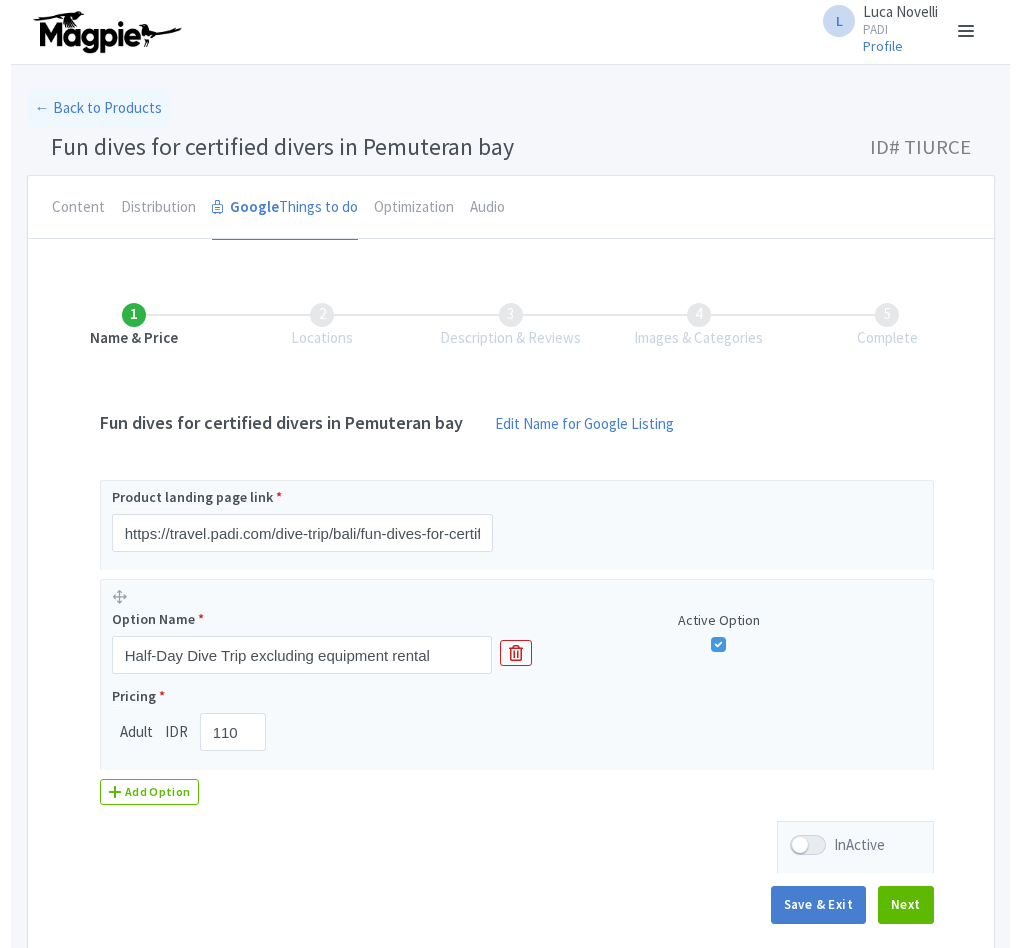 scroll, scrollTop: 0, scrollLeft: 0, axis: both 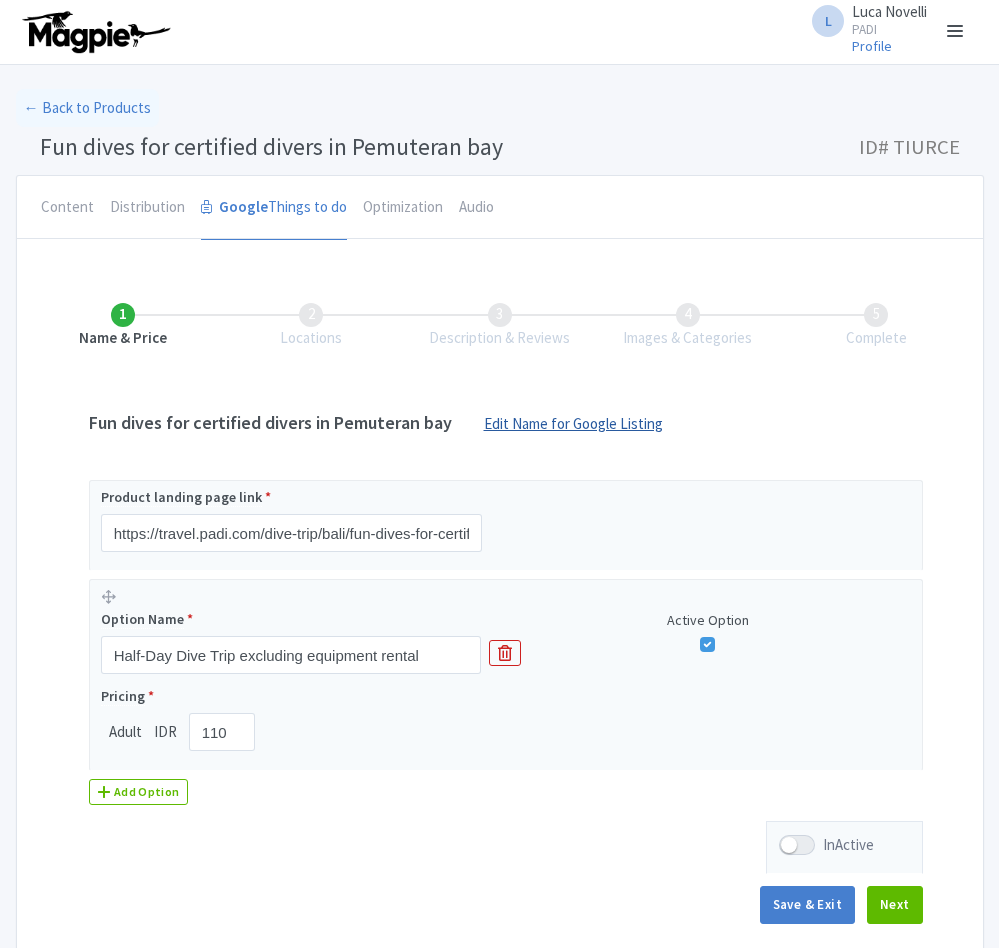 click on "Edit Name for Google Listing" at bounding box center [573, 429] 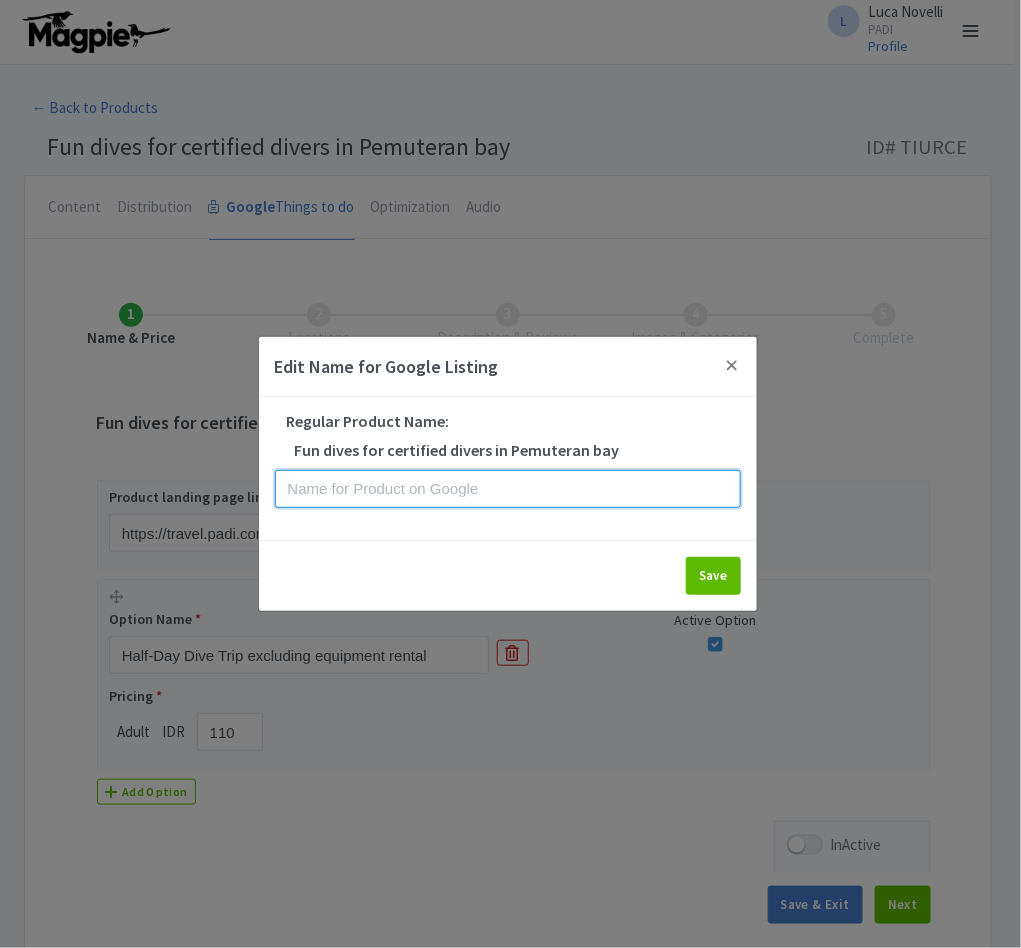 click at bounding box center [508, 489] 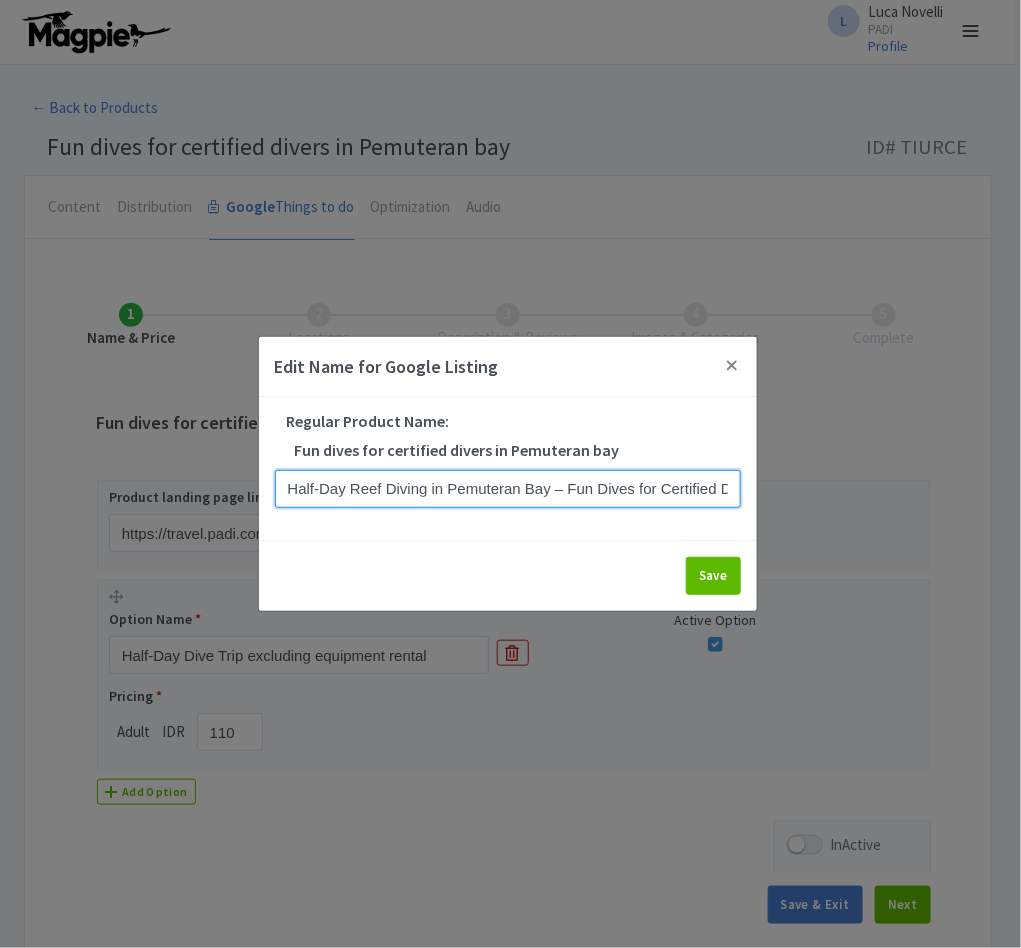 scroll, scrollTop: 0, scrollLeft: 37, axis: horizontal 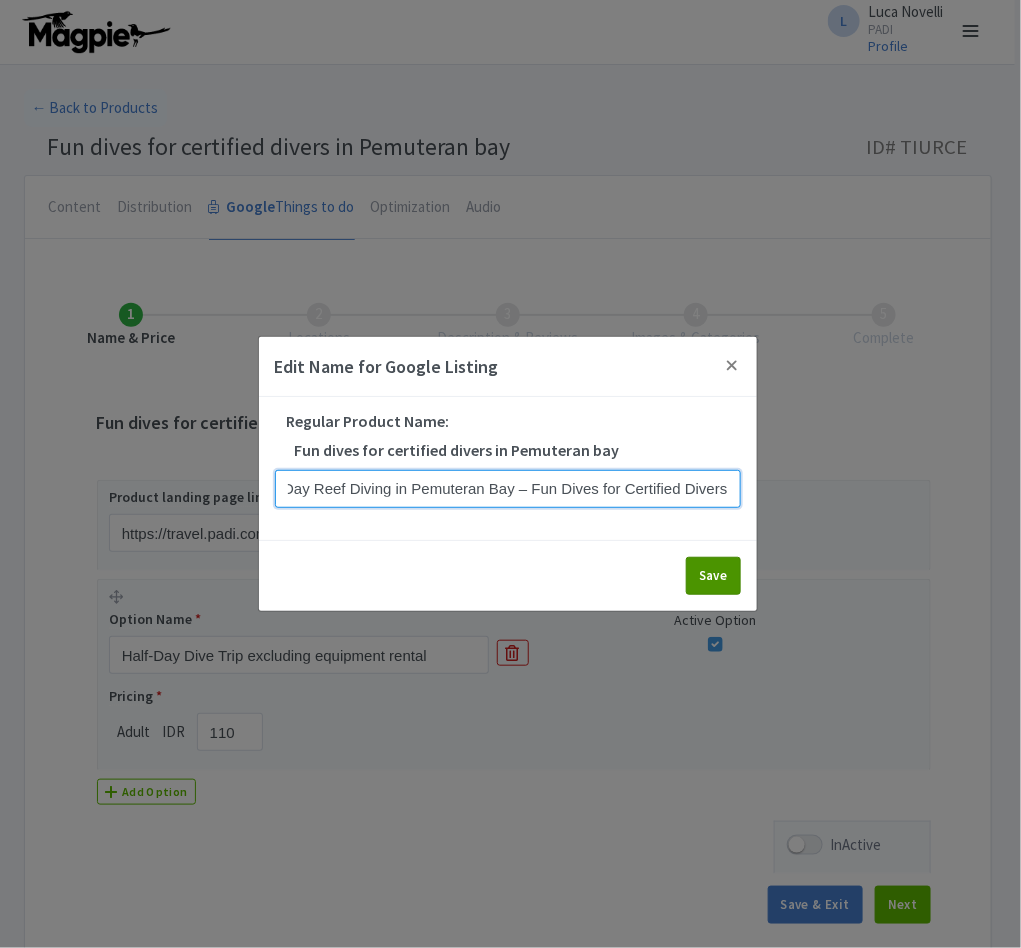 type on "Half-Day Reef Diving in Pemuteran Bay – Fun Dives for Certified Divers" 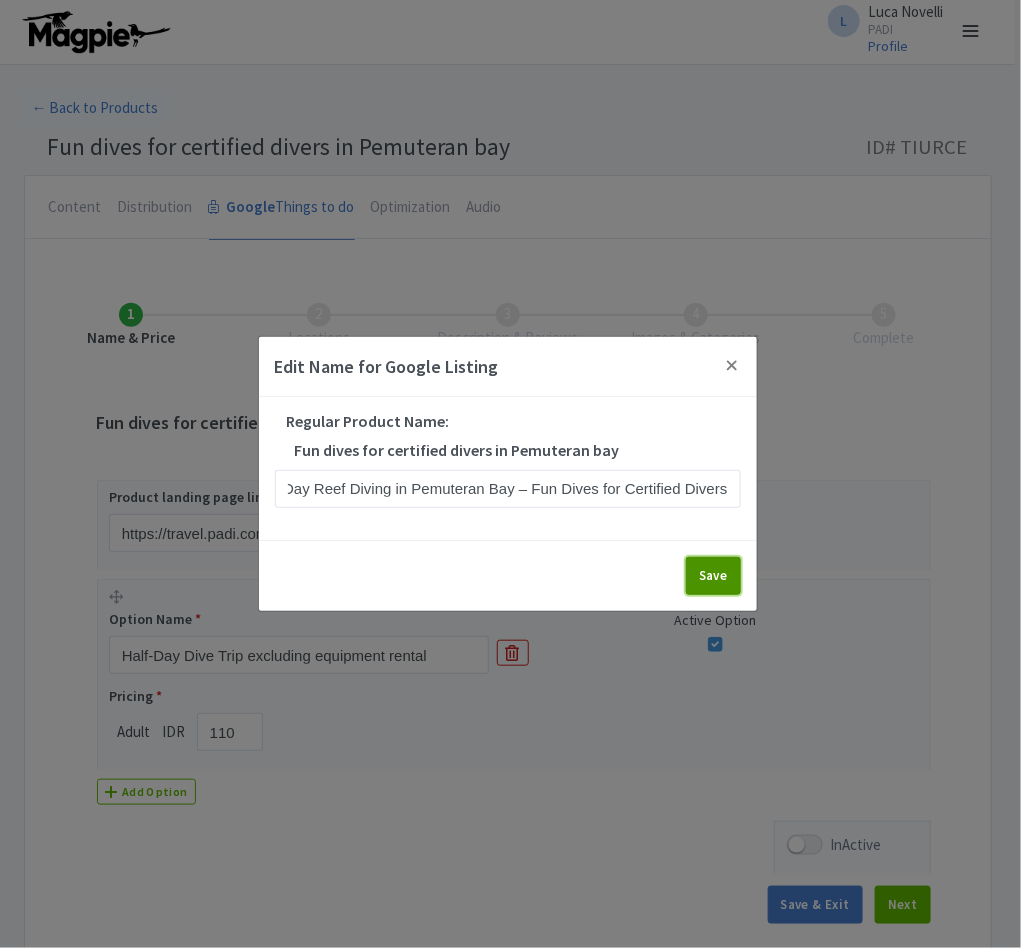 click on "Save" at bounding box center (713, 576) 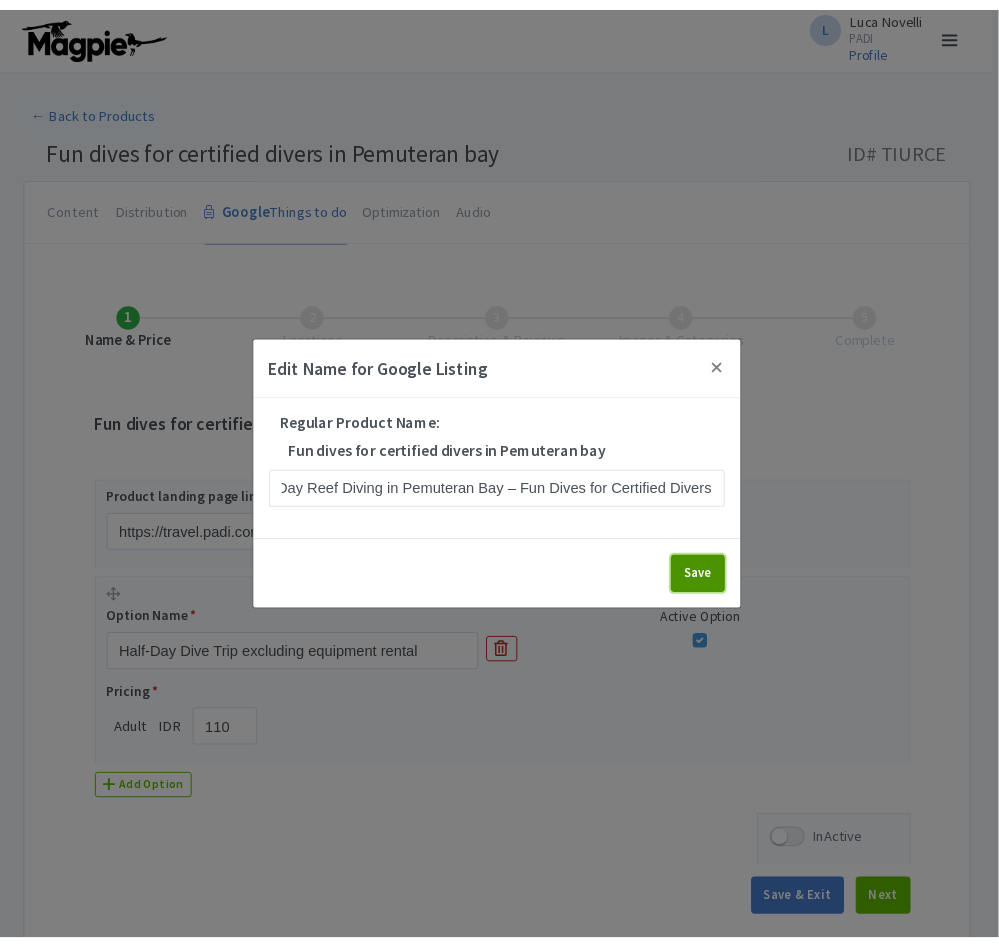scroll, scrollTop: 0, scrollLeft: 0, axis: both 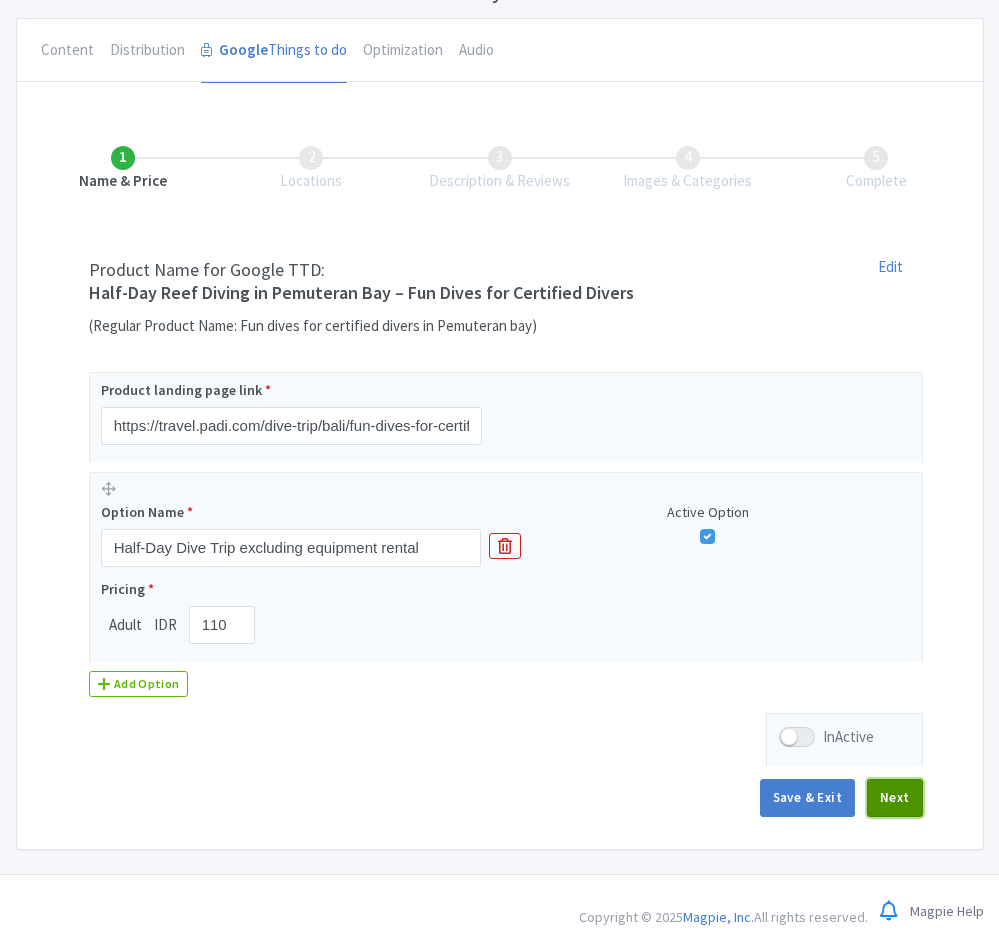 click on "Next" at bounding box center (895, 798) 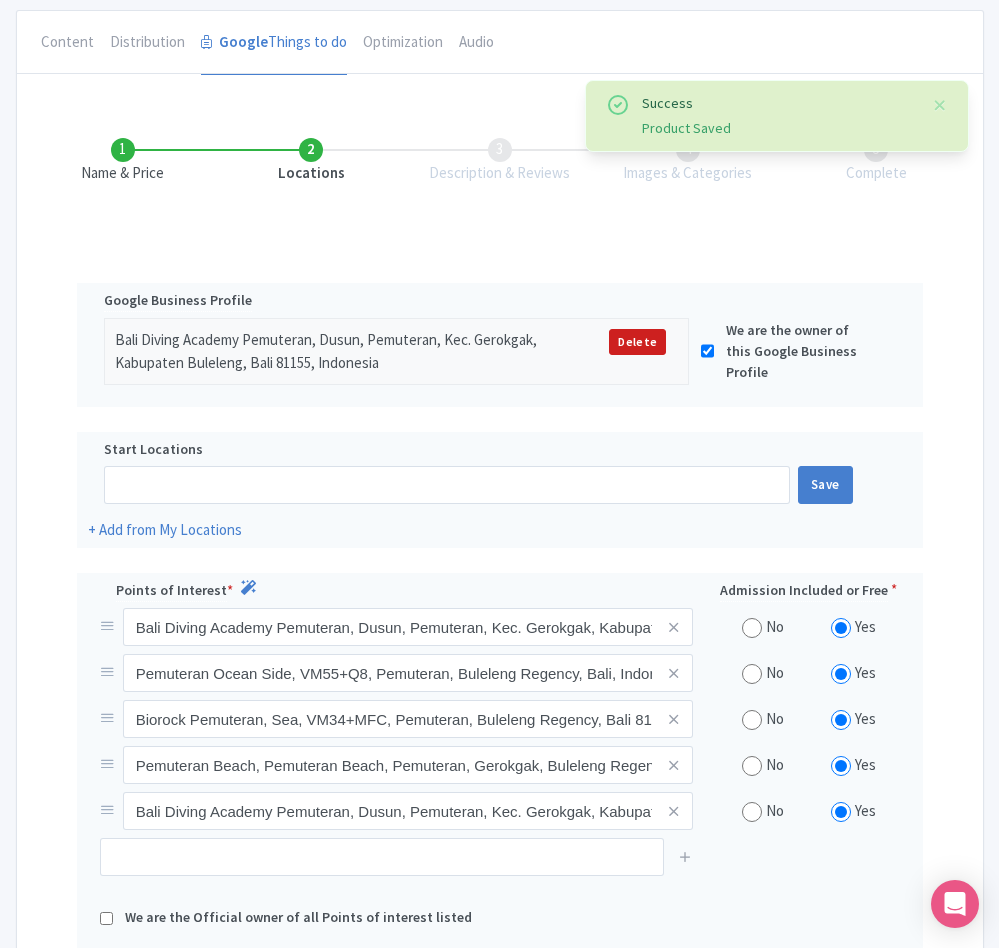 scroll, scrollTop: 456, scrollLeft: 0, axis: vertical 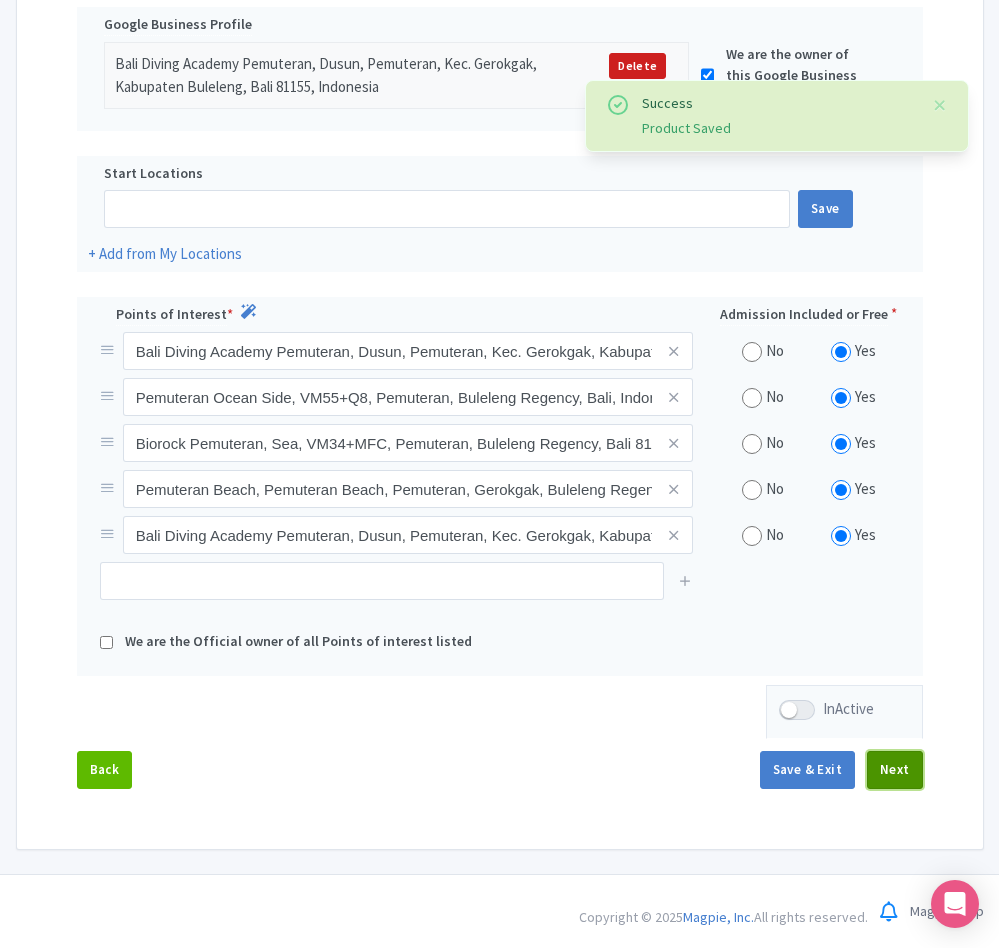 click on "Next" at bounding box center (895, 770) 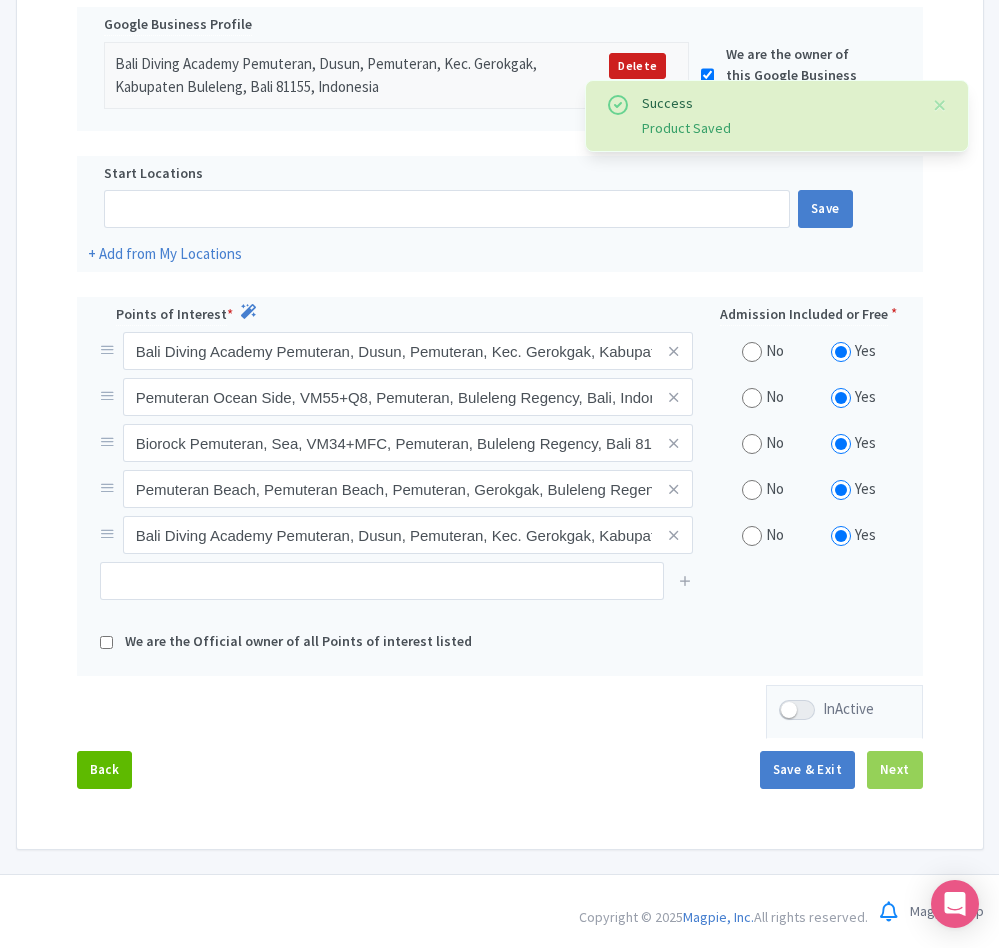 scroll, scrollTop: 403, scrollLeft: 0, axis: vertical 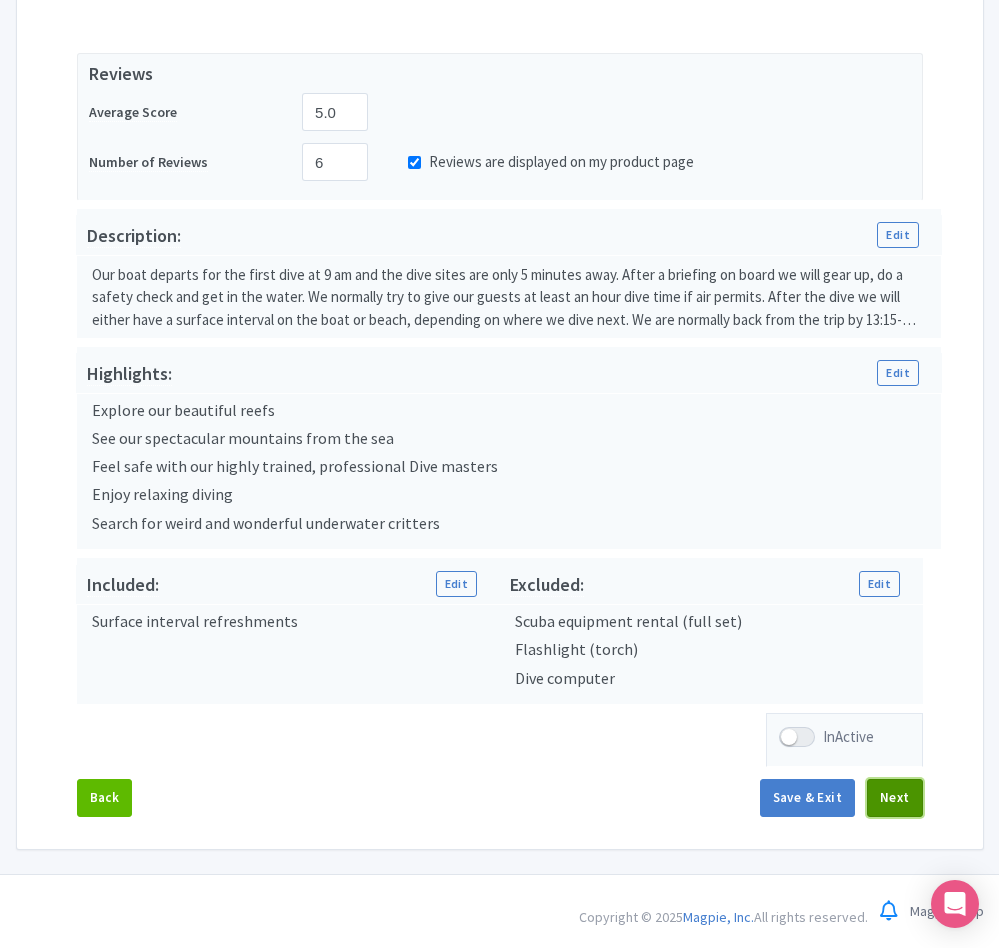 click on "Next" at bounding box center [895, 798] 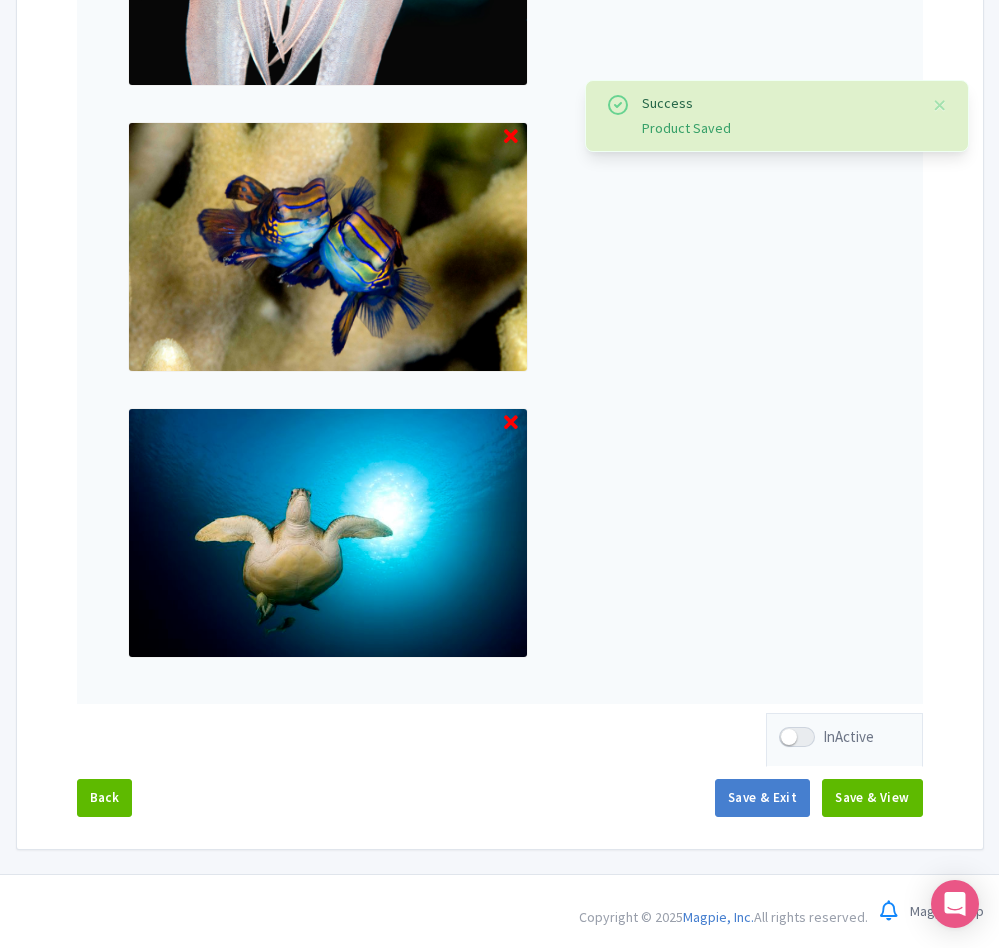 scroll, scrollTop: 1795, scrollLeft: 0, axis: vertical 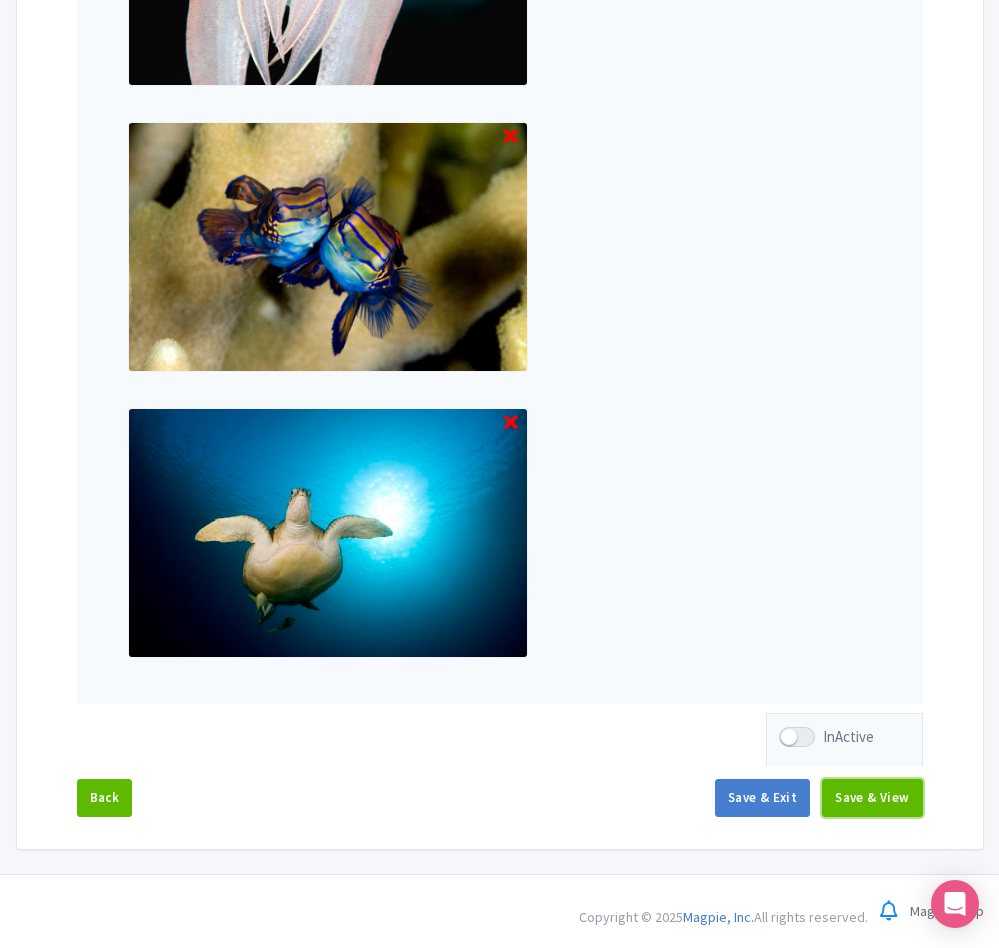 click on "Save & View" at bounding box center [872, 798] 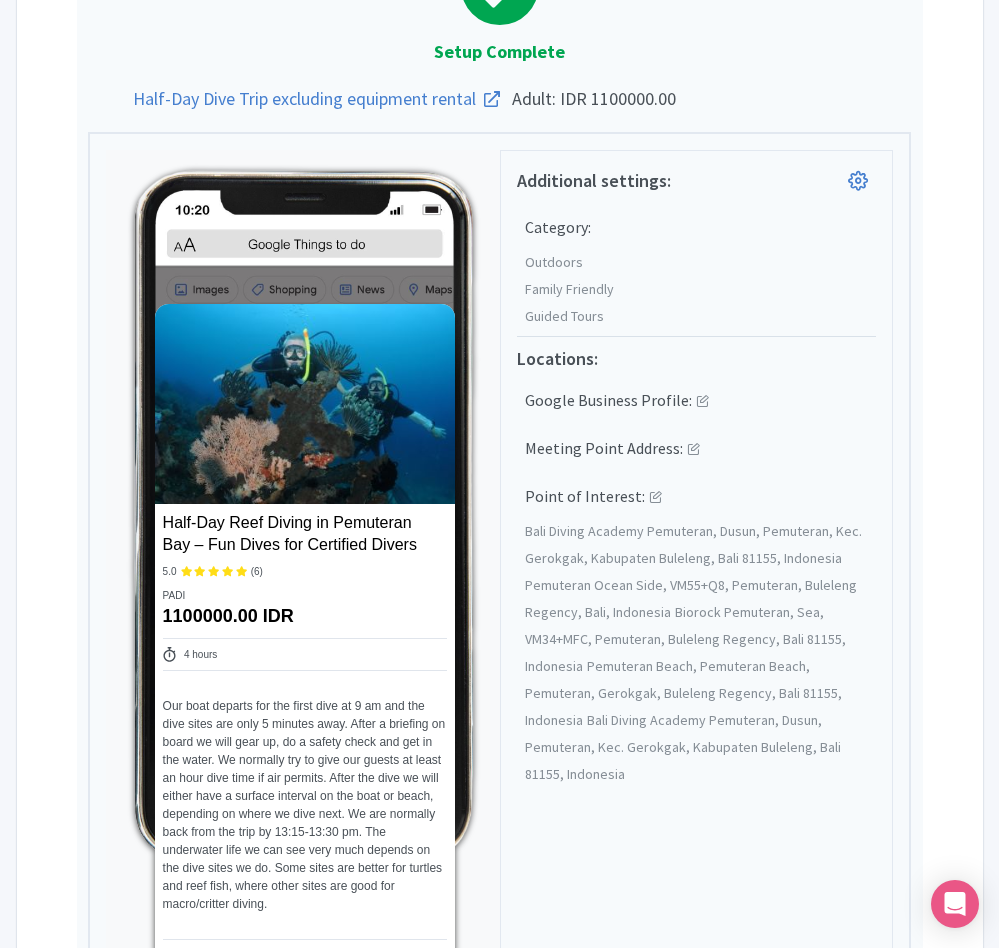 scroll, scrollTop: 0, scrollLeft: 0, axis: both 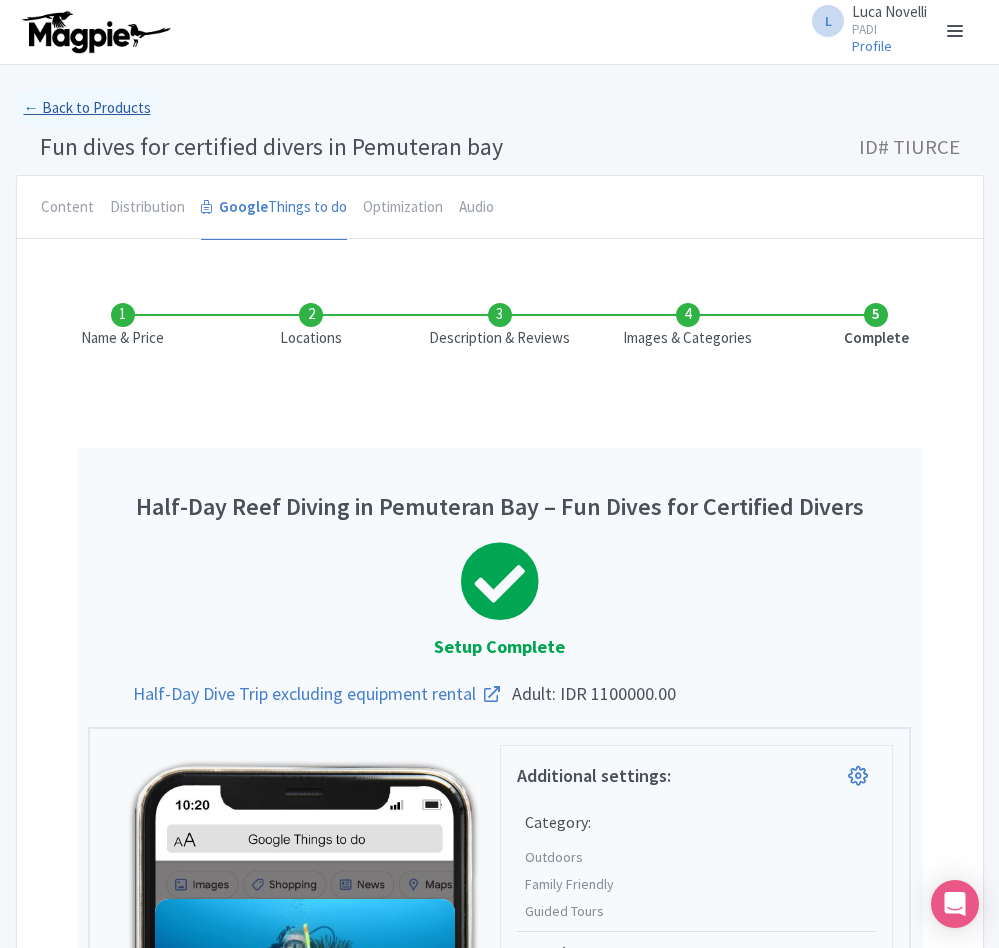 click on "← Back to Products" at bounding box center (87, 108) 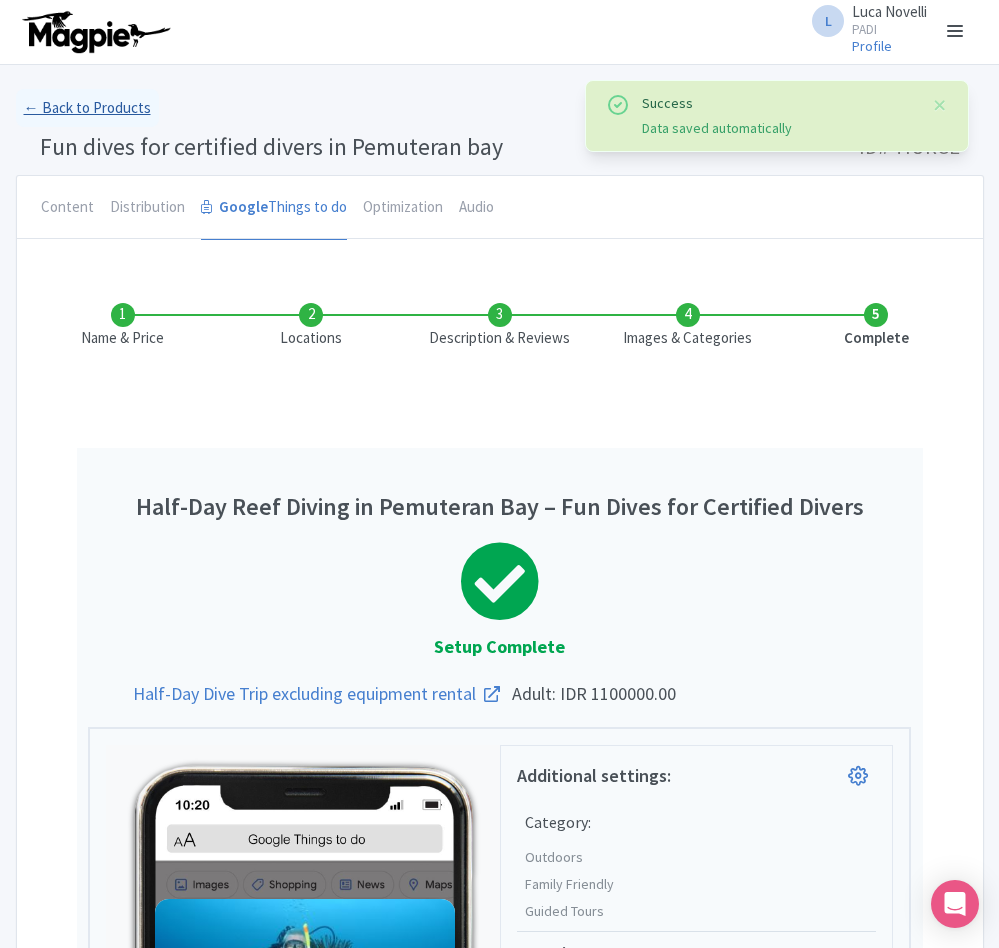 click on "← Back to Products" at bounding box center [87, 108] 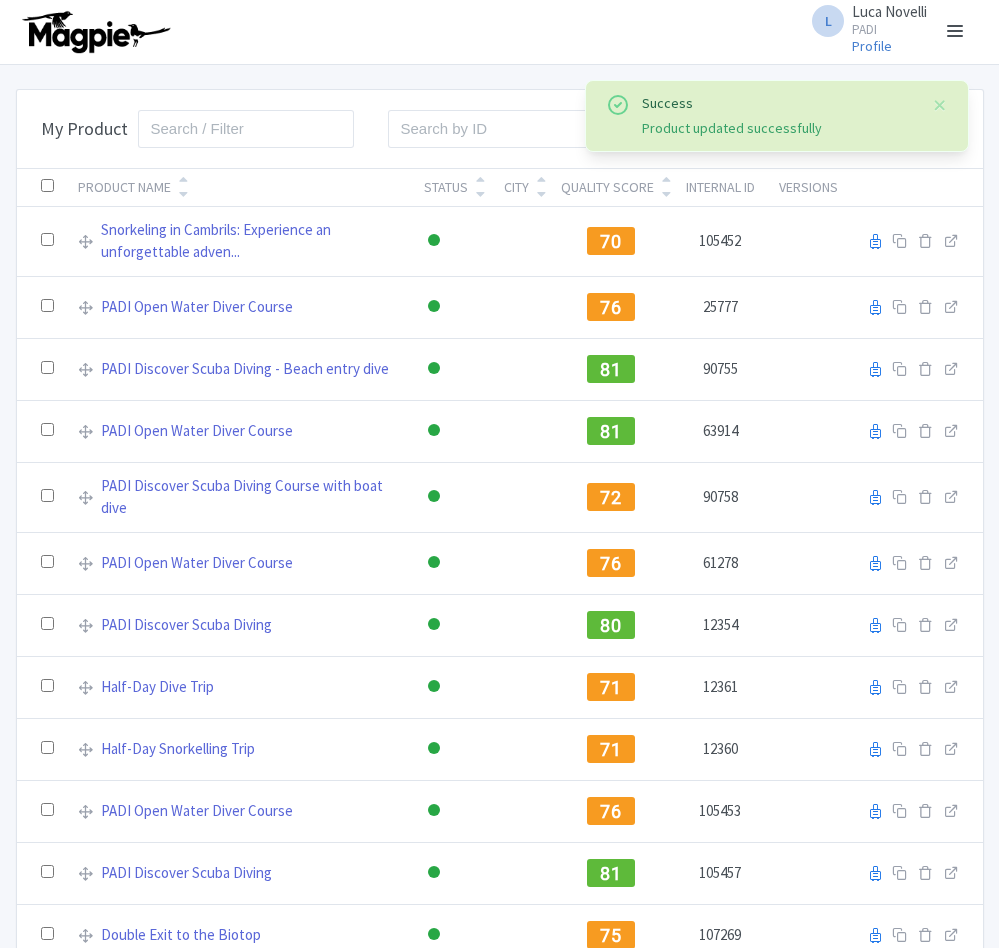 scroll, scrollTop: 0, scrollLeft: 0, axis: both 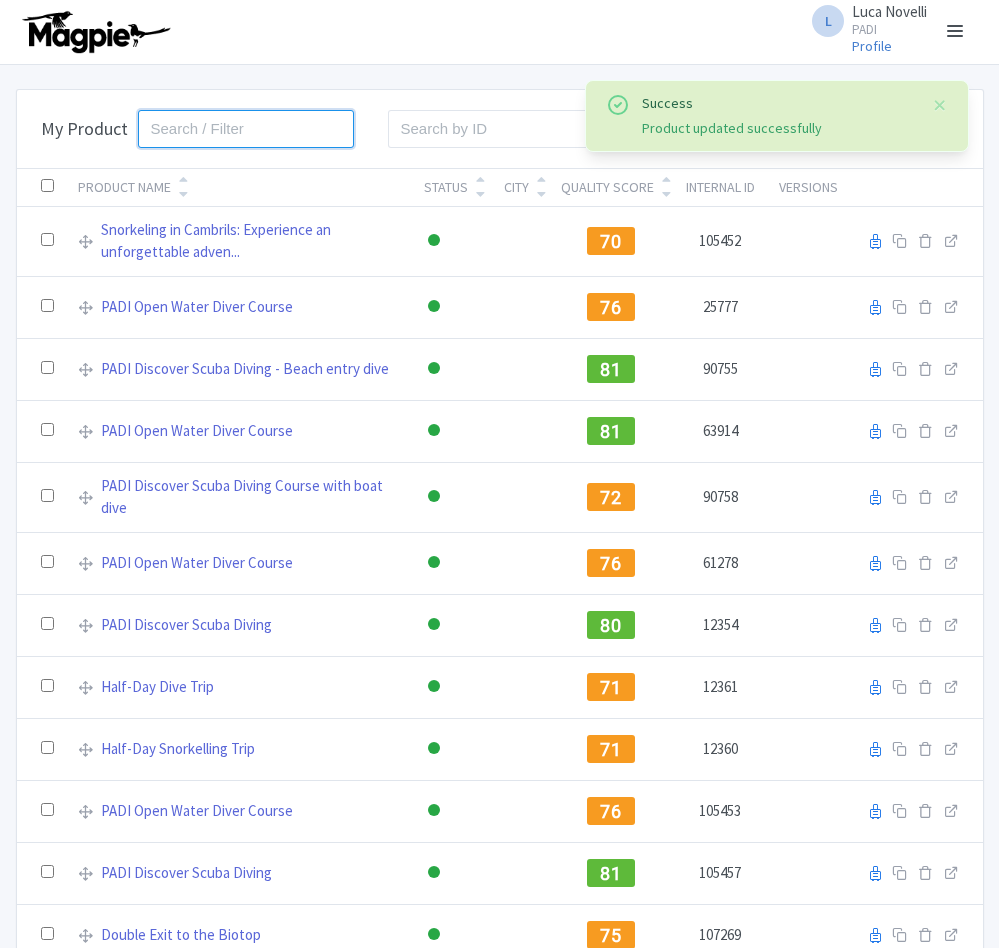click at bounding box center [246, 129] 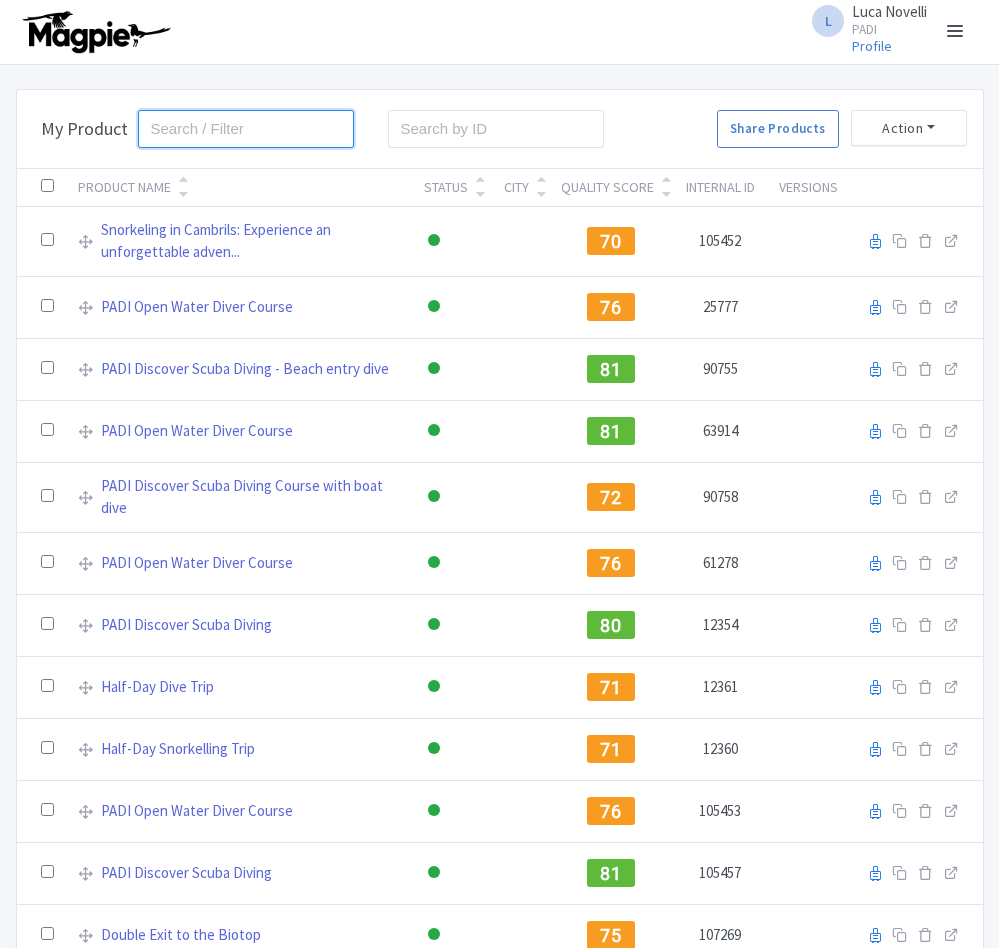 click at bounding box center [246, 129] 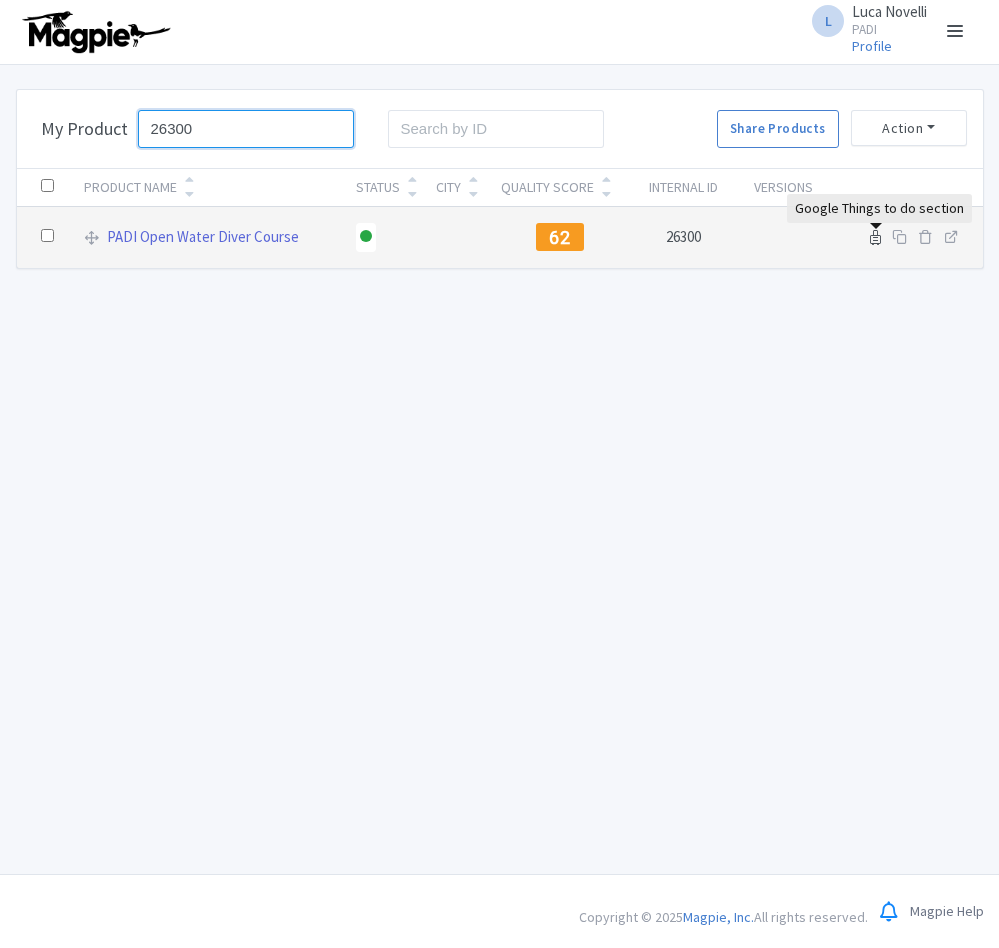 type on "26300" 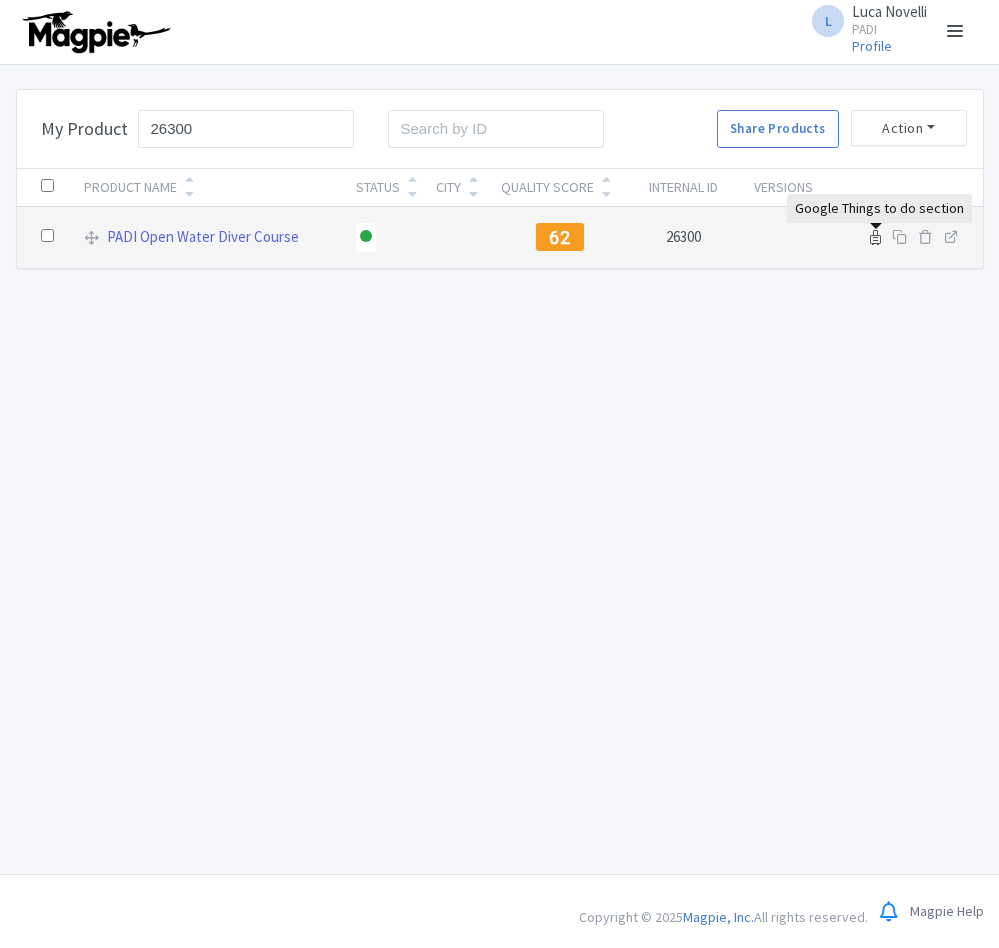 click at bounding box center (875, 237) 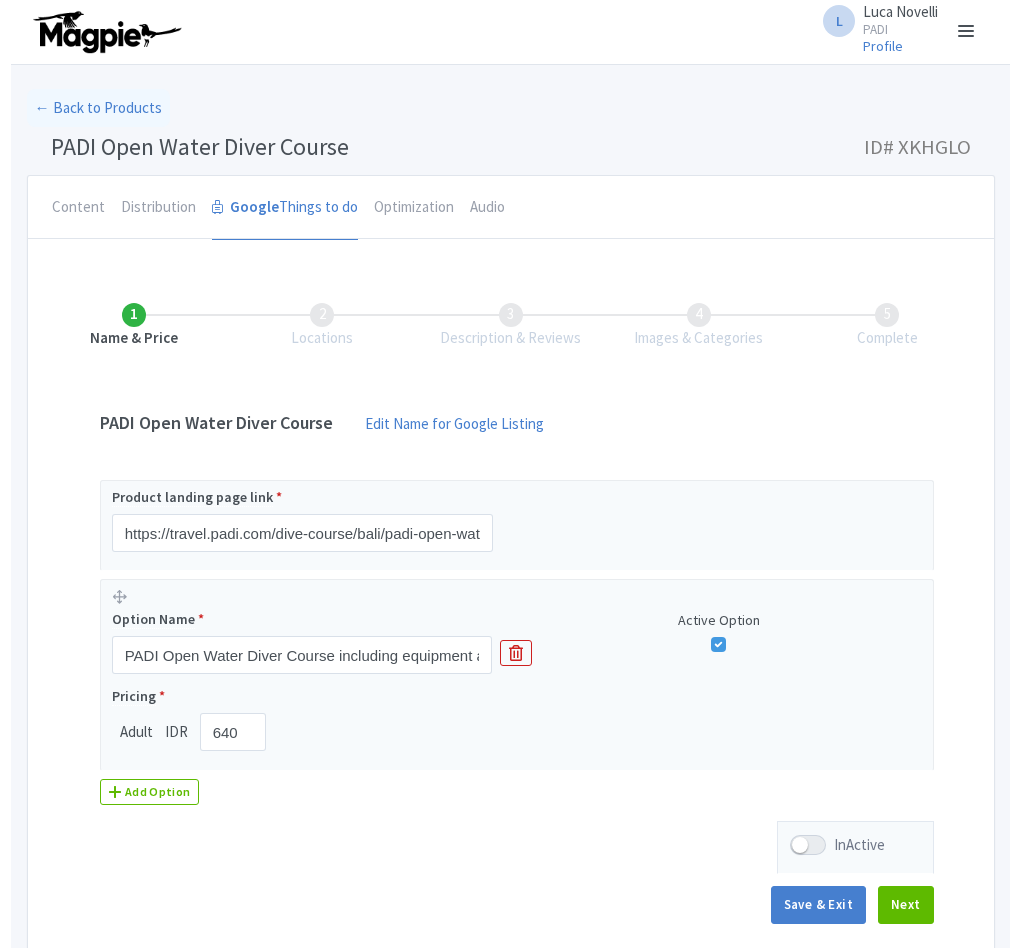 scroll, scrollTop: 0, scrollLeft: 0, axis: both 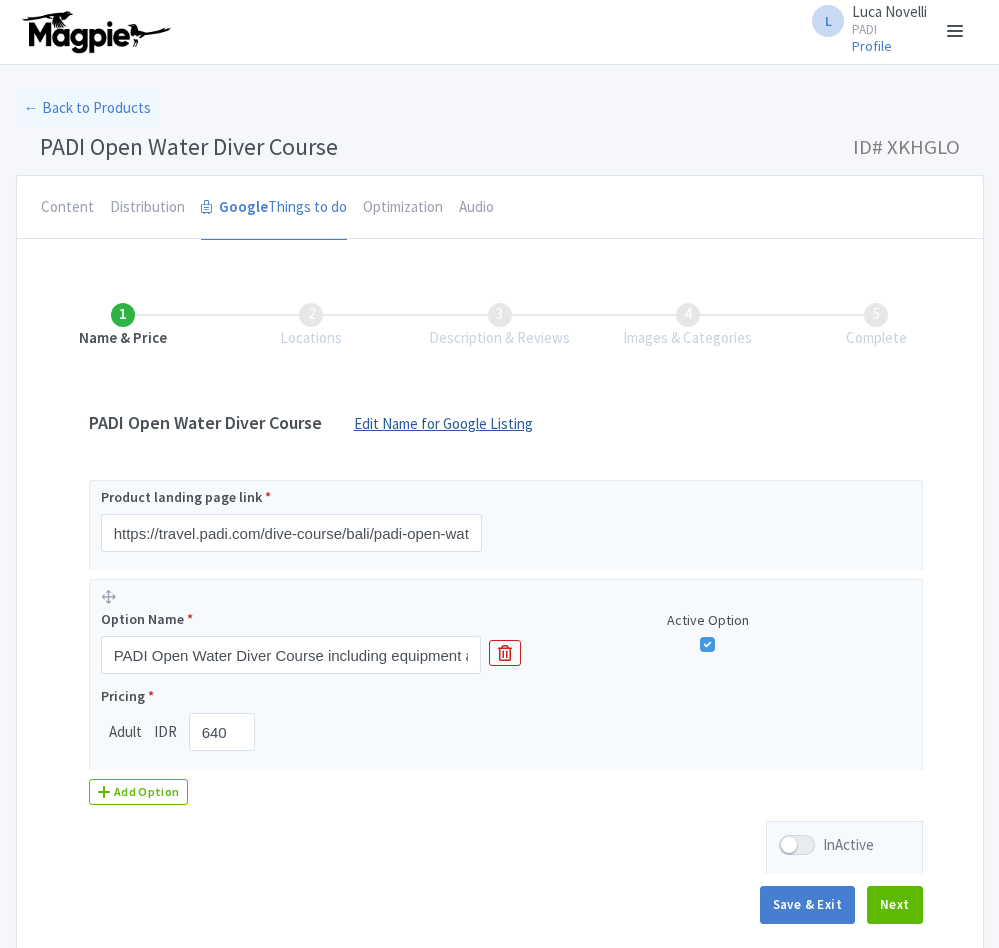 click on "Edit Name for Google Listing" at bounding box center (443, 429) 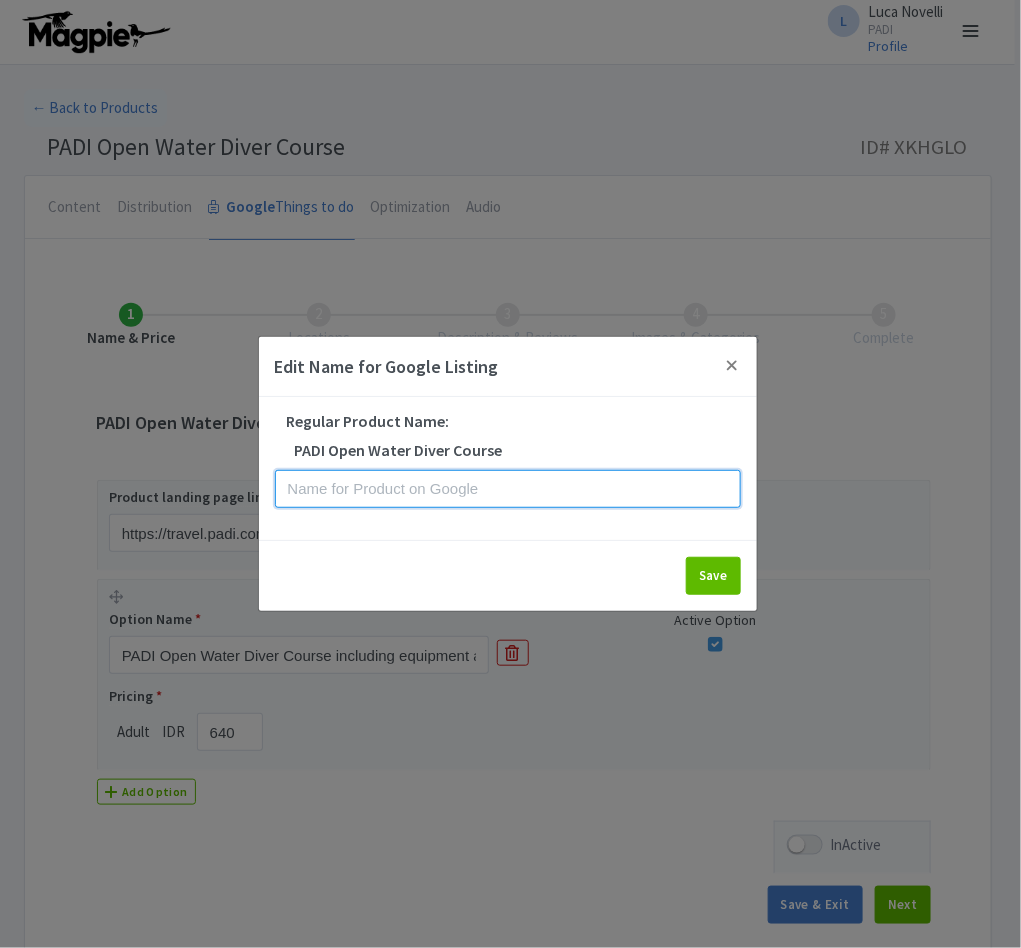 click at bounding box center (508, 489) 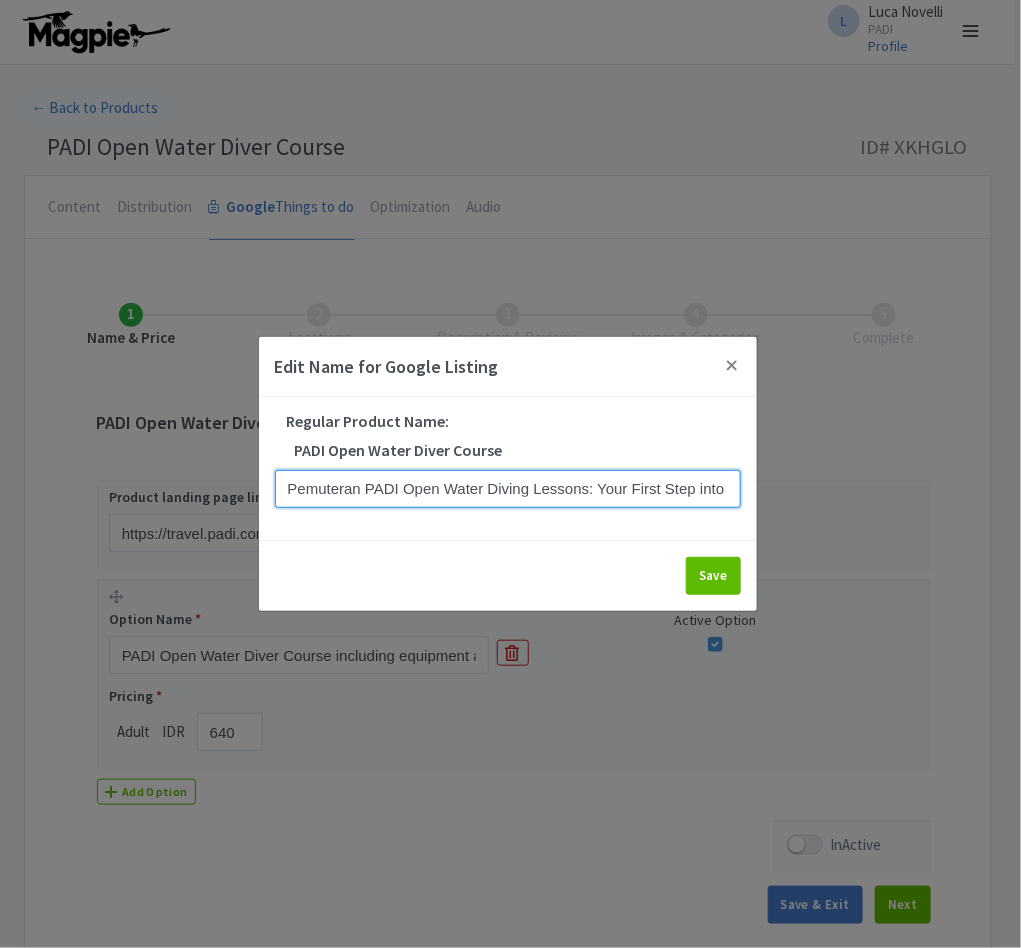 scroll, scrollTop: 0, scrollLeft: 100, axis: horizontal 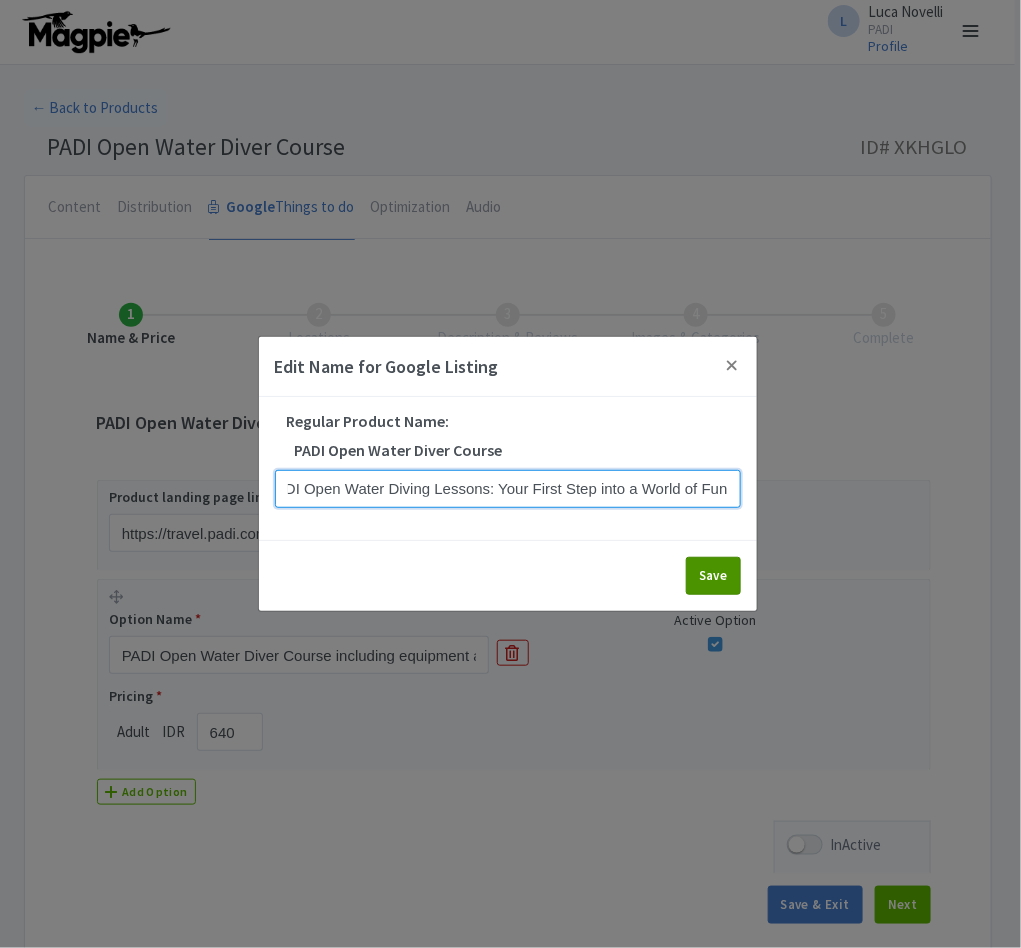type on "Pemuteran PADI Open Water Diving Lessons: Your First Step into a World of Fun" 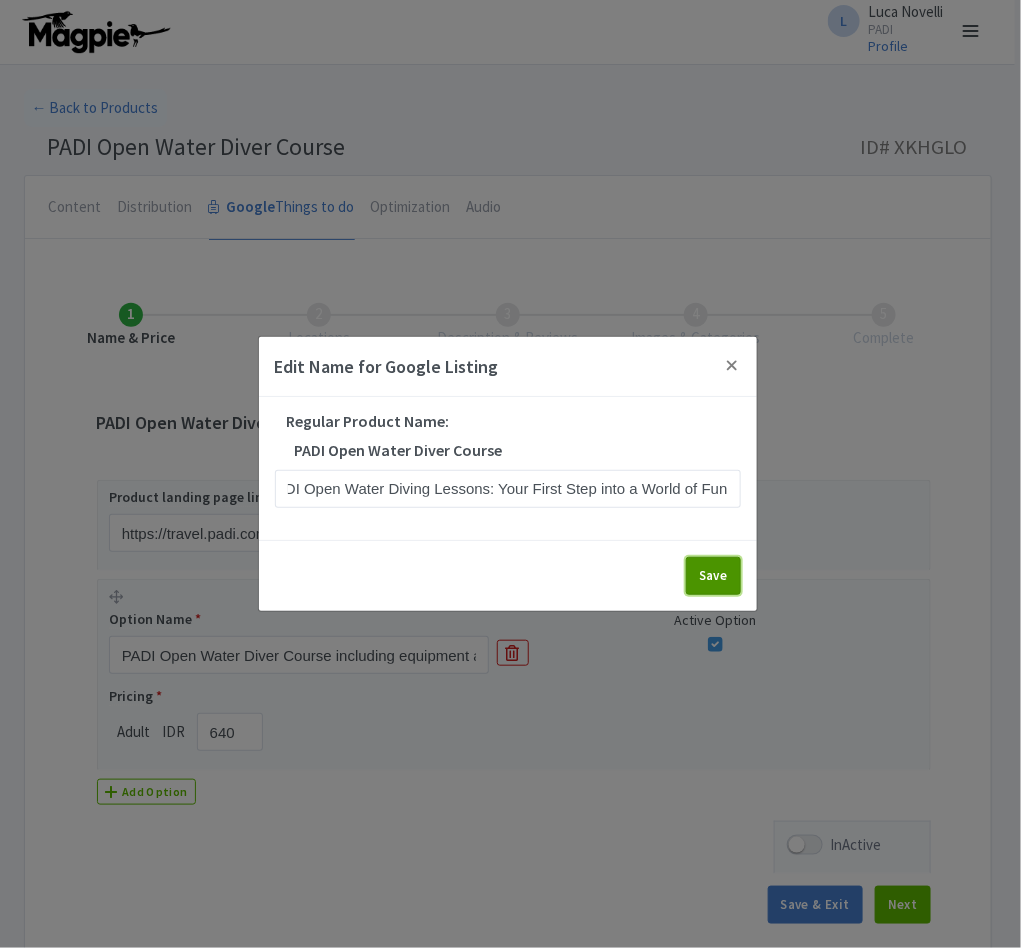 click on "Save" at bounding box center (713, 576) 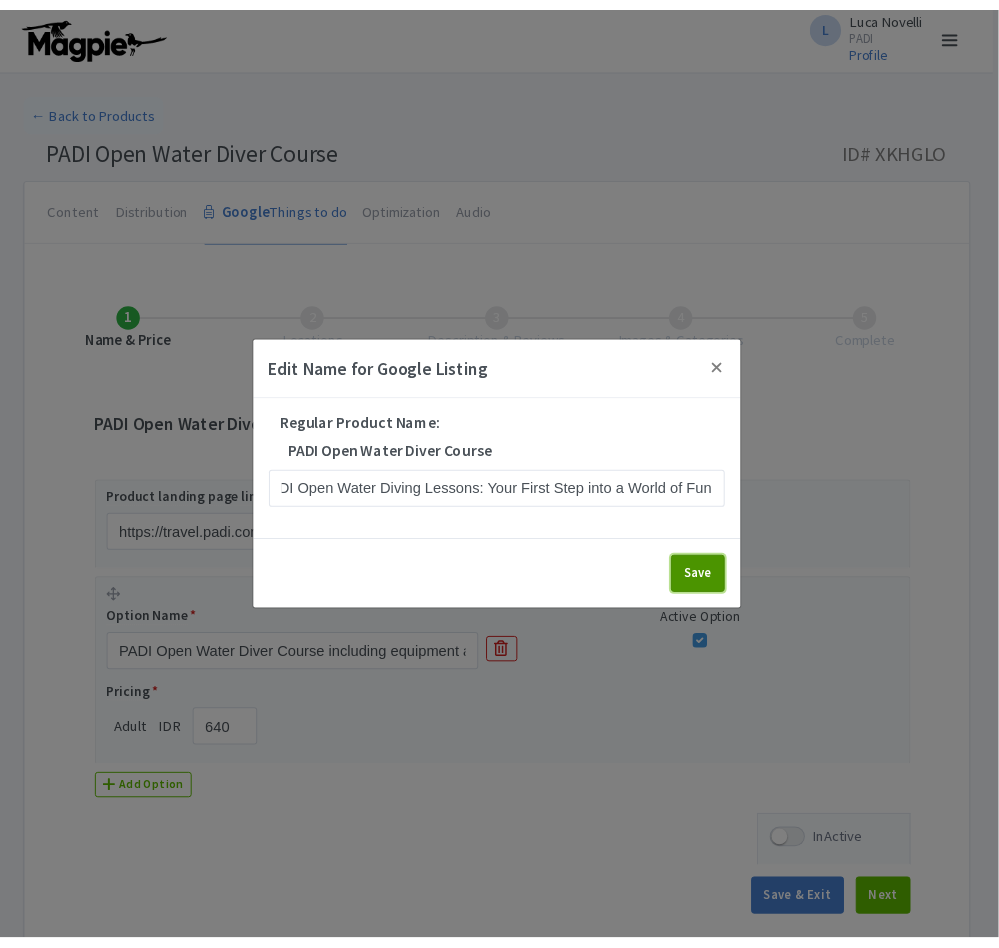 scroll, scrollTop: 0, scrollLeft: 0, axis: both 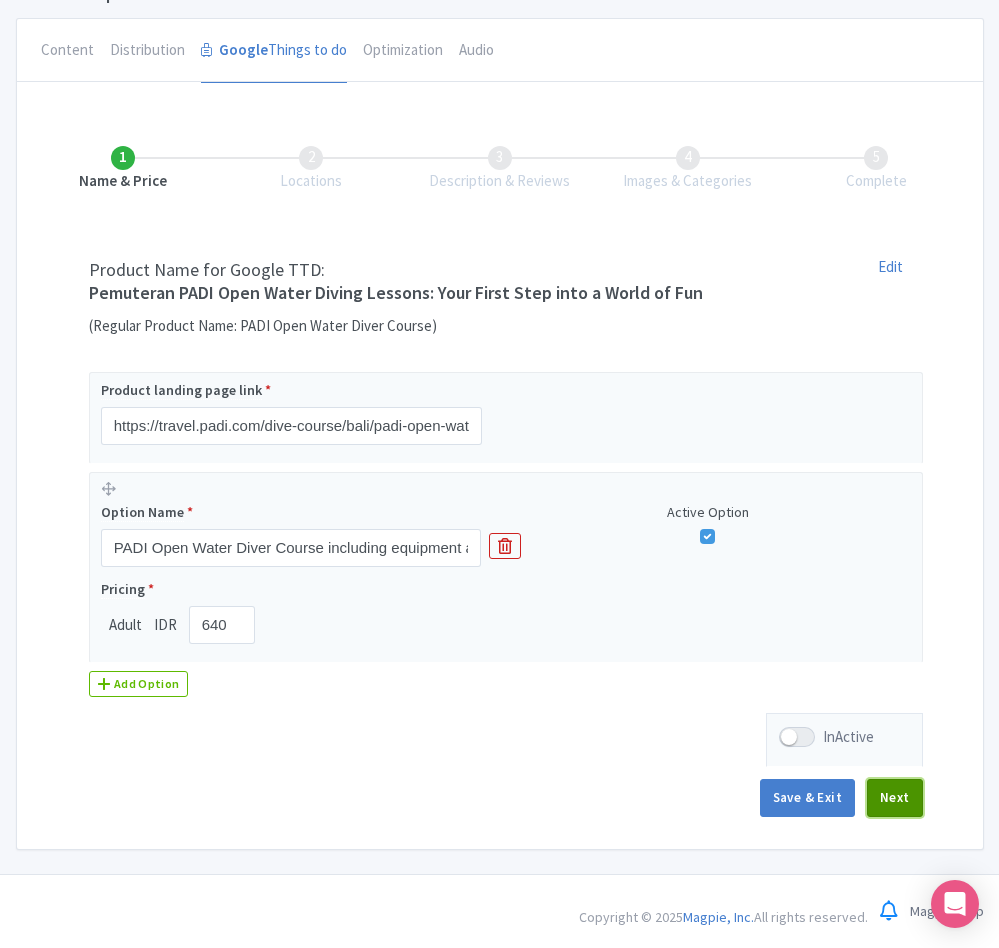 click on "Next" at bounding box center (895, 798) 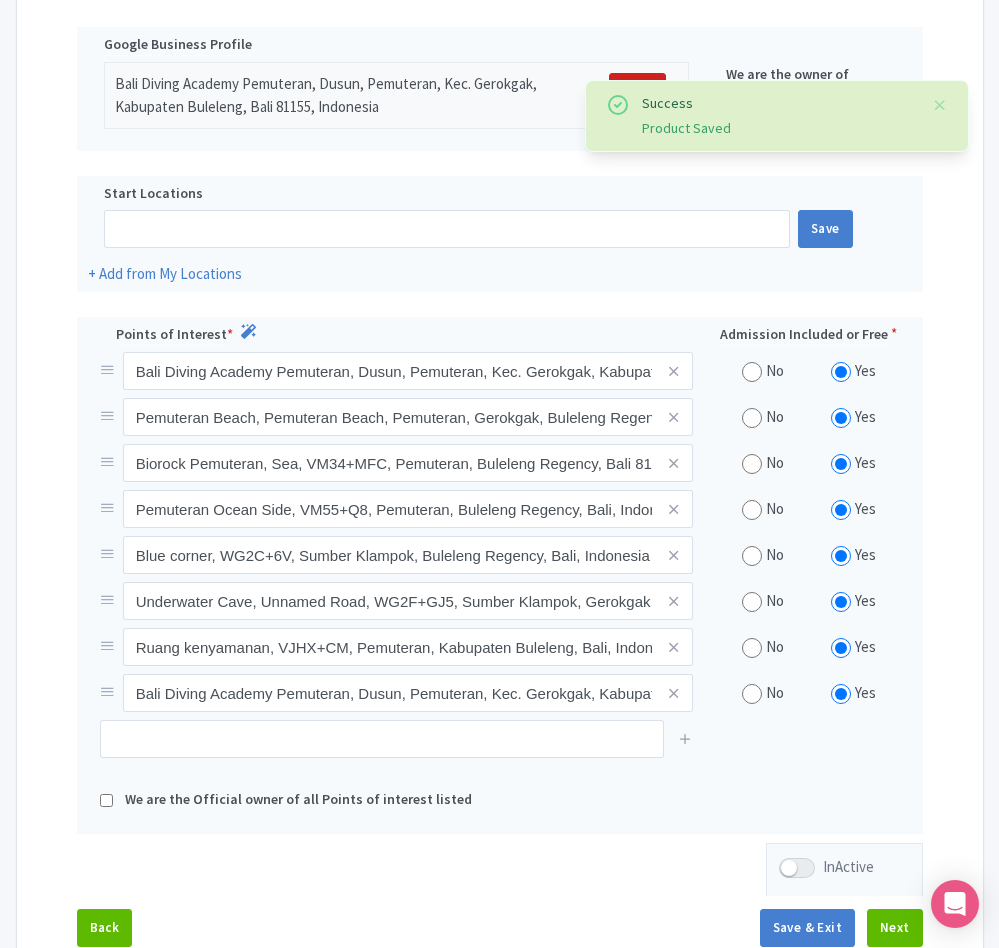 scroll, scrollTop: 594, scrollLeft: 0, axis: vertical 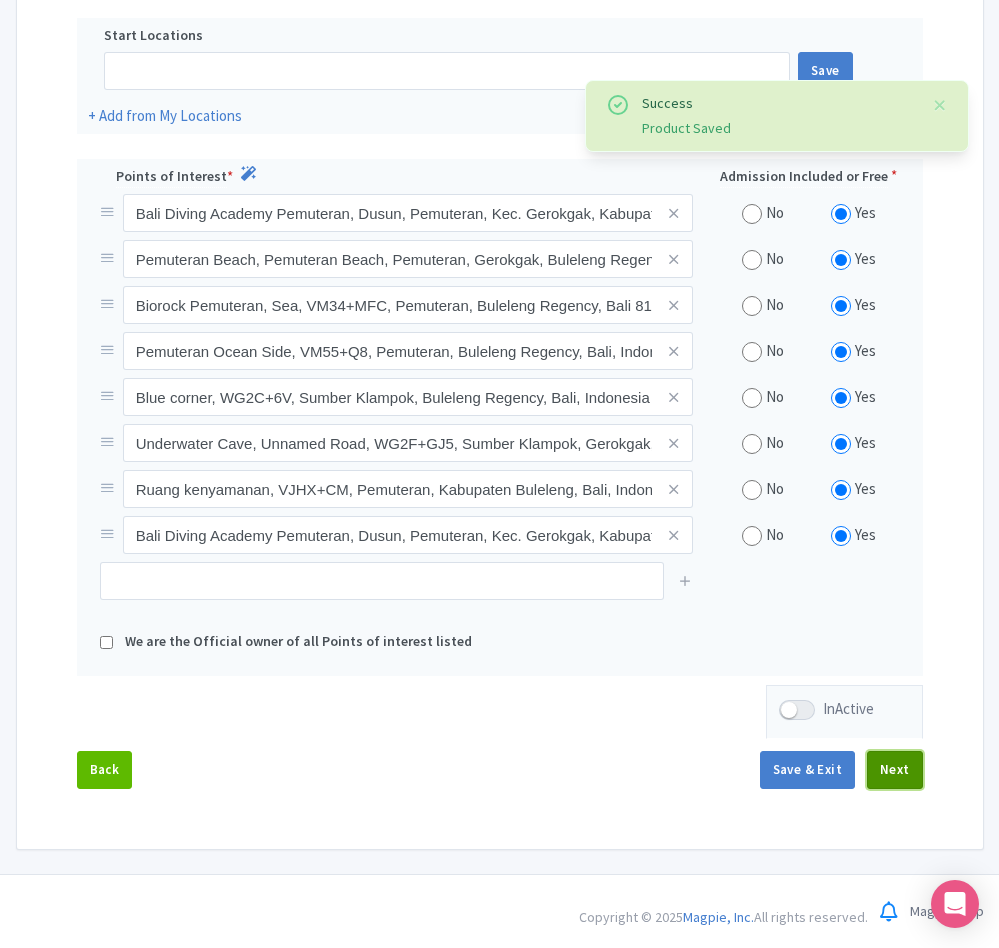 click on "Next" at bounding box center [895, 770] 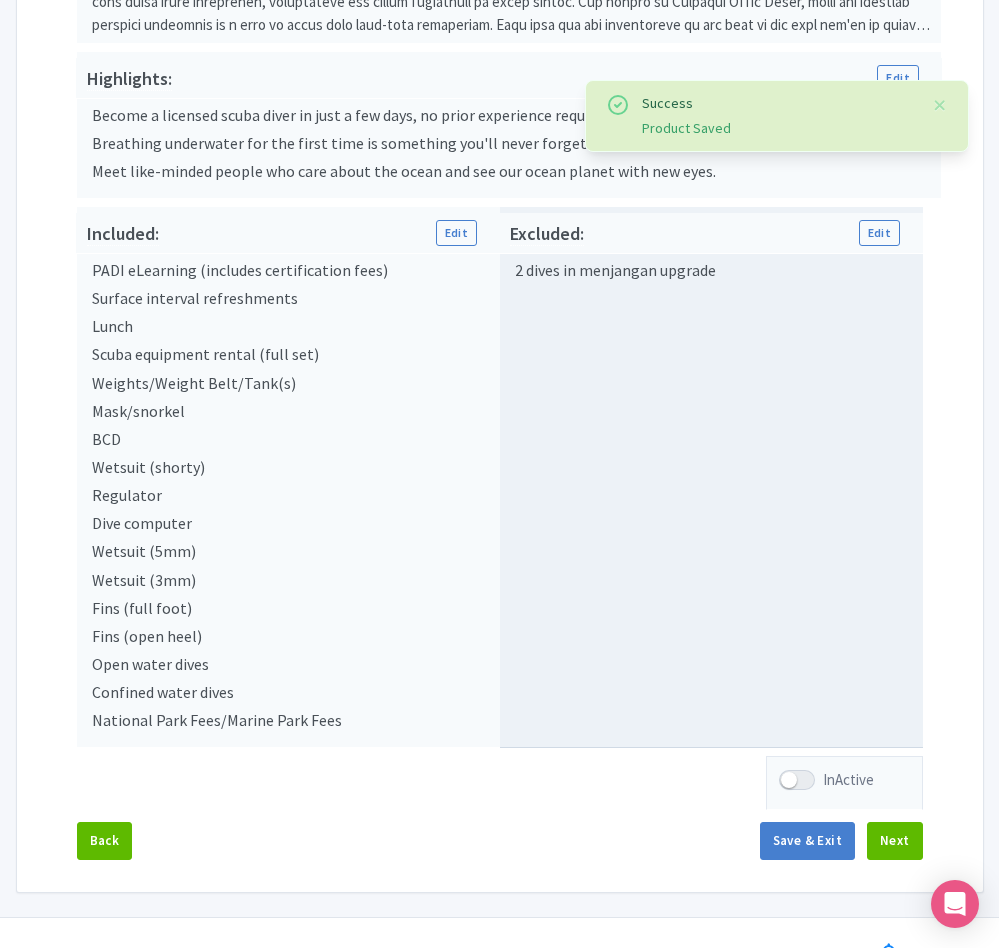 scroll, scrollTop: 741, scrollLeft: 0, axis: vertical 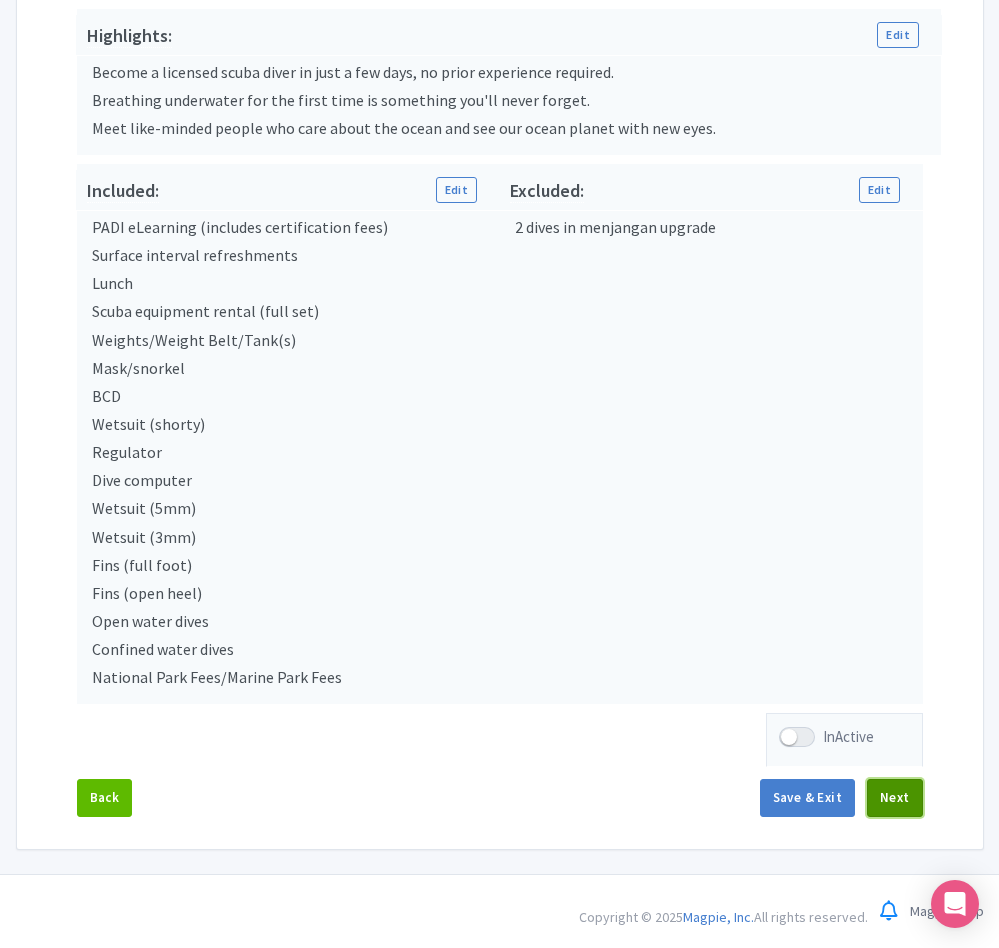 click on "Next" at bounding box center (895, 798) 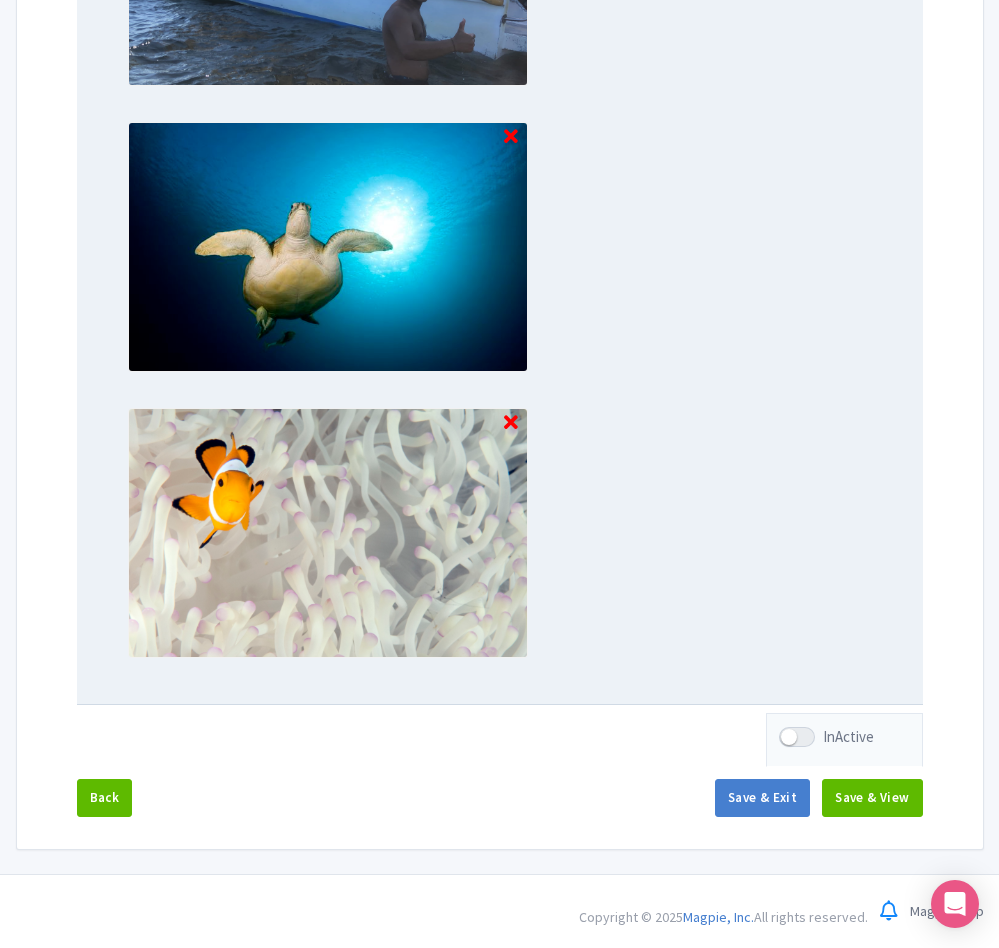 scroll, scrollTop: 1795, scrollLeft: 0, axis: vertical 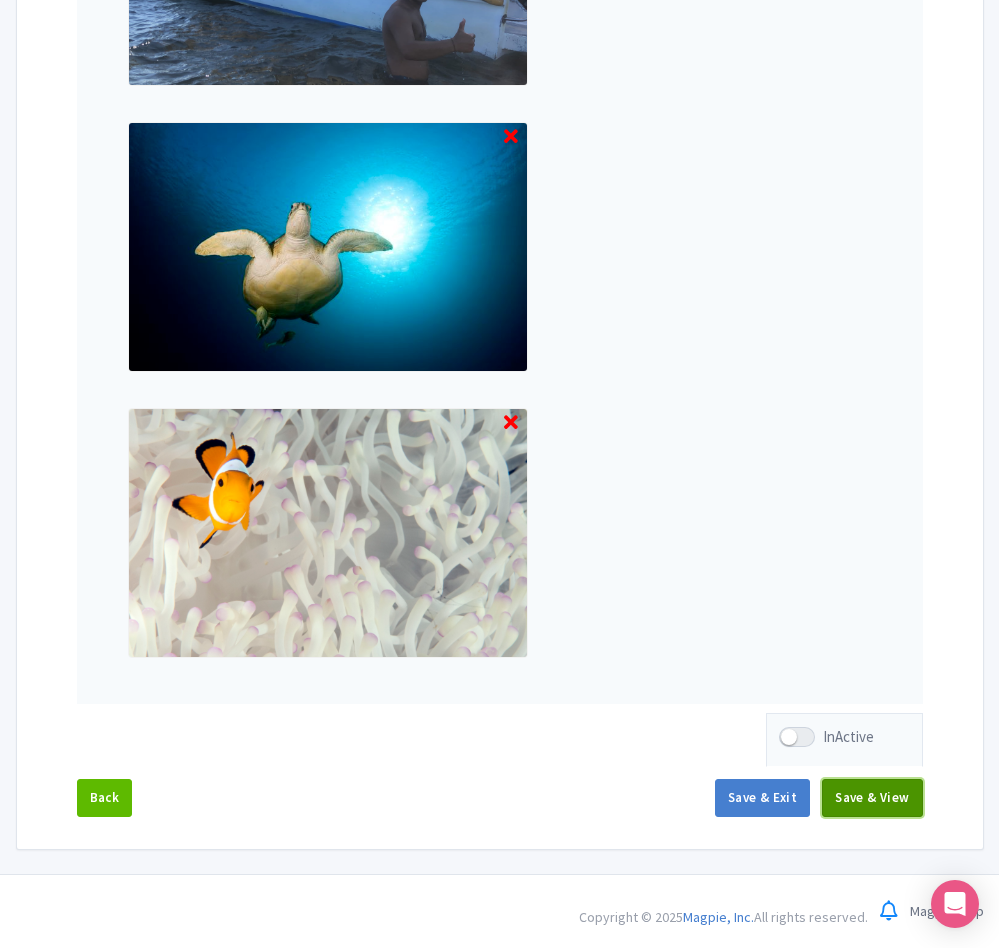 click on "Save & View" at bounding box center (872, 798) 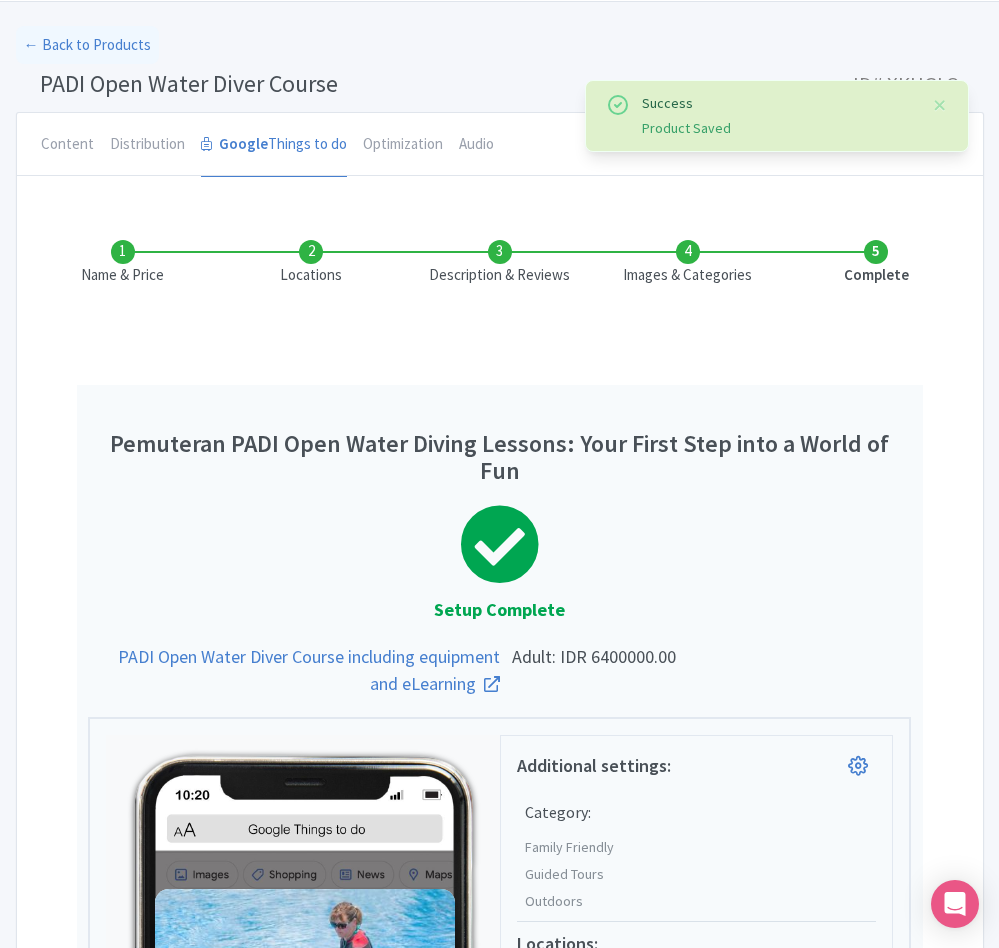 scroll, scrollTop: 0, scrollLeft: 0, axis: both 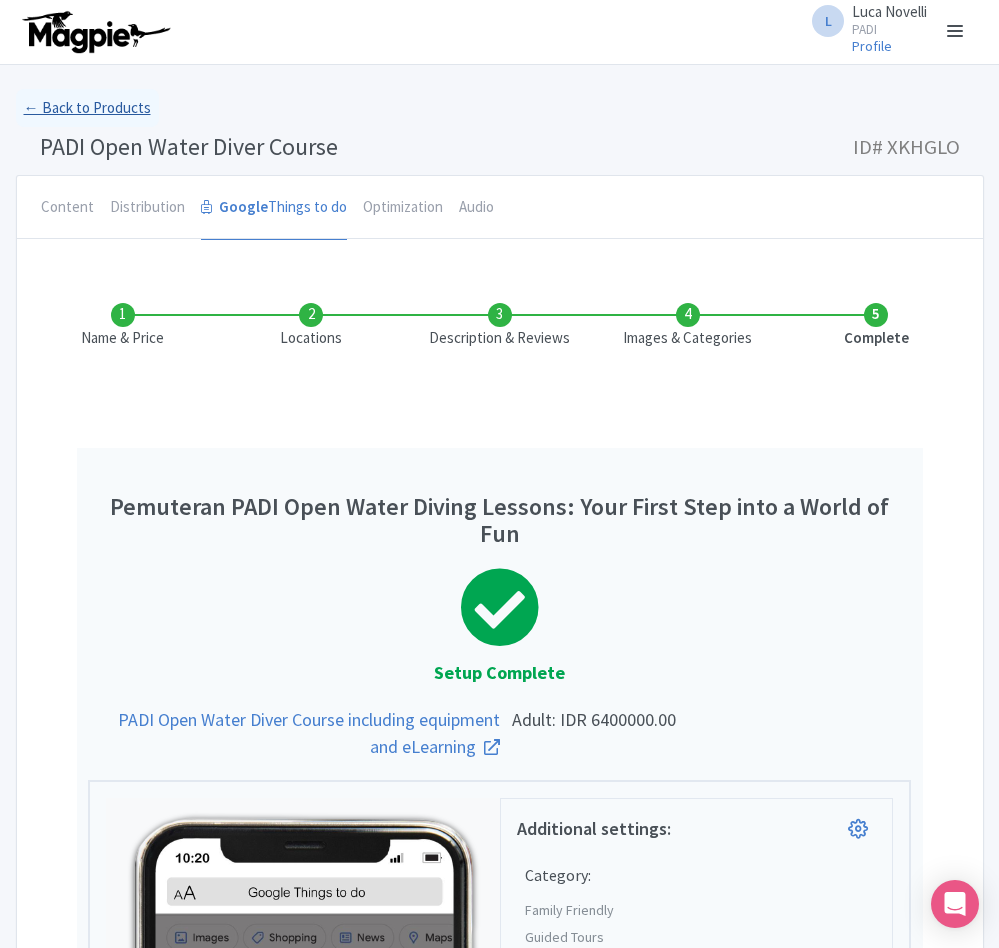 click on "← Back to Products" at bounding box center [87, 108] 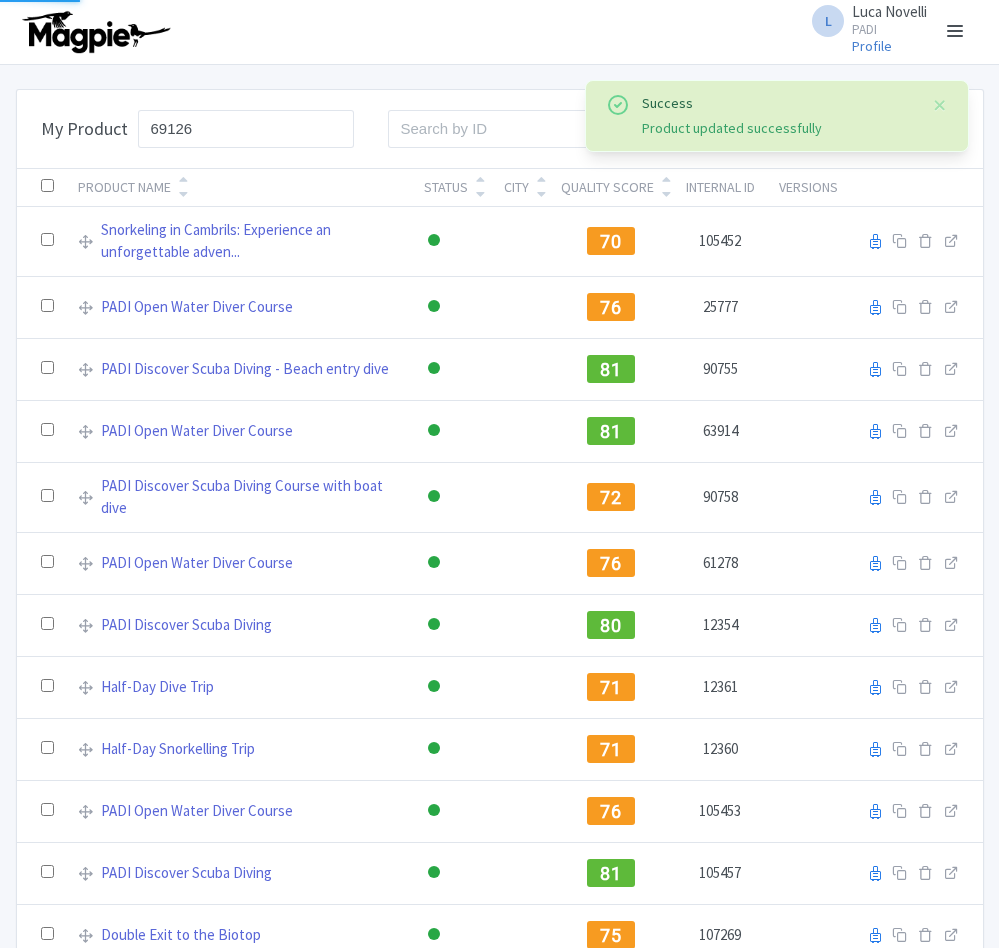 scroll, scrollTop: 0, scrollLeft: 0, axis: both 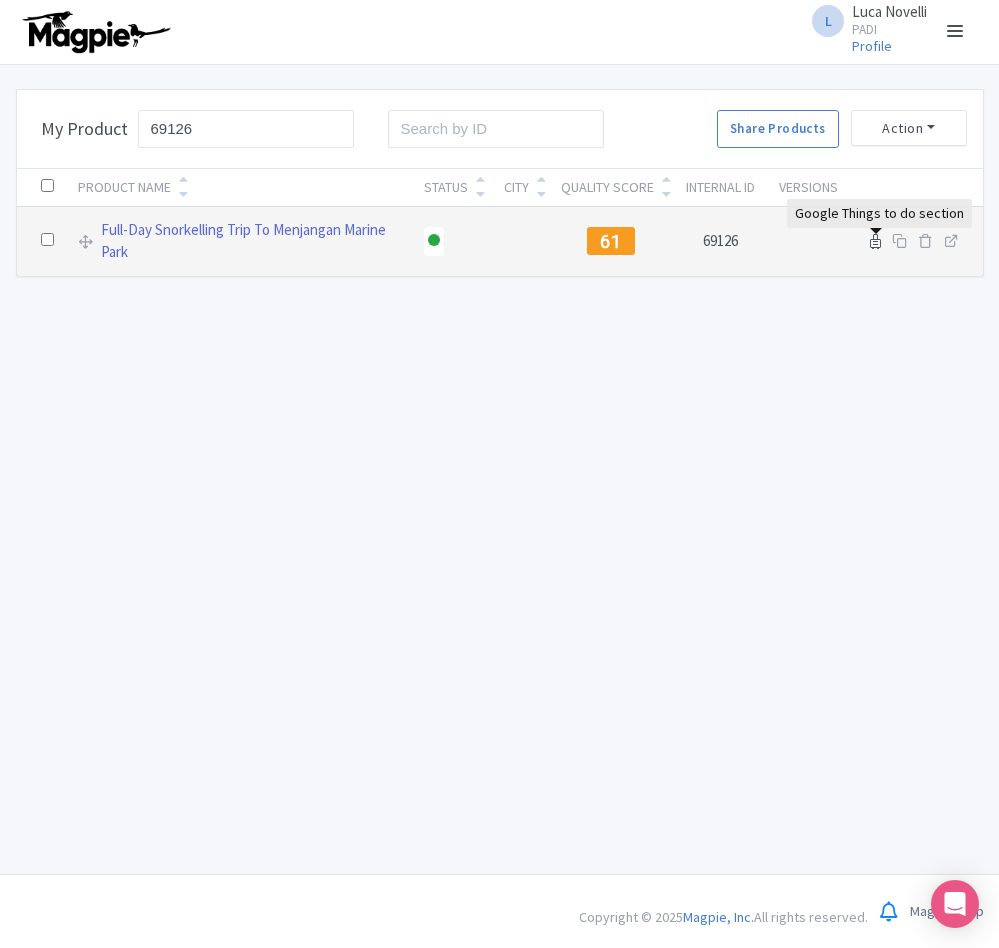 type on "69126" 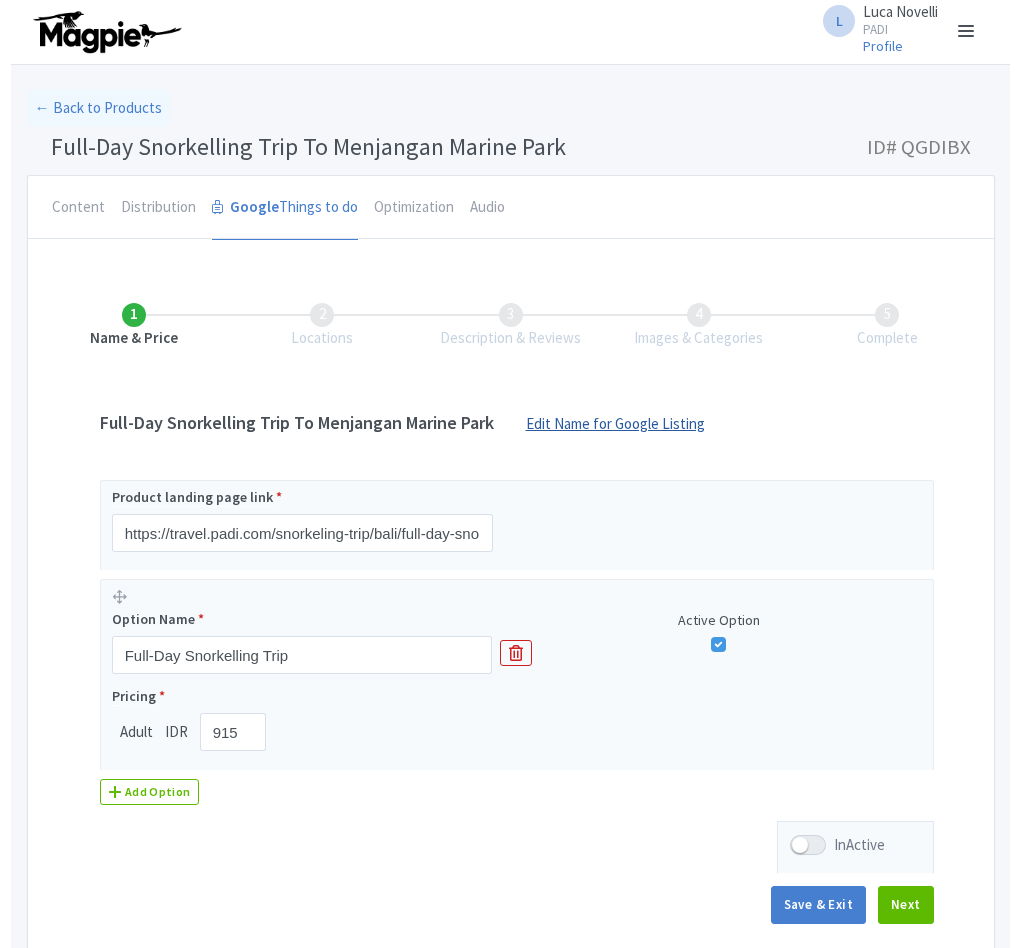scroll, scrollTop: 0, scrollLeft: 0, axis: both 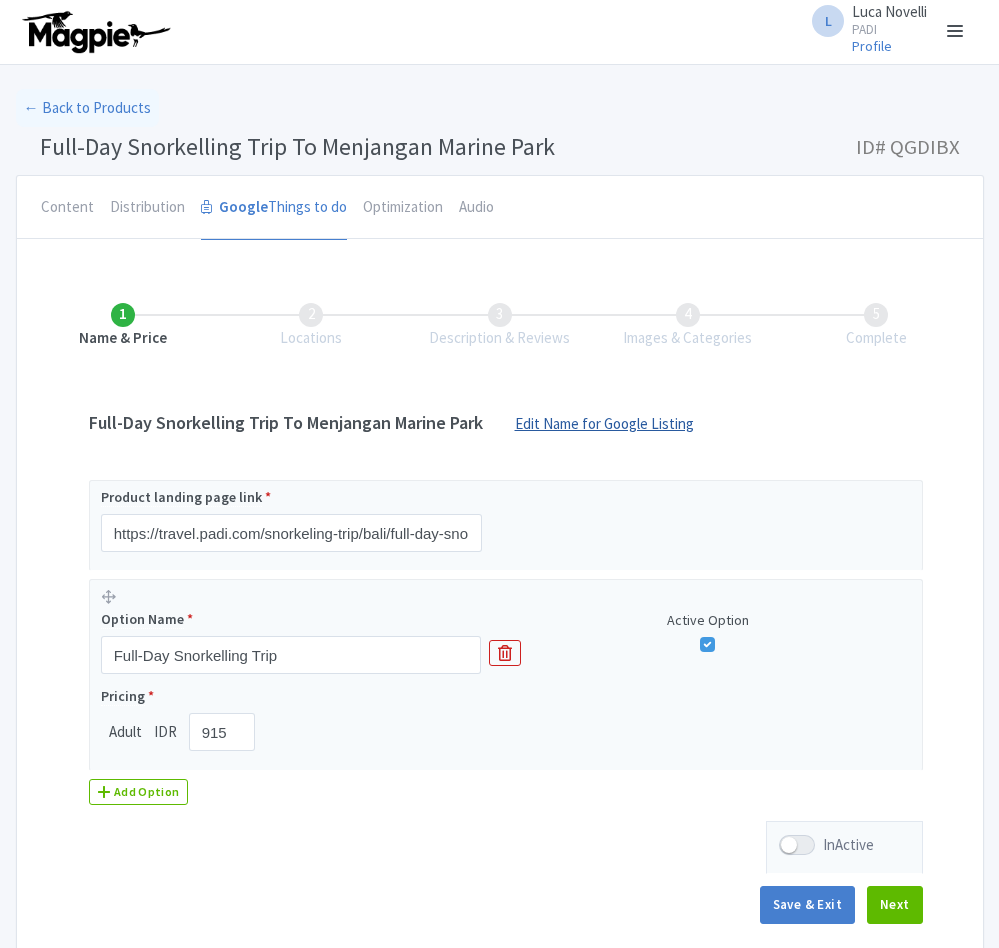 click on "Edit Name for Google Listing" at bounding box center [604, 429] 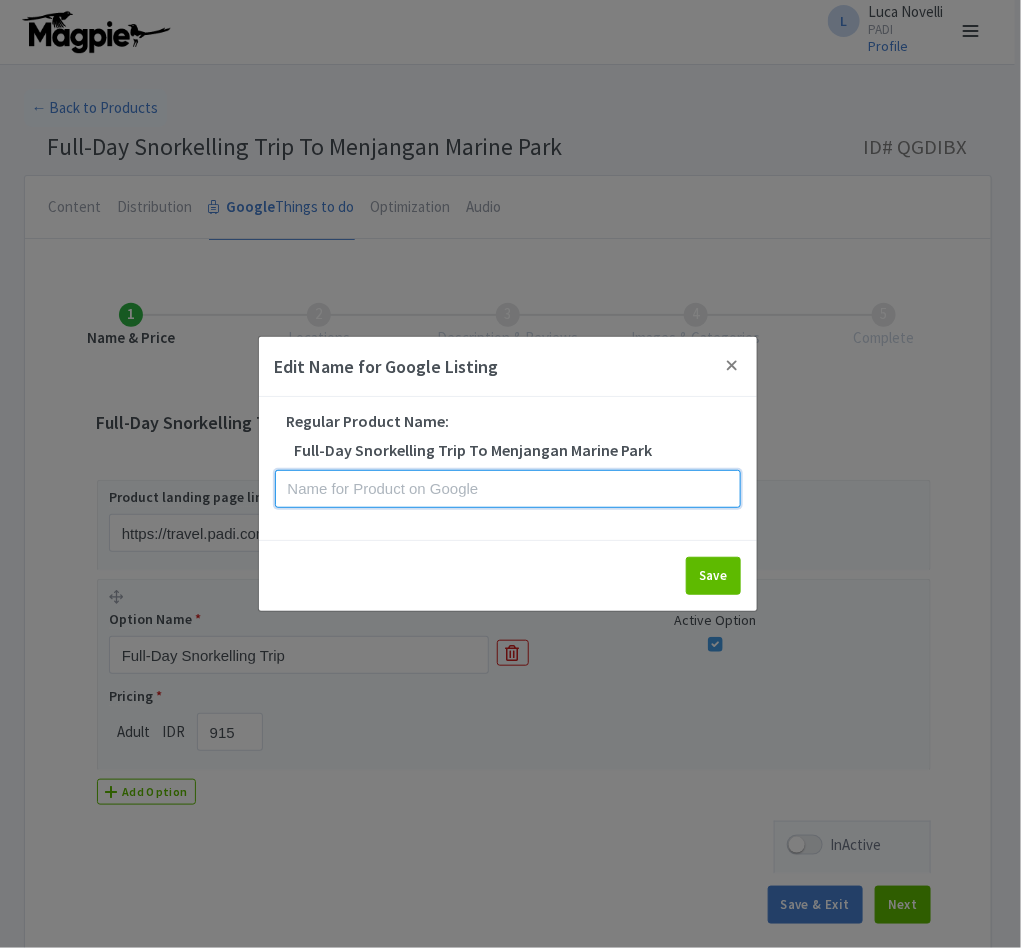 click at bounding box center (508, 489) 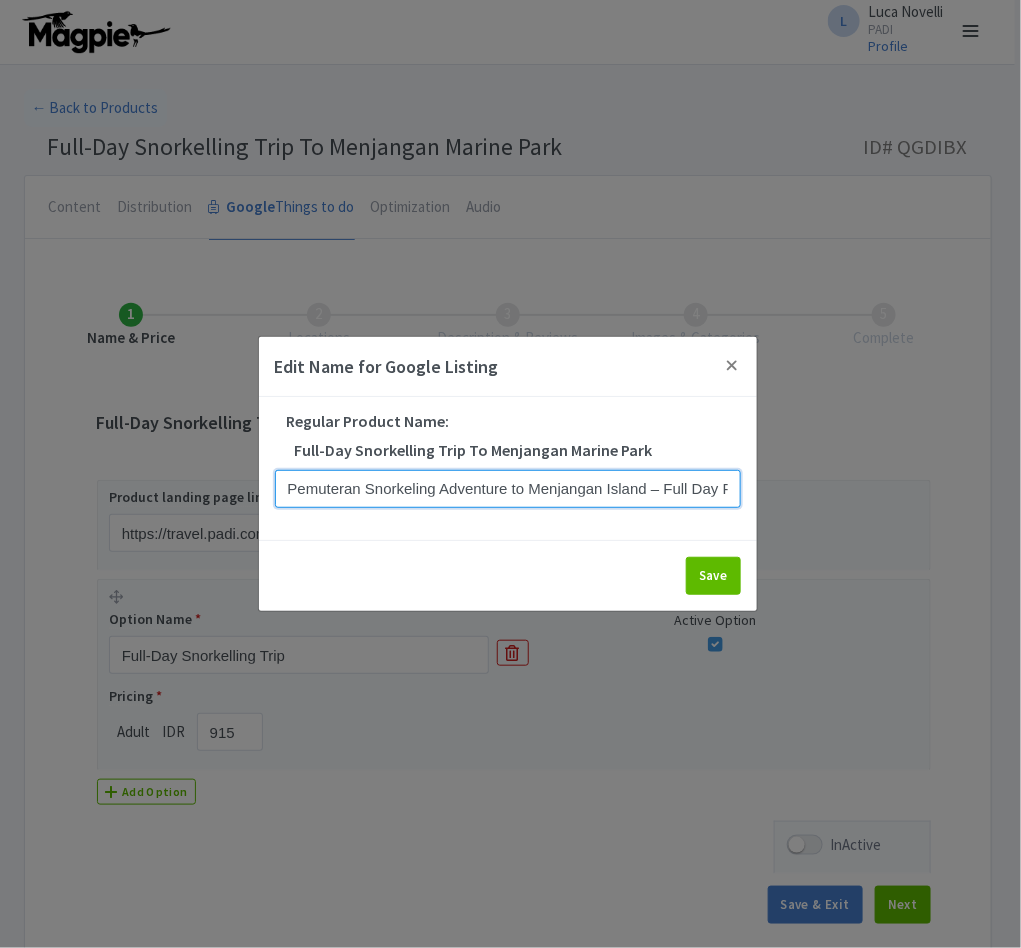 scroll, scrollTop: 0, scrollLeft: 22, axis: horizontal 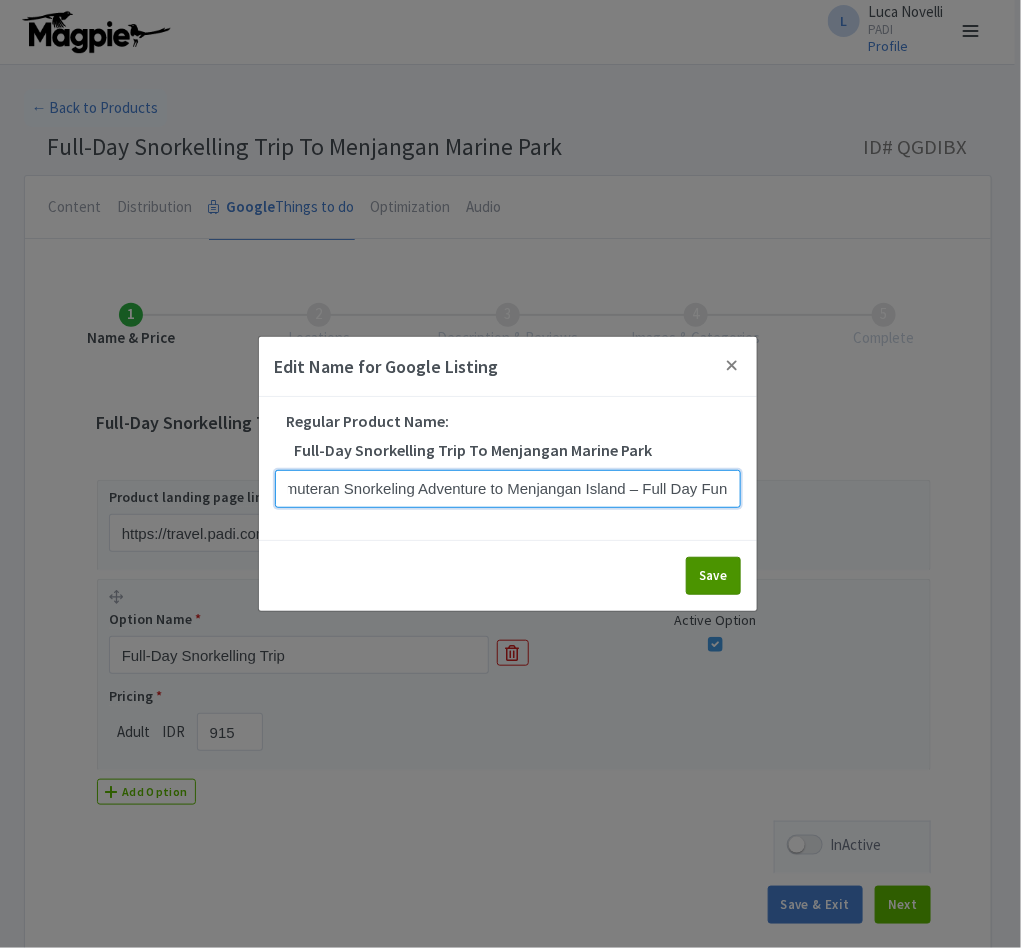 type on "Pemuteran Snorkeling Adventure to Menjangan Island – Full Day Fun" 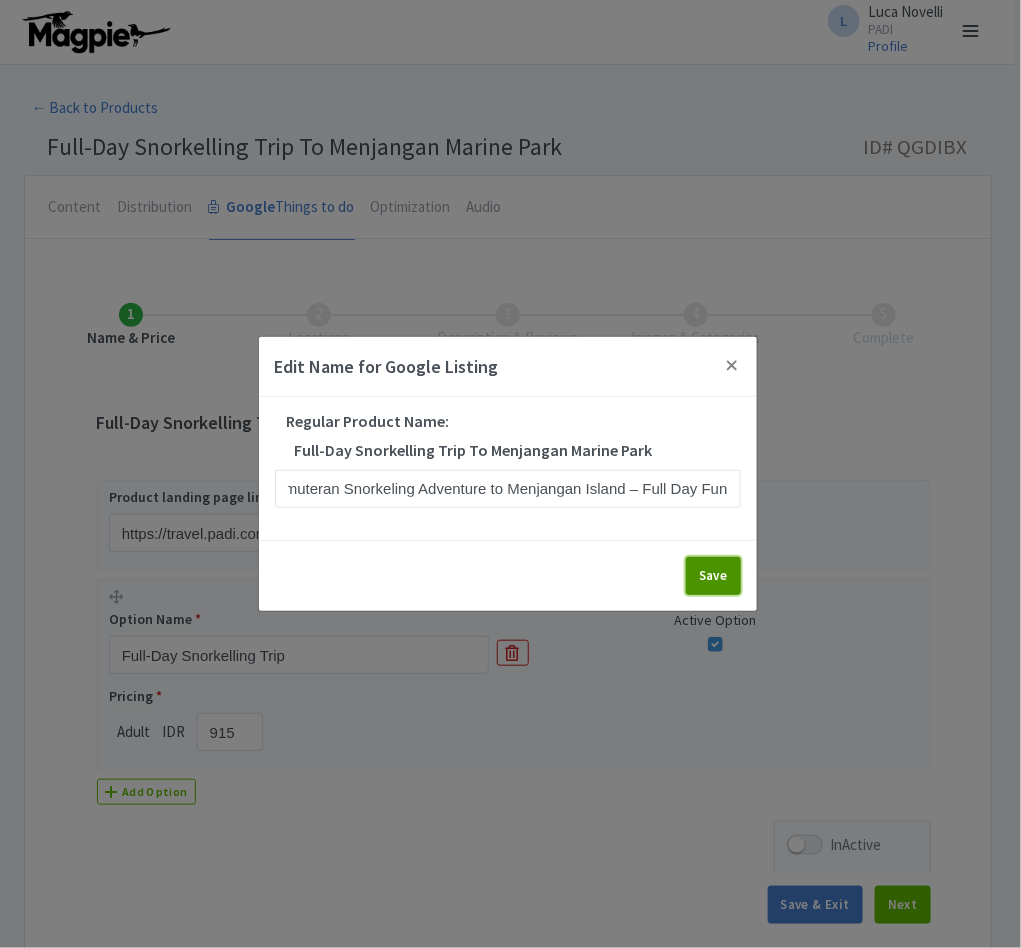 click on "Save" at bounding box center [713, 576] 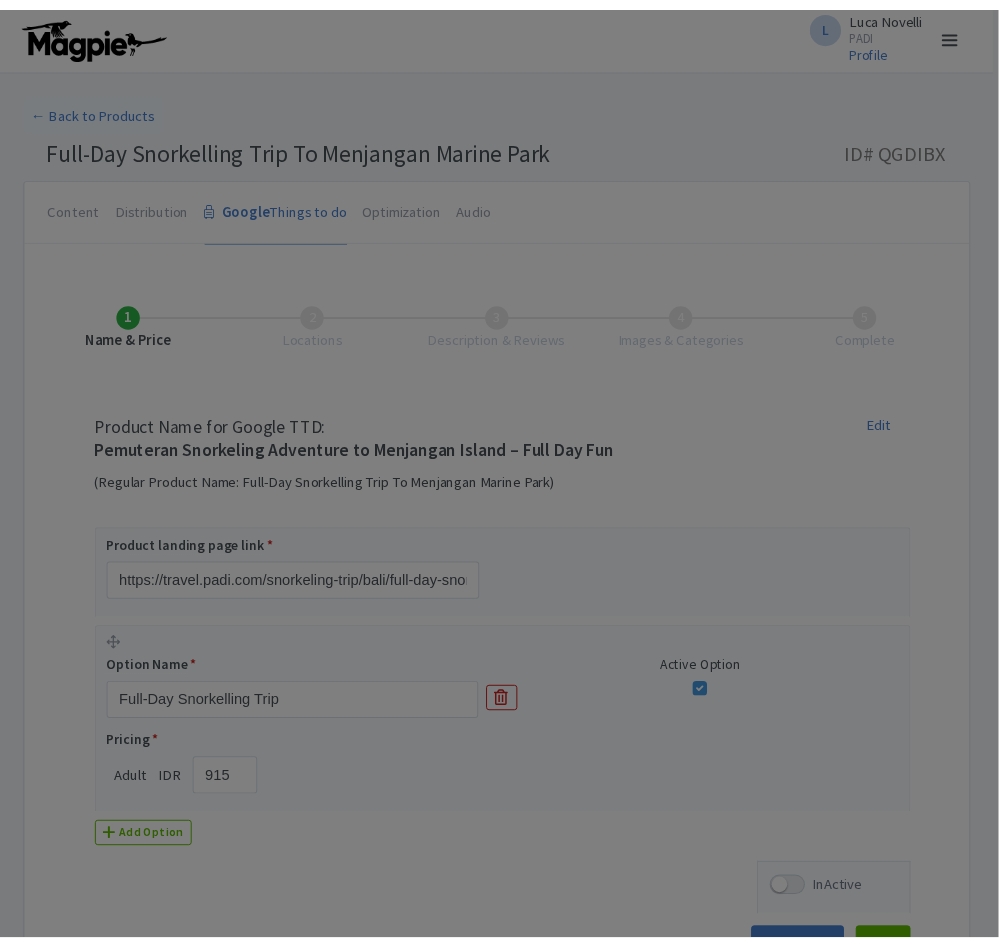 scroll, scrollTop: 0, scrollLeft: 0, axis: both 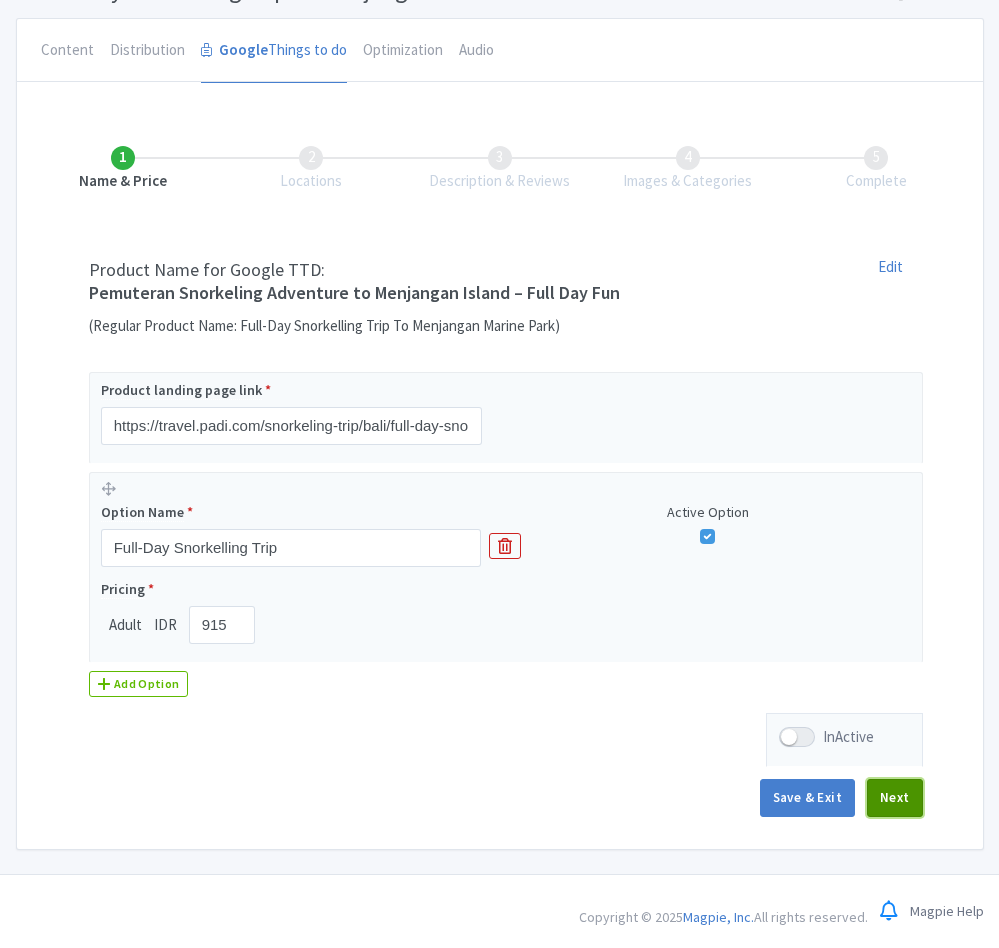 click on "Next" at bounding box center (895, 798) 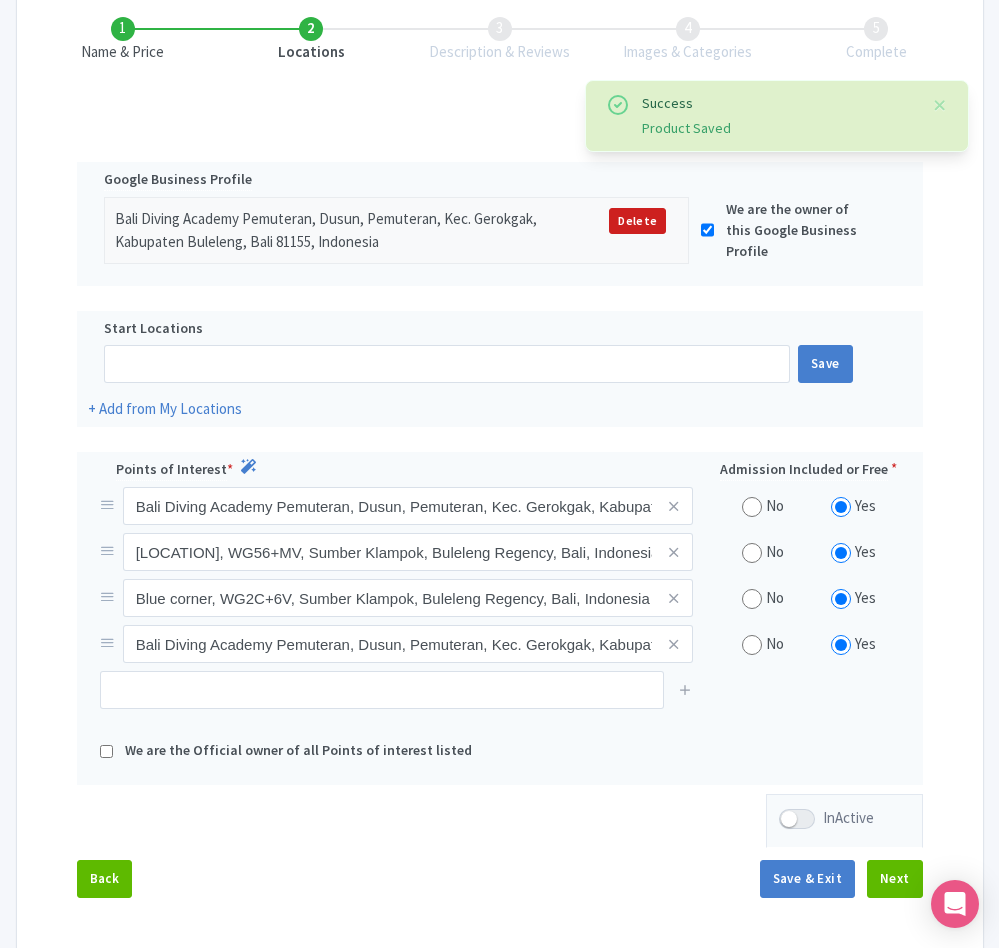 scroll, scrollTop: 411, scrollLeft: 0, axis: vertical 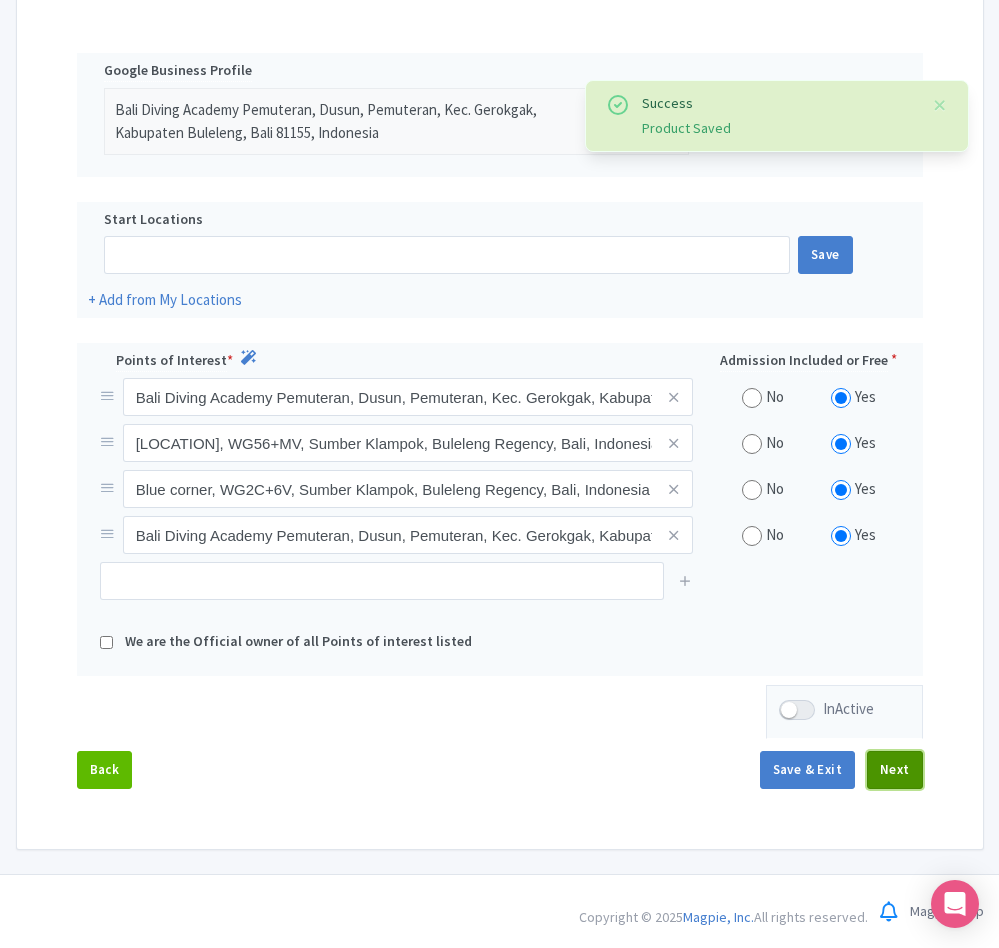 click on "Next" at bounding box center [895, 770] 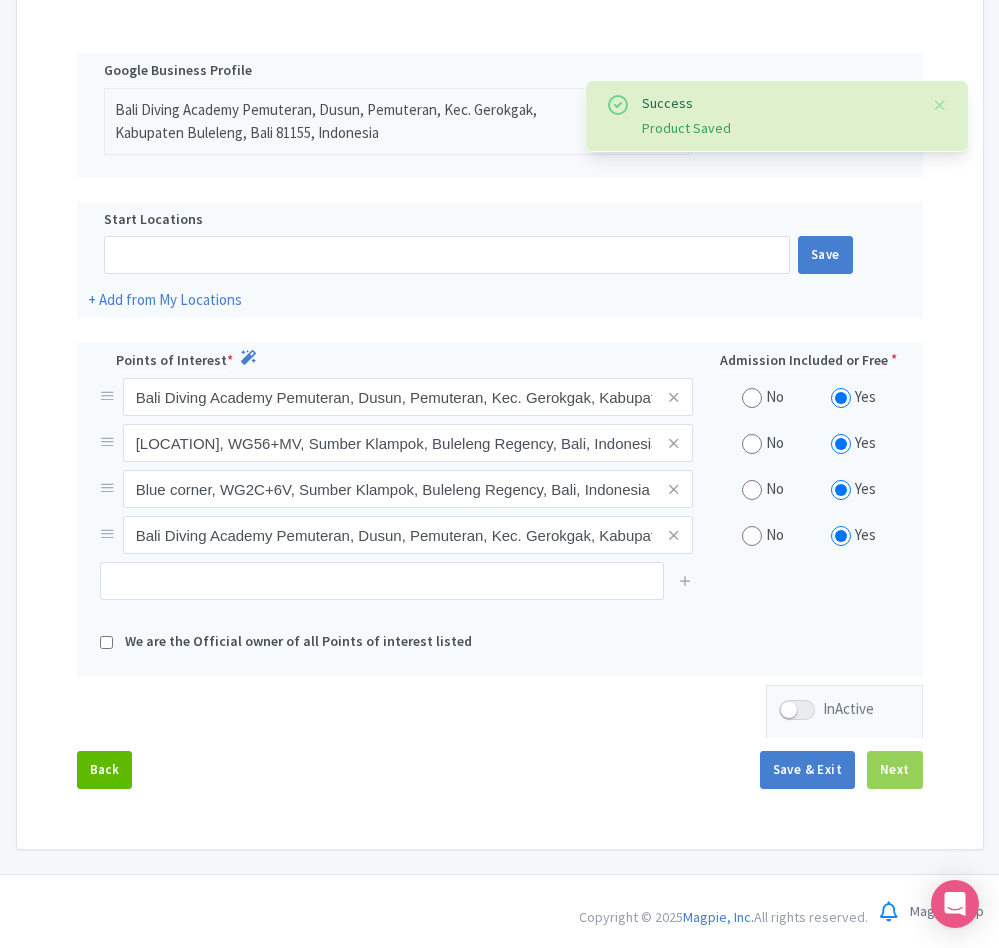 scroll, scrollTop: 319, scrollLeft: 0, axis: vertical 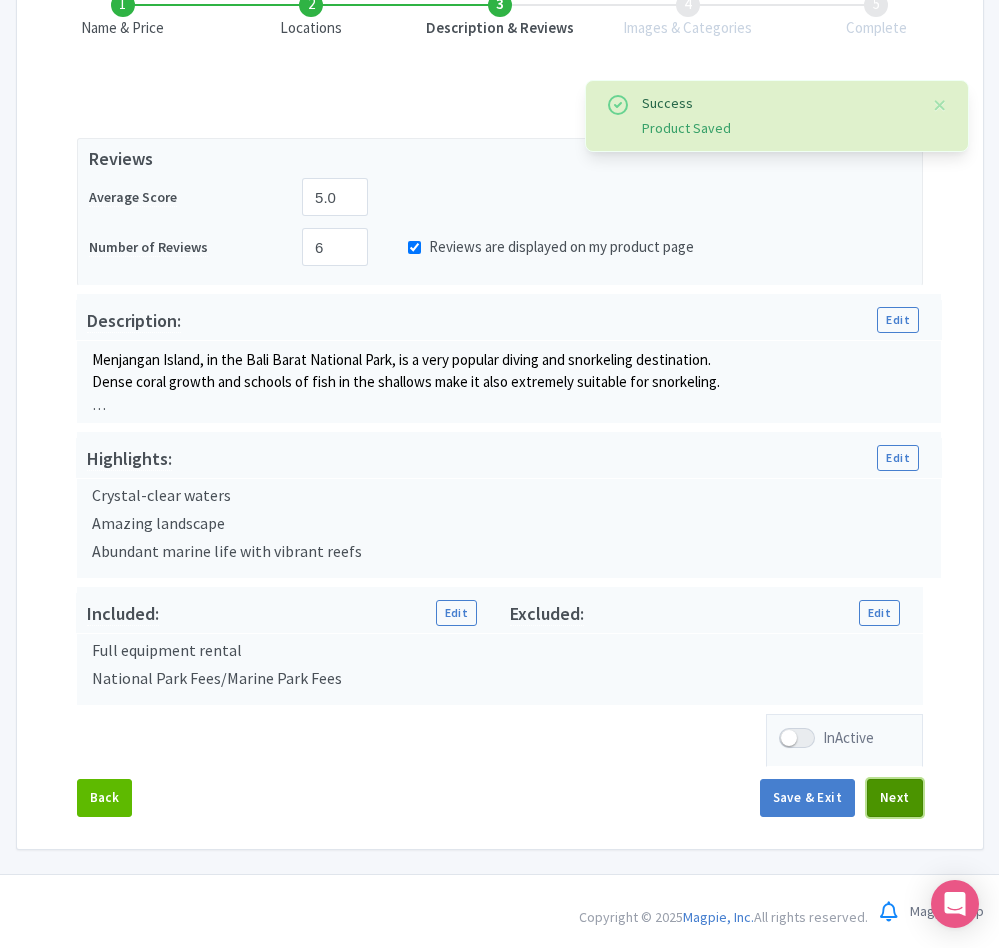 click on "Next" at bounding box center [895, 798] 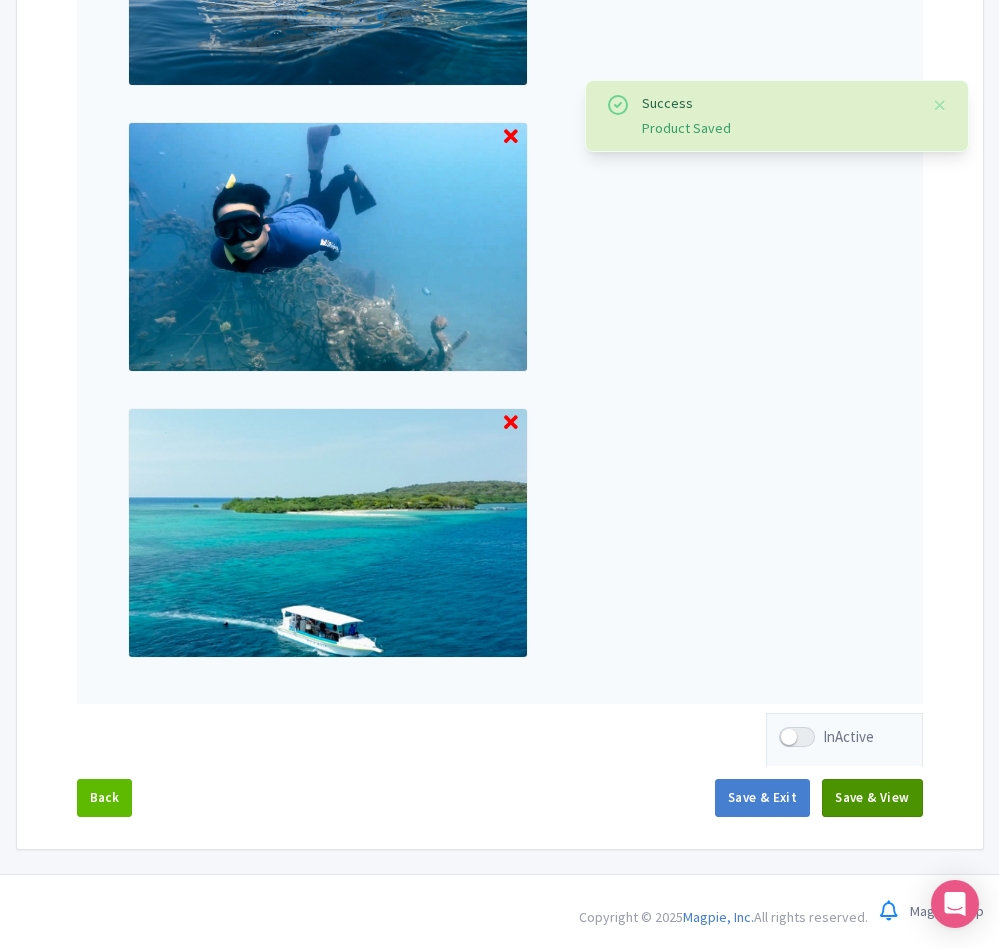 scroll, scrollTop: 1795, scrollLeft: 0, axis: vertical 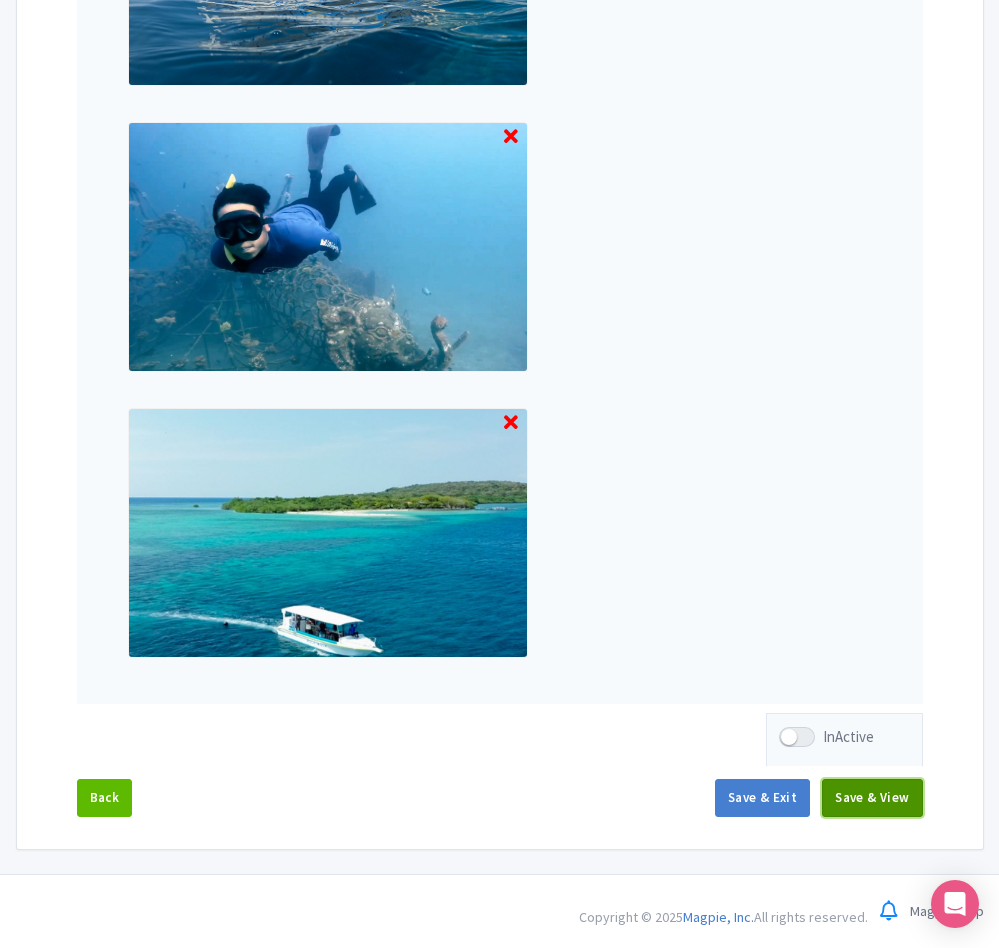 click on "Save & View" at bounding box center (872, 798) 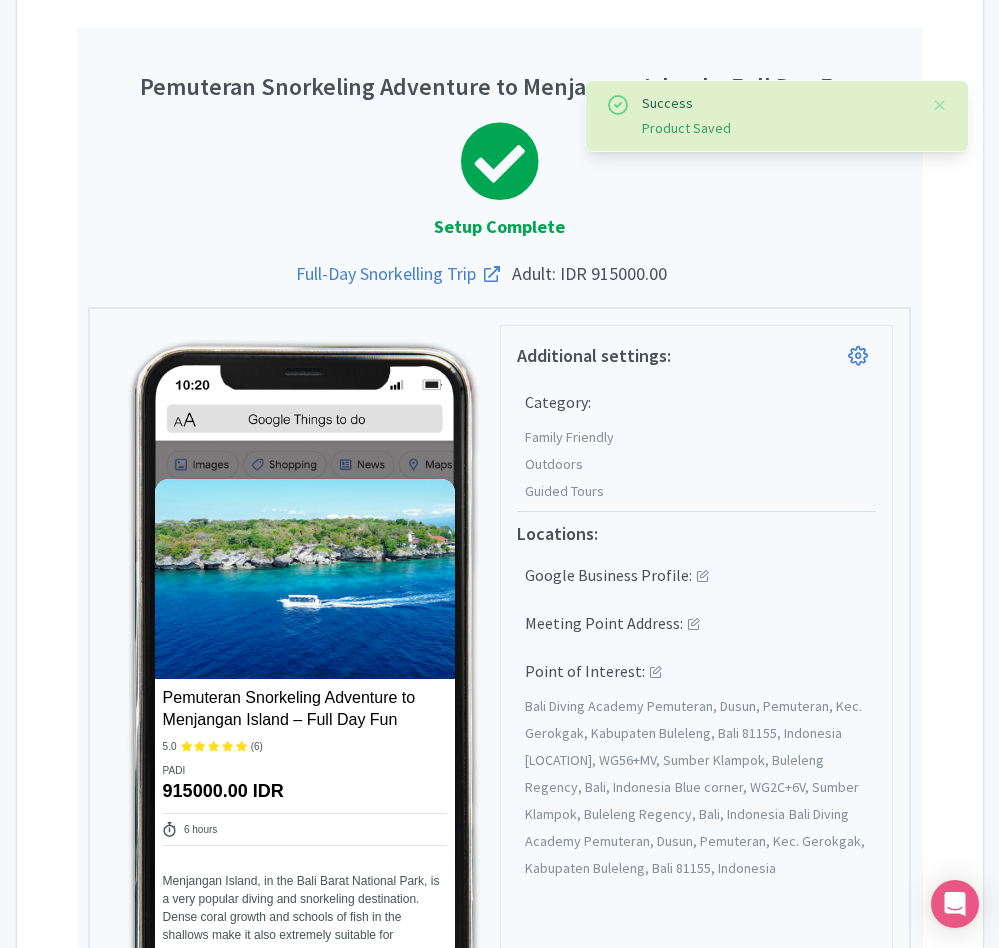 scroll, scrollTop: 0, scrollLeft: 0, axis: both 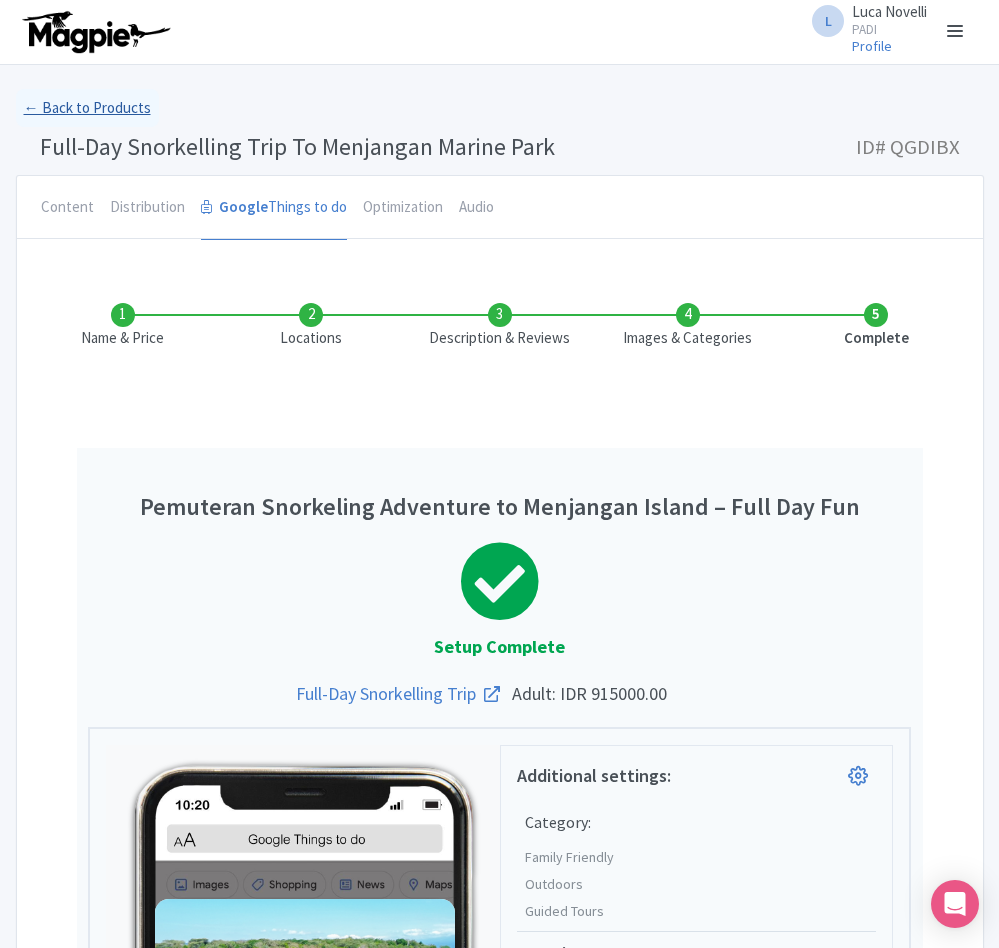 drag, startPoint x: 75, startPoint y: 114, endPoint x: 762, endPoint y: 172, distance: 689.444 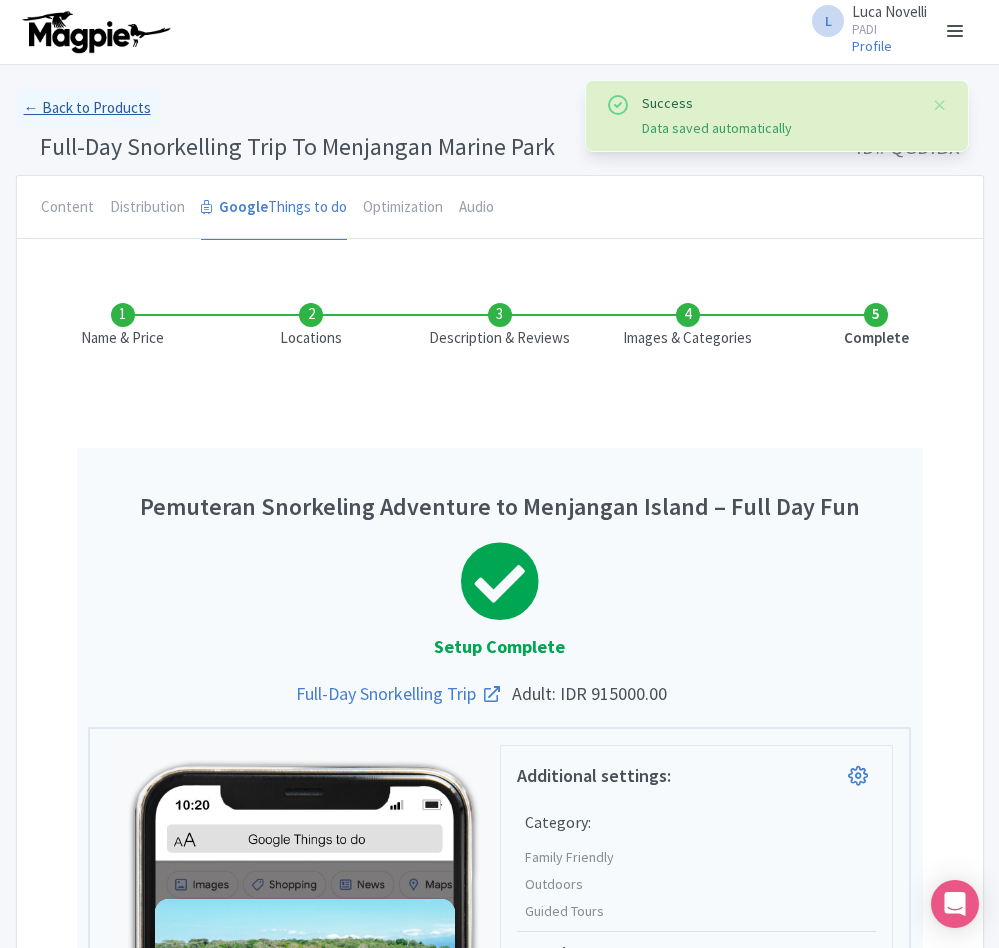 click on "← Back to Products" at bounding box center [87, 108] 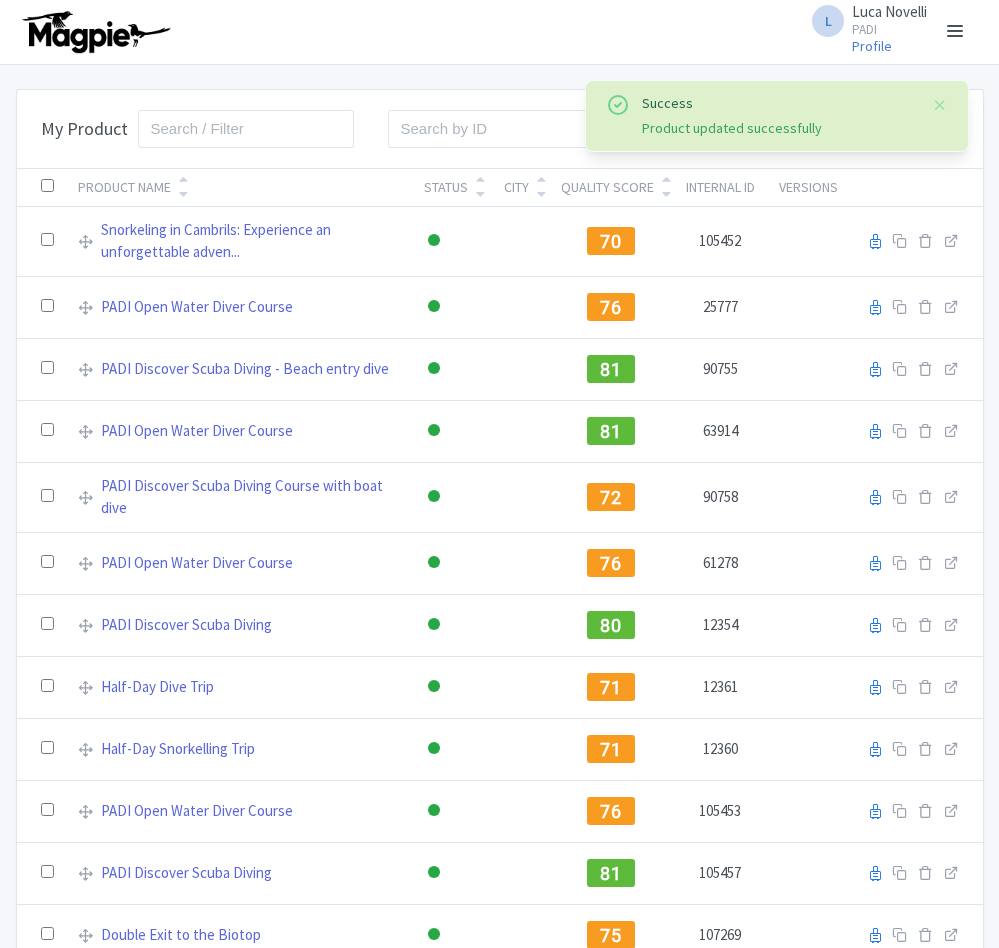 scroll, scrollTop: 0, scrollLeft: 0, axis: both 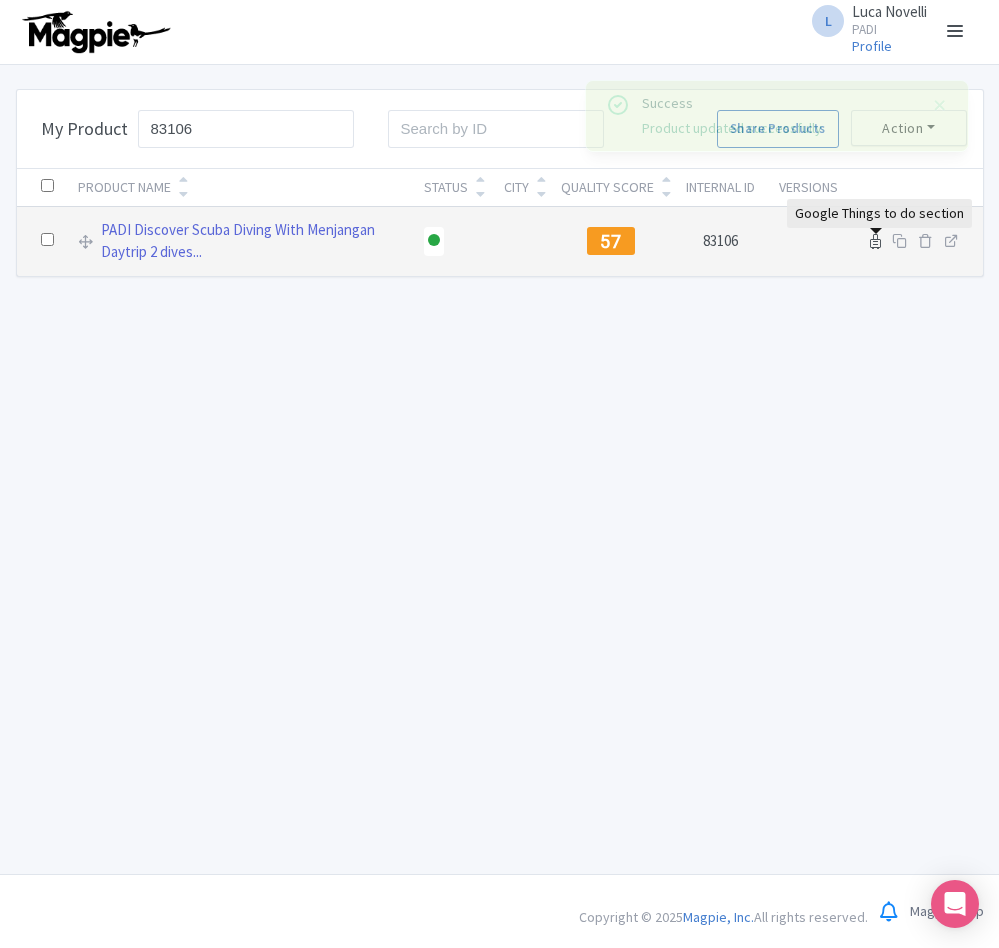 type on "83106" 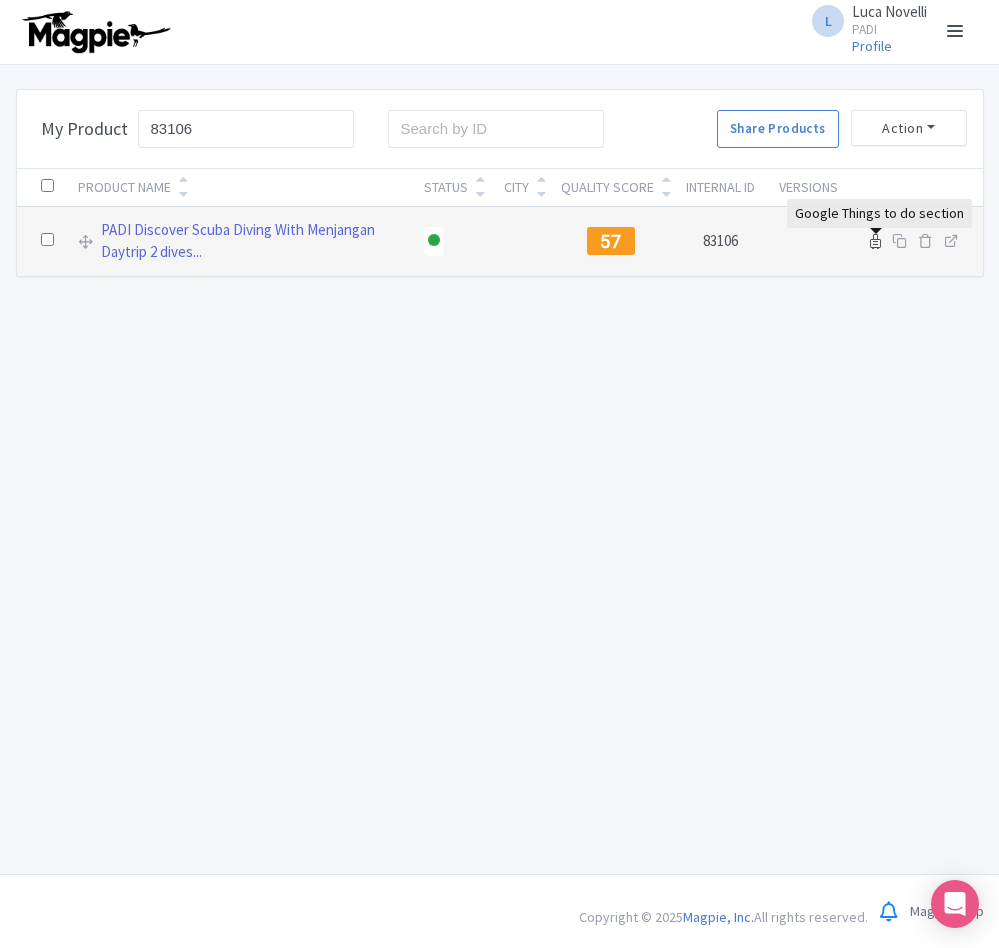 click at bounding box center [875, 241] 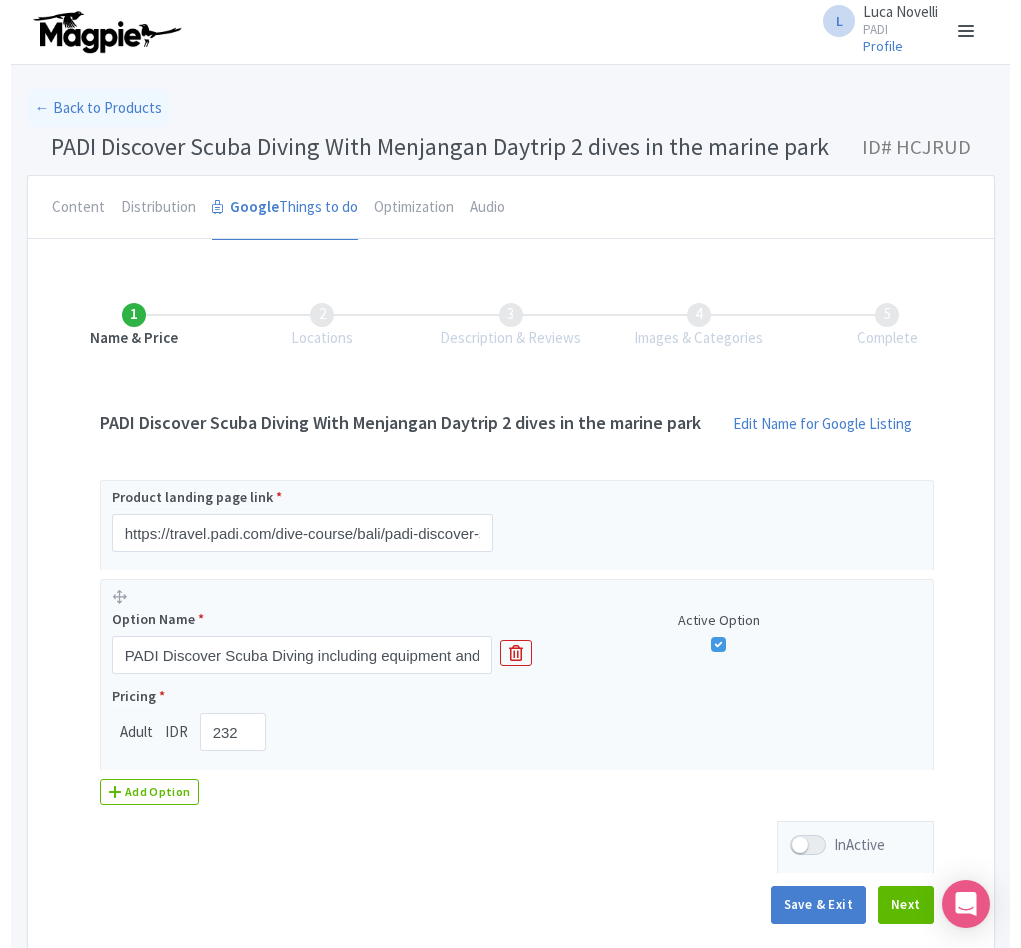 scroll, scrollTop: 0, scrollLeft: 0, axis: both 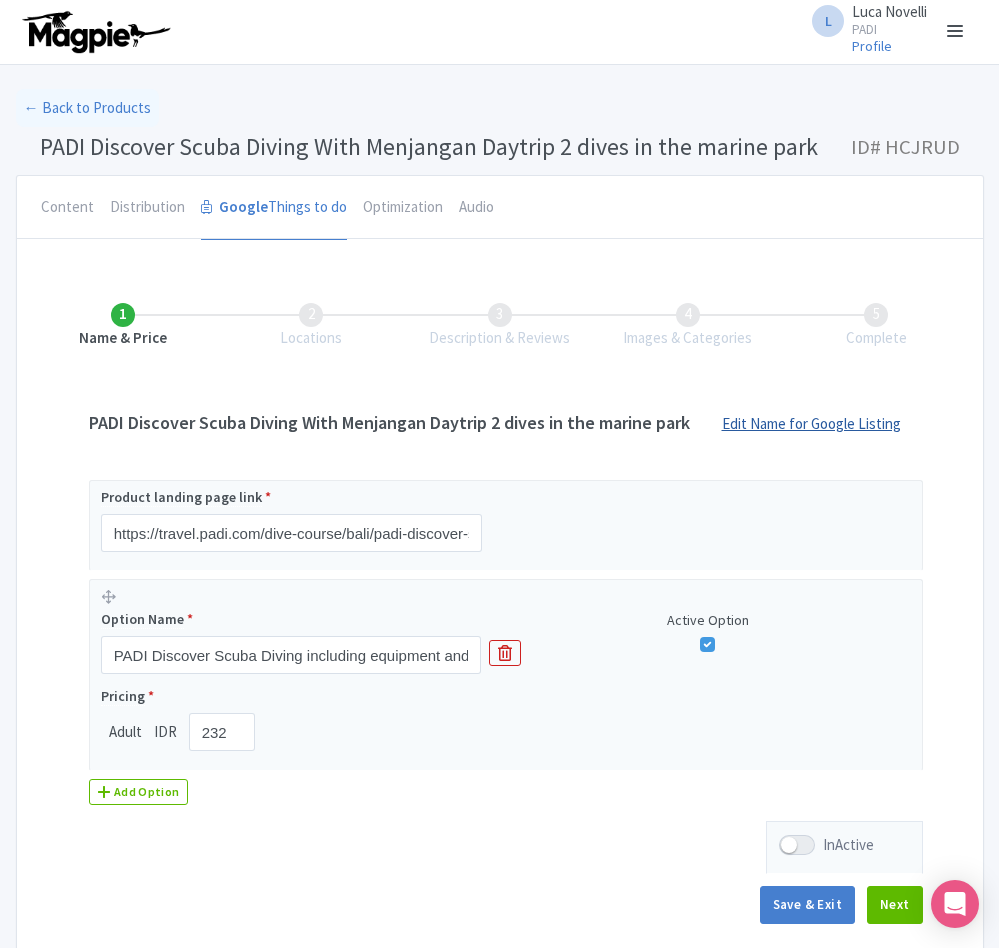 click on "Edit Name for Google Listing" at bounding box center [811, 429] 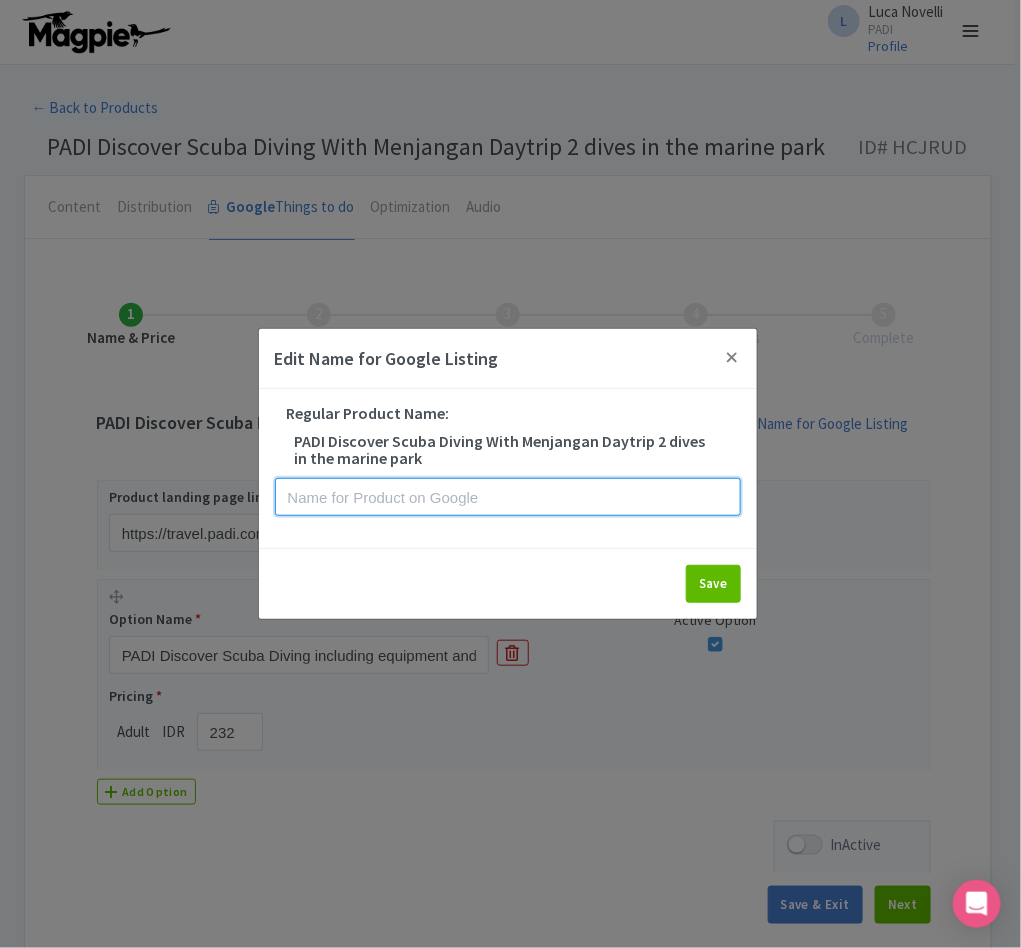 click at bounding box center [508, 497] 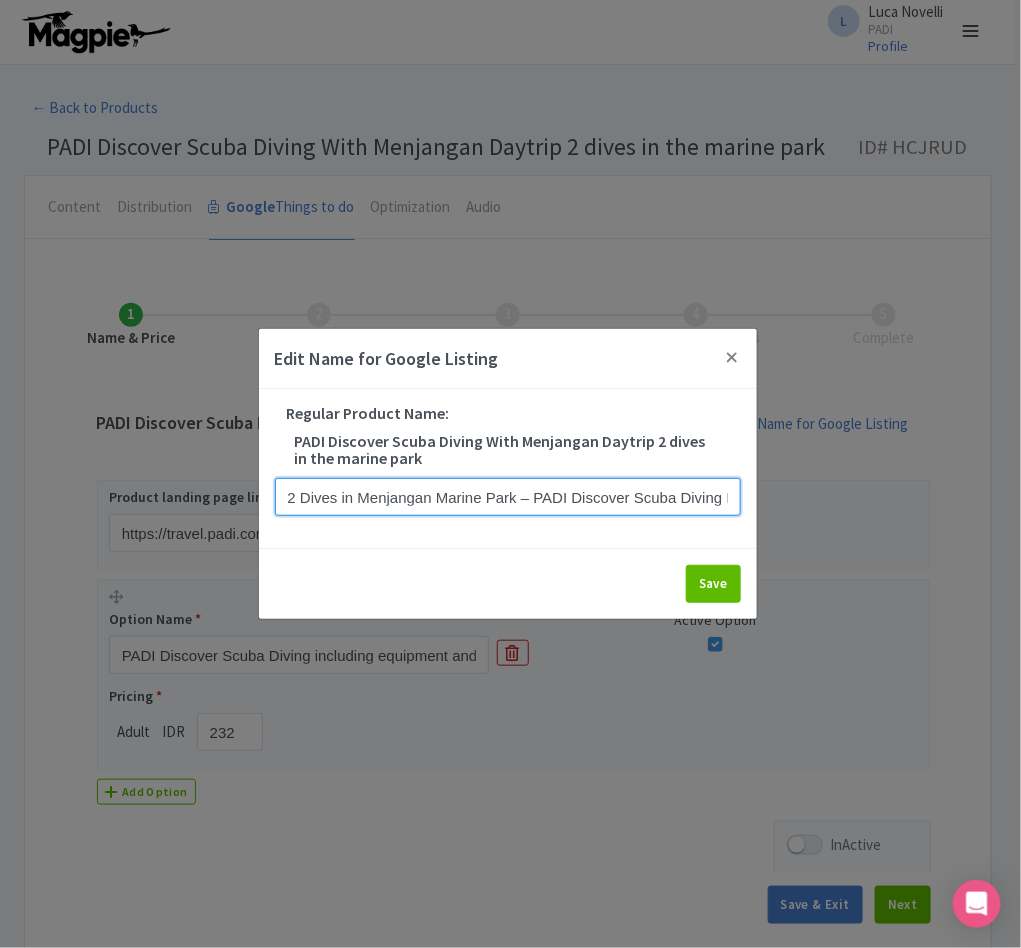 scroll, scrollTop: 0, scrollLeft: 159, axis: horizontal 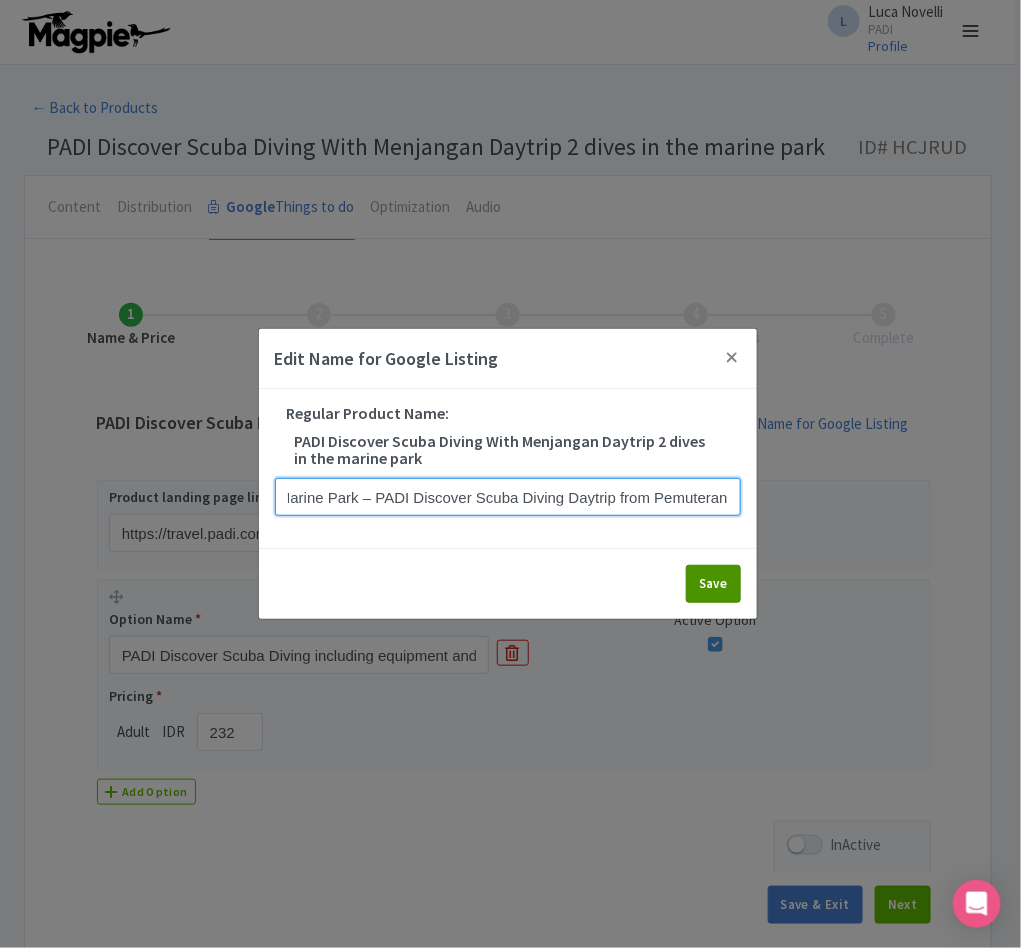 type on "2 Dives in Menjangan Marine Park – PADI Discover Scuba Diving Daytrip from Pemuteran" 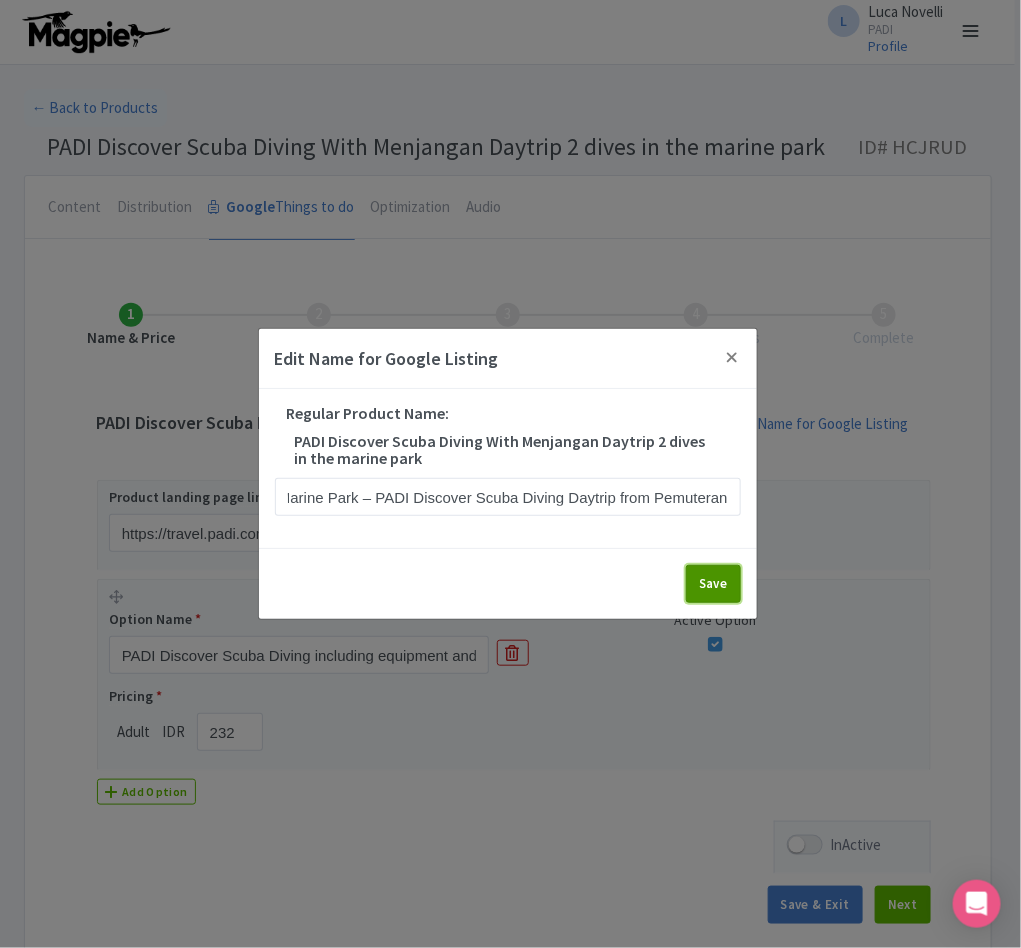 click on "Save" at bounding box center [713, 584] 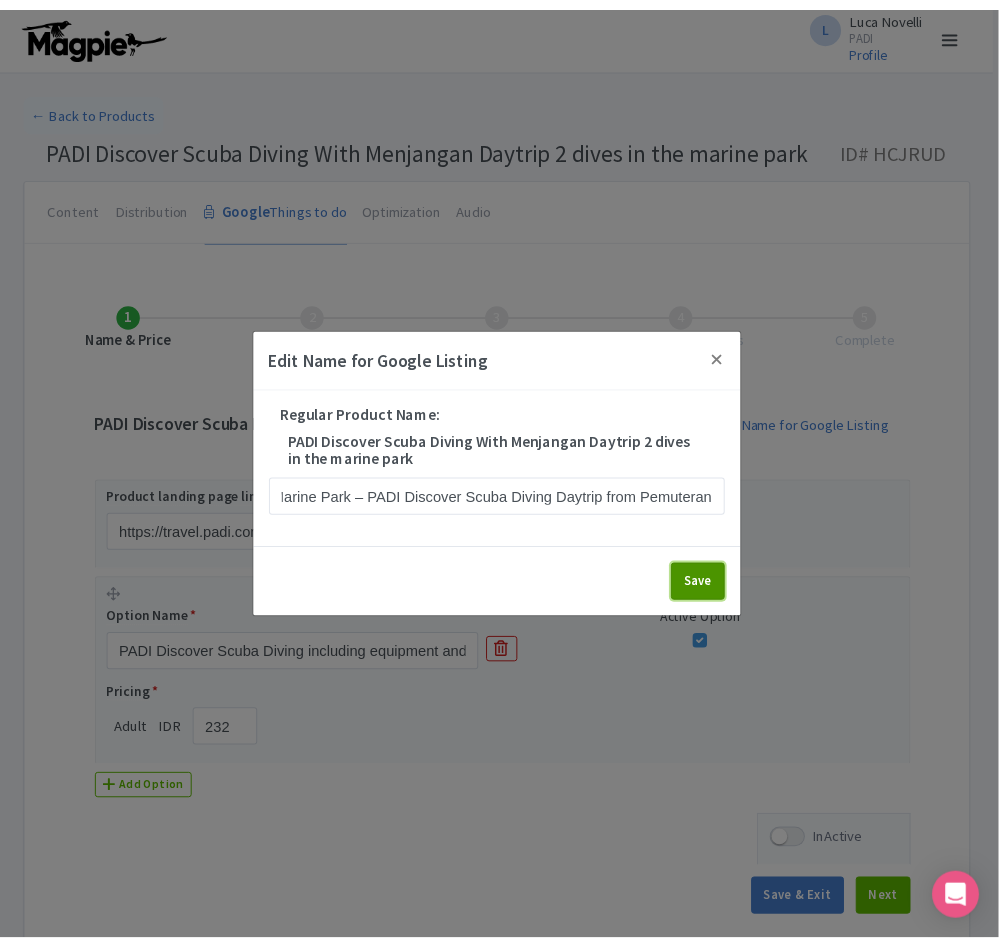 scroll, scrollTop: 0, scrollLeft: 0, axis: both 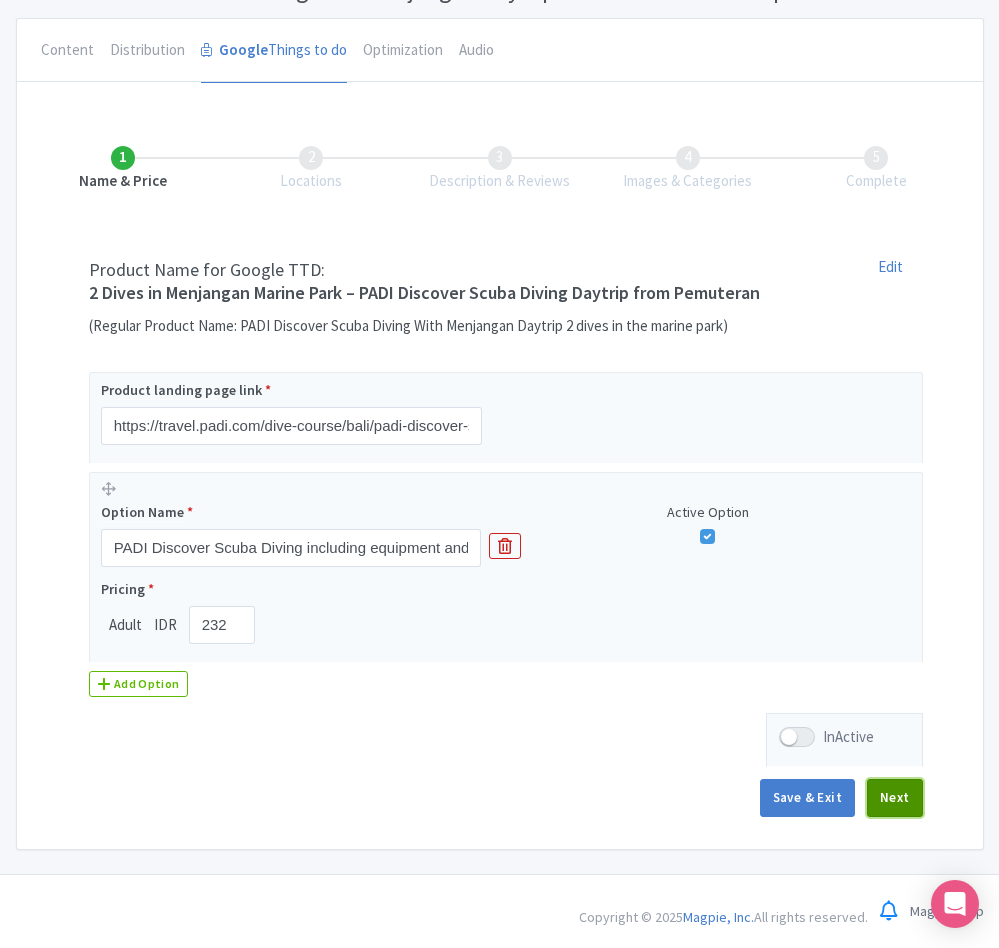 click on "Next" at bounding box center (895, 798) 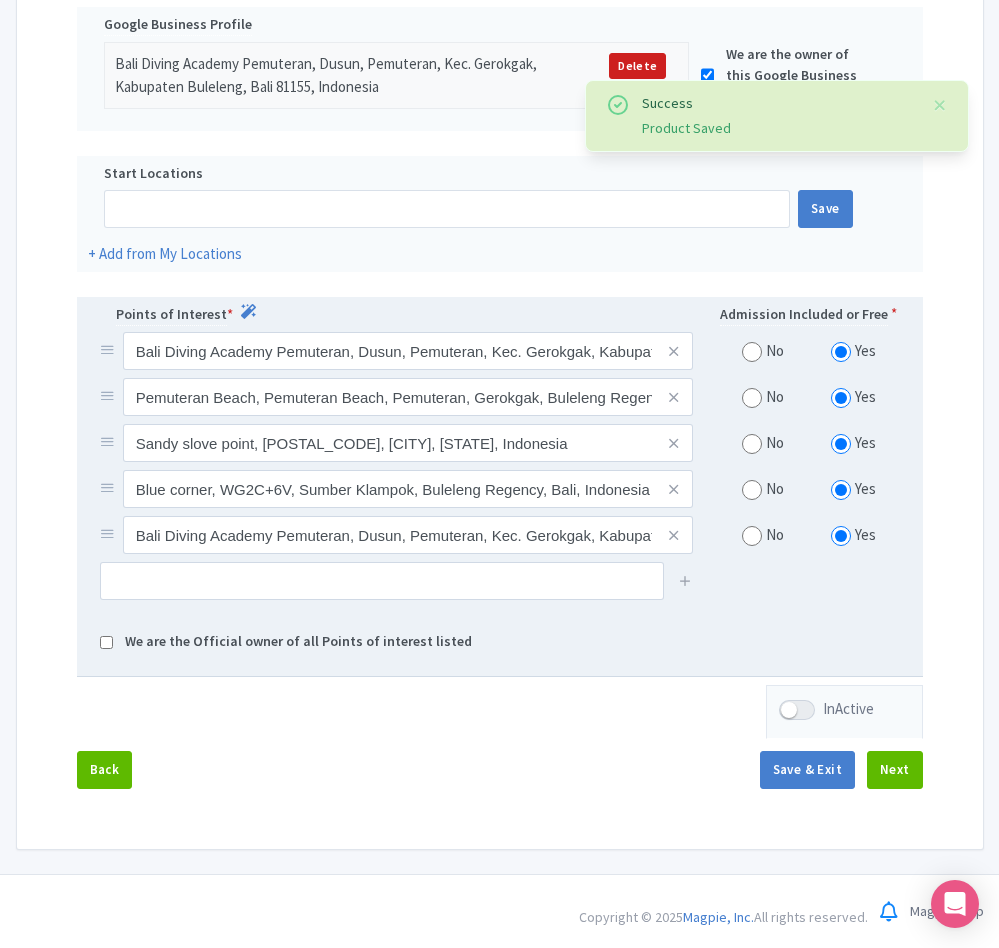 scroll, scrollTop: 456, scrollLeft: 0, axis: vertical 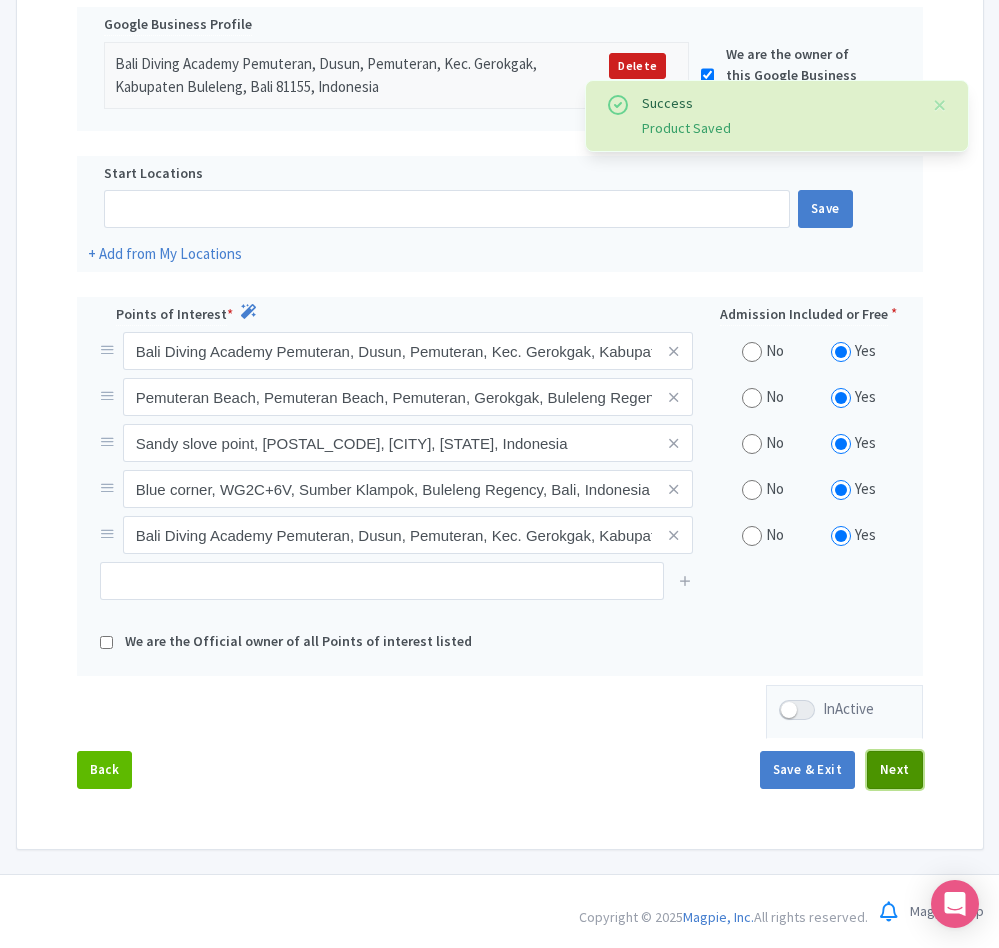 click on "Next" at bounding box center (895, 770) 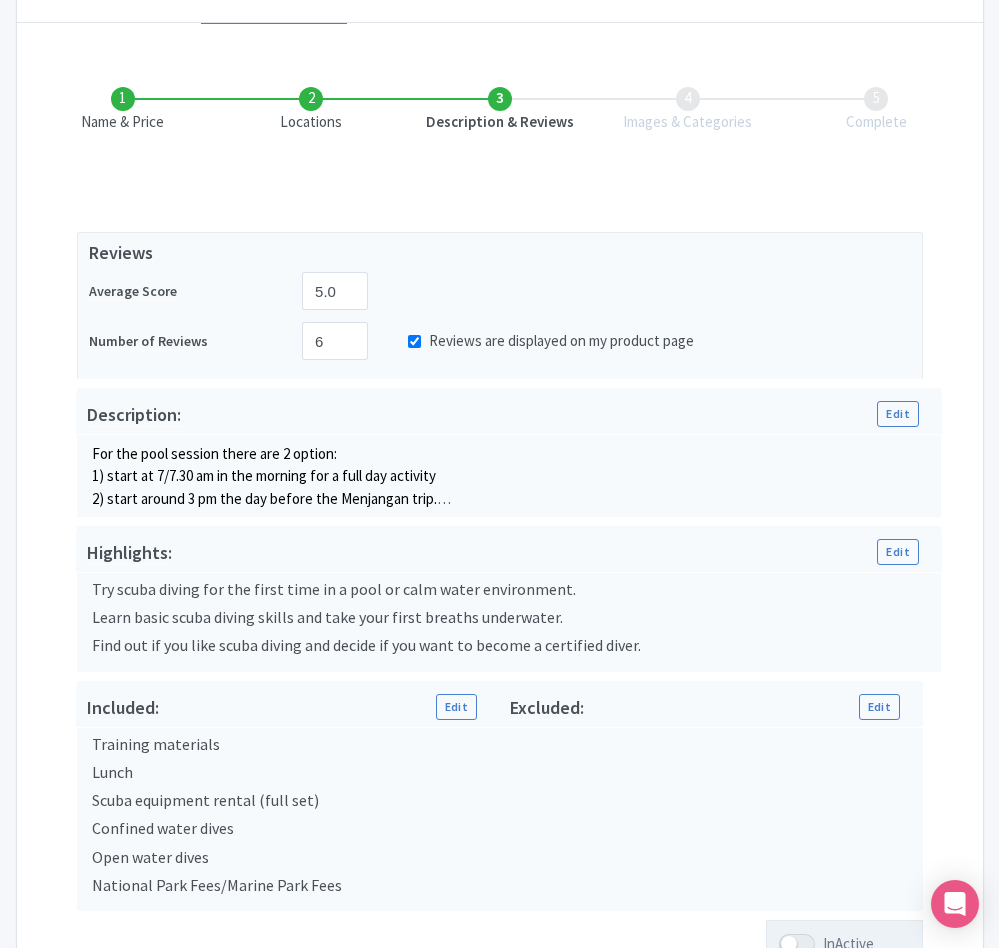 scroll, scrollTop: 432, scrollLeft: 0, axis: vertical 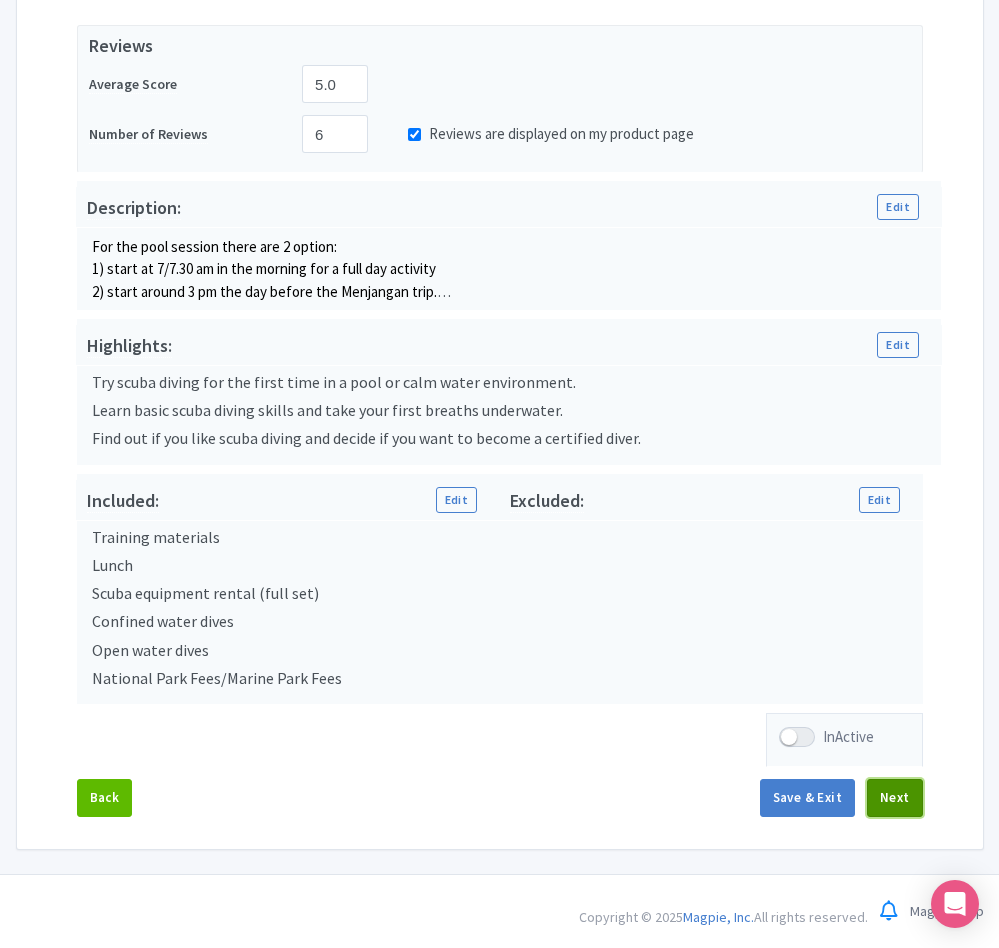 click on "Next" at bounding box center [895, 798] 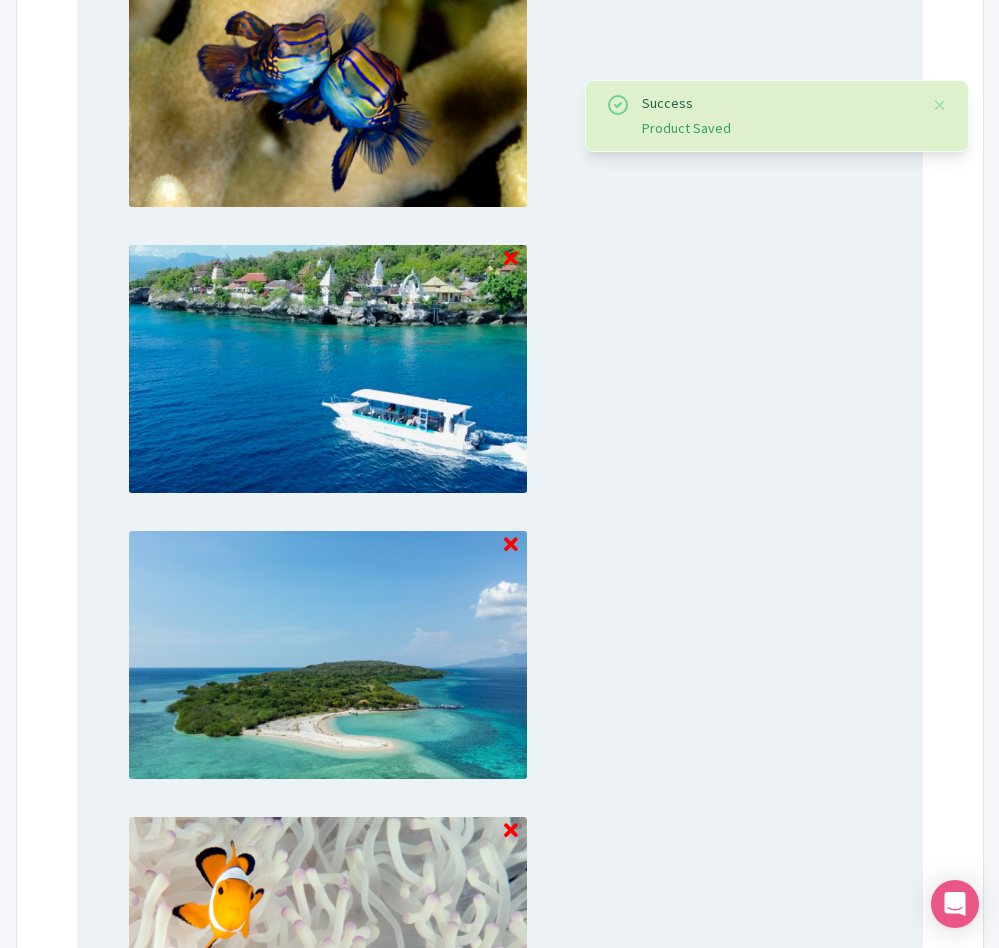 scroll, scrollTop: 1795, scrollLeft: 0, axis: vertical 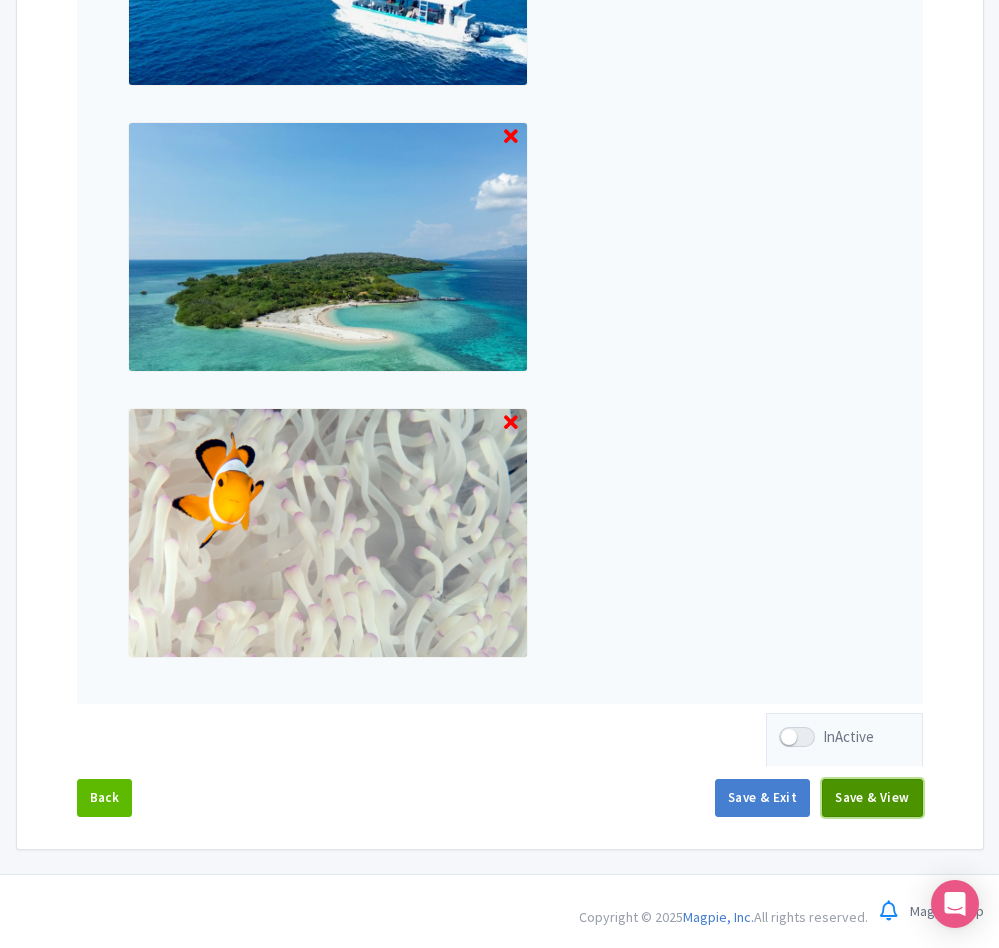 click on "Save & View" at bounding box center (872, 798) 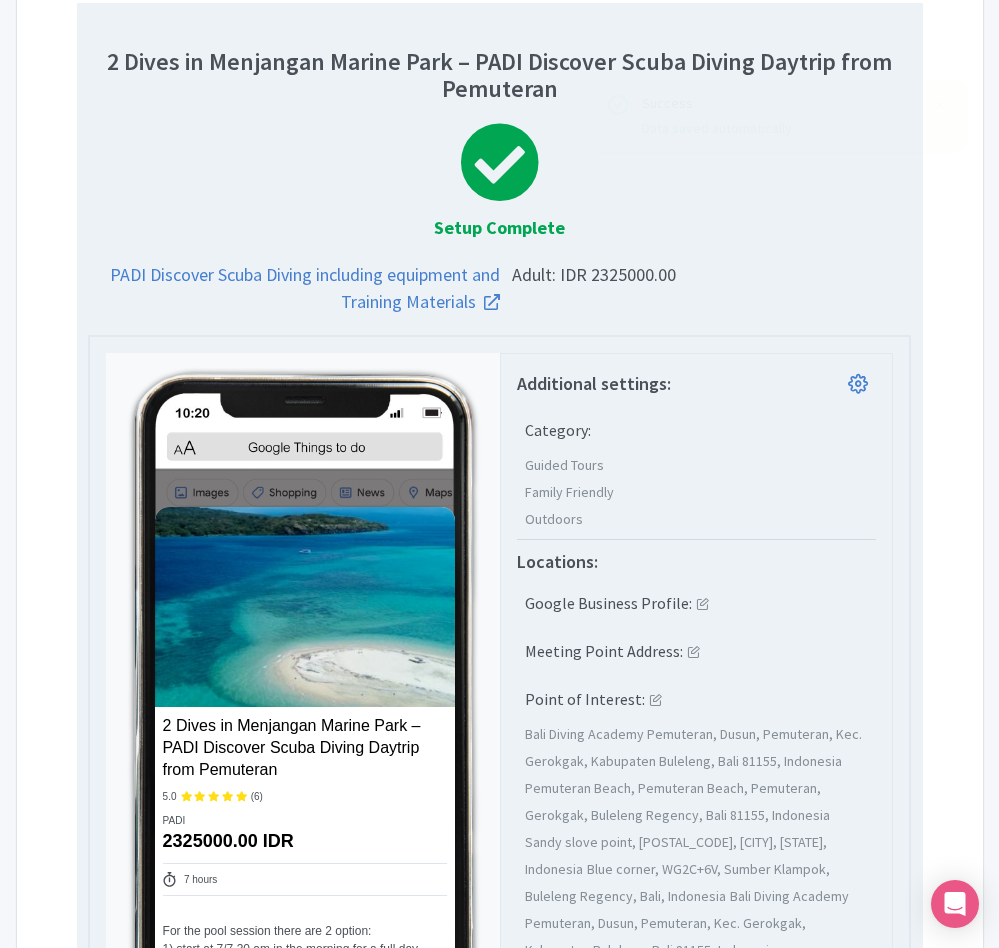 scroll, scrollTop: 0, scrollLeft: 0, axis: both 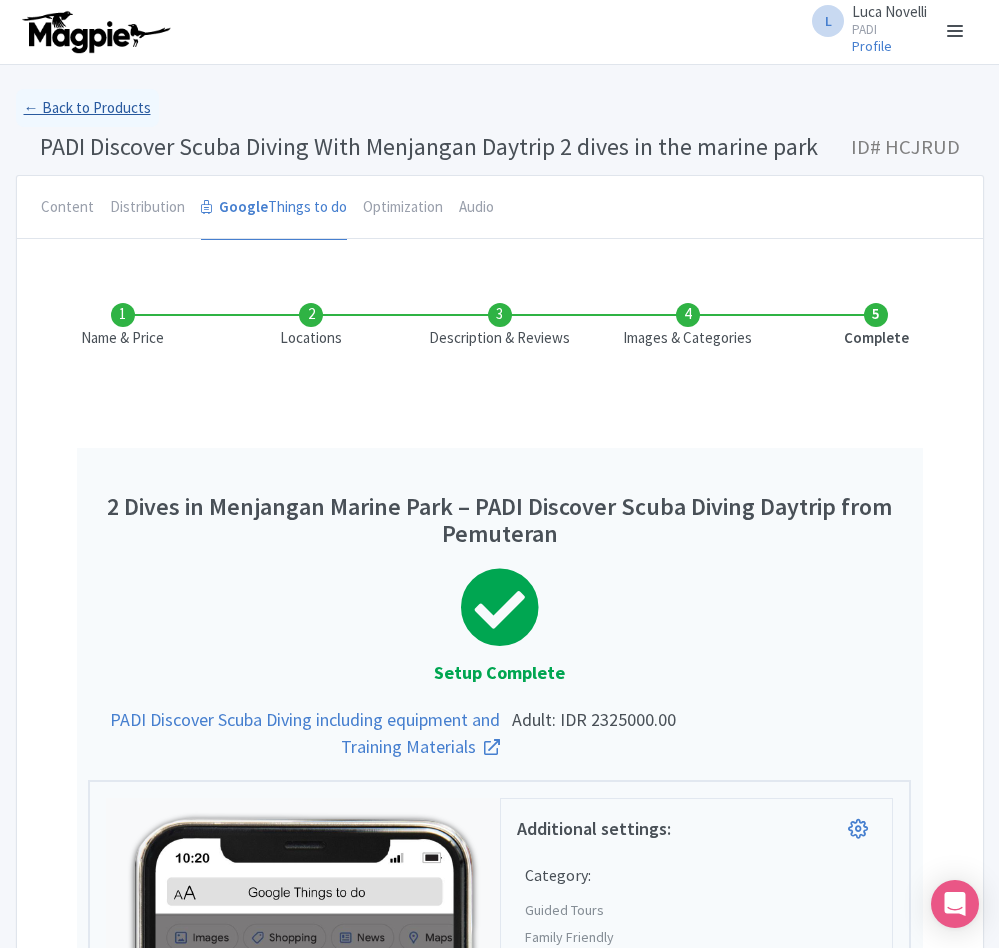 click on "← Back to Products" at bounding box center [87, 108] 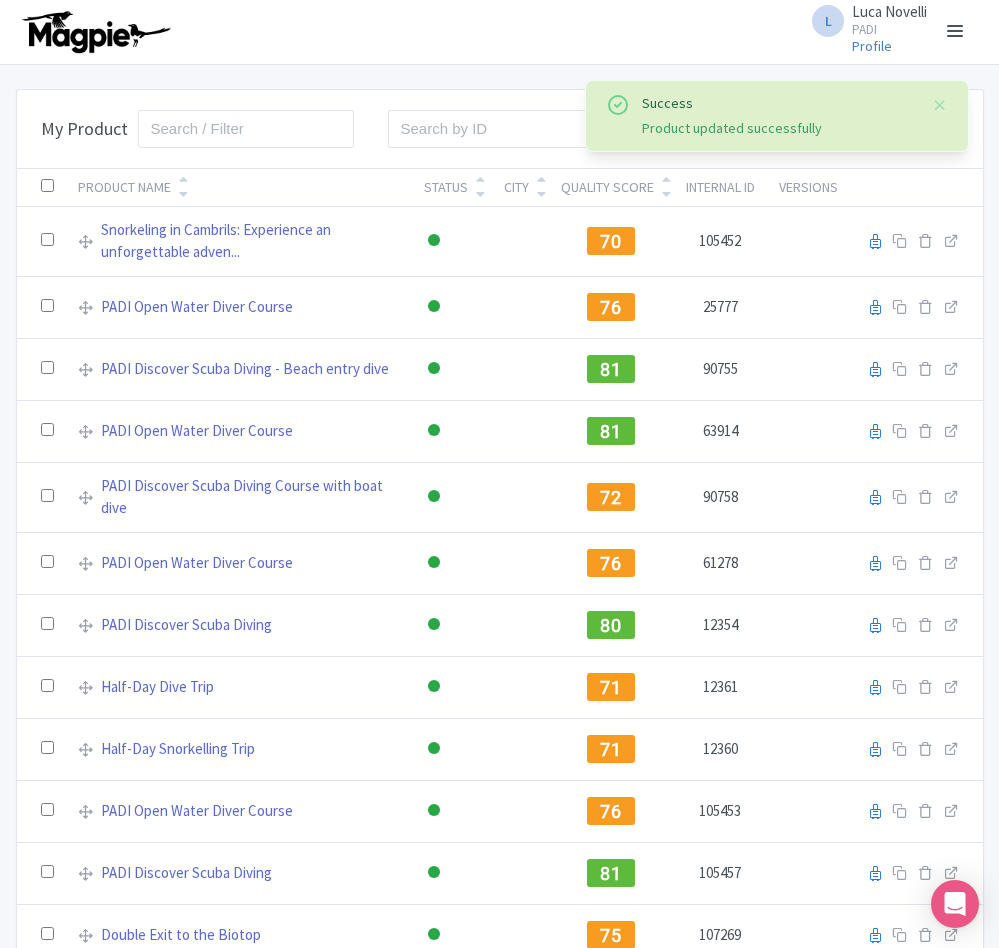 scroll, scrollTop: 0, scrollLeft: 0, axis: both 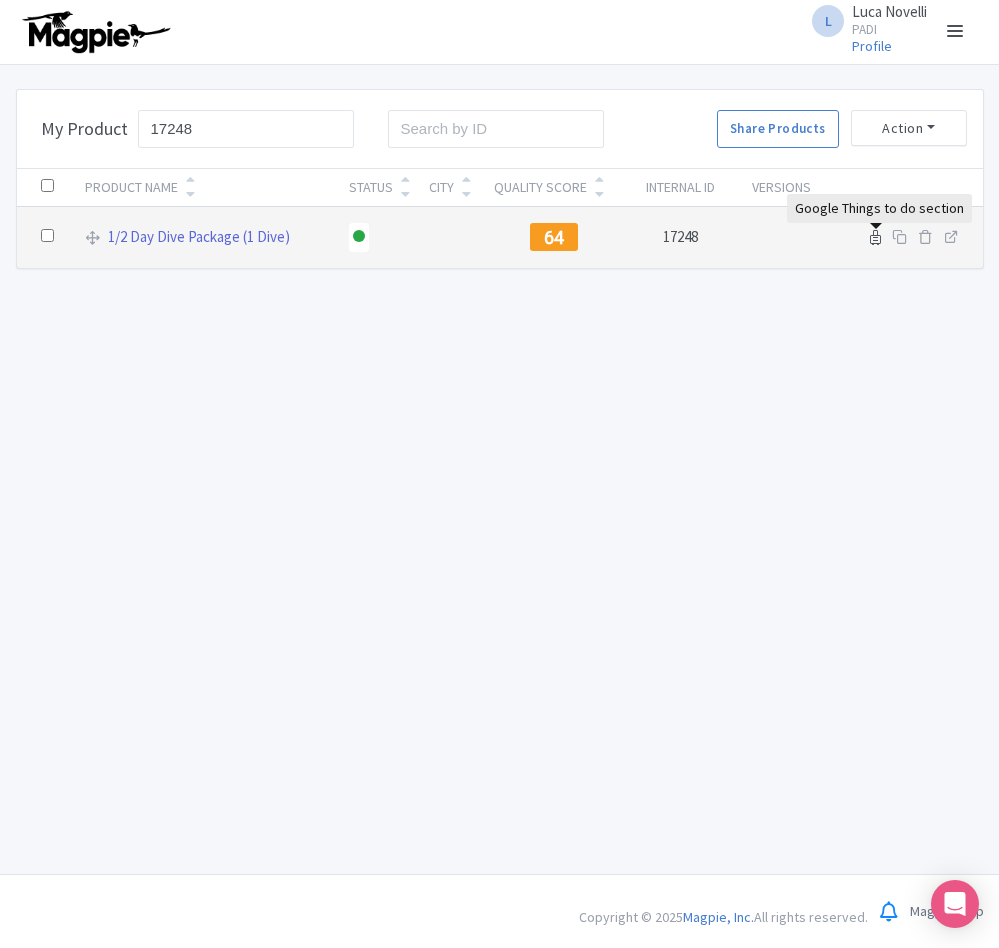 type on "17248" 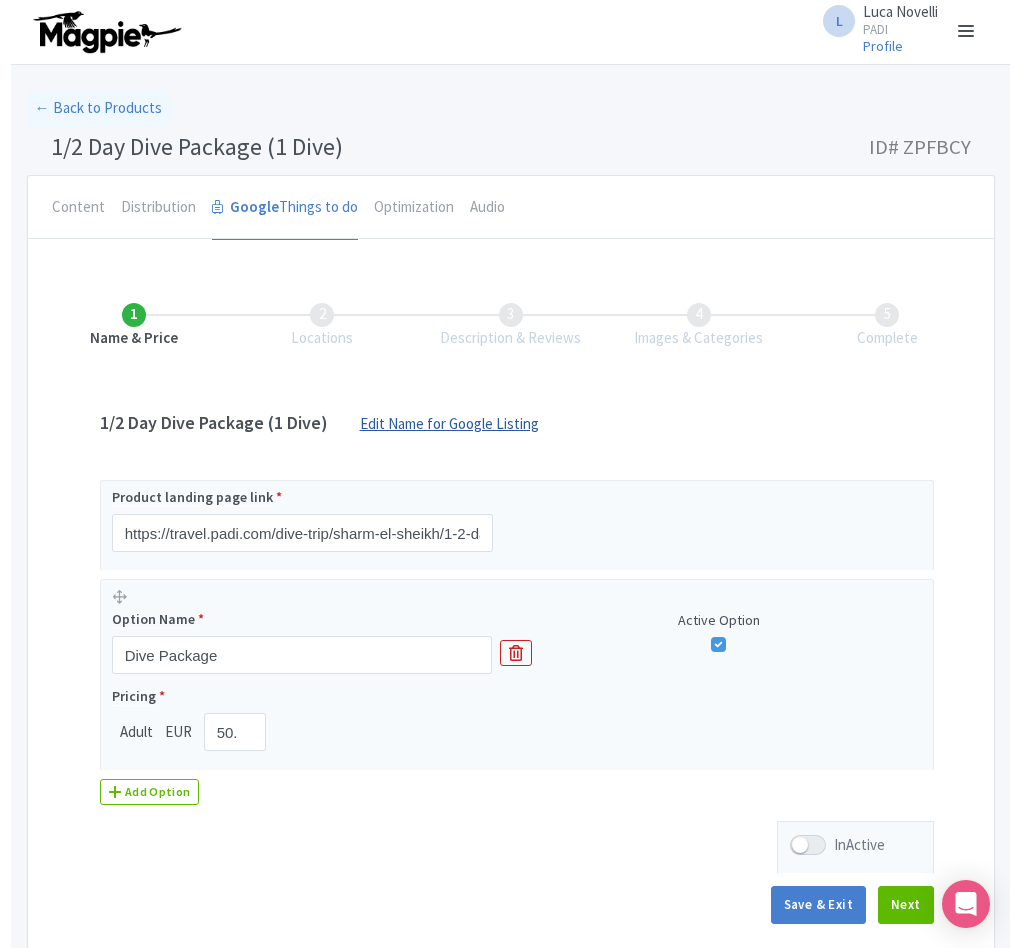 scroll, scrollTop: 0, scrollLeft: 0, axis: both 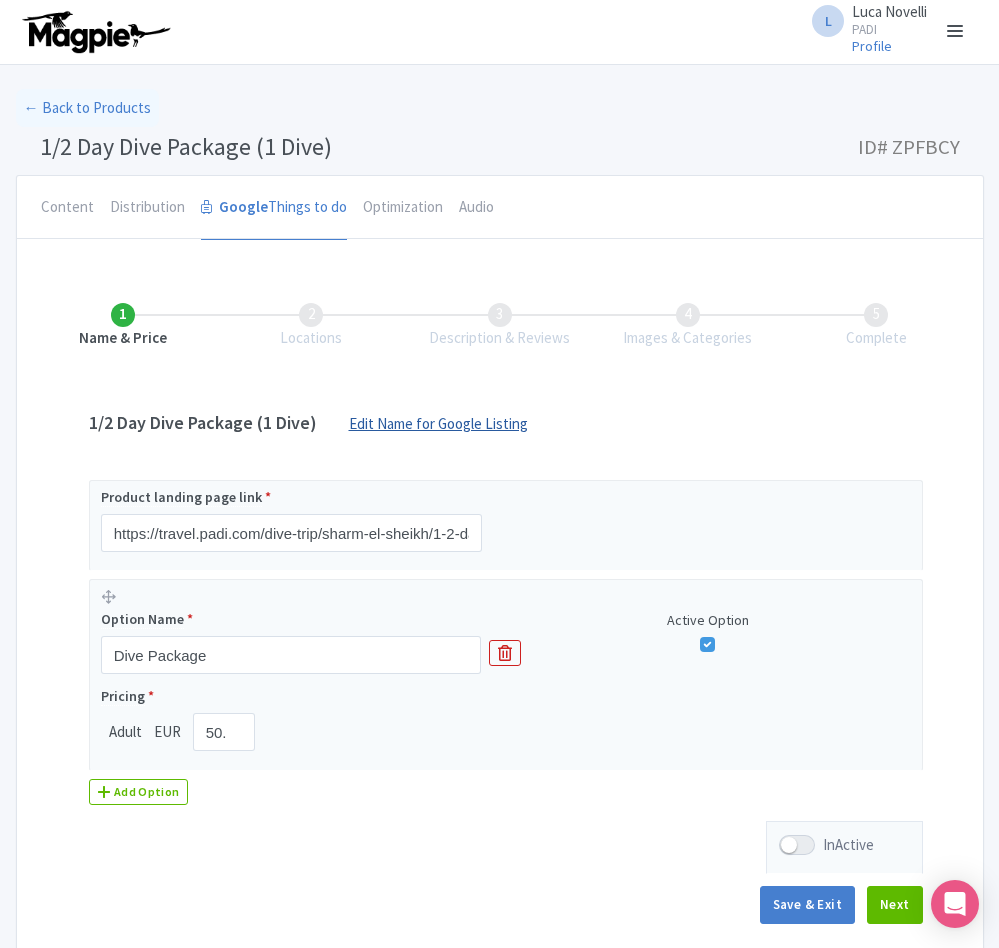 click on "Edit Name for Google Listing" at bounding box center [438, 429] 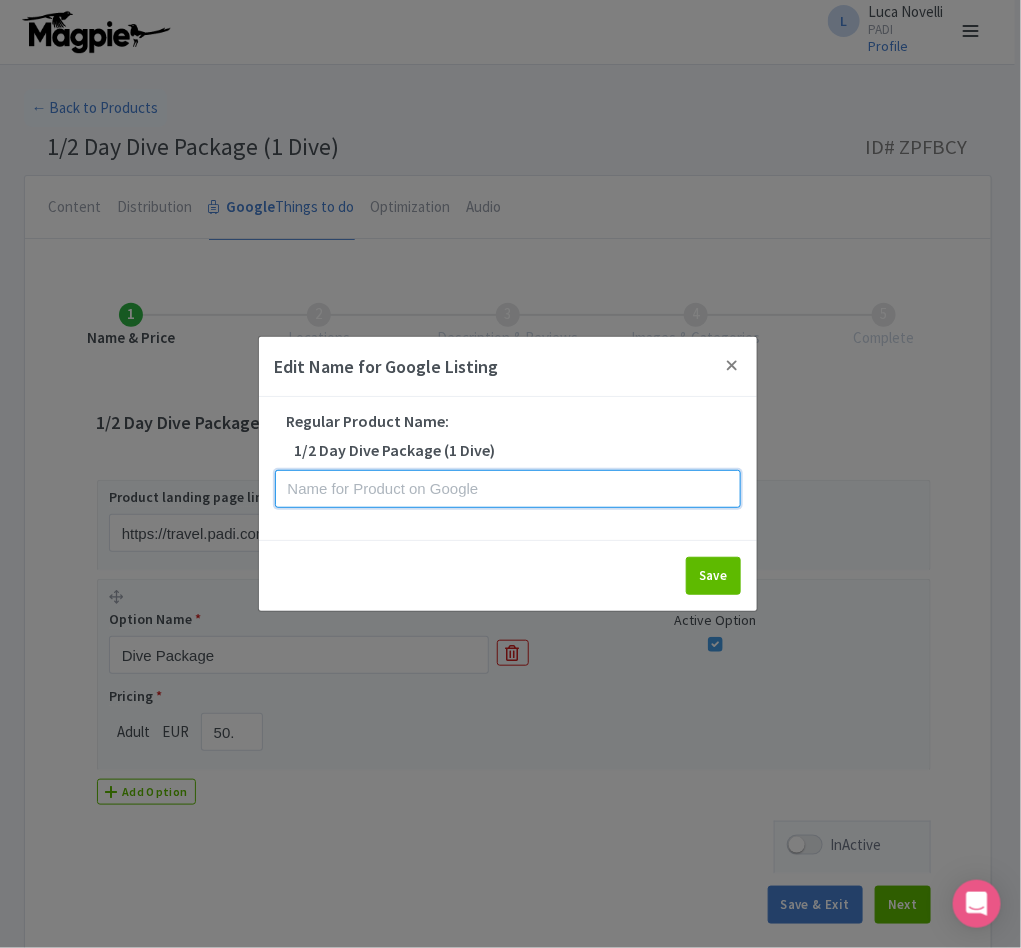 click at bounding box center (508, 489) 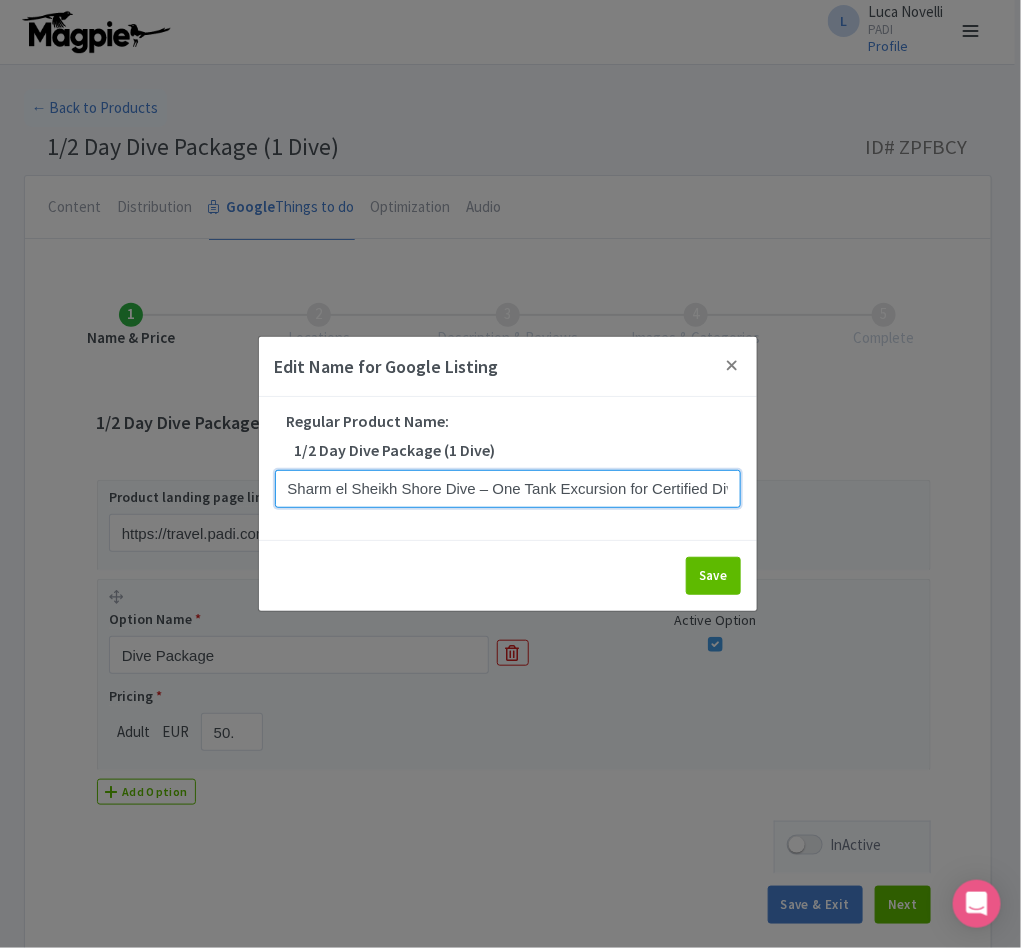 scroll, scrollTop: 0, scrollLeft: 28, axis: horizontal 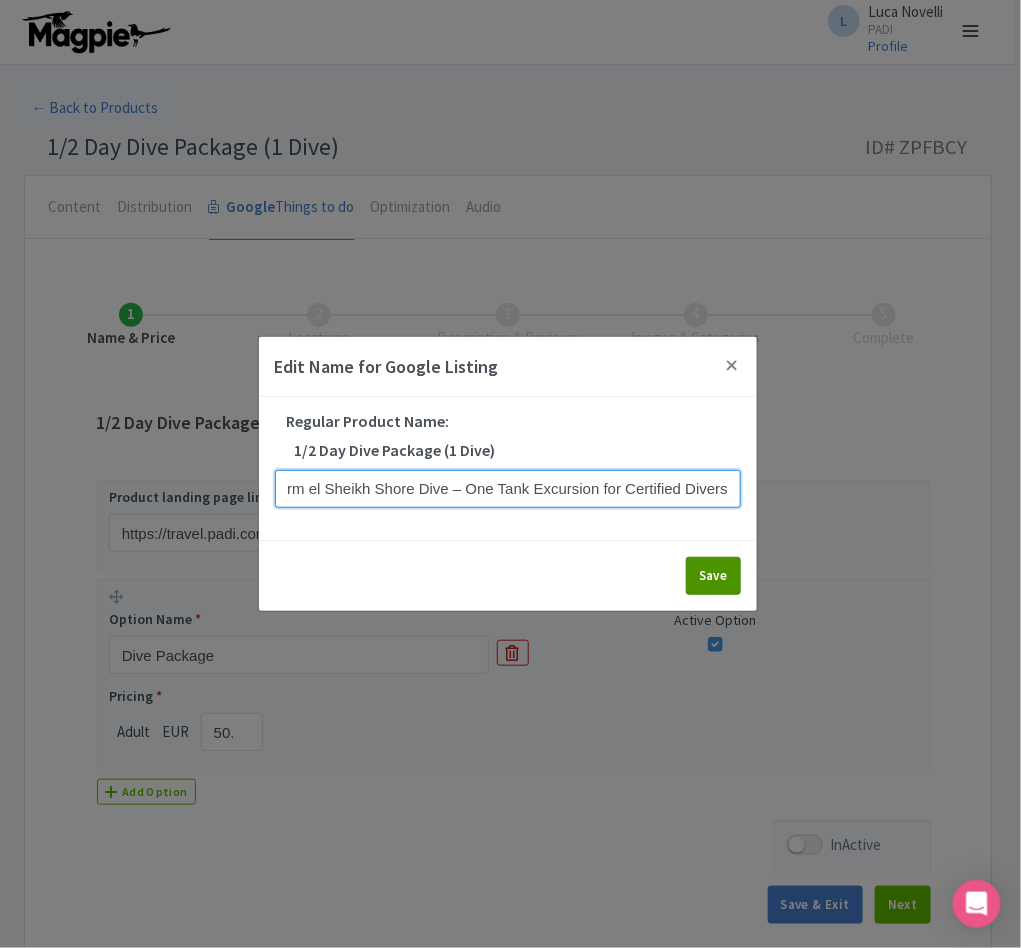 type on "Sharm el Sheikh Shore Dive – One Tank Excursion for Certified Divers" 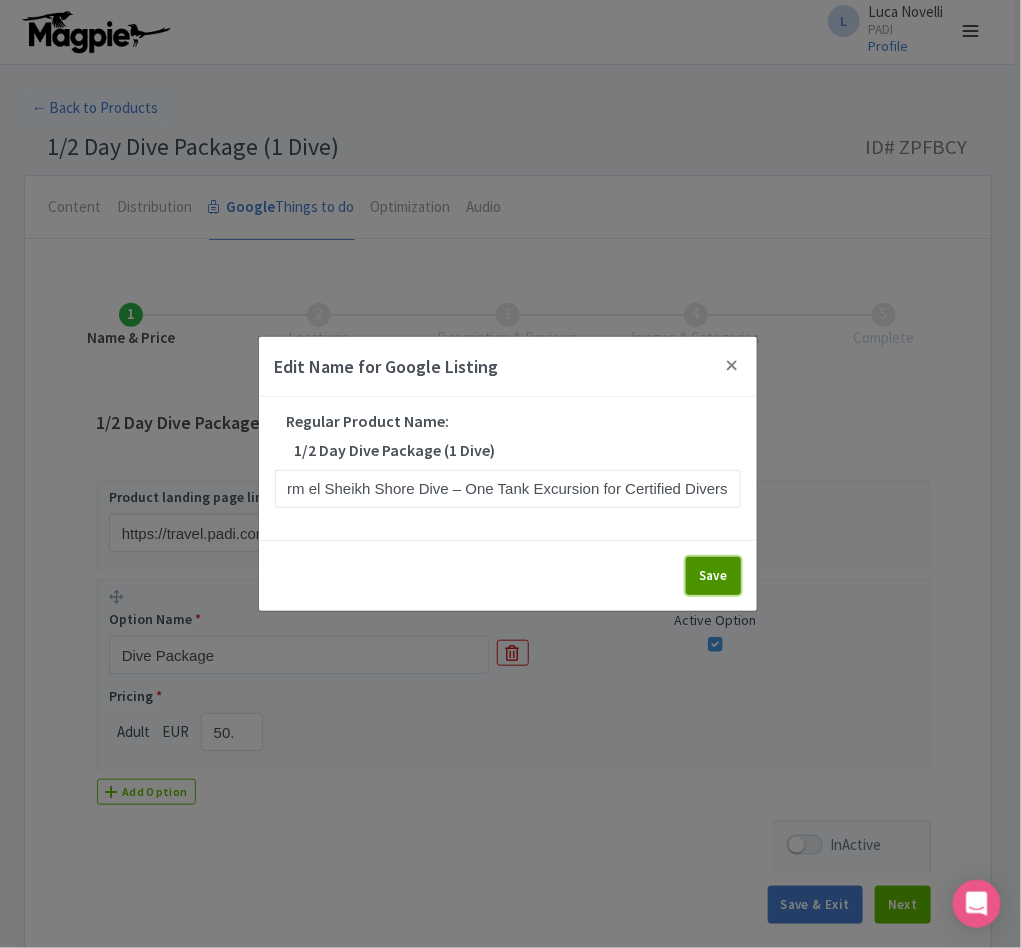 click on "Save" at bounding box center (713, 576) 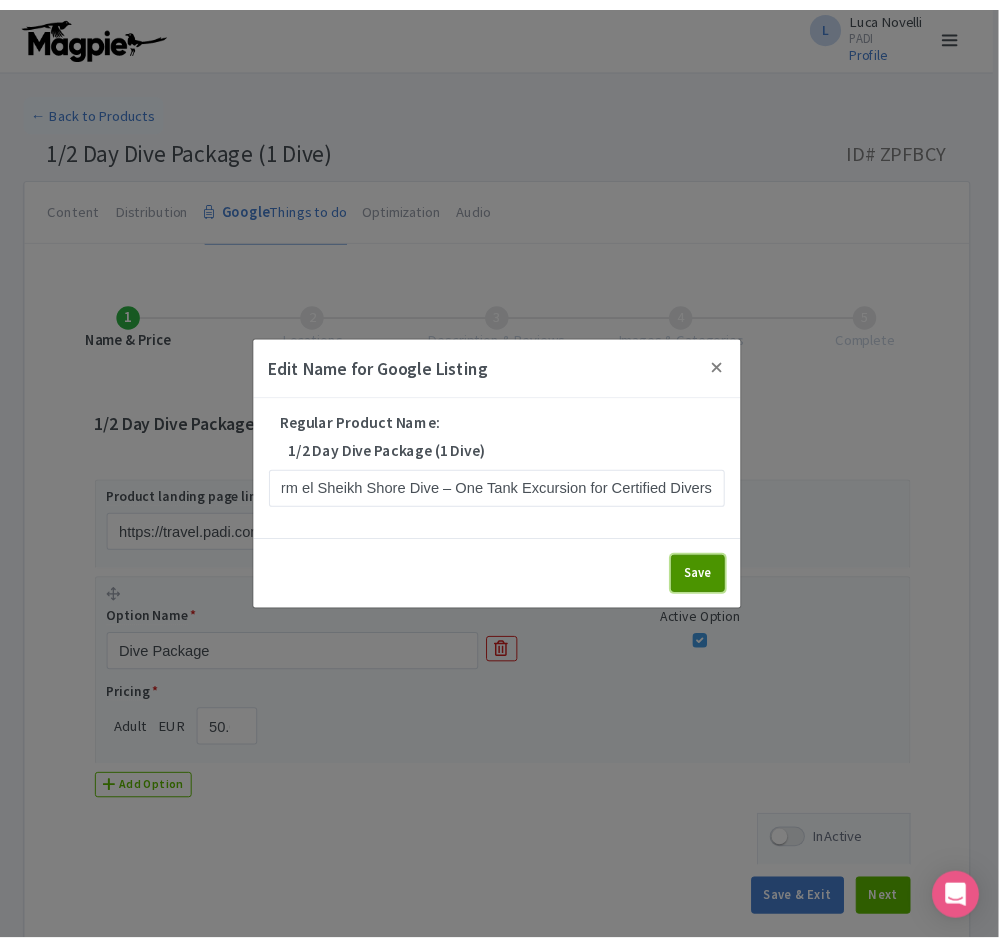 scroll, scrollTop: 0, scrollLeft: 0, axis: both 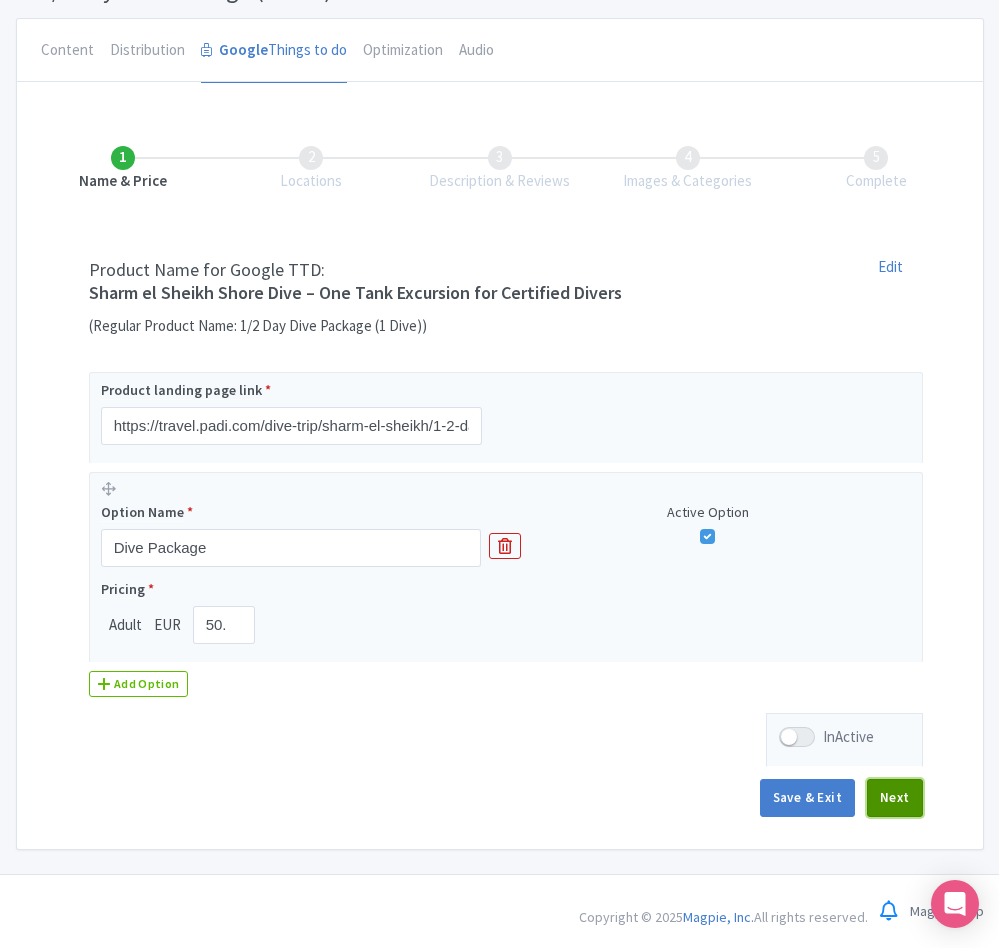 click on "Next" at bounding box center (895, 798) 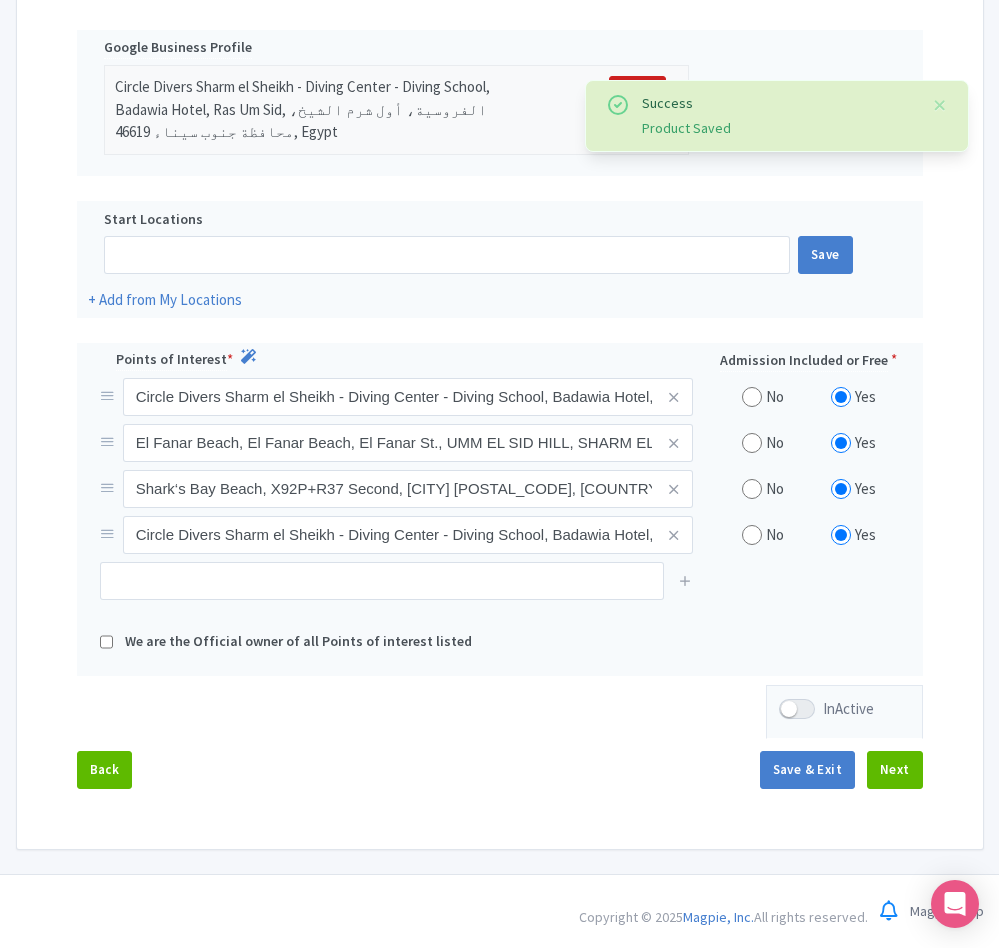scroll, scrollTop: 433, scrollLeft: 0, axis: vertical 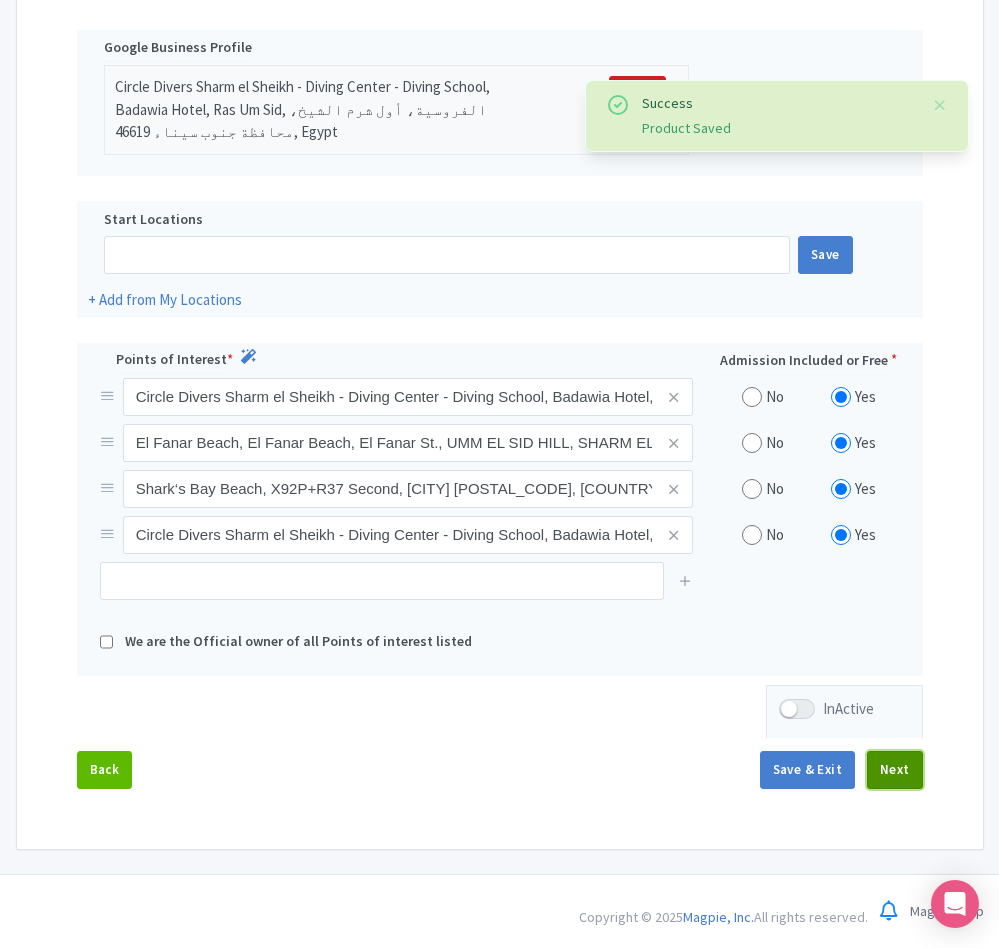 click on "Next" at bounding box center [895, 770] 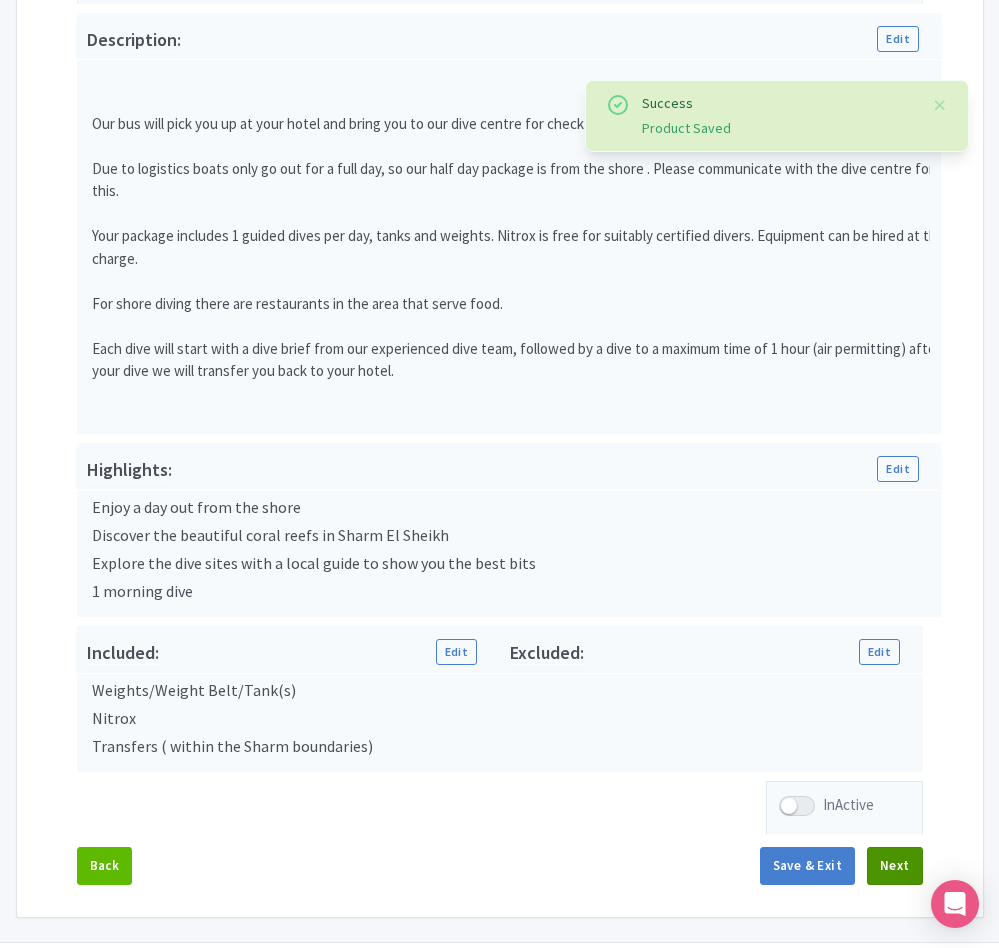 scroll, scrollTop: 669, scrollLeft: 0, axis: vertical 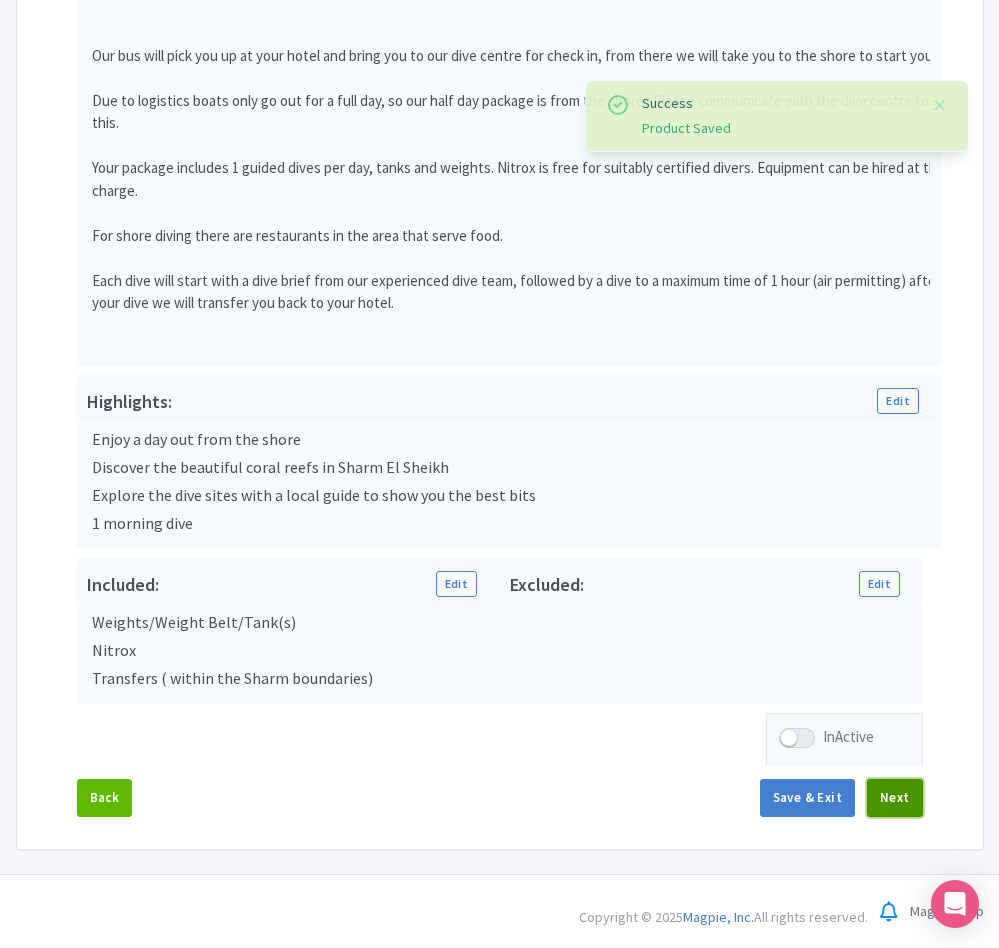 click on "Next" at bounding box center [895, 798] 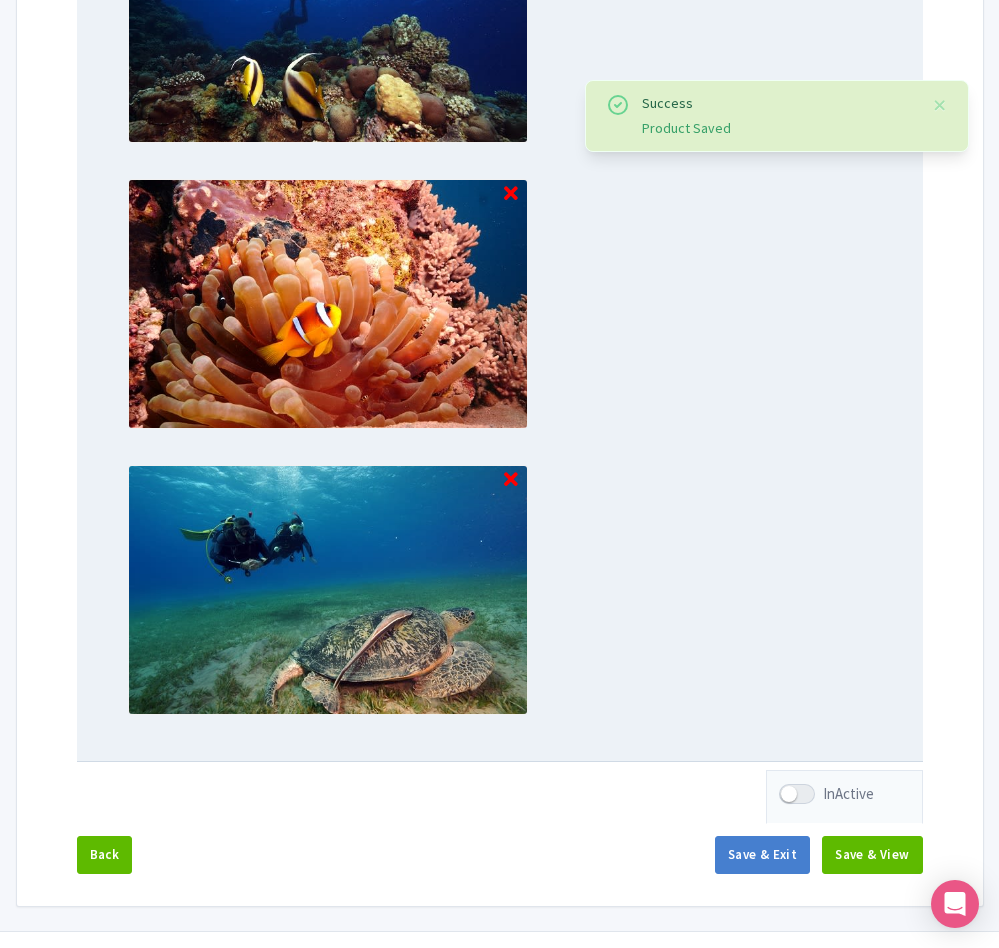 scroll, scrollTop: 1795, scrollLeft: 0, axis: vertical 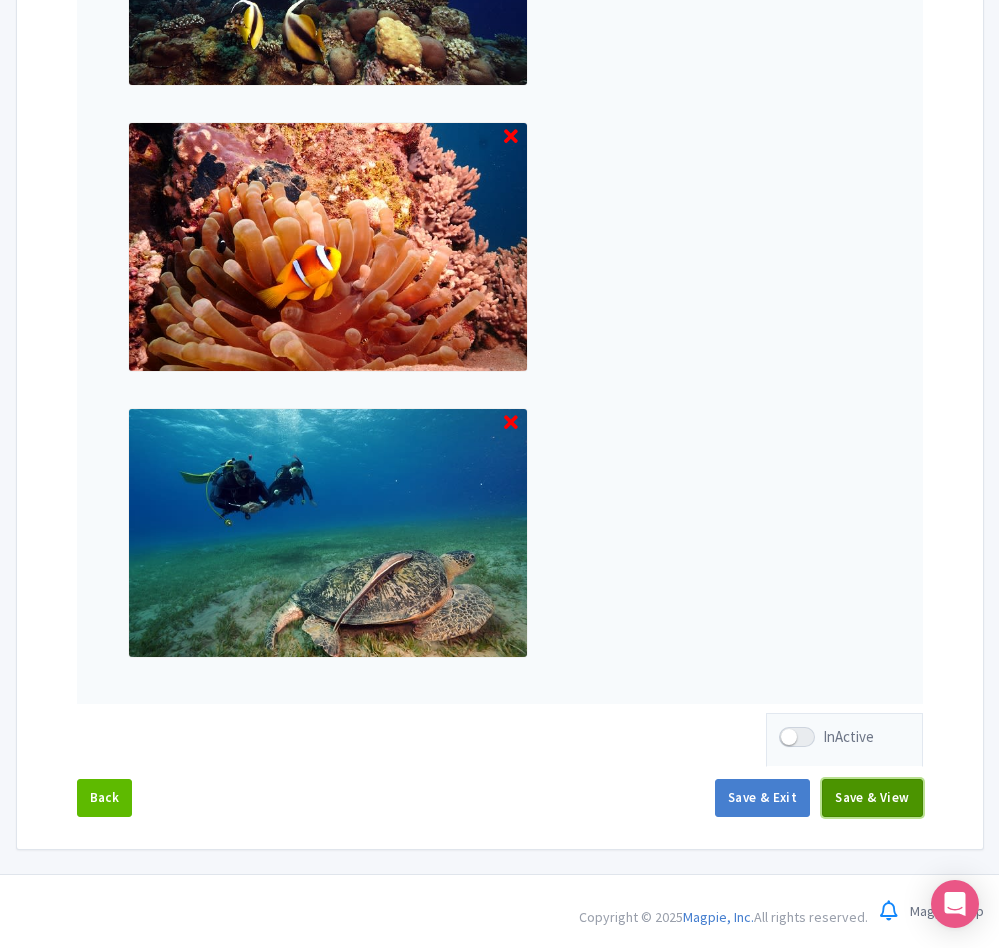 click on "Save & View" at bounding box center (872, 798) 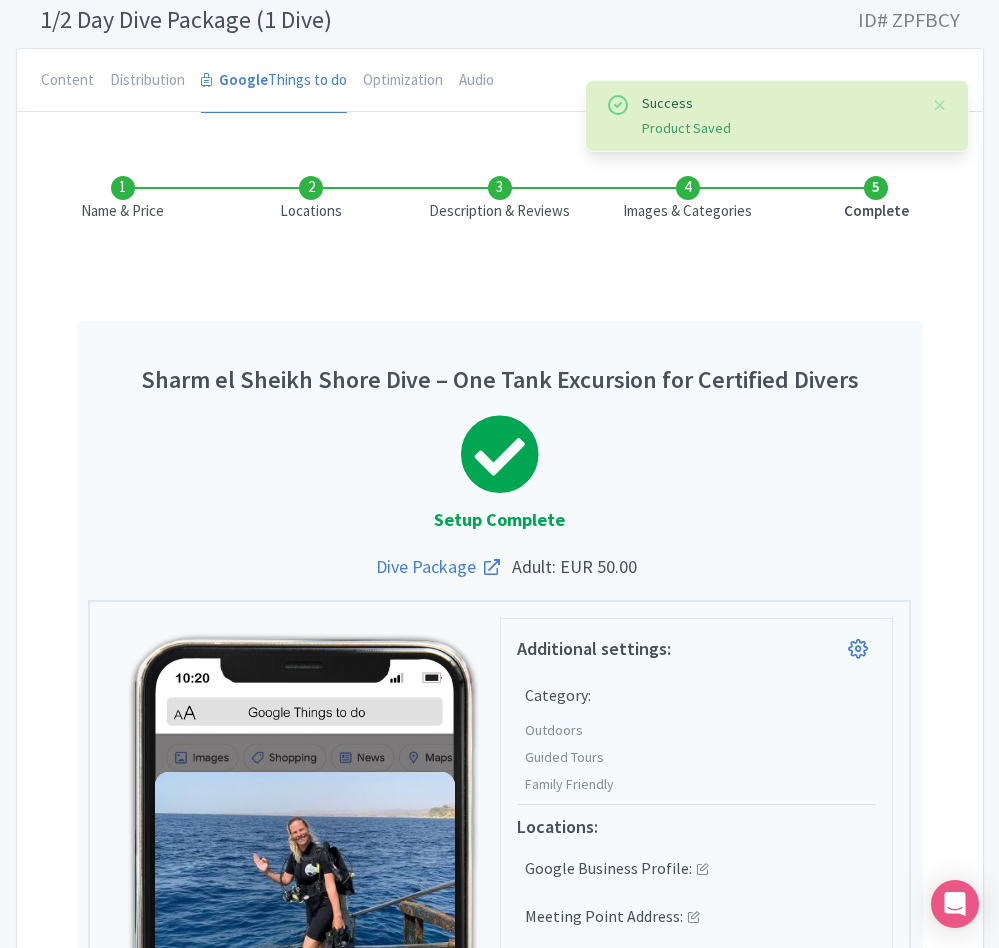 scroll, scrollTop: 0, scrollLeft: 0, axis: both 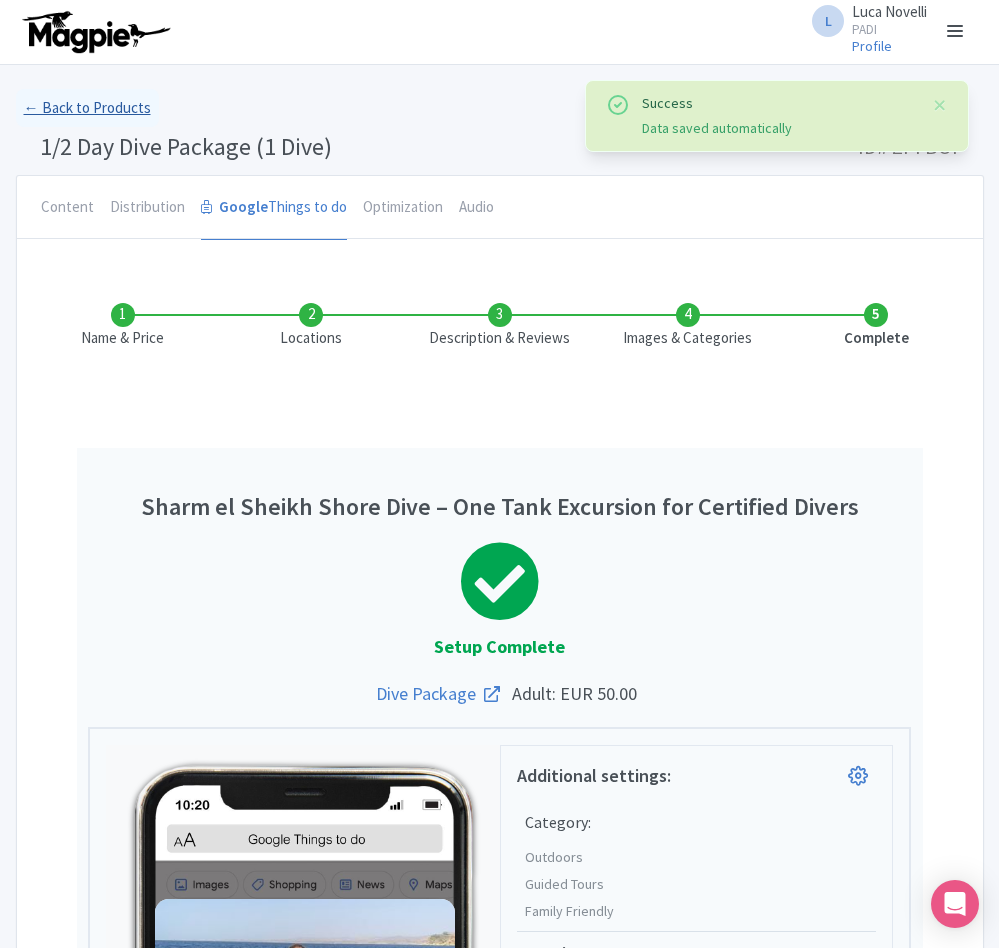 click on "← Back to Products" at bounding box center (87, 108) 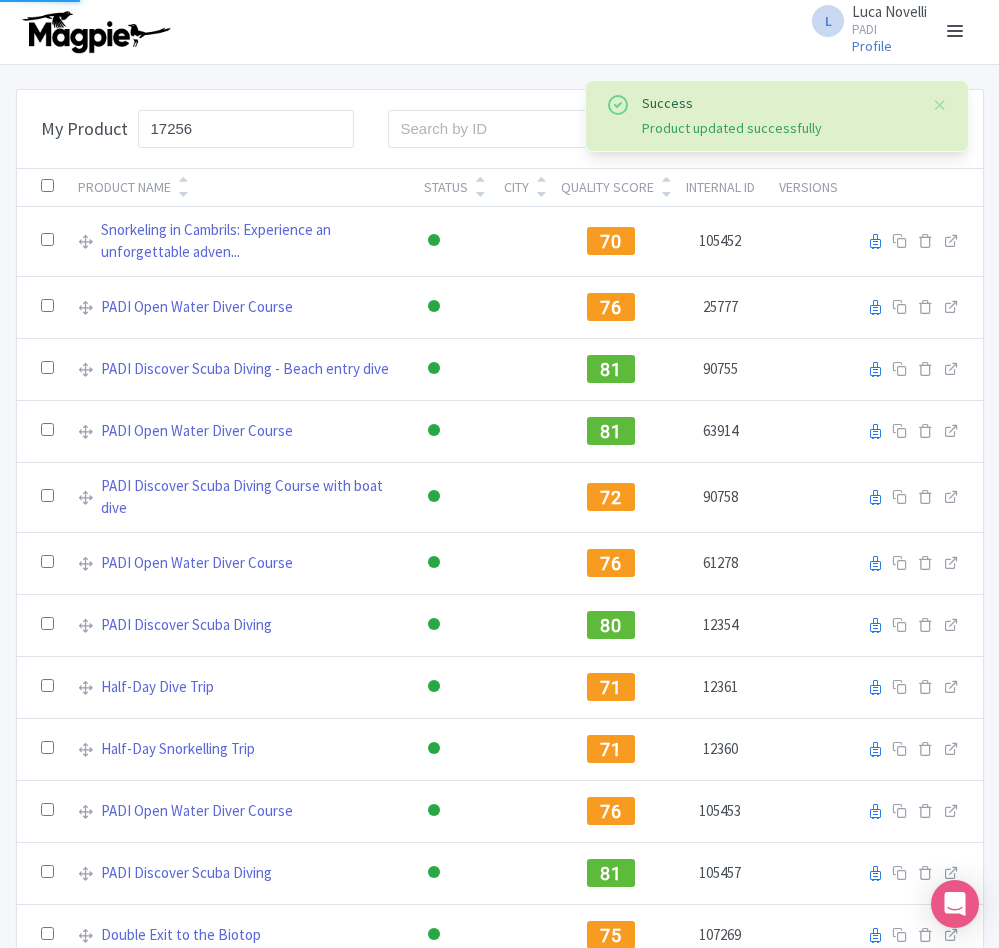 scroll, scrollTop: 0, scrollLeft: 0, axis: both 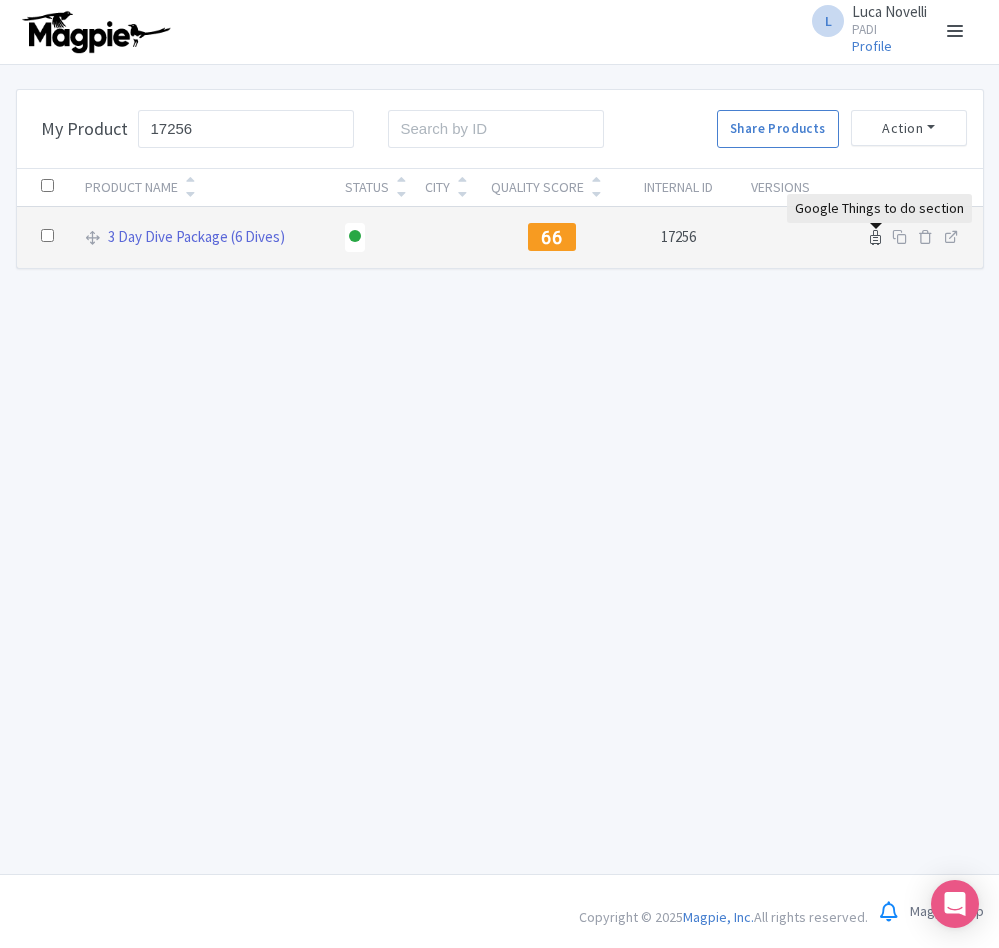 type on "17256" 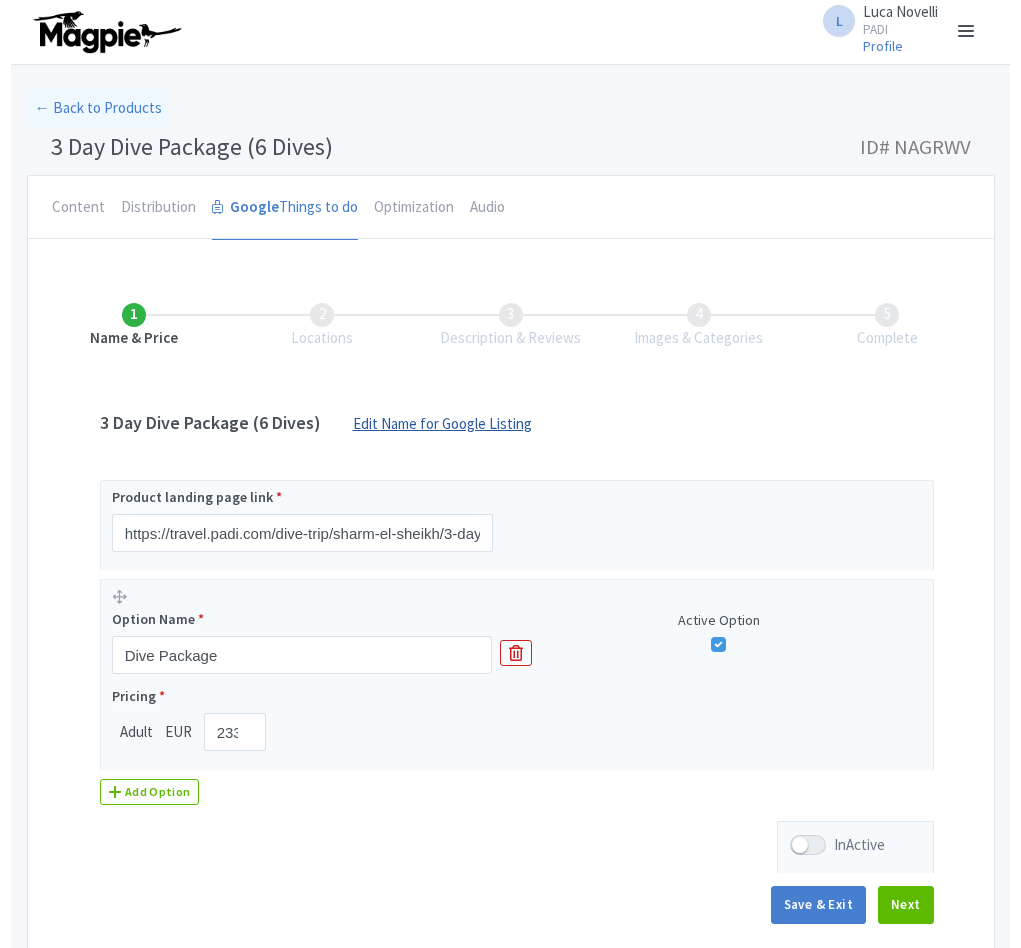 scroll, scrollTop: 0, scrollLeft: 0, axis: both 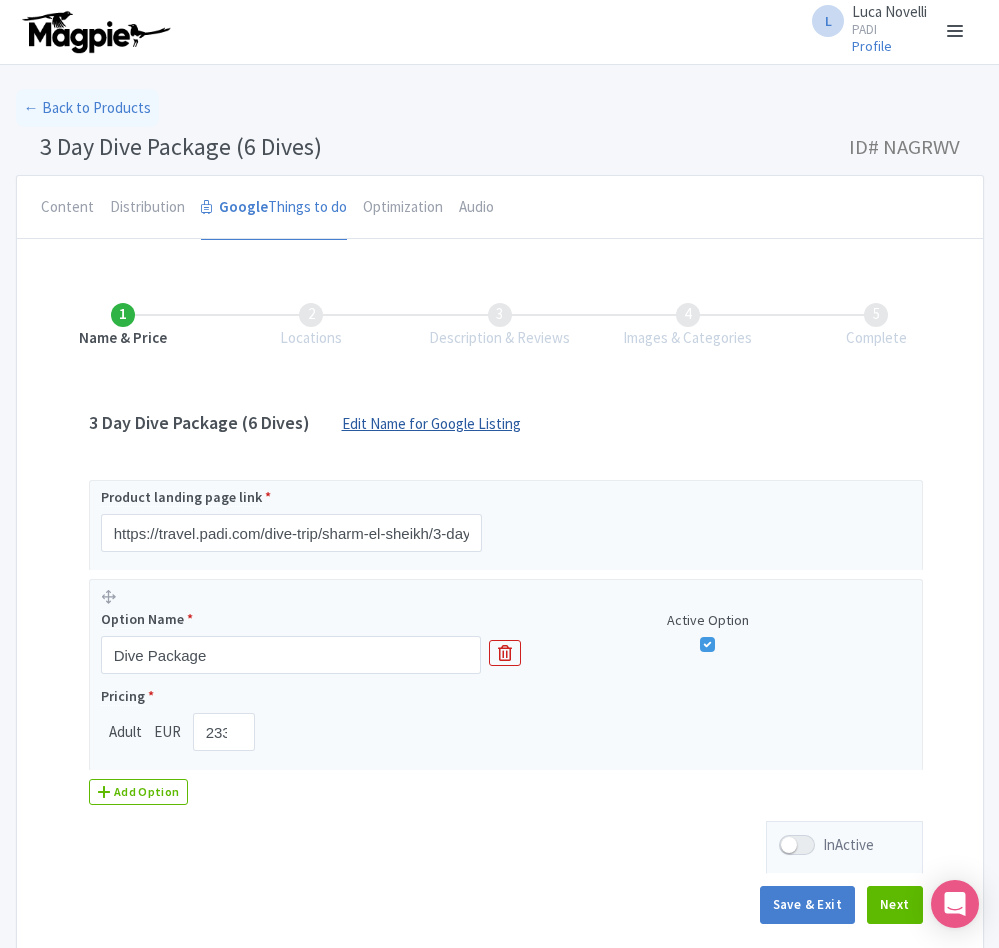 click on "Edit Name for Google Listing" at bounding box center (431, 429) 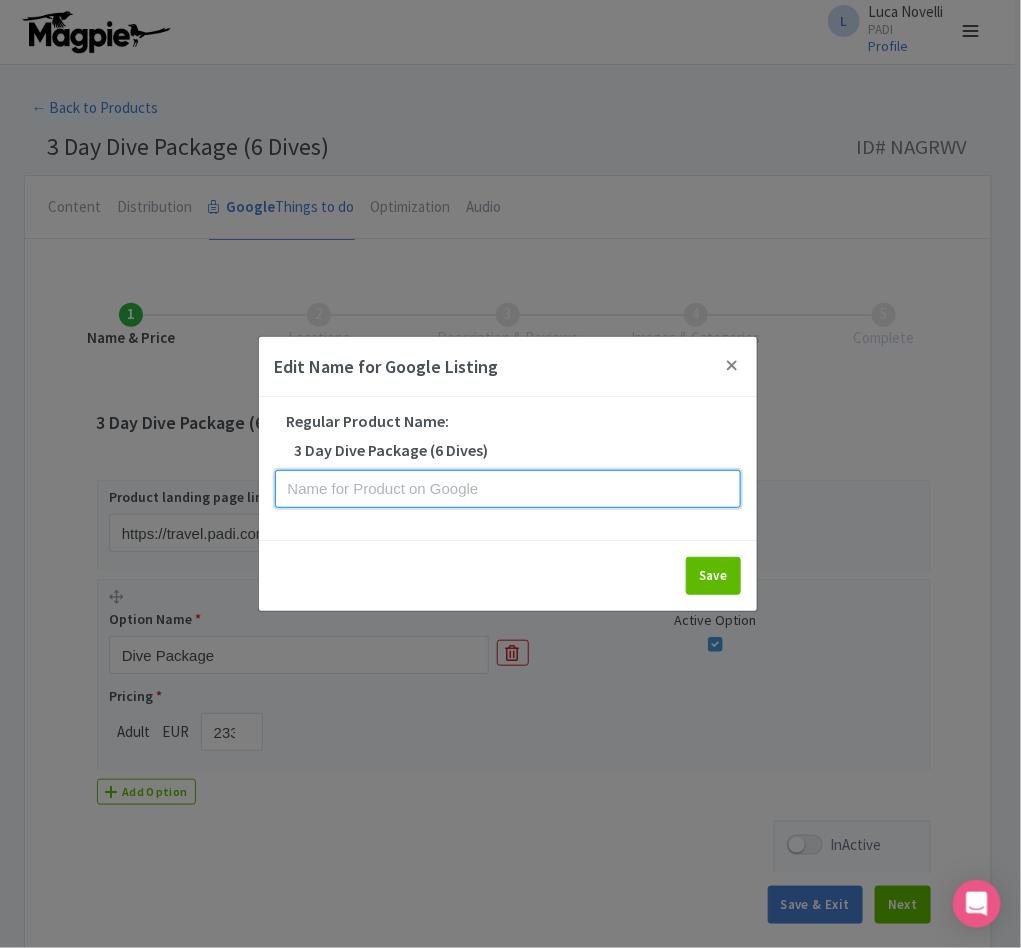 click at bounding box center [508, 489] 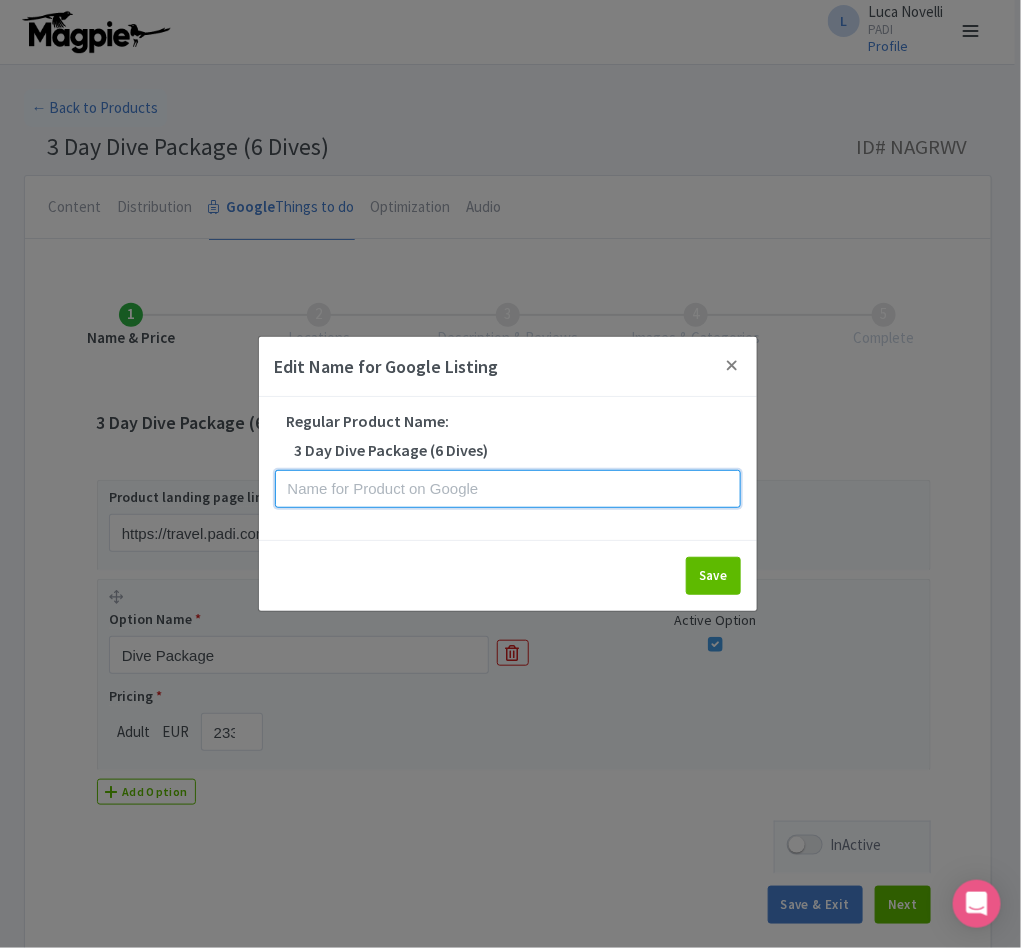 paste on "Sharm el Sheikh Diving Package – 6 Epic Fun Dives for Certified Divers" 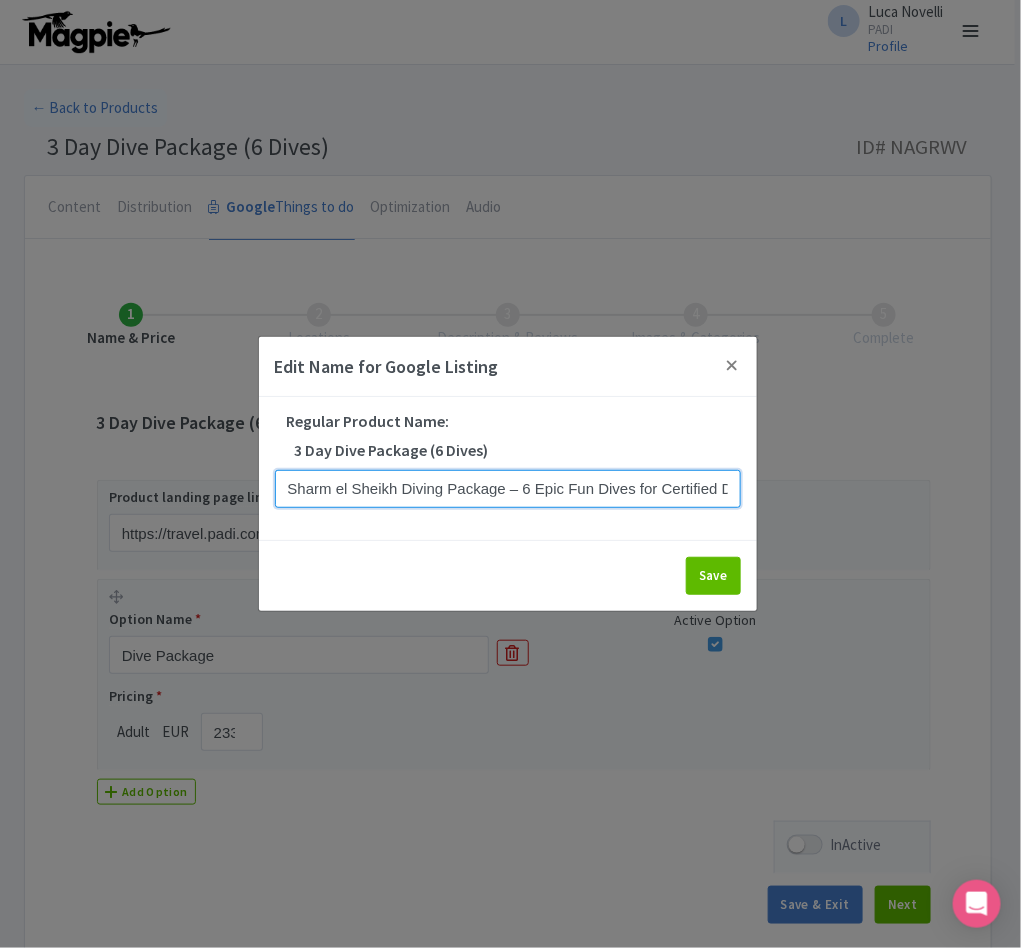 scroll, scrollTop: 0, scrollLeft: 37, axis: horizontal 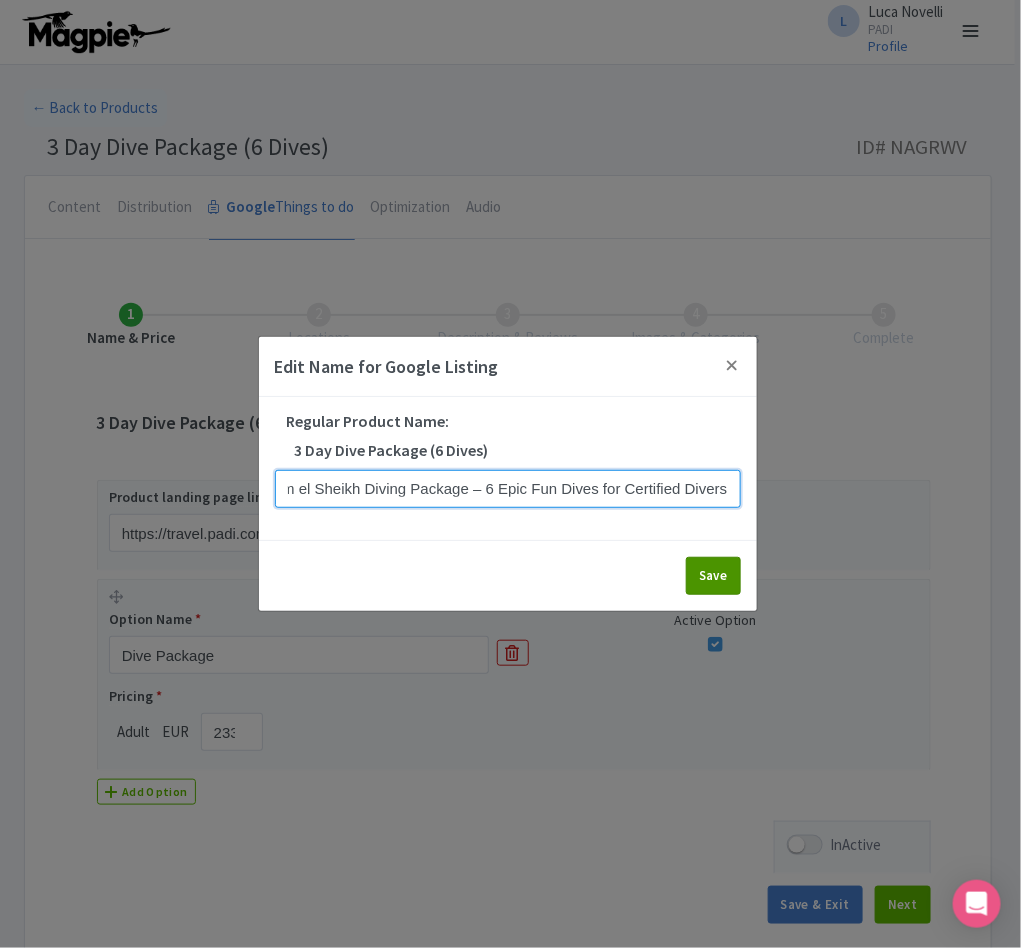 type on "Sharm el Sheikh Diving Package – 6 Epic Fun Dives for Certified Divers" 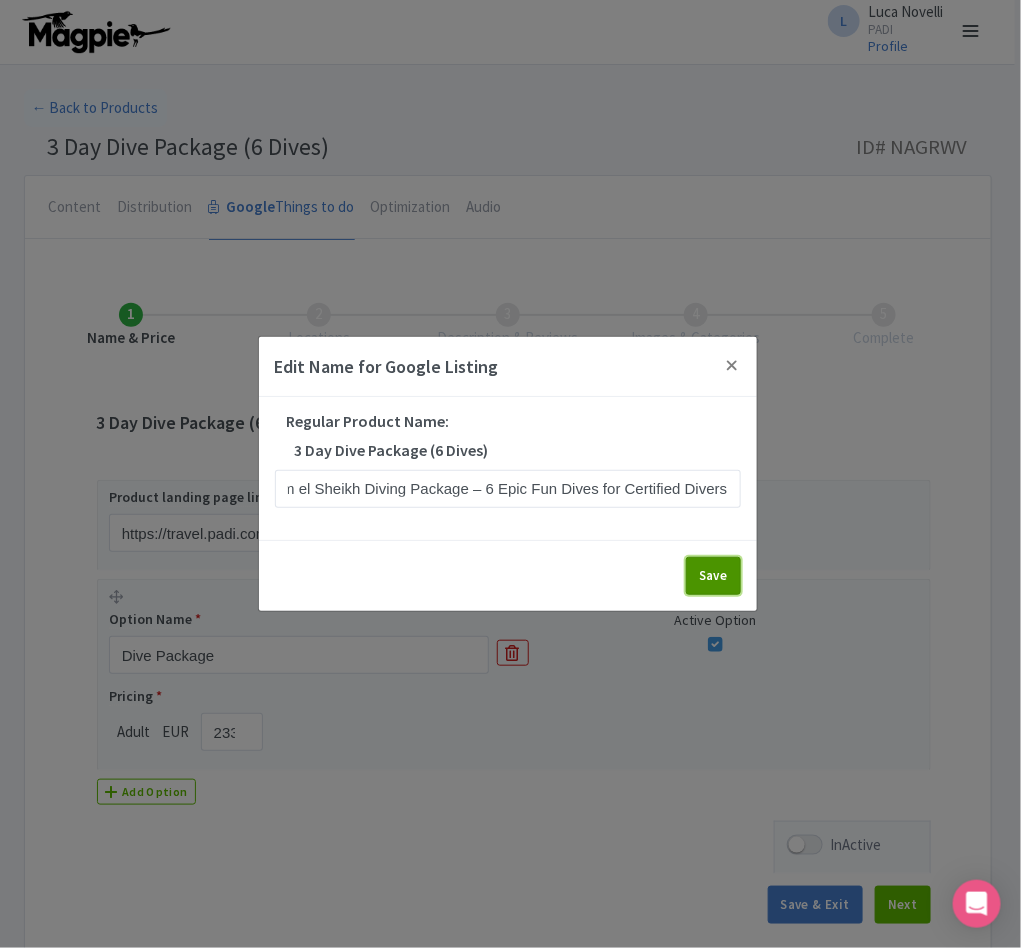 click on "Save" at bounding box center (713, 576) 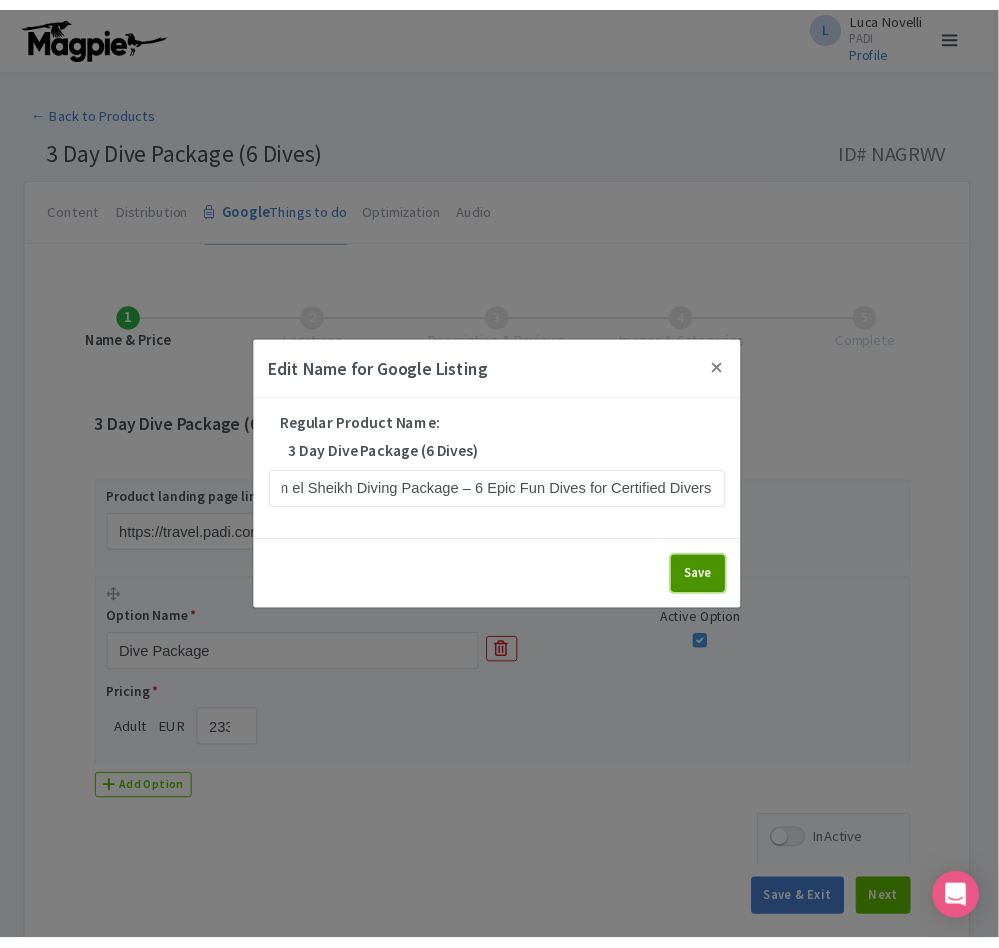 scroll, scrollTop: 0, scrollLeft: 0, axis: both 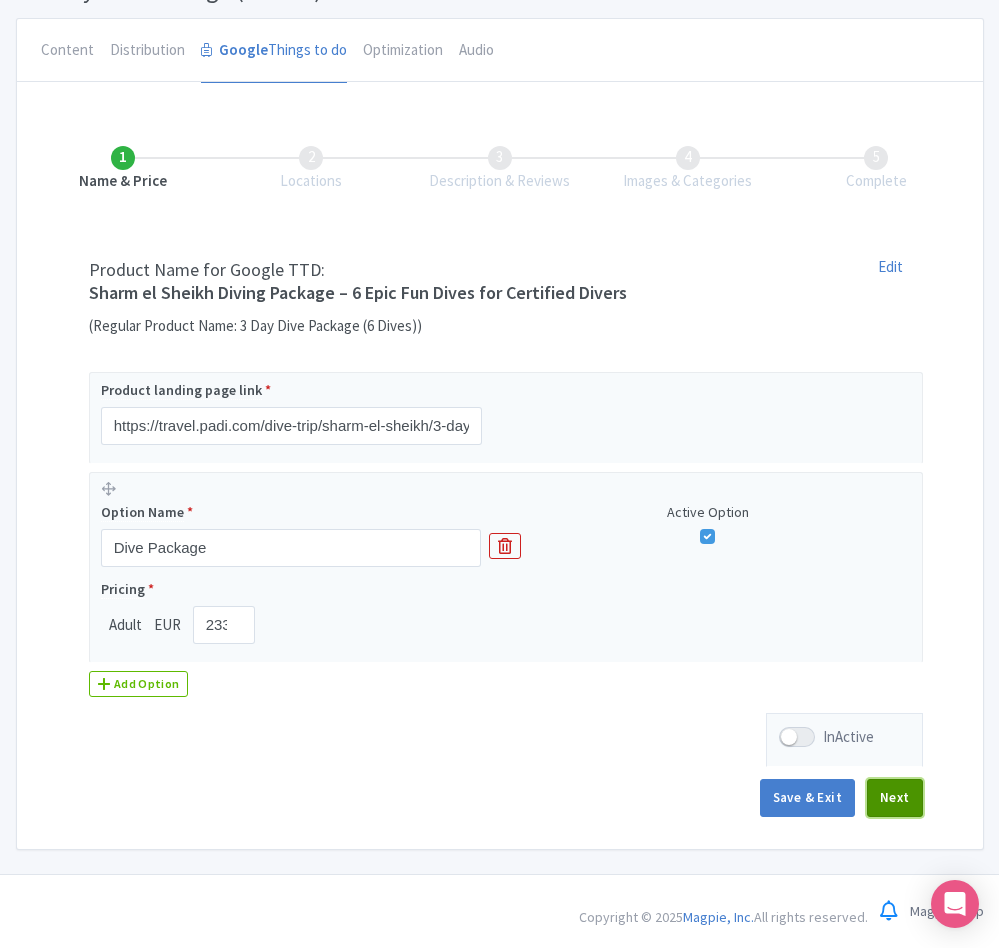click on "Next" at bounding box center [895, 798] 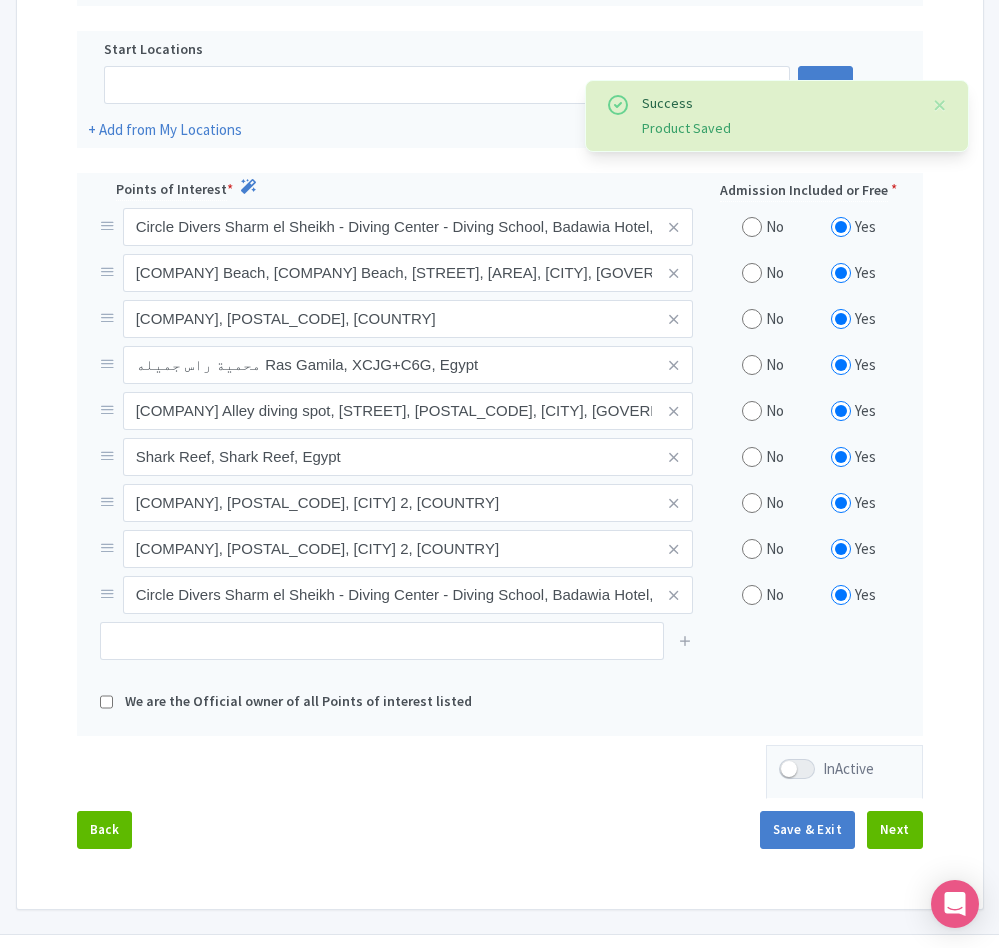 scroll, scrollTop: 663, scrollLeft: 0, axis: vertical 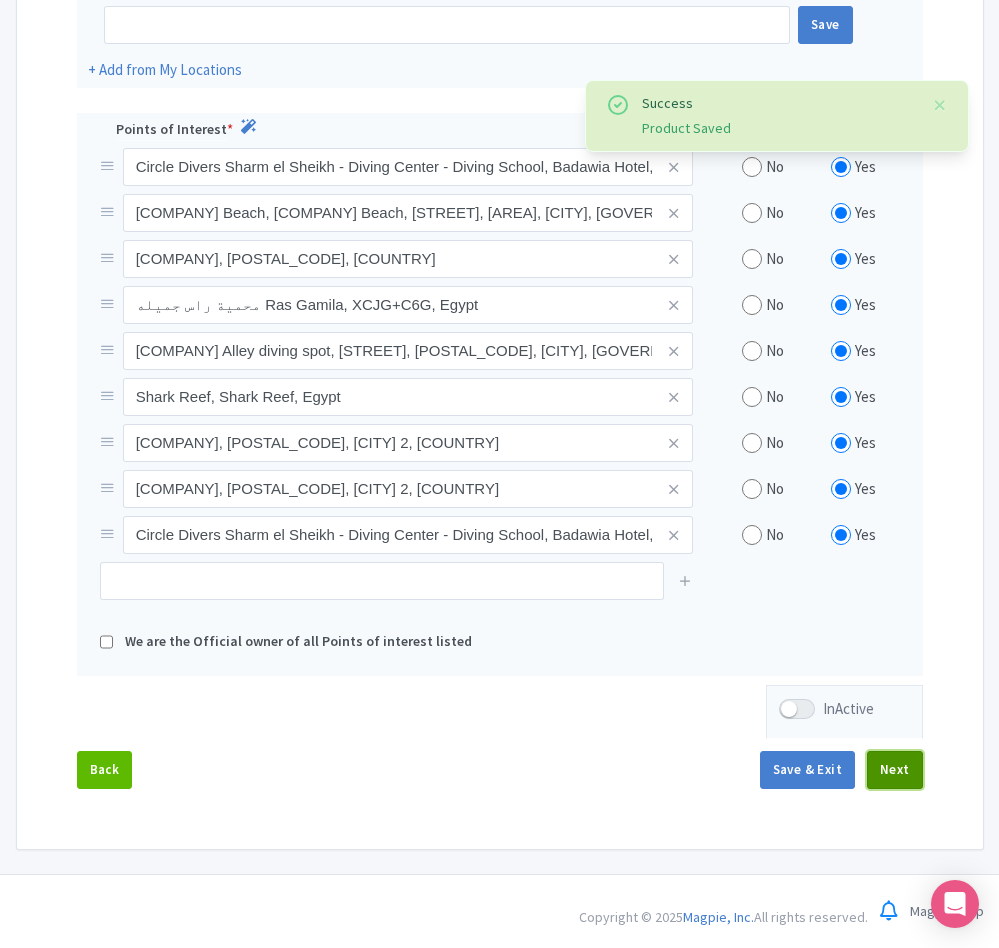 click on "Next" at bounding box center (895, 770) 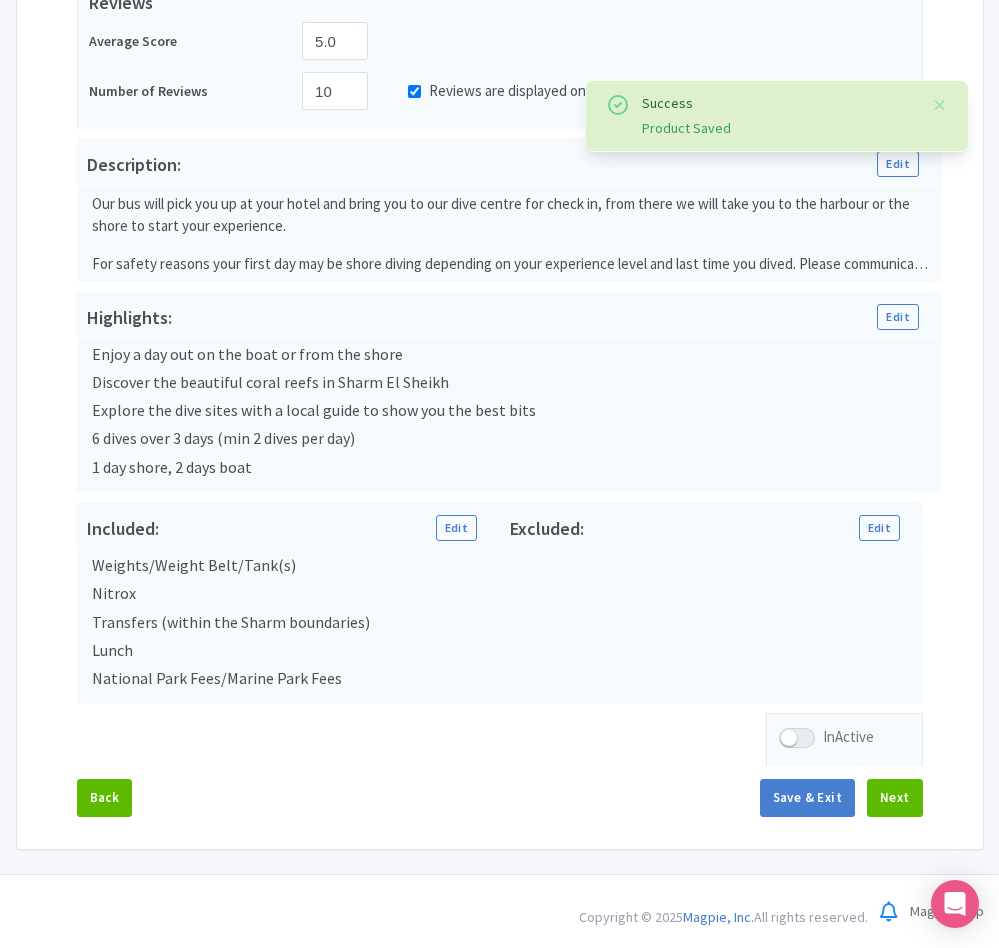 scroll, scrollTop: 475, scrollLeft: 0, axis: vertical 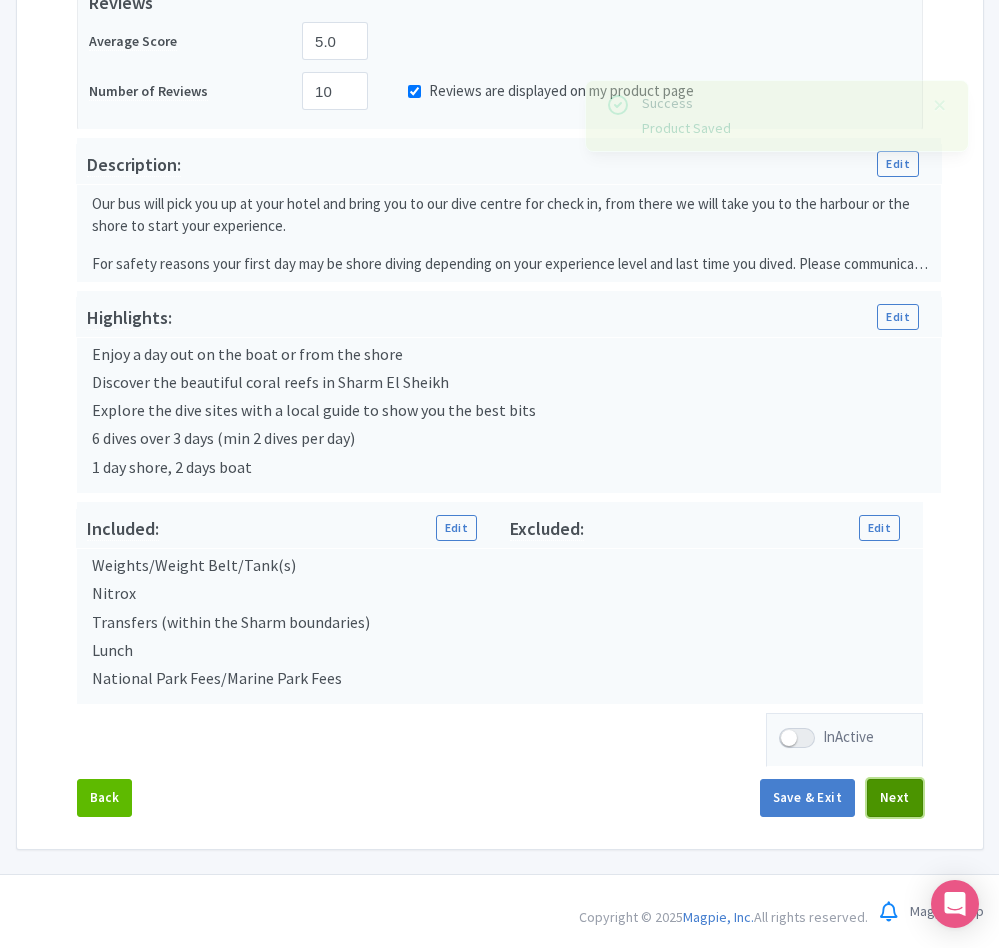 click on "Next" at bounding box center [895, 798] 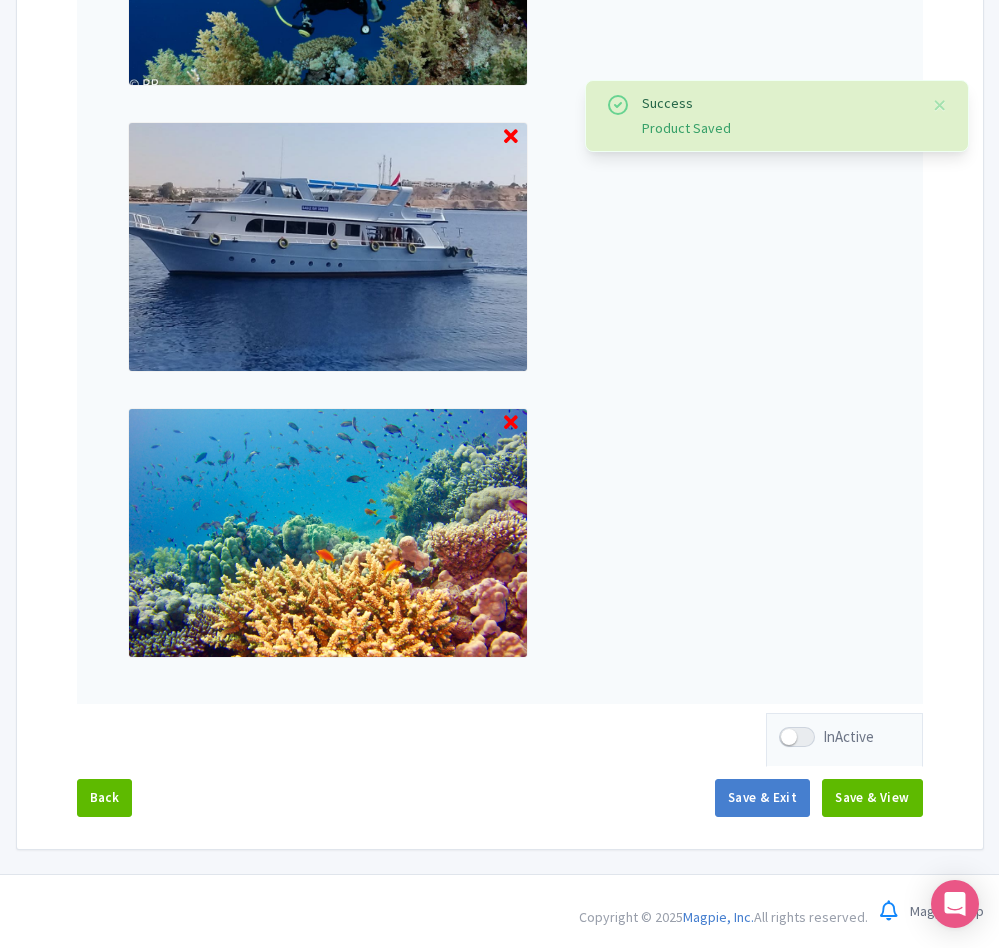 scroll, scrollTop: 1795, scrollLeft: 0, axis: vertical 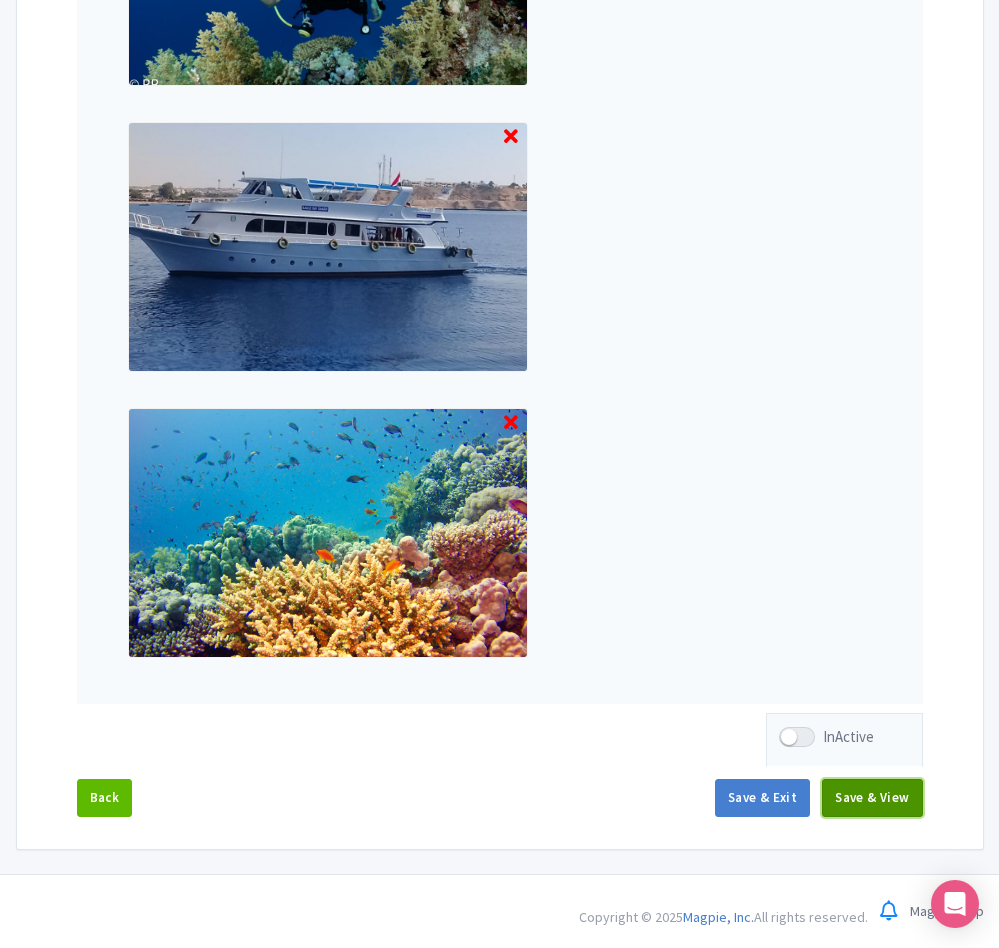 click on "Save & View" at bounding box center (872, 798) 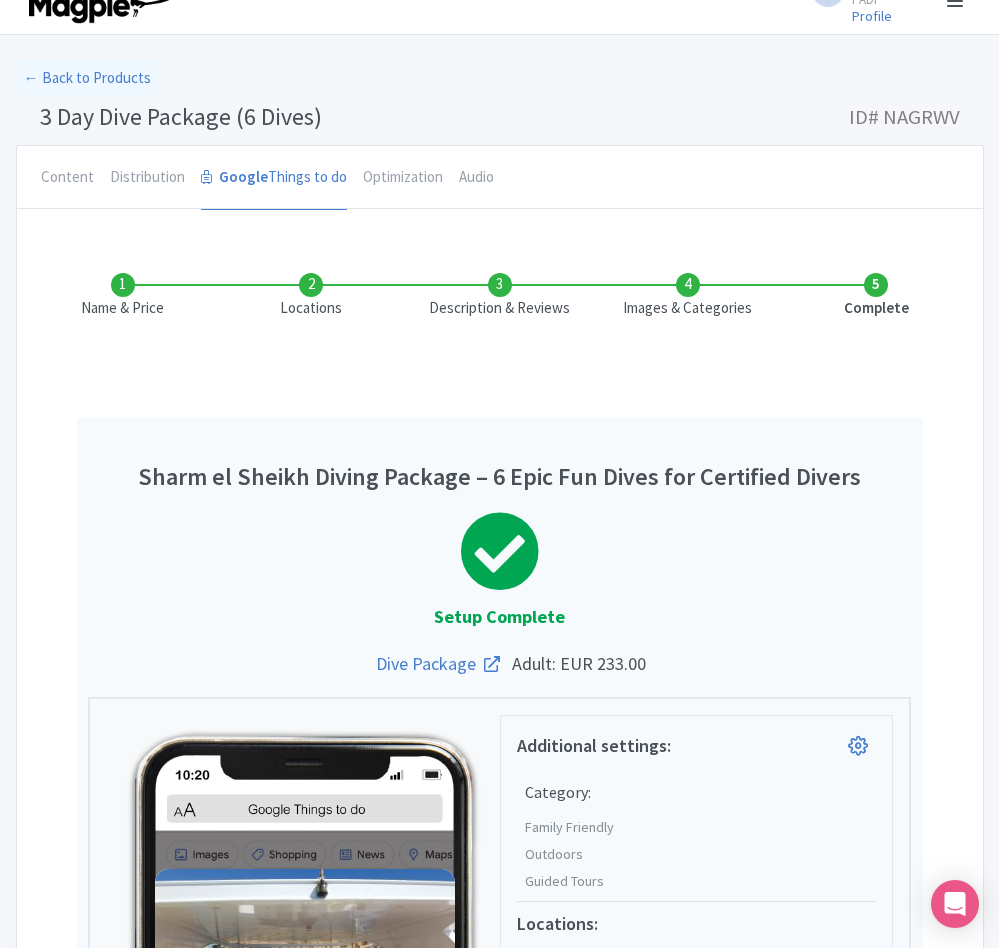 scroll, scrollTop: 0, scrollLeft: 0, axis: both 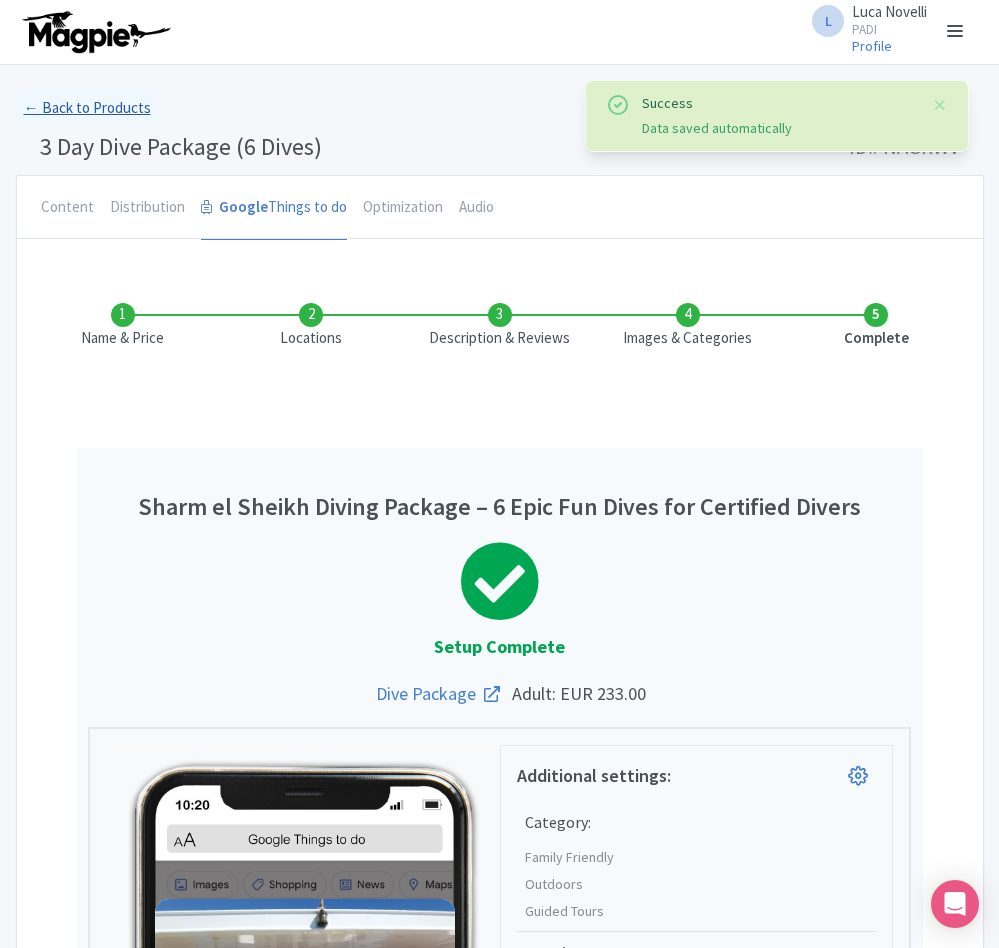 click on "← Back to Products" at bounding box center [87, 108] 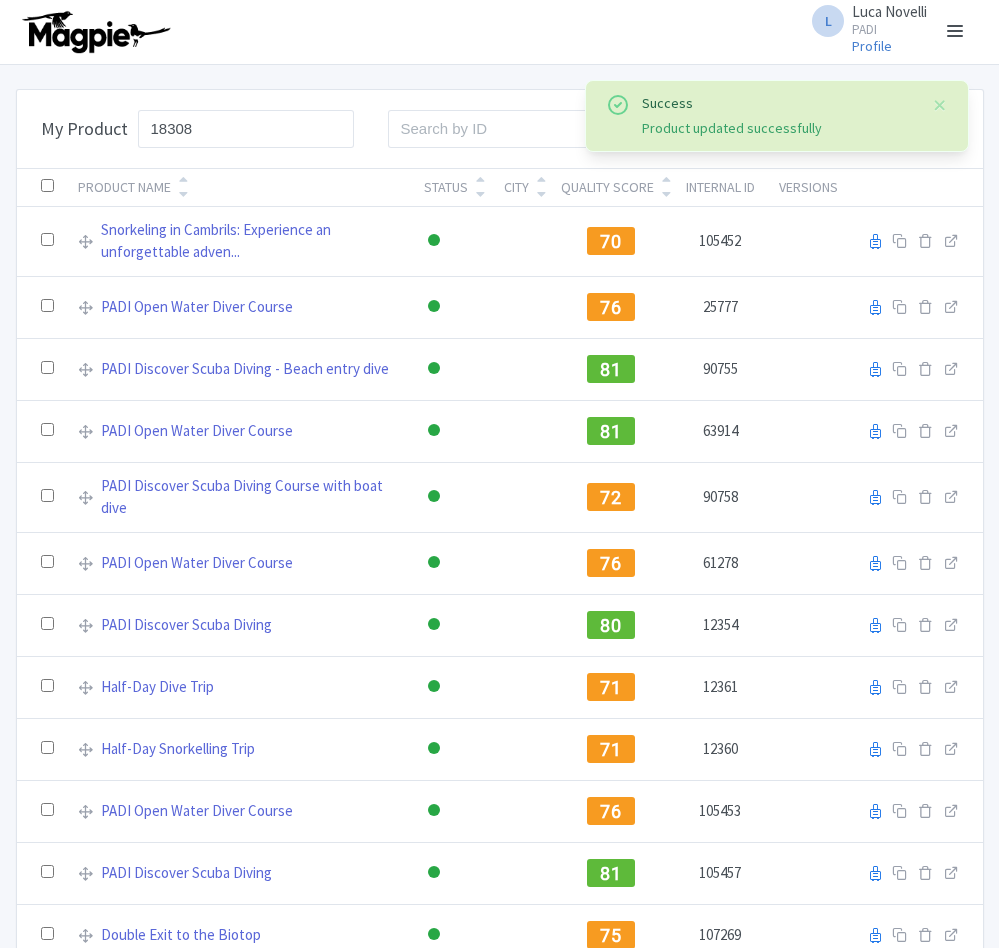 scroll, scrollTop: 0, scrollLeft: 0, axis: both 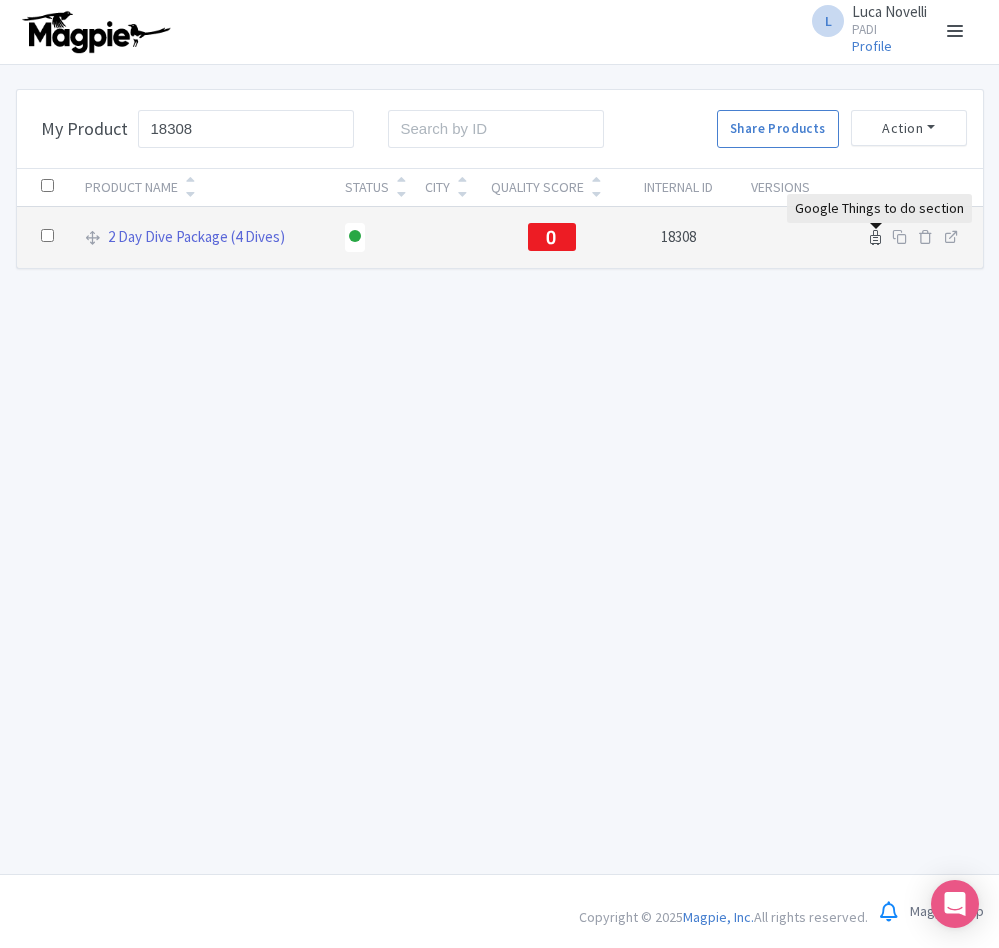 type on "18308" 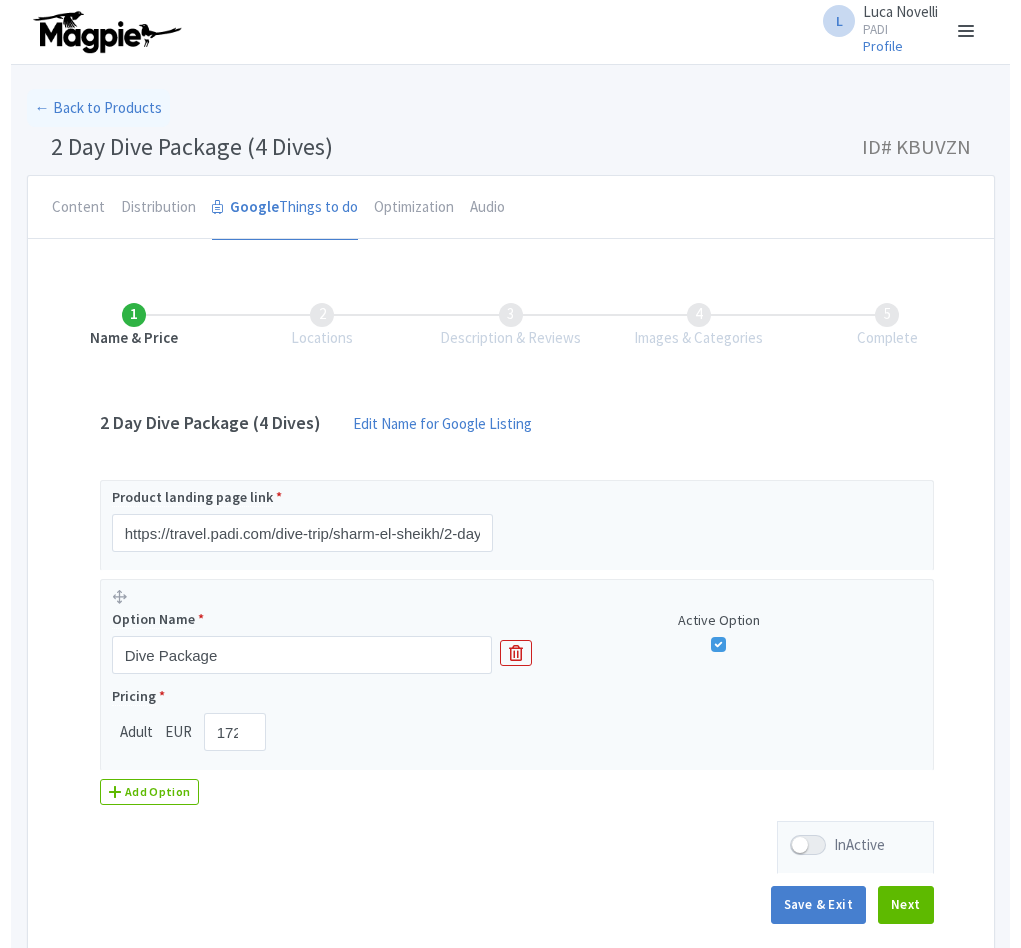 scroll, scrollTop: 0, scrollLeft: 0, axis: both 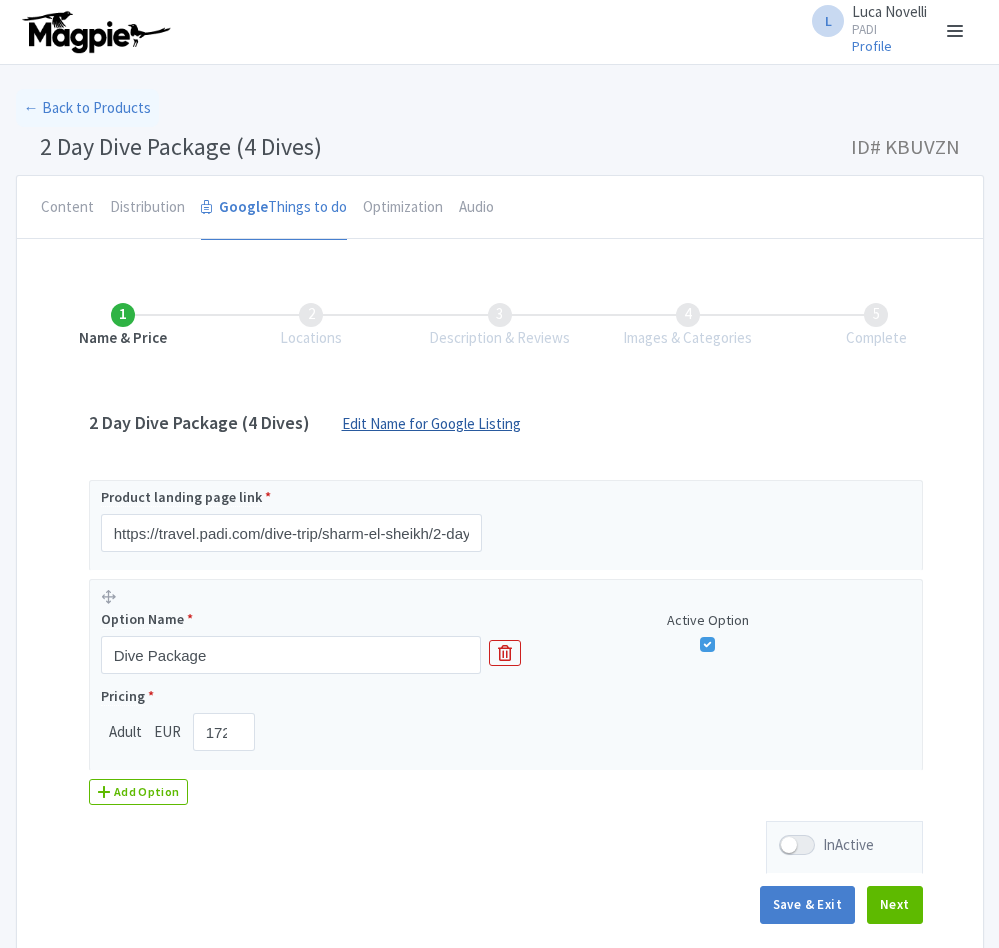 click on "Edit Name for Google Listing" at bounding box center (431, 429) 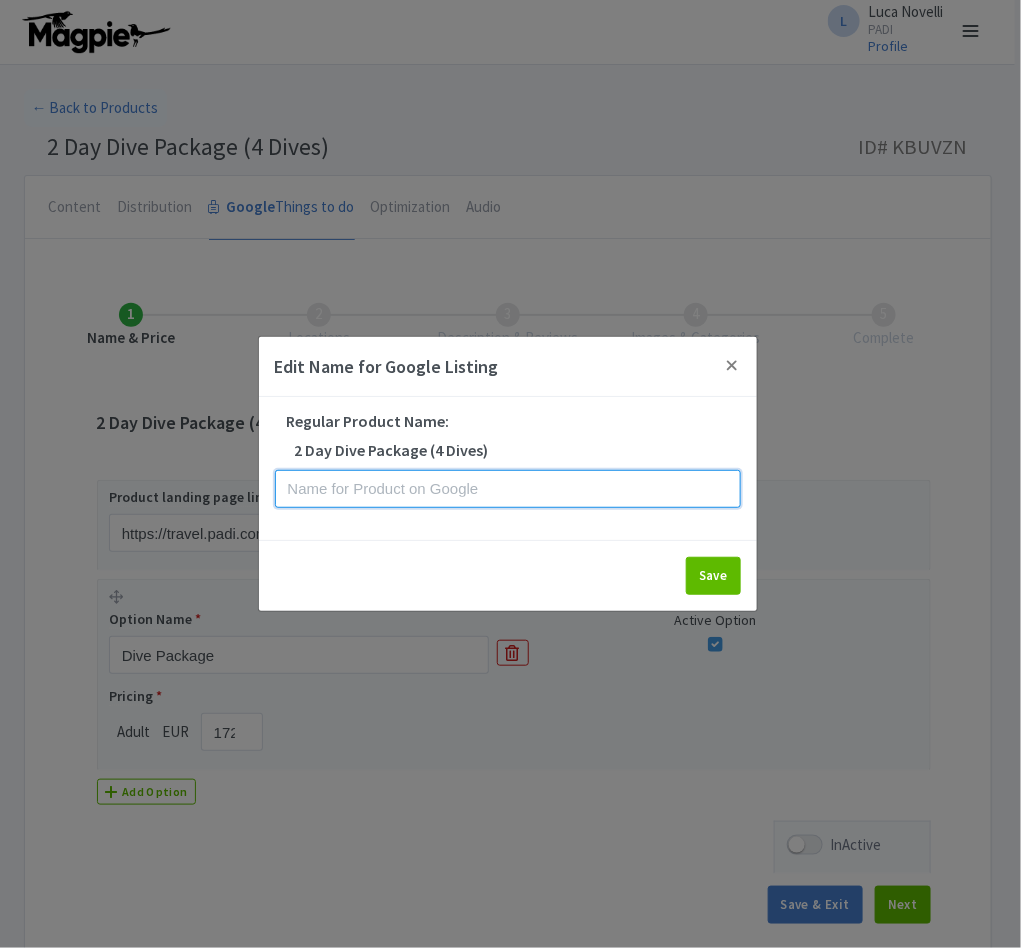 click at bounding box center [508, 489] 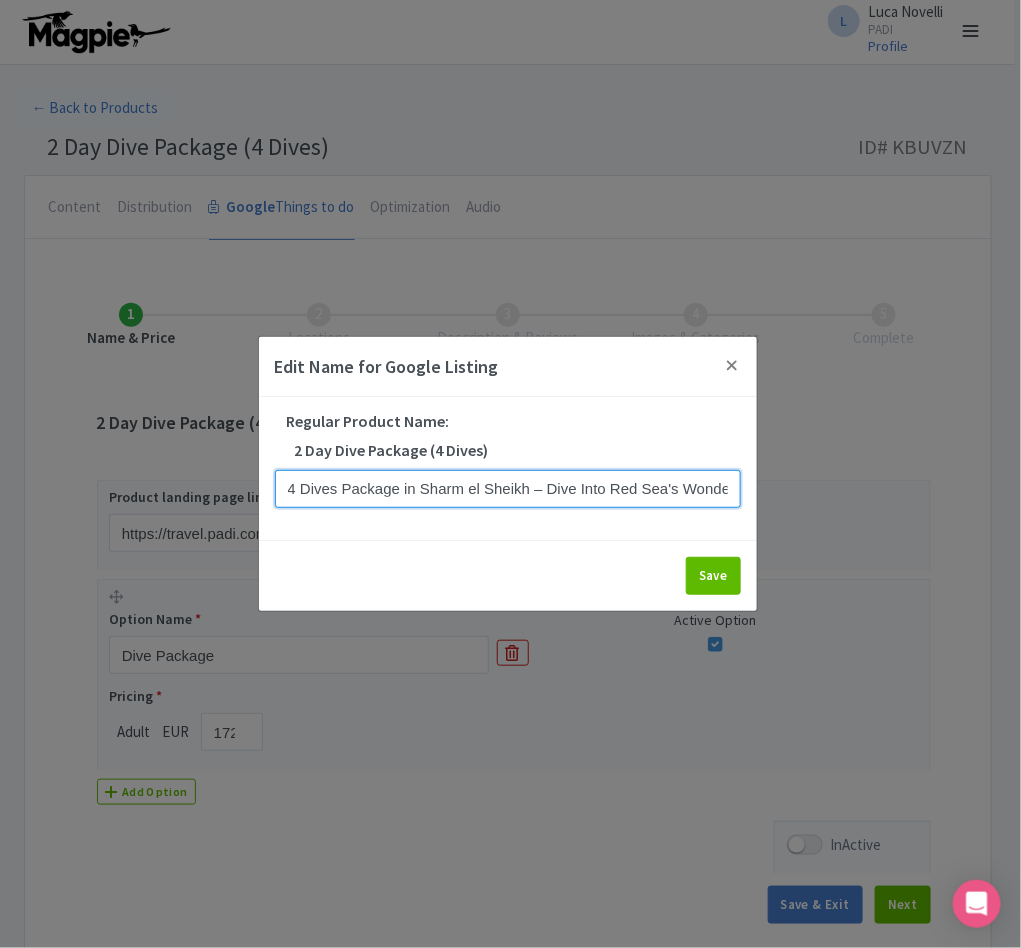scroll, scrollTop: 0, scrollLeft: 21, axis: horizontal 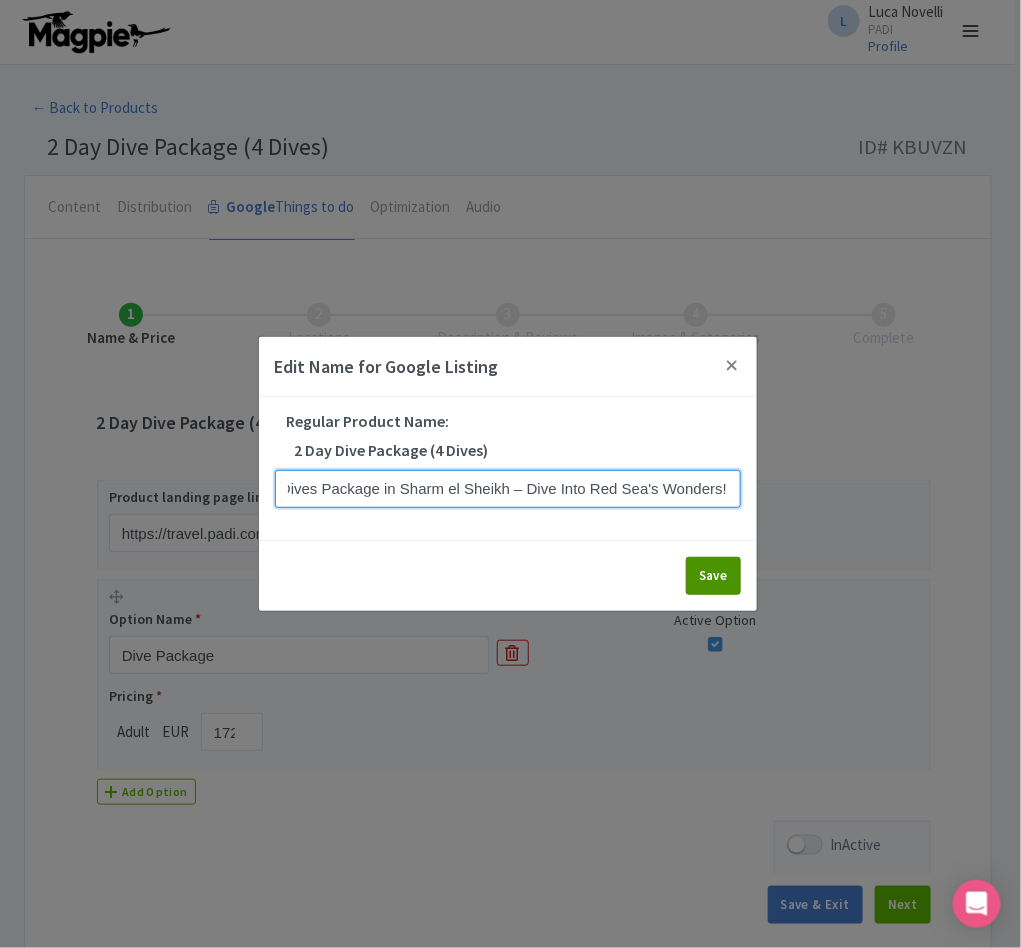 type on "4 Dives Package in Sharm el Sheikh – Dive Into Red Sea's Wonders!" 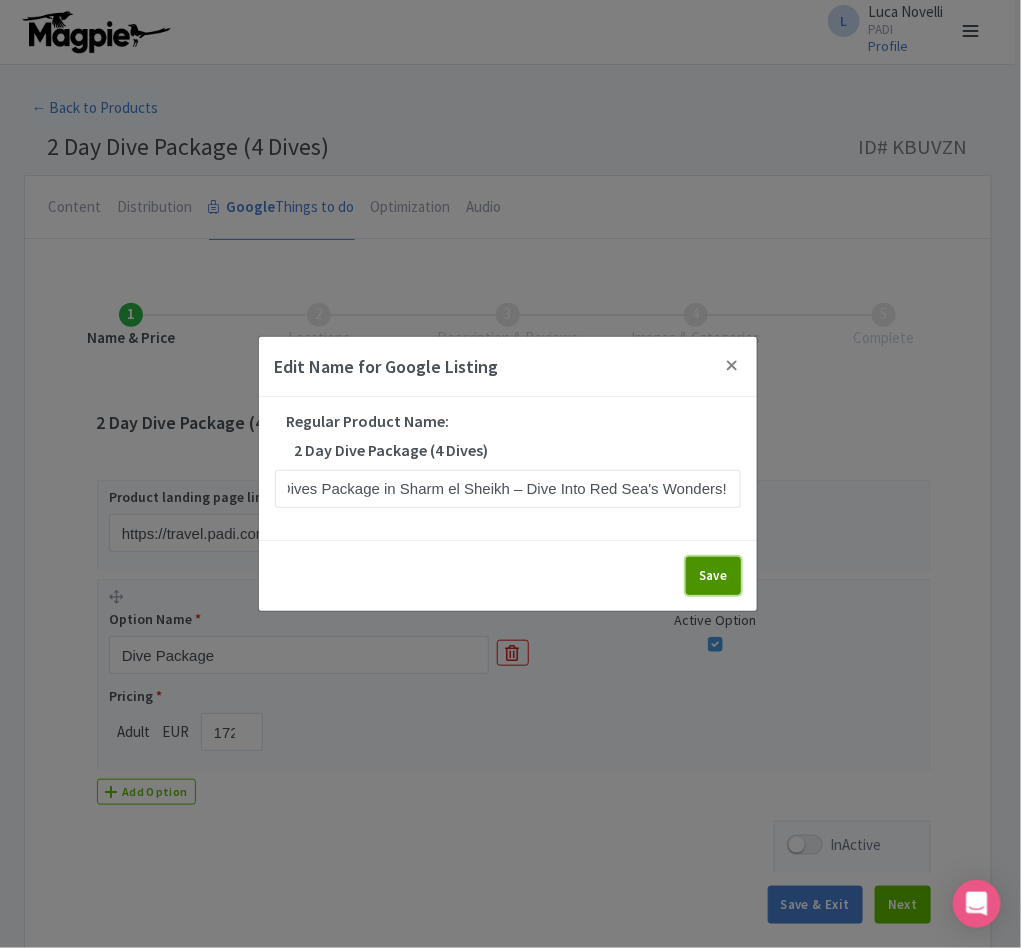 click on "Save" at bounding box center (713, 576) 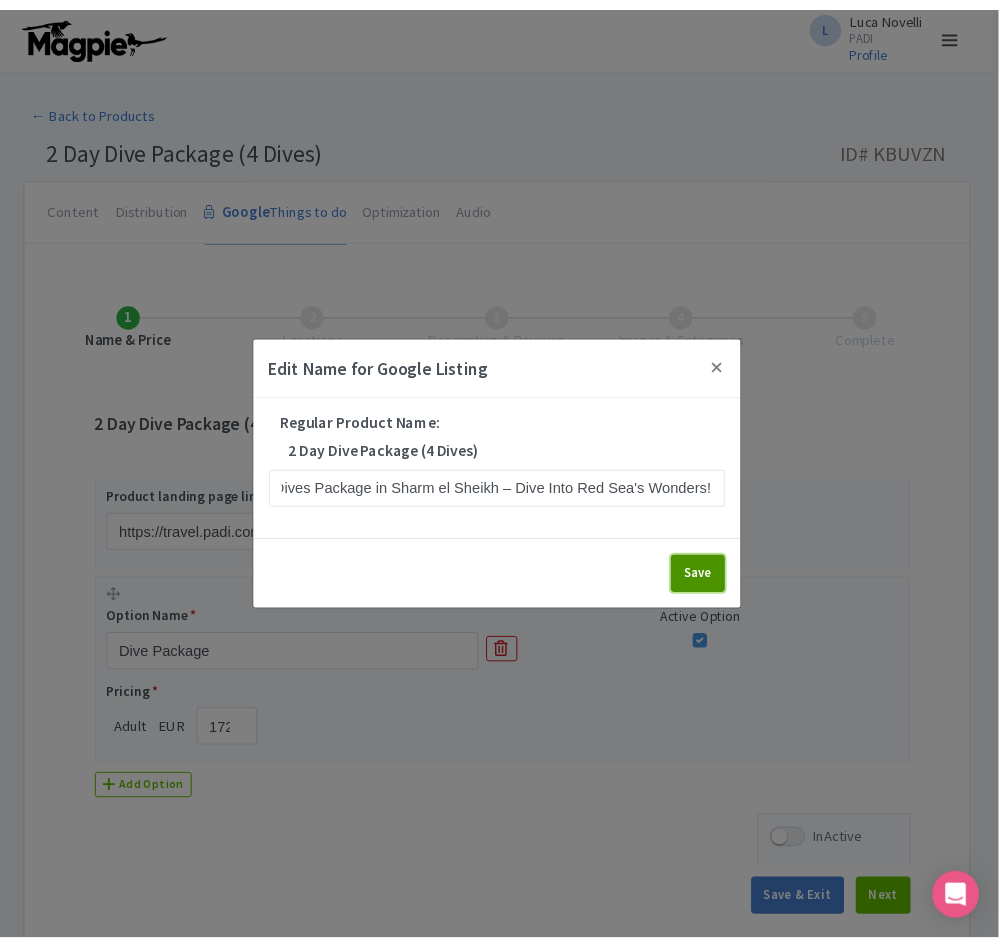 scroll, scrollTop: 0, scrollLeft: 0, axis: both 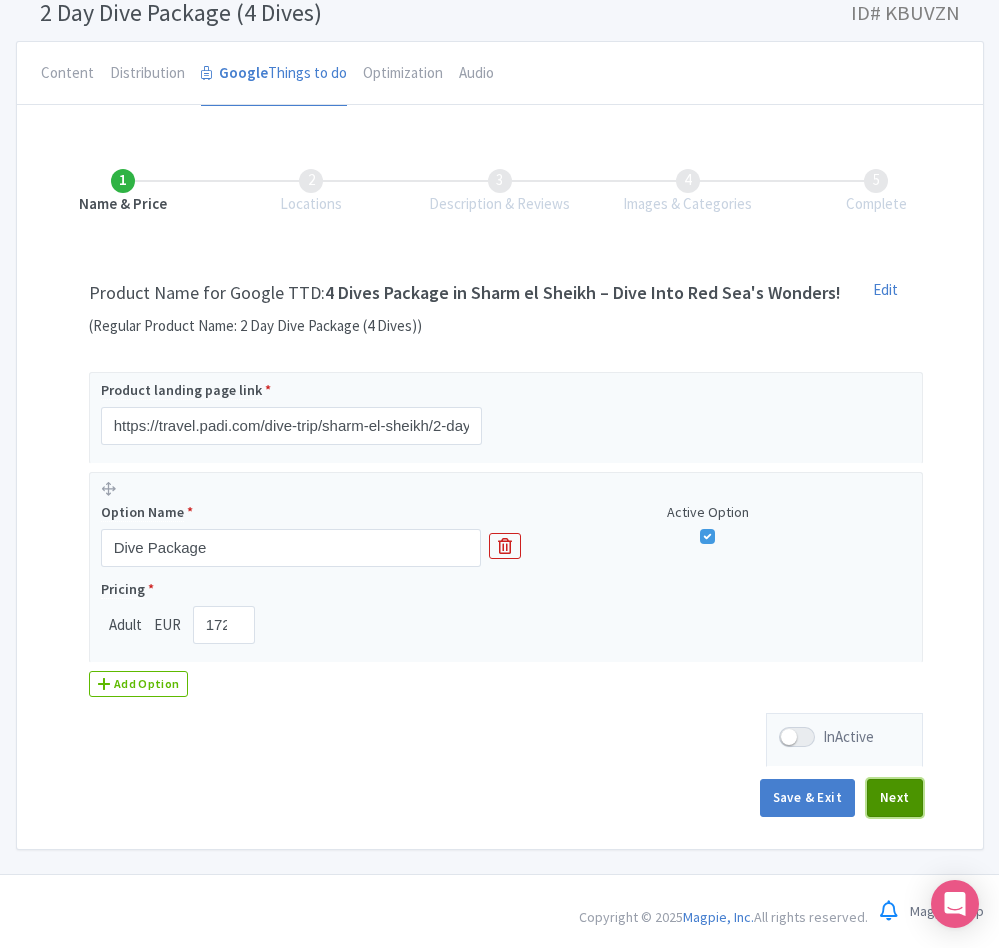 click on "Next" at bounding box center [895, 798] 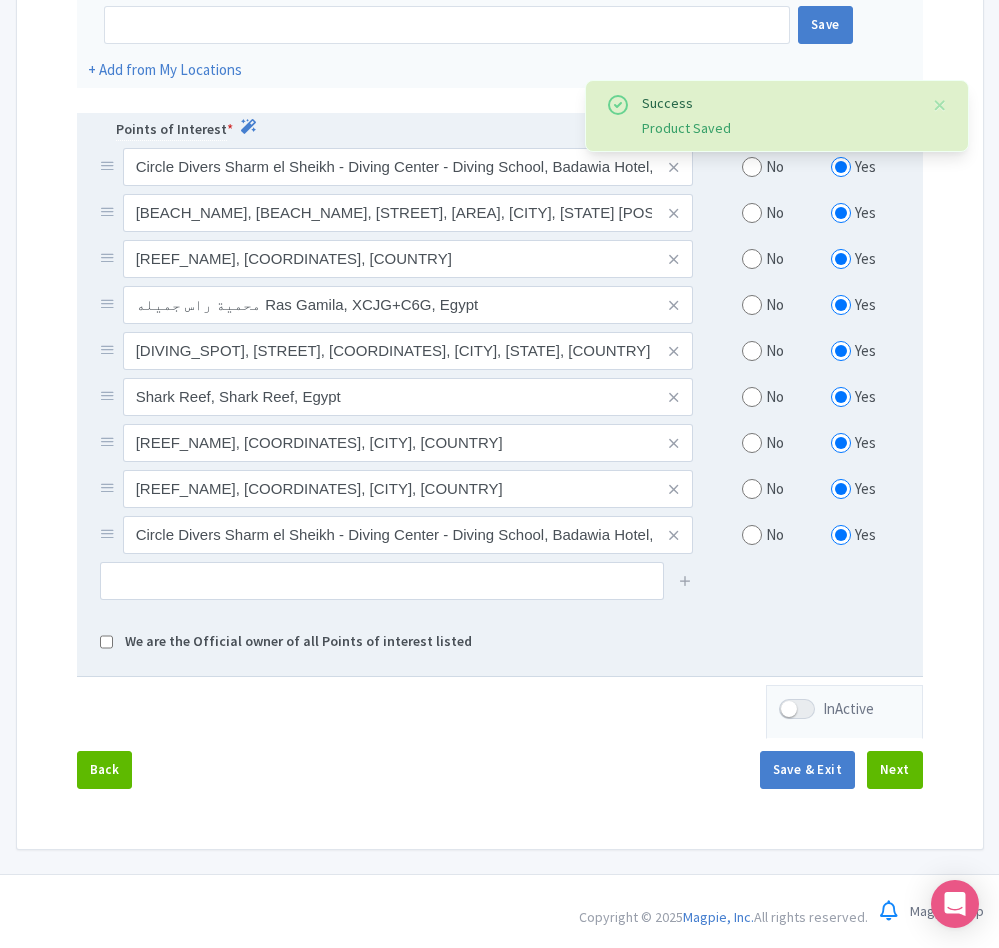 scroll, scrollTop: 663, scrollLeft: 0, axis: vertical 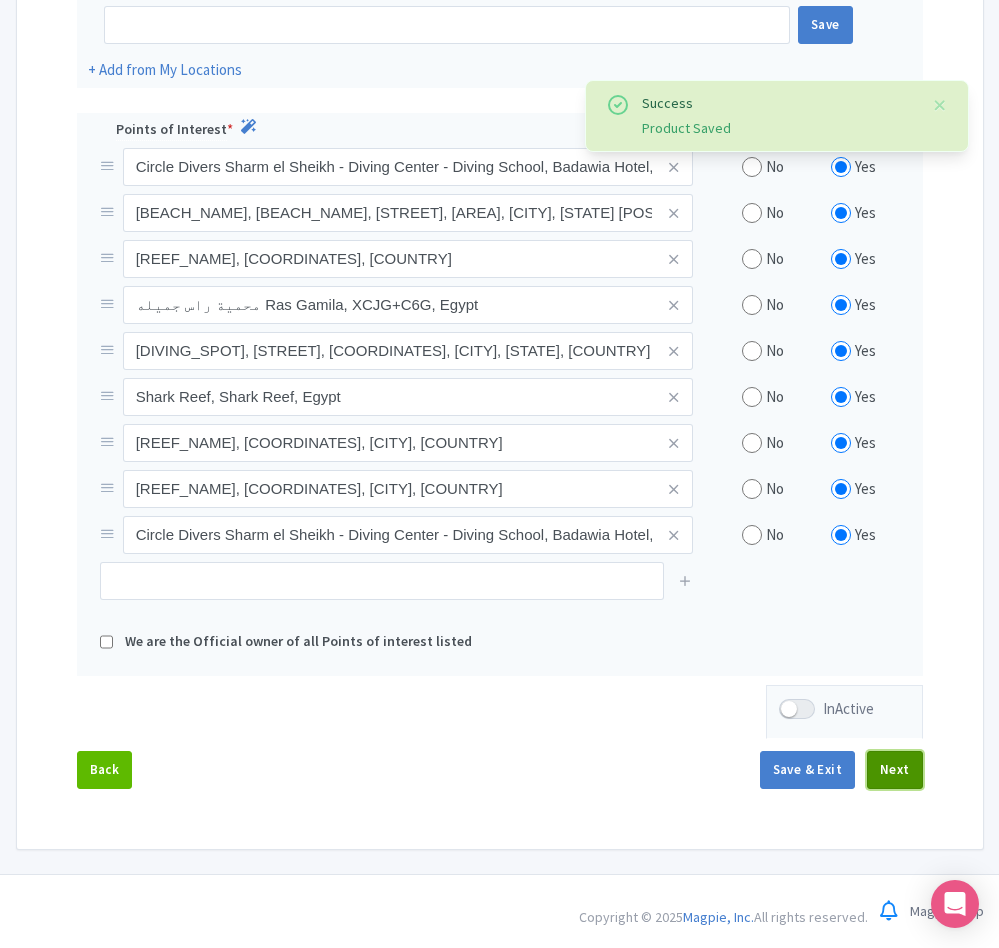 click on "Next" at bounding box center (895, 770) 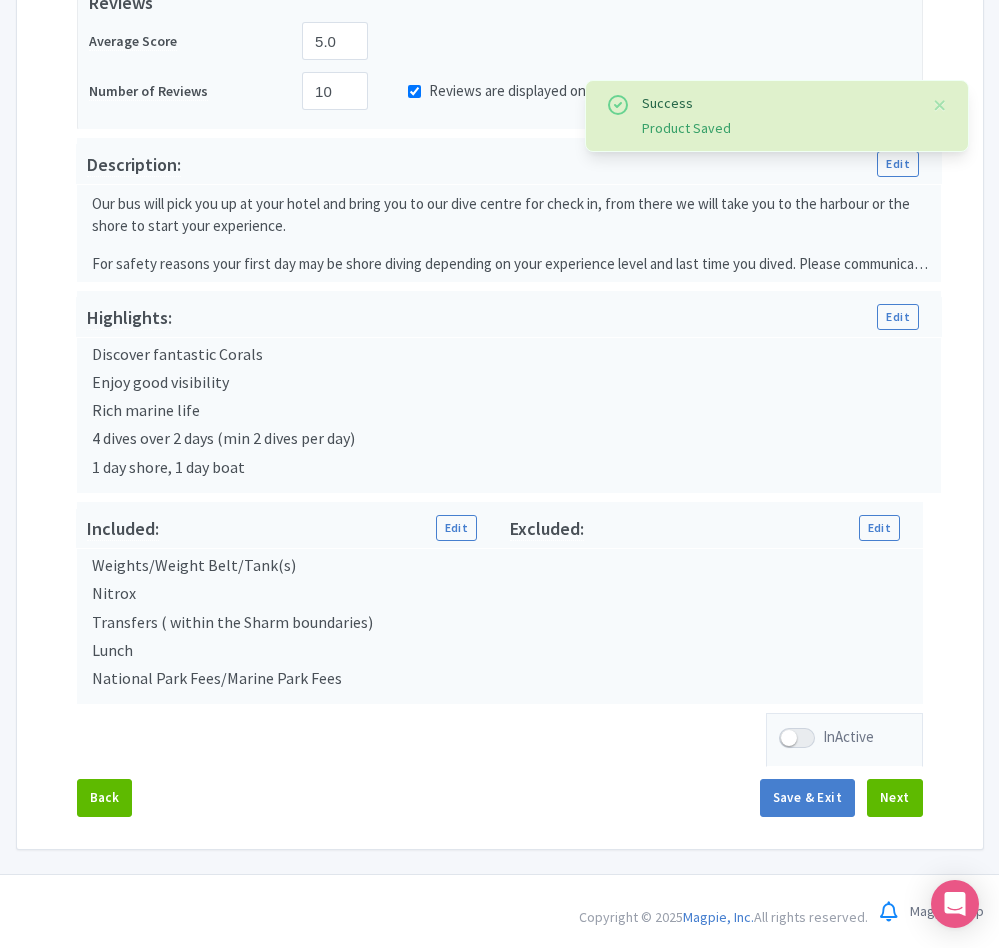 scroll, scrollTop: 475, scrollLeft: 0, axis: vertical 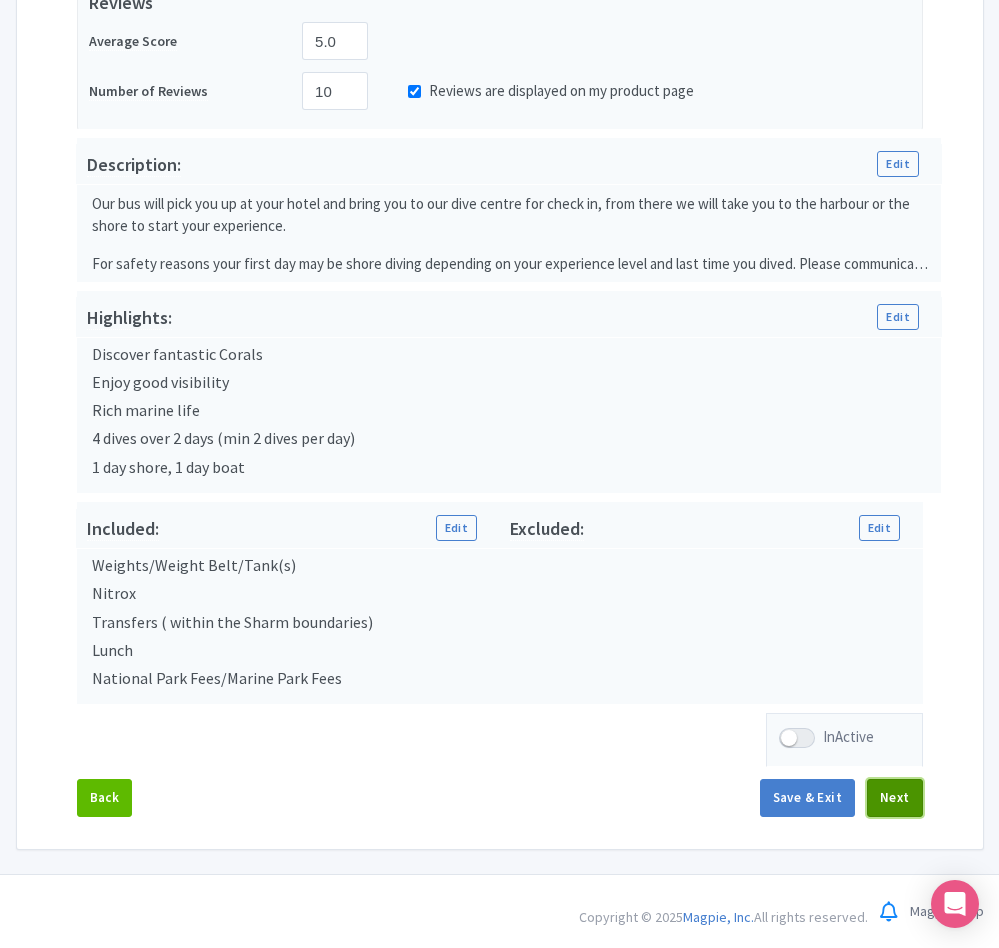 click on "Next" at bounding box center [895, 798] 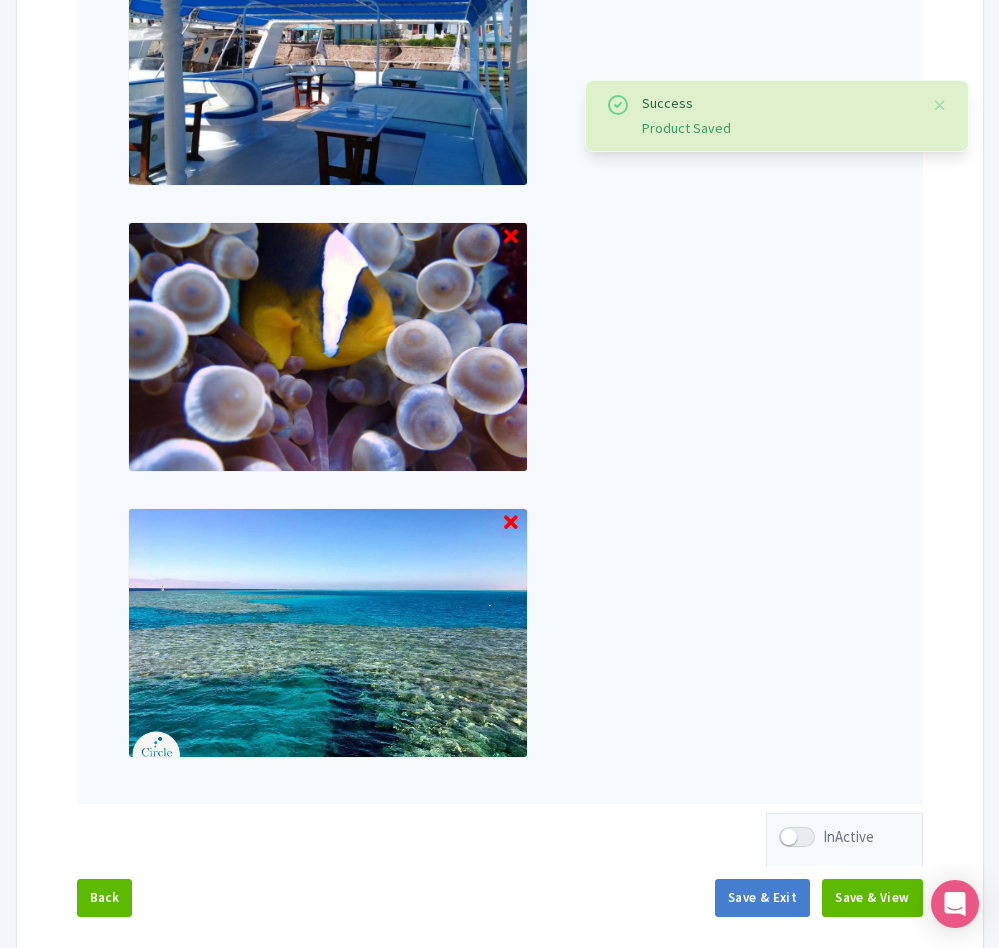 scroll, scrollTop: 1795, scrollLeft: 0, axis: vertical 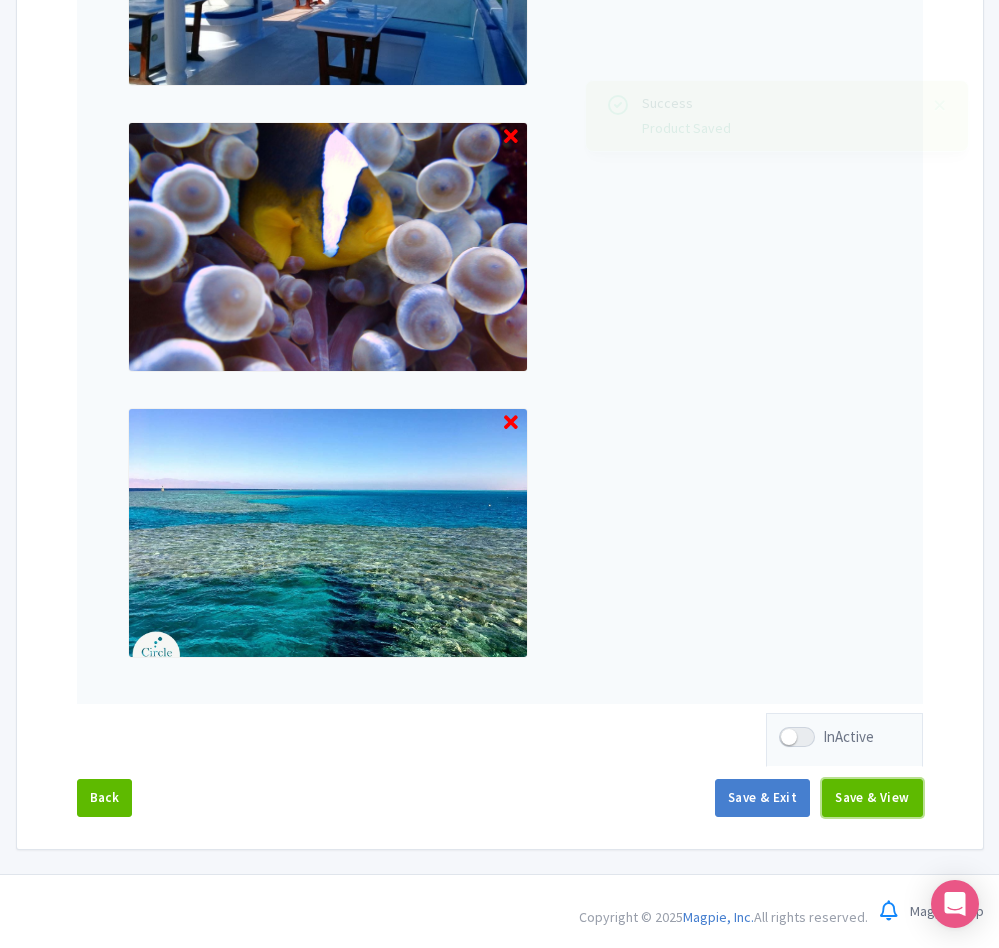 click on "Save & View" at bounding box center [872, 798] 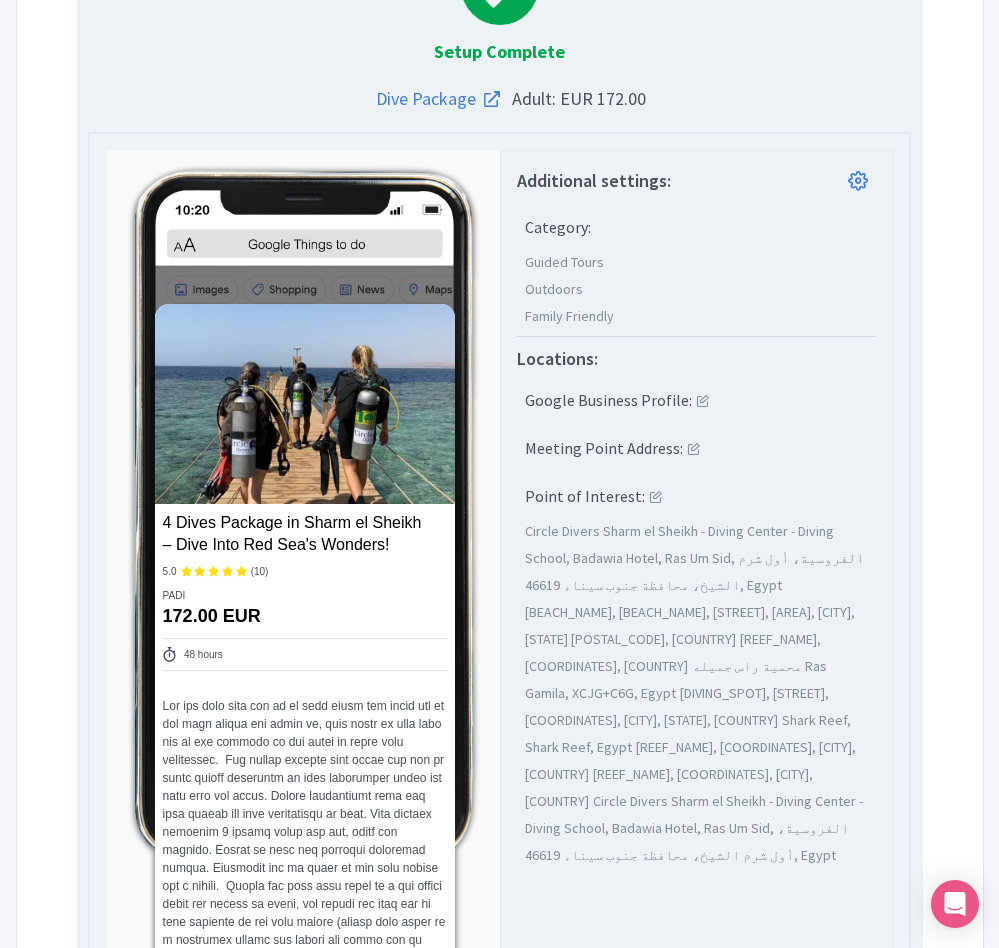 scroll, scrollTop: 0, scrollLeft: 0, axis: both 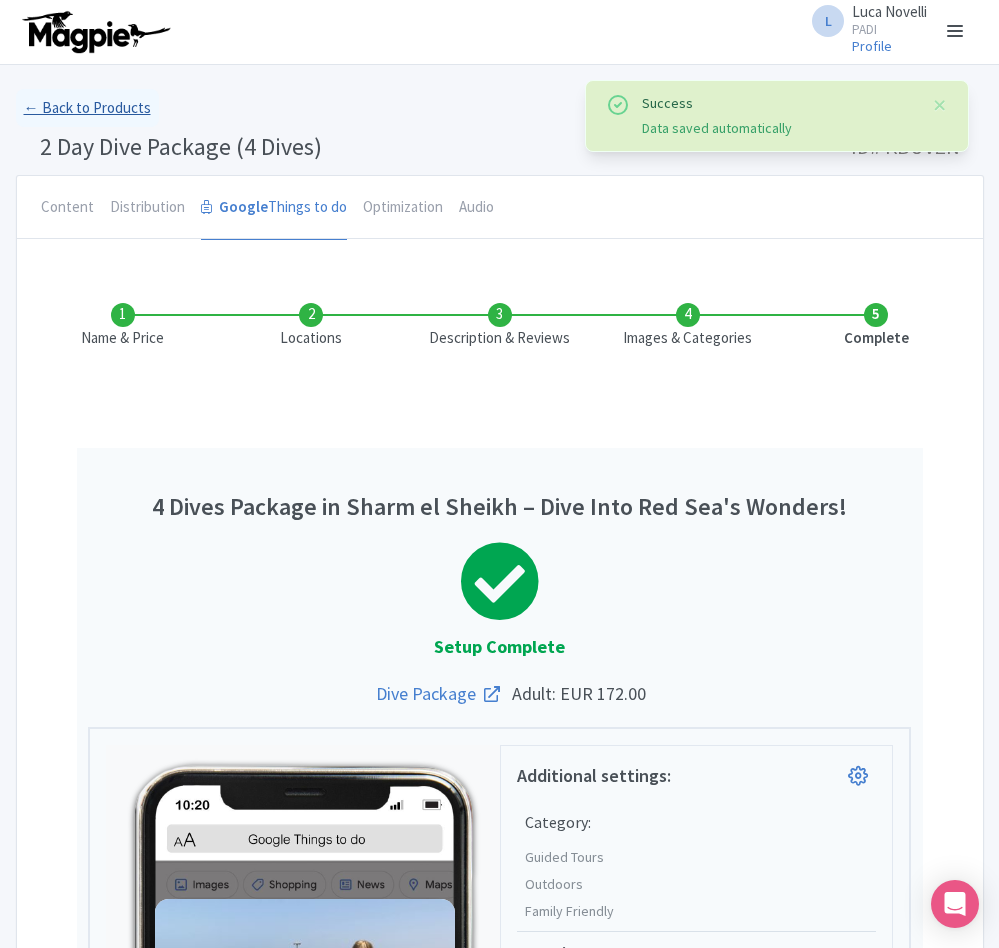 click on "← Back to Products" at bounding box center [87, 108] 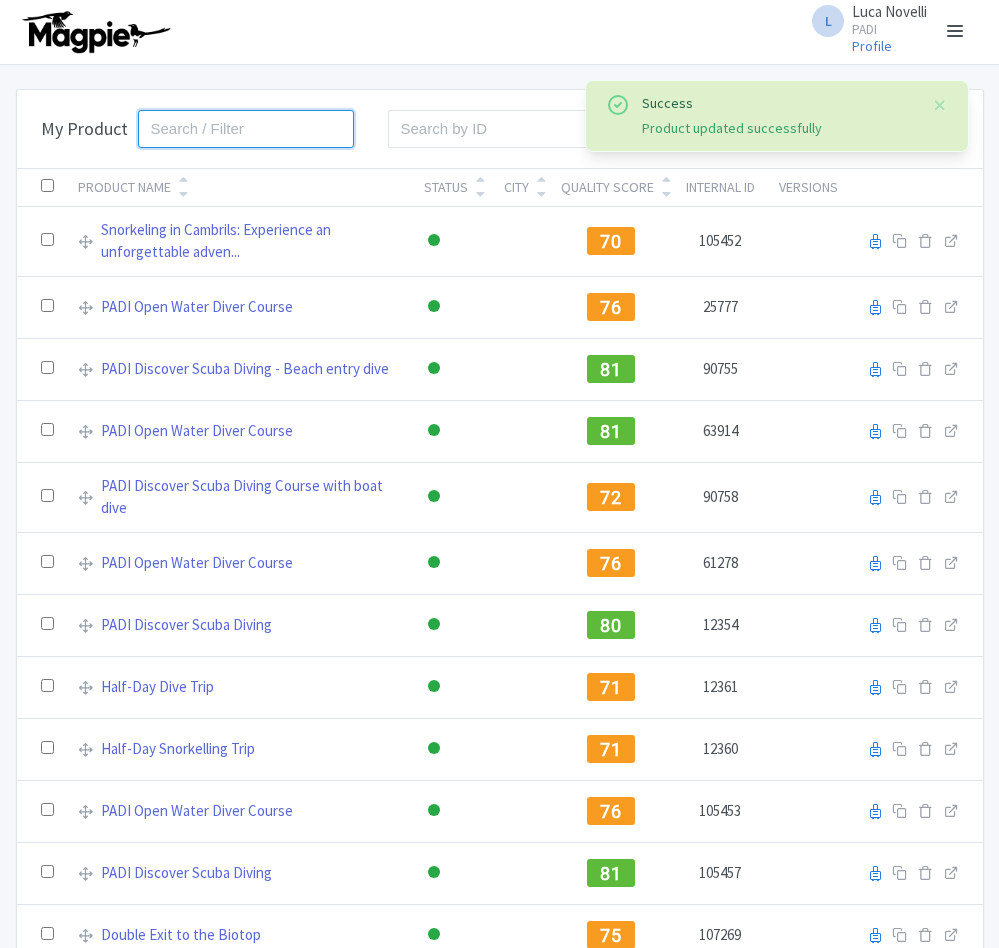 drag, startPoint x: 0, startPoint y: 0, endPoint x: 204, endPoint y: 127, distance: 240.3019 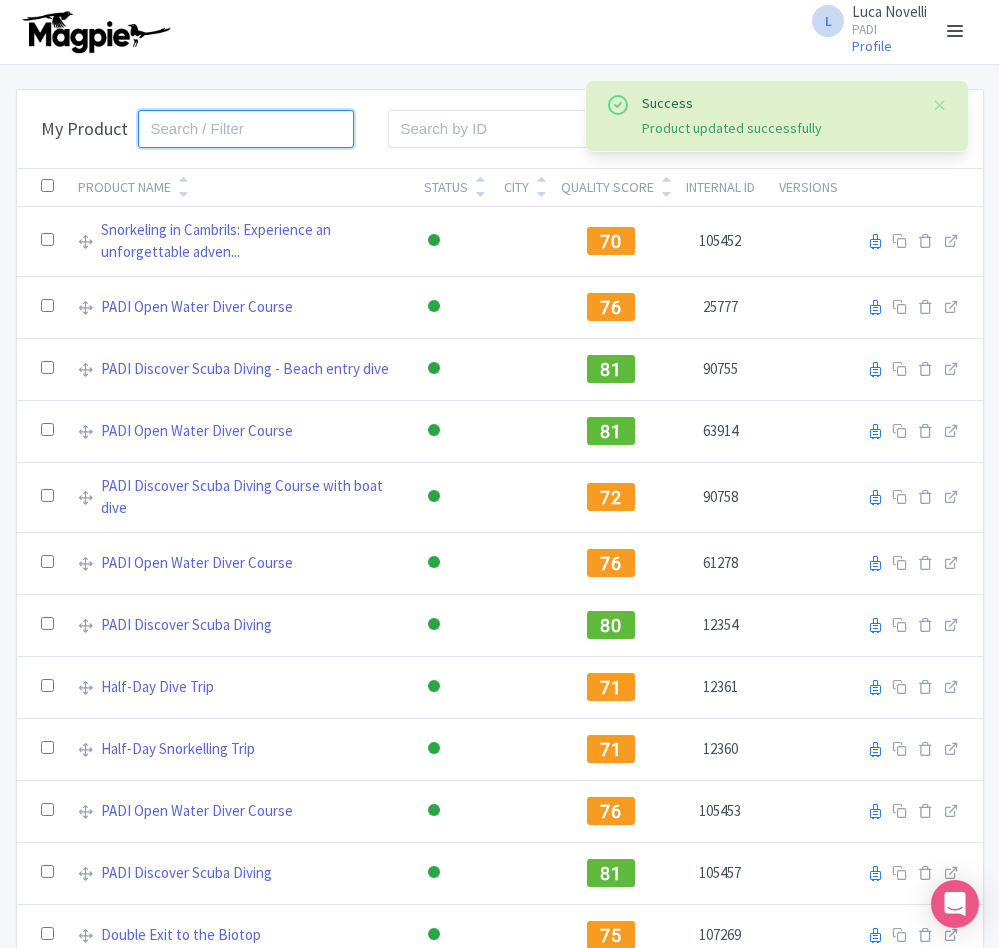 paste on "18309" 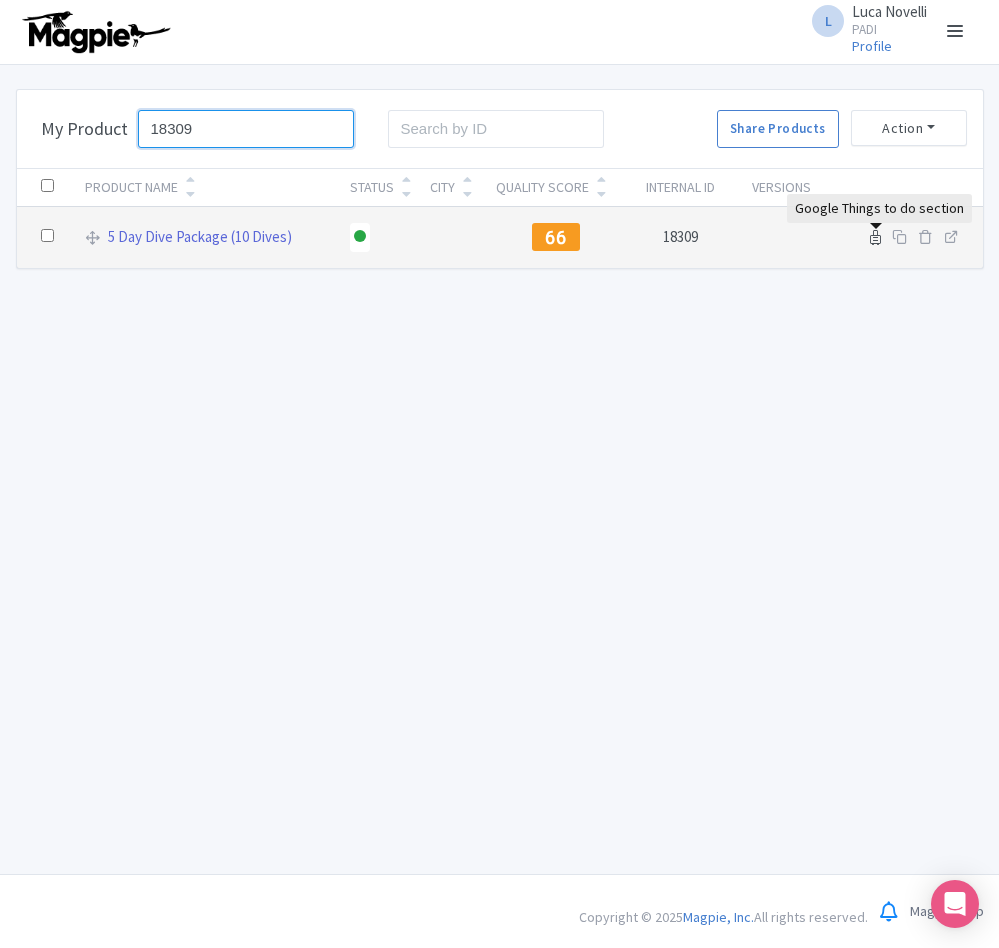 type on "18309" 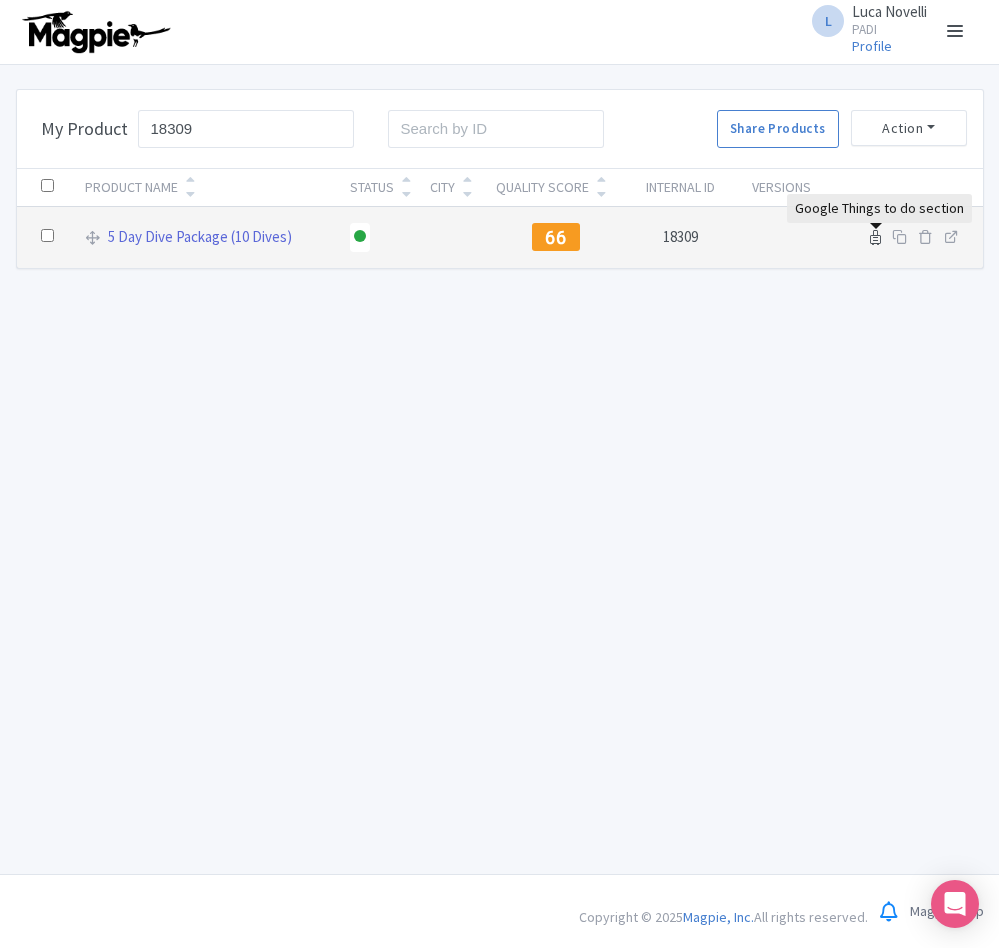 click at bounding box center [875, 237] 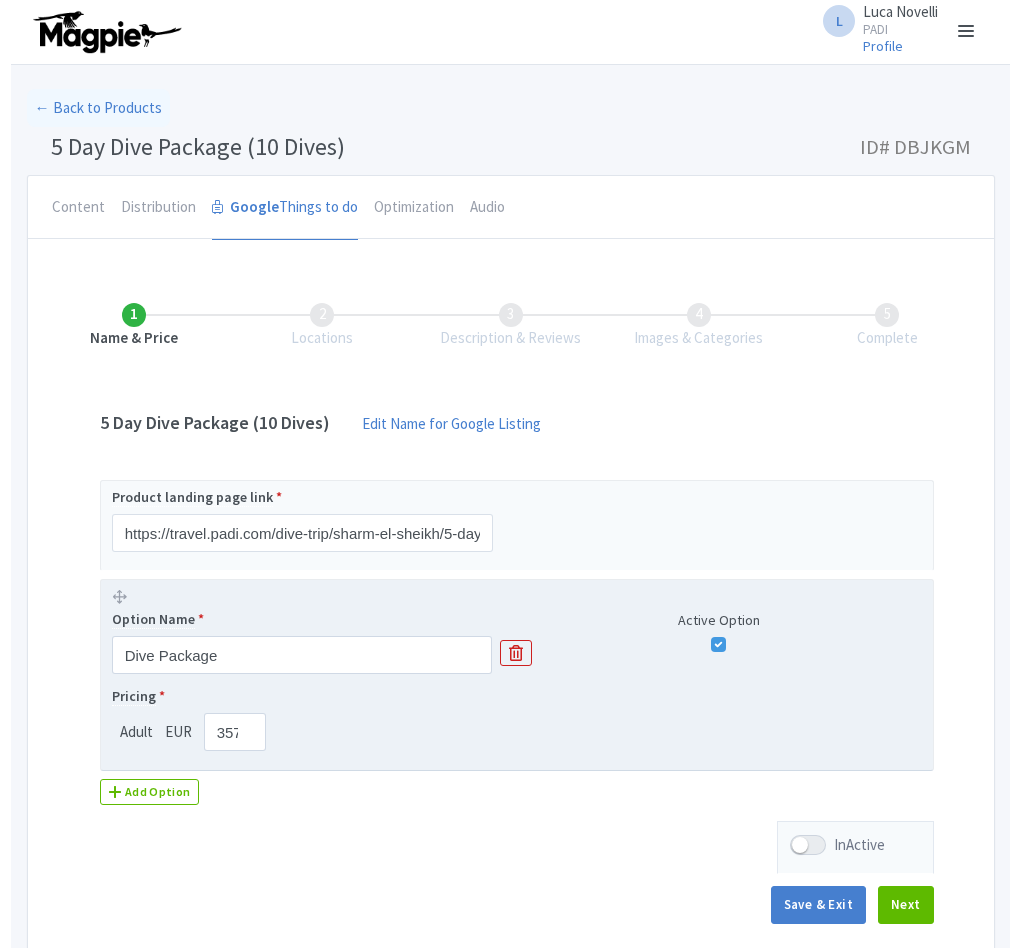 scroll, scrollTop: 0, scrollLeft: 0, axis: both 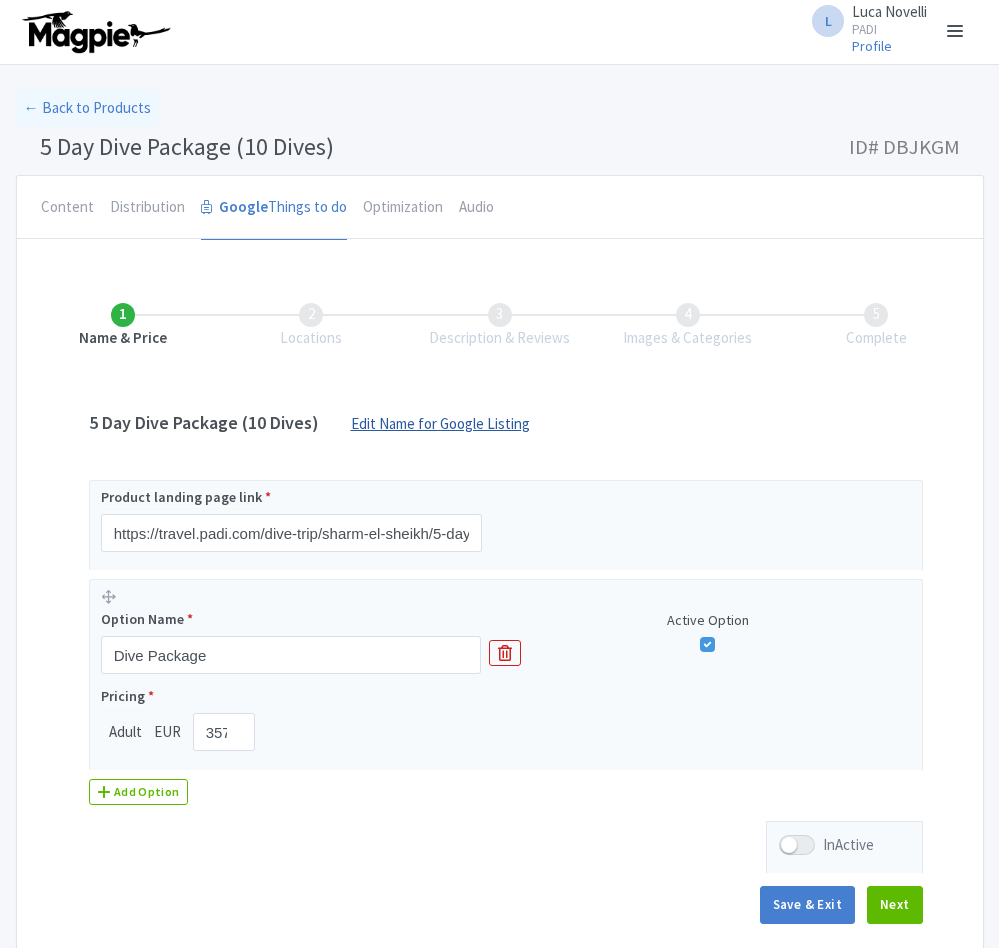 click on "Edit Name for Google Listing" at bounding box center (440, 429) 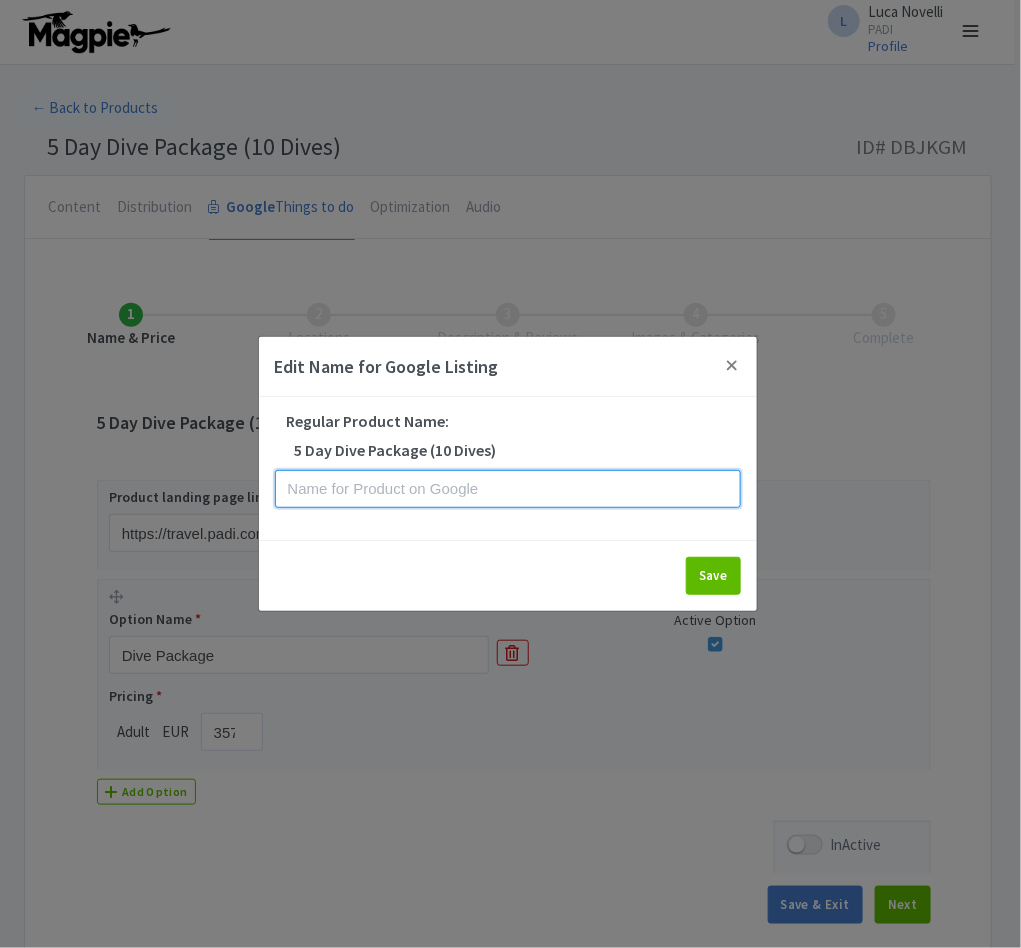 click at bounding box center (508, 489) 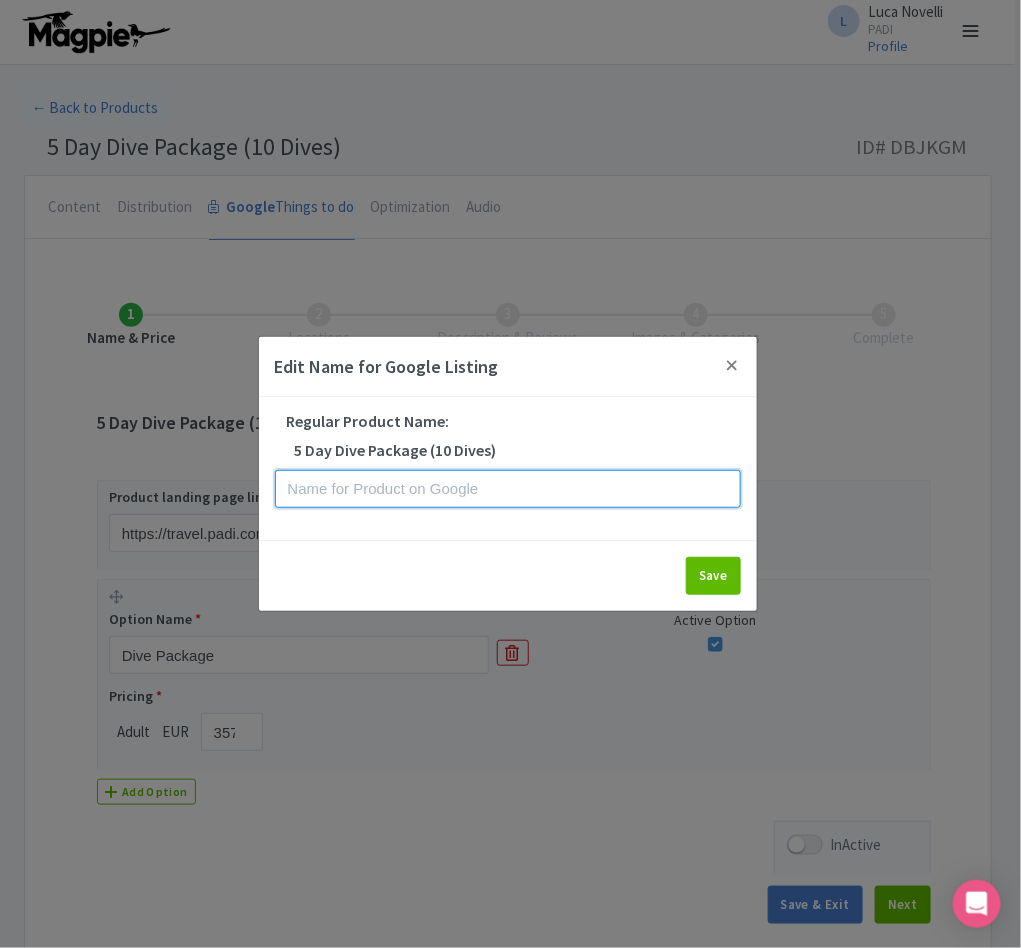 paste on "10 Dives Package in Sharm El Sheikh – Coral Reefs and Tropical Marine Life for Certified Divers" 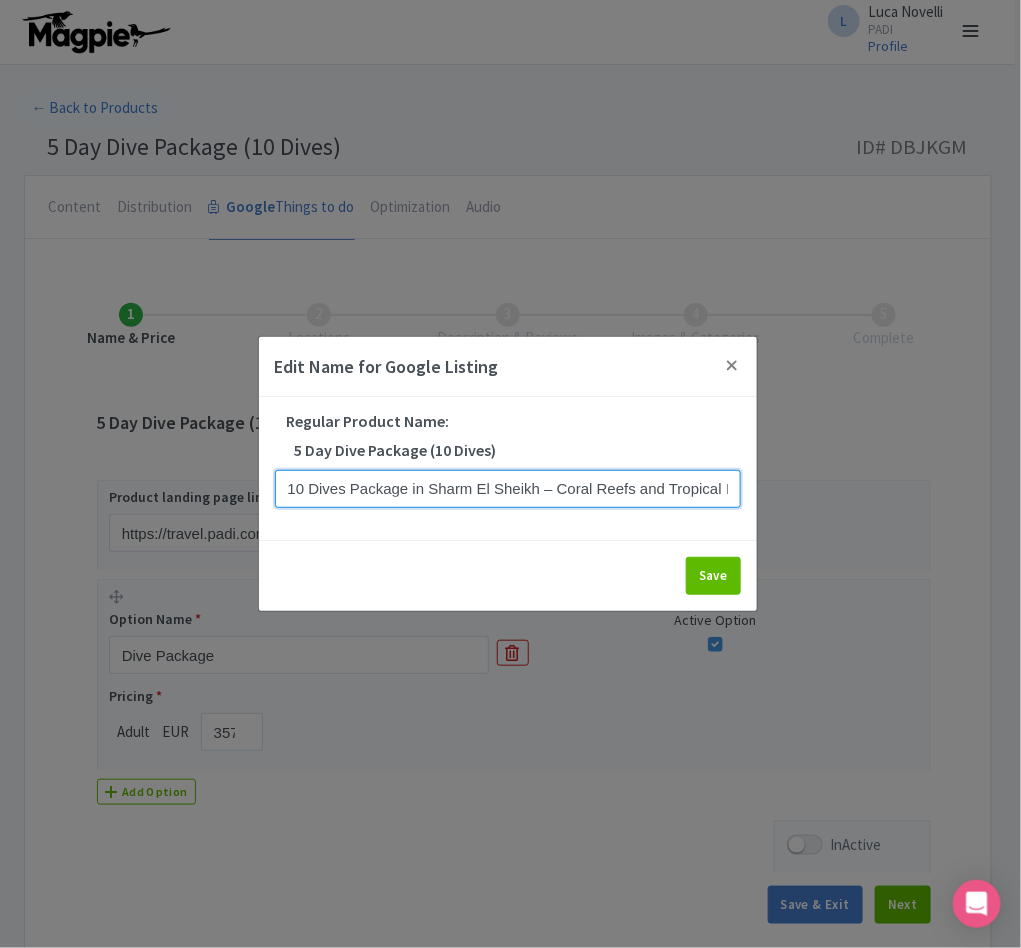 scroll, scrollTop: 0, scrollLeft: 202, axis: horizontal 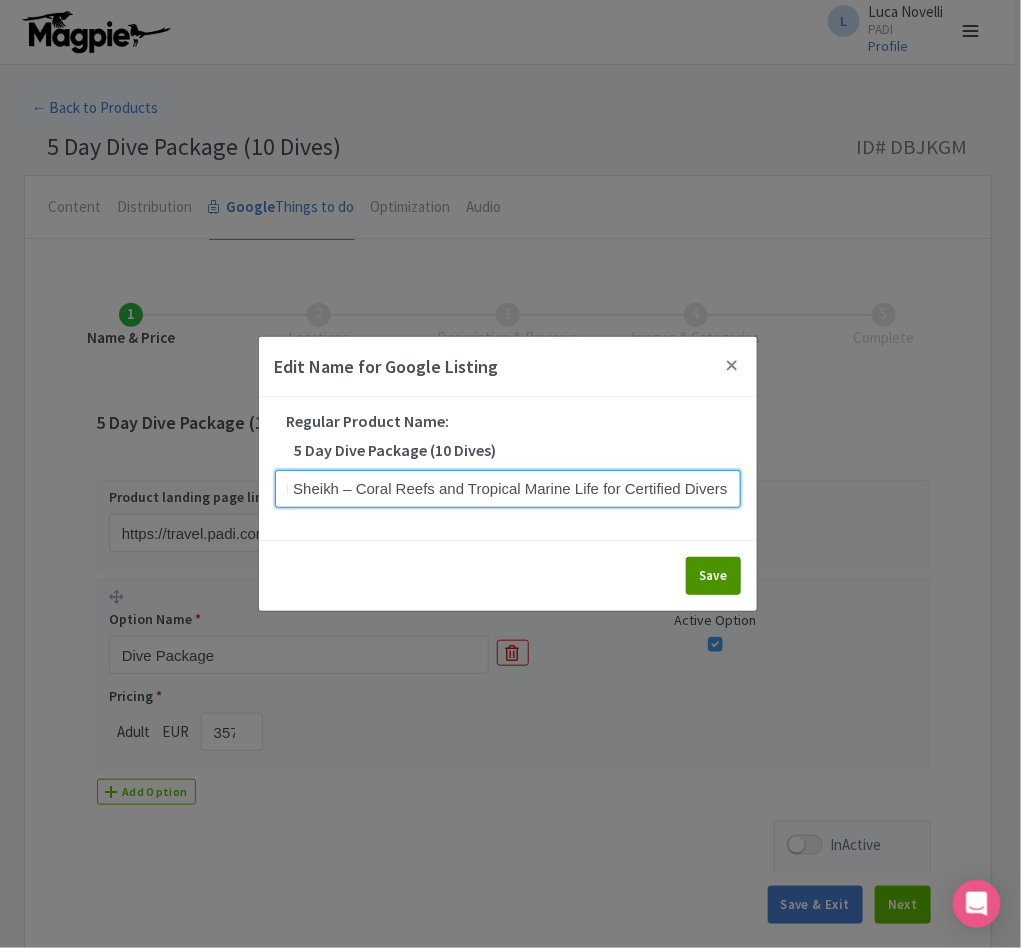 type on "10 Dives Package in Sharm El Sheikh – Coral Reefs and Tropical Marine Life for Certified Divers" 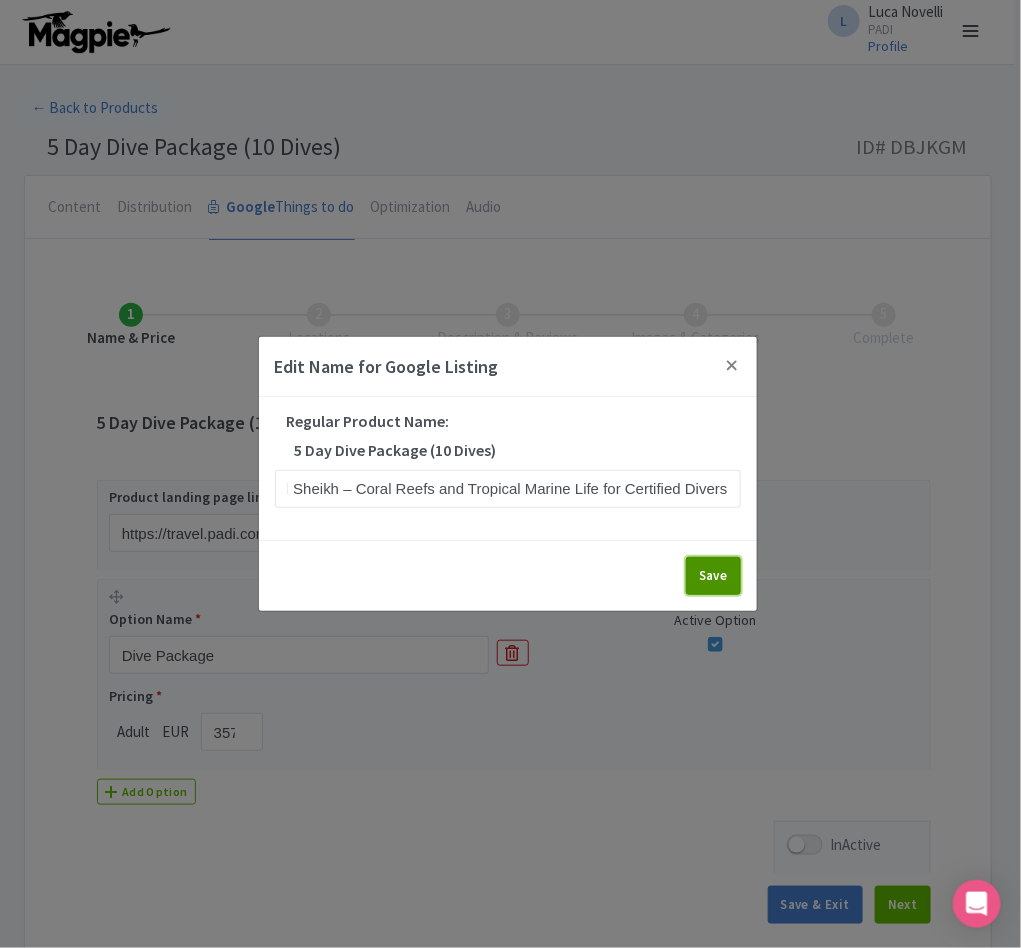 click on "Save" at bounding box center (713, 576) 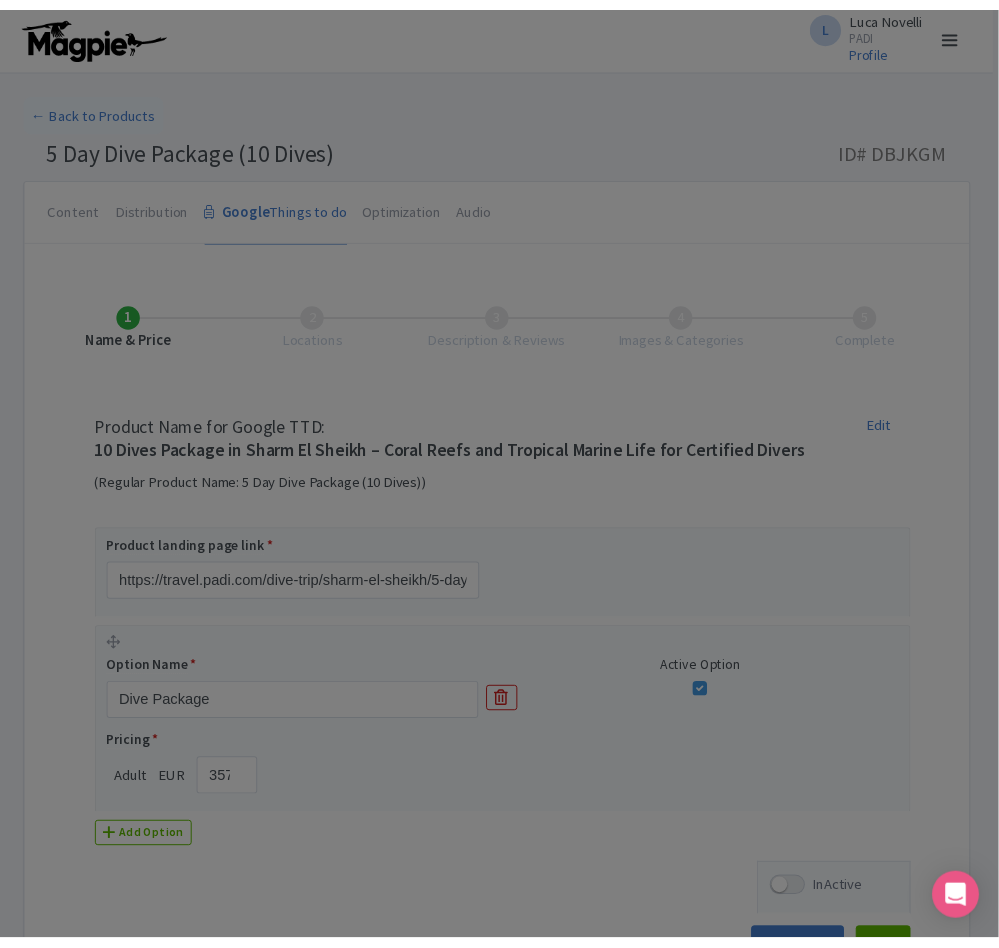 scroll, scrollTop: 0, scrollLeft: 0, axis: both 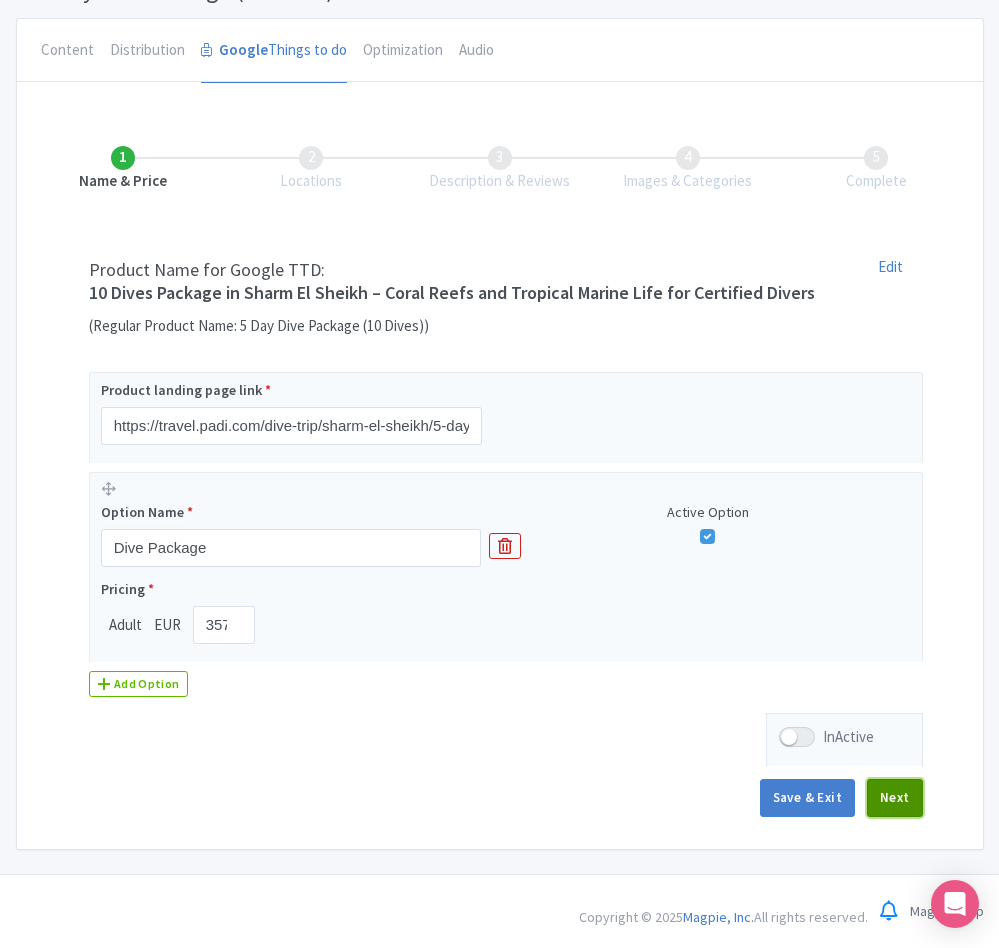 click on "Next" at bounding box center [895, 798] 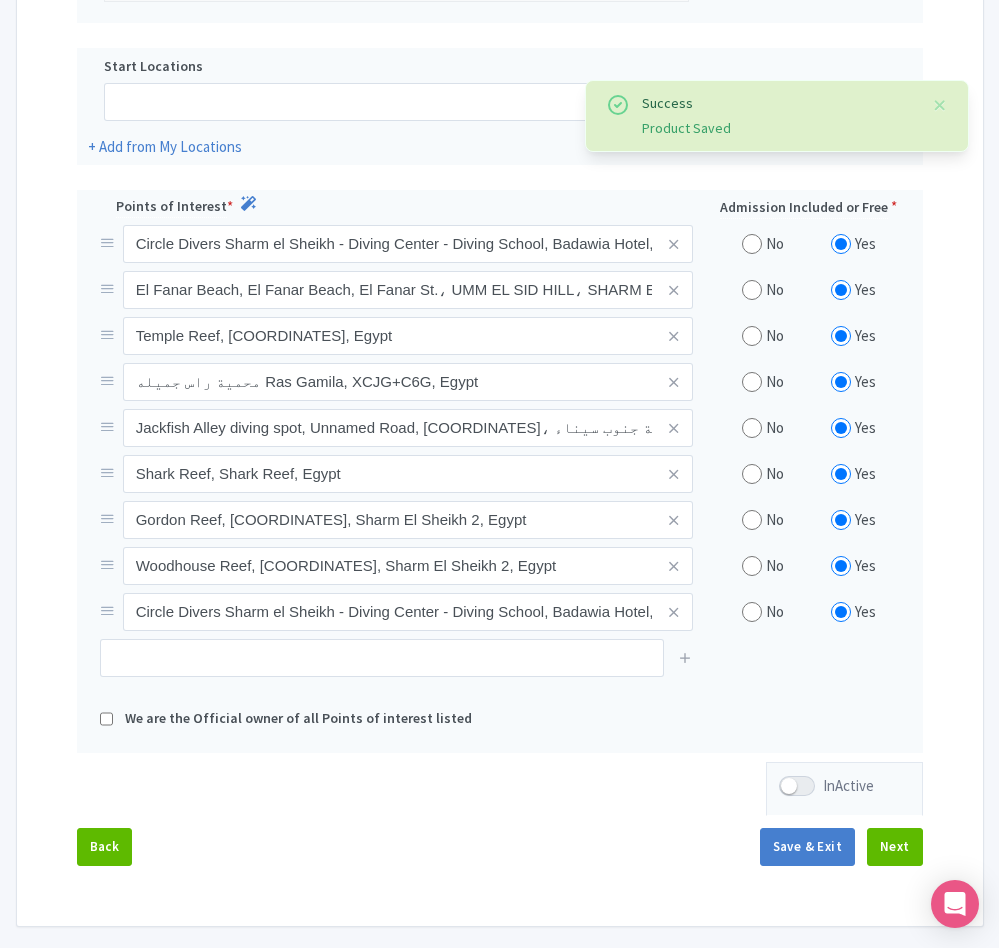scroll, scrollTop: 615, scrollLeft: 0, axis: vertical 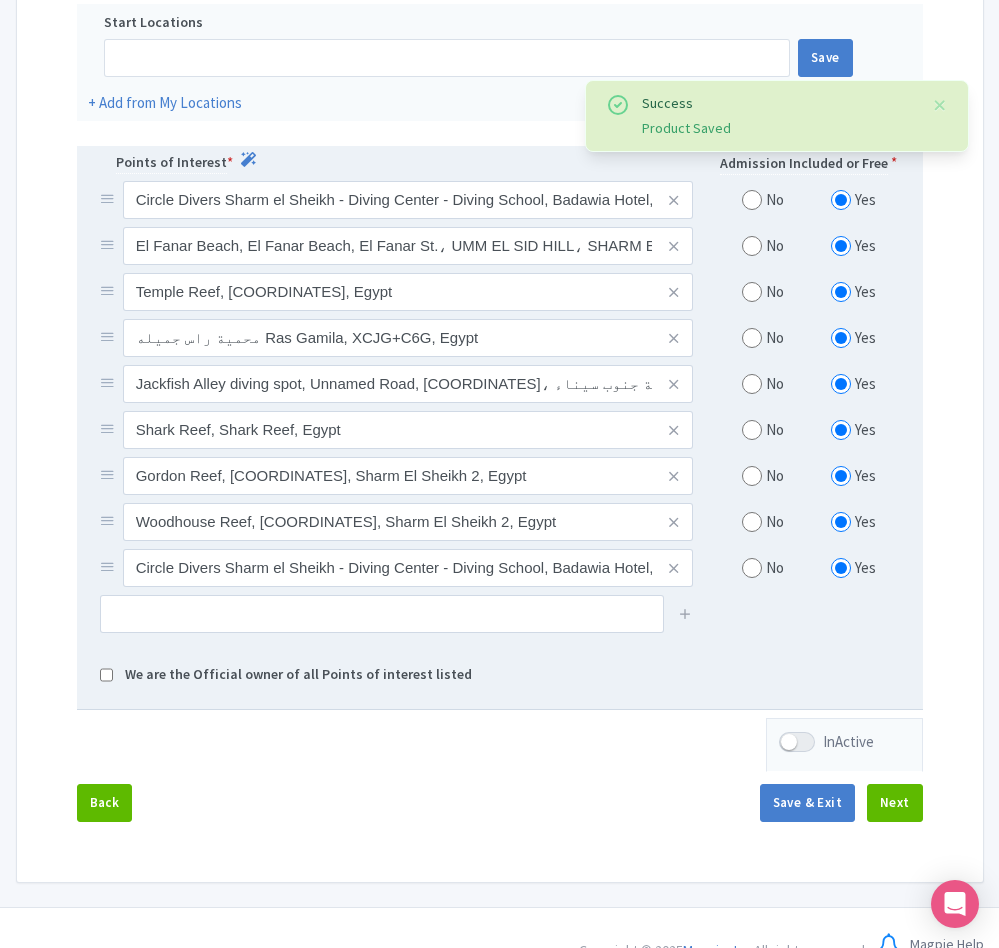 click at bounding box center [752, 246] 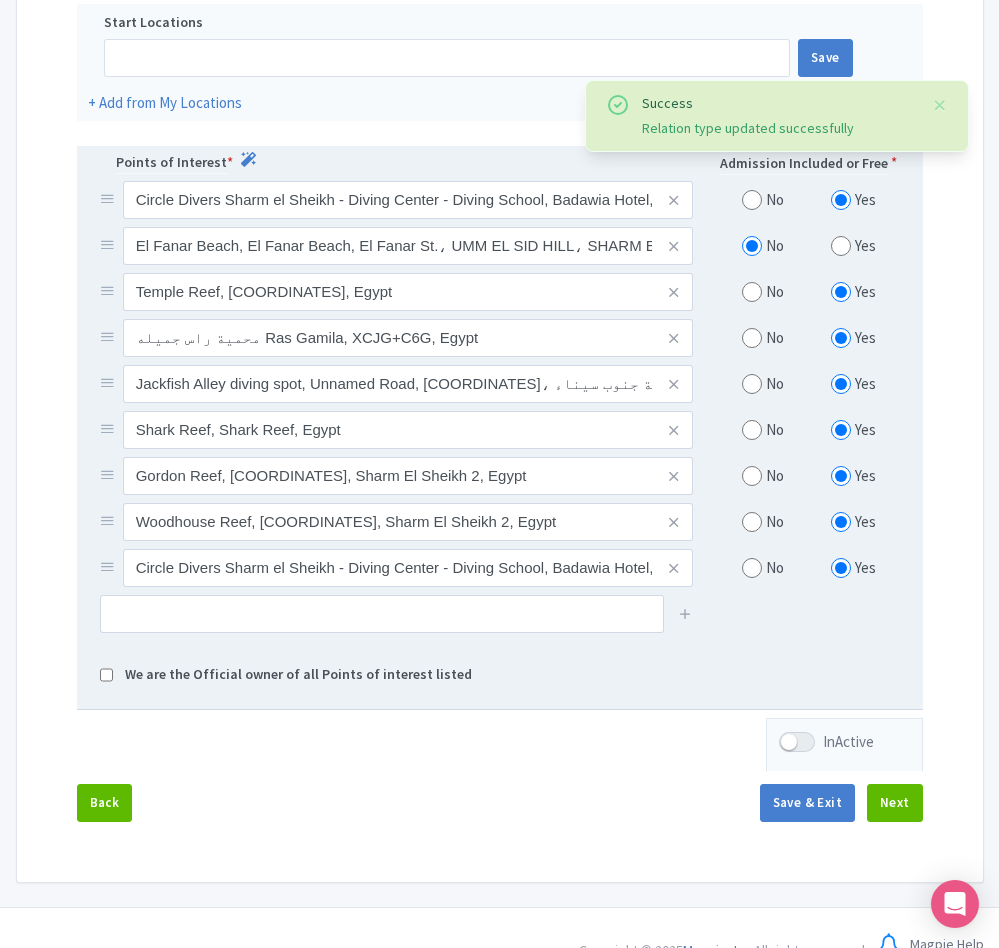 click at bounding box center [752, 292] 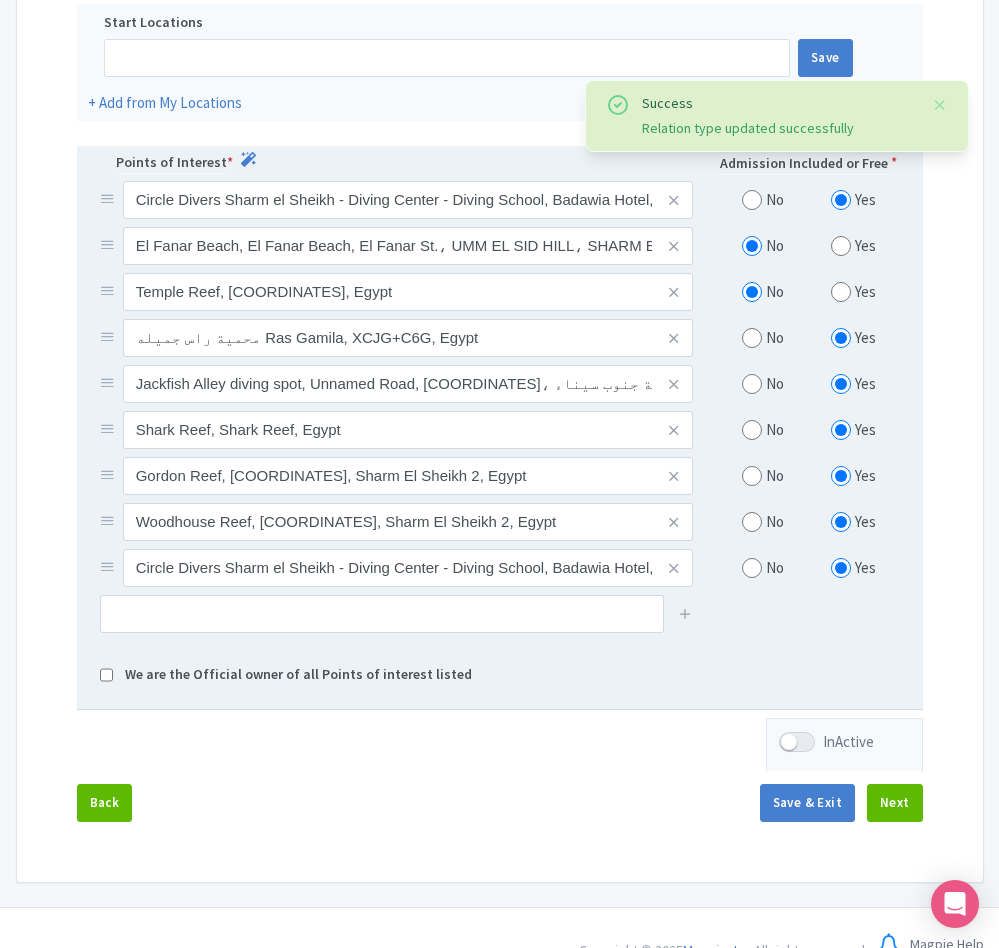 click at bounding box center (752, 338) 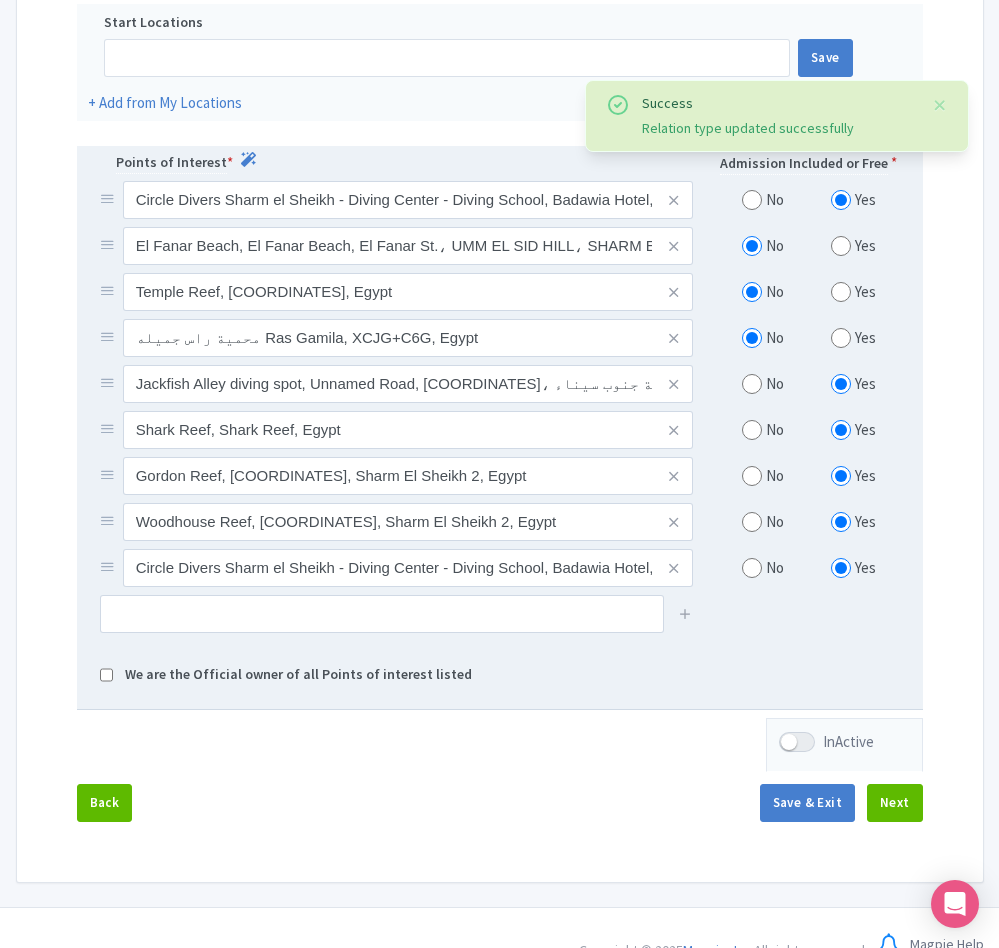 drag, startPoint x: 751, startPoint y: 390, endPoint x: 751, endPoint y: 414, distance: 24 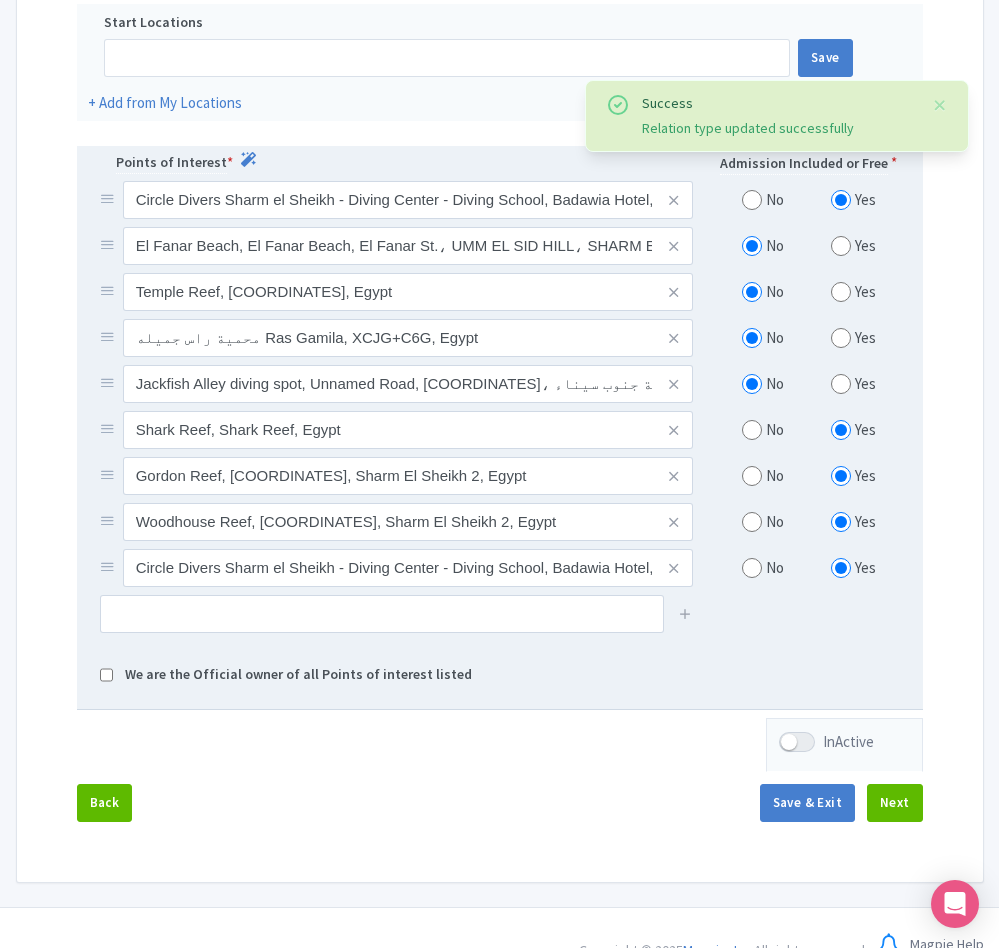 drag, startPoint x: 751, startPoint y: 439, endPoint x: 748, endPoint y: 475, distance: 36.124783 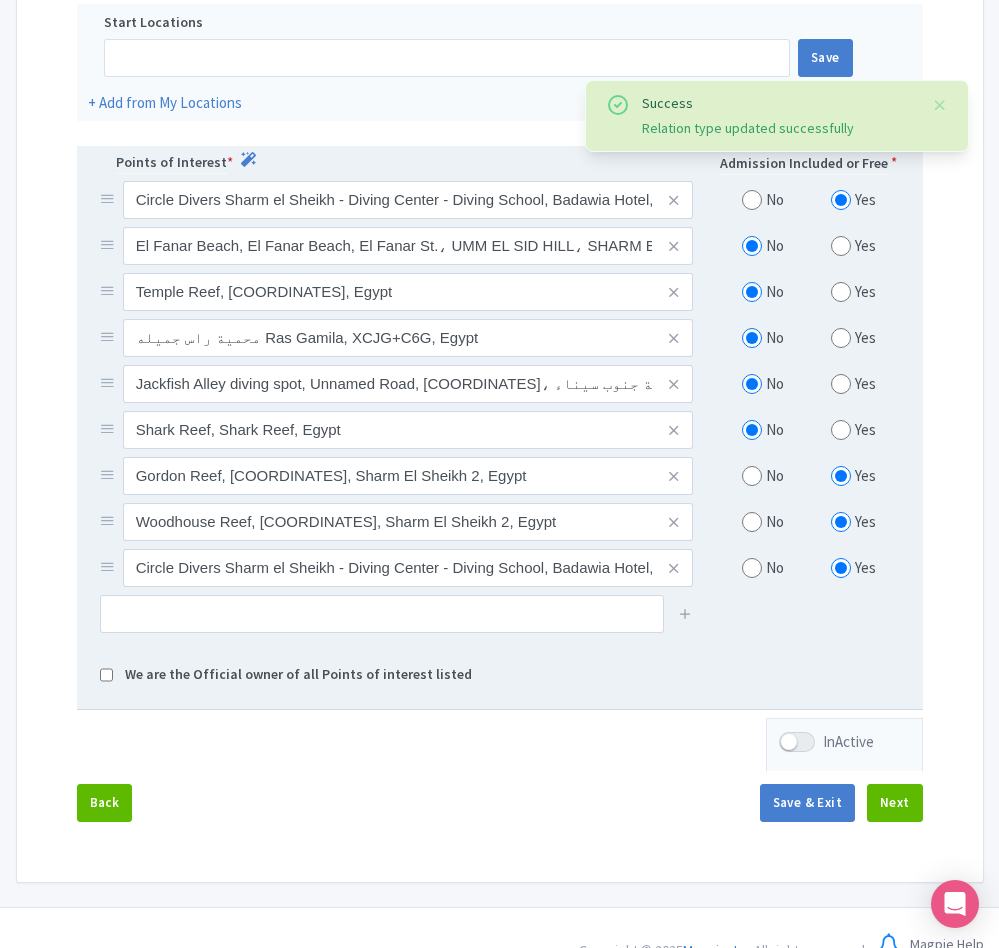 click at bounding box center [752, 476] 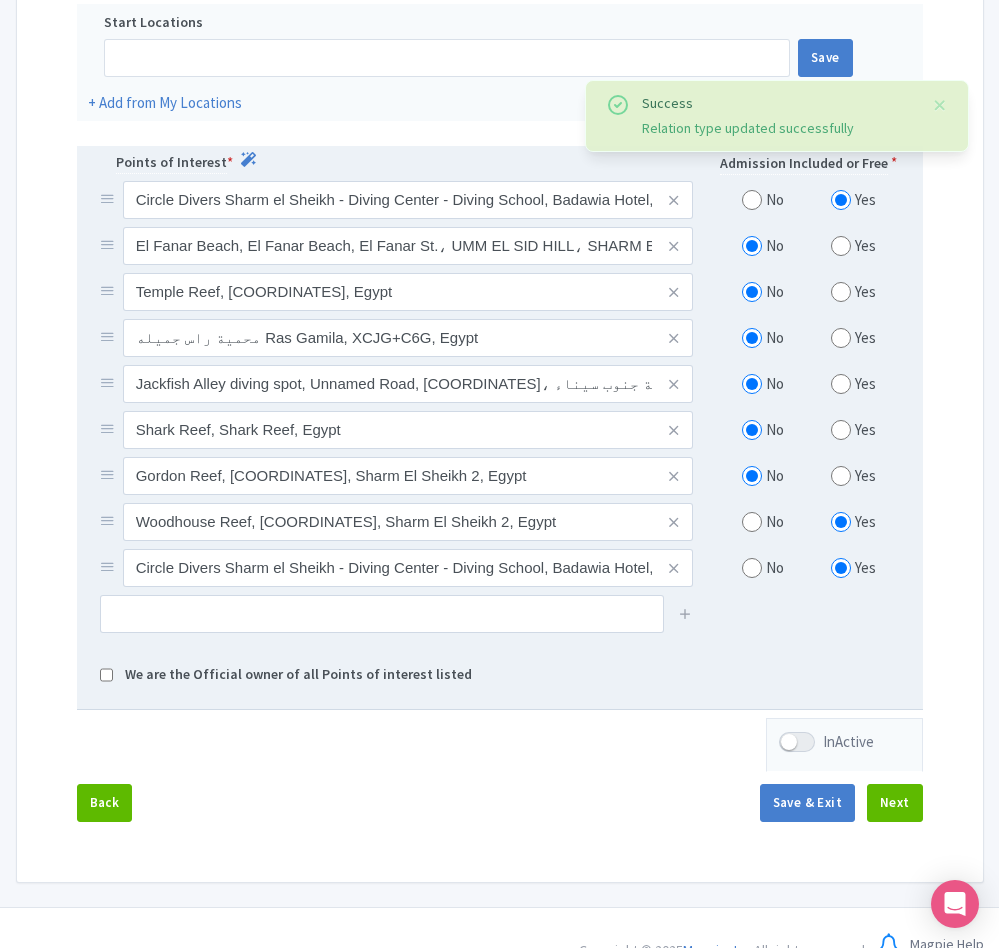 click at bounding box center (752, 522) 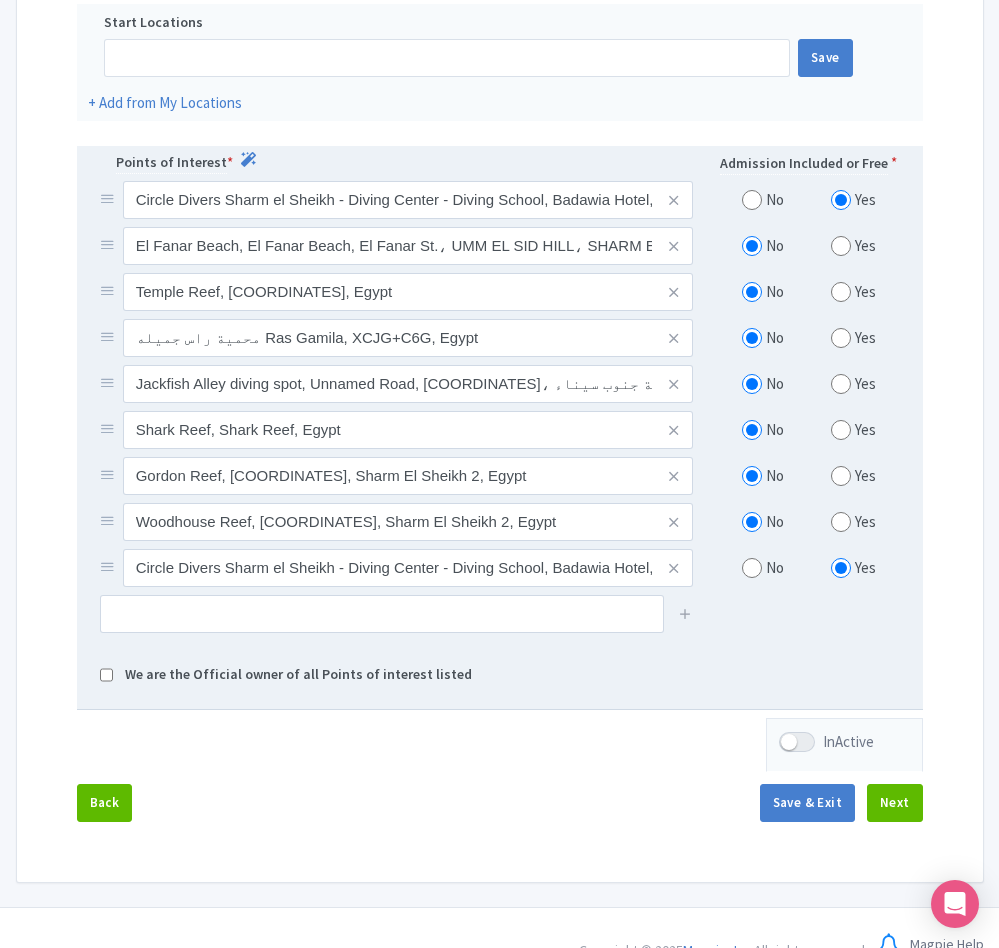 click at bounding box center (107, 566) 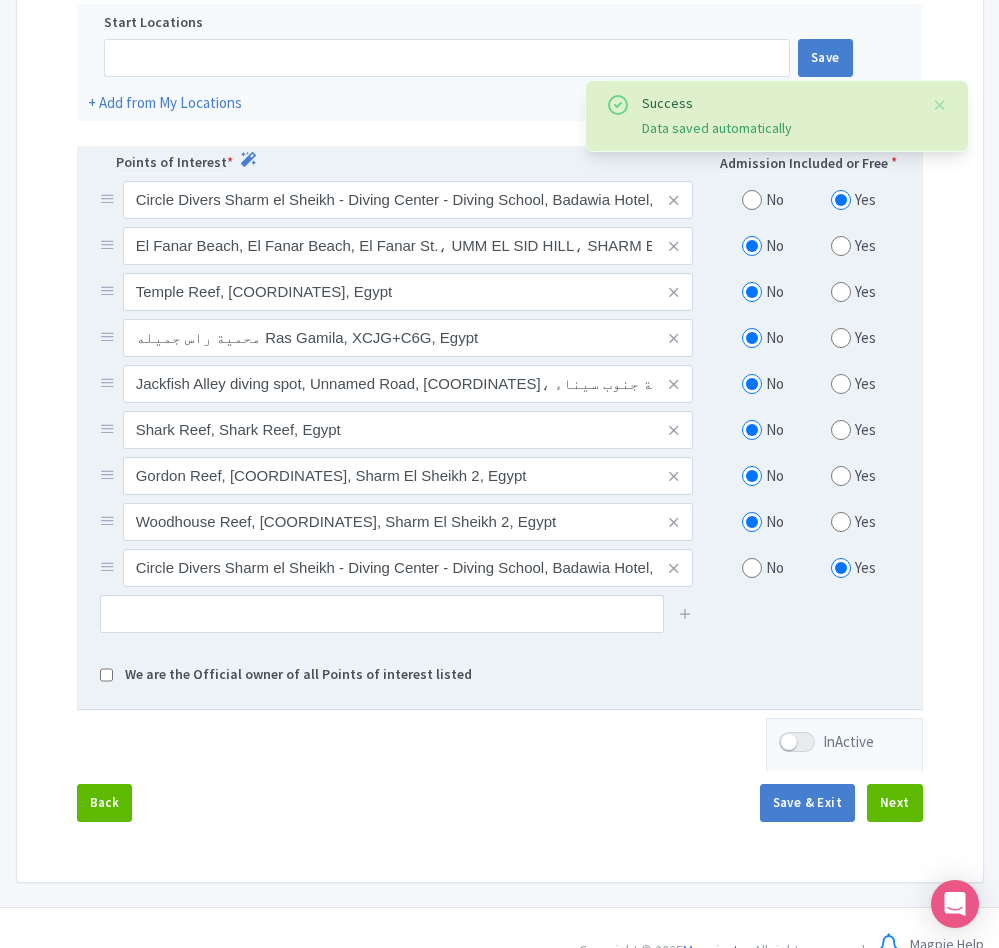 drag, startPoint x: 109, startPoint y: 583, endPoint x: 94, endPoint y: 583, distance: 15 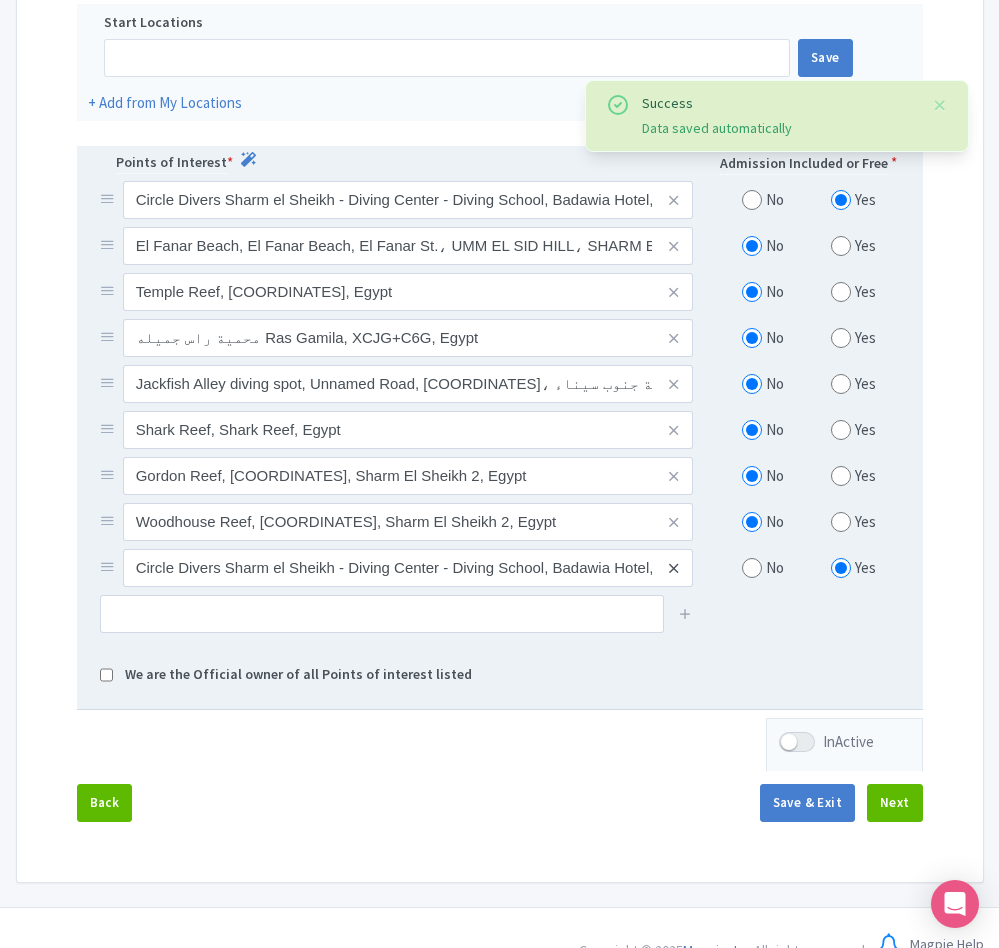 click at bounding box center (673, 568) 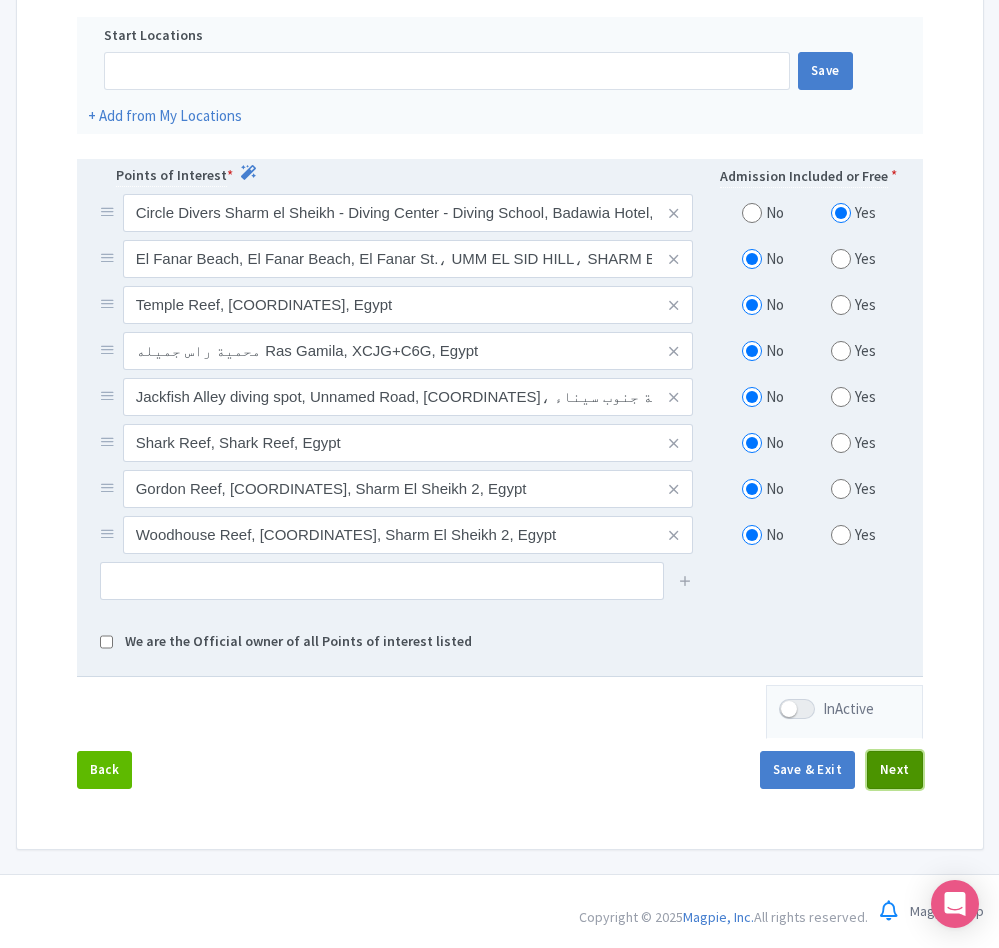 click on "Next" at bounding box center (895, 770) 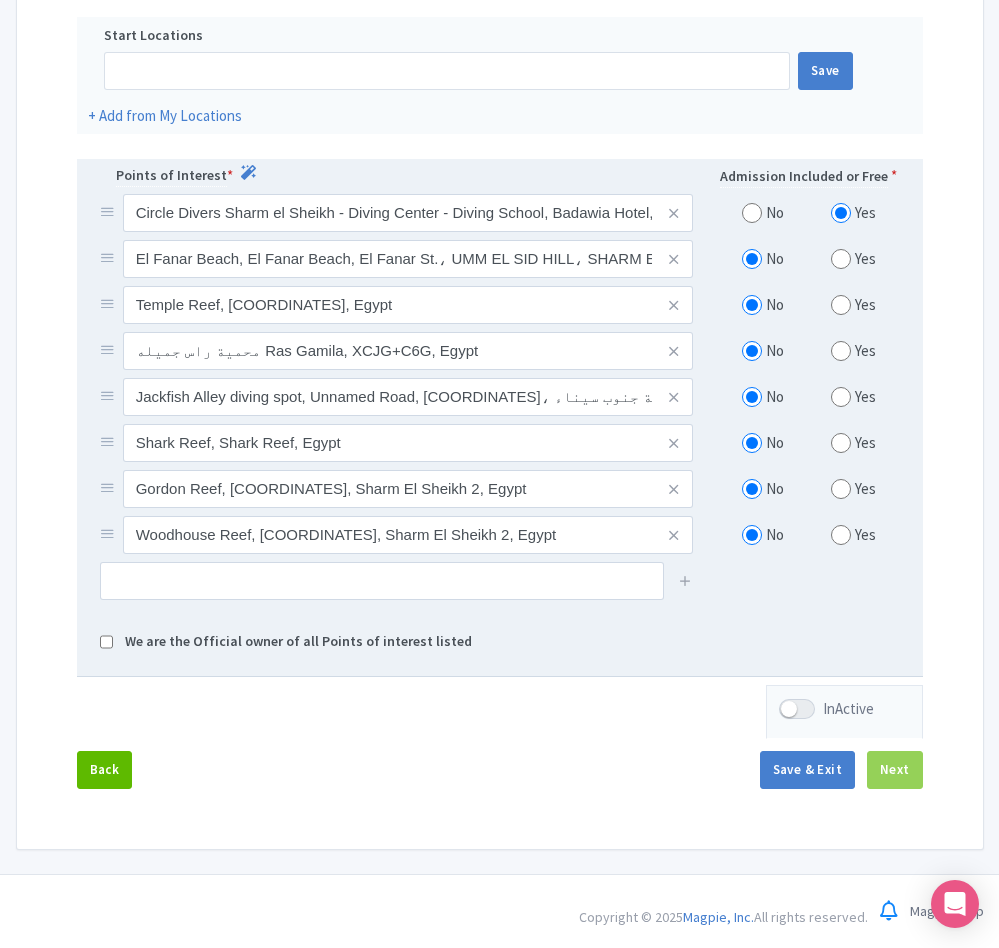 scroll, scrollTop: 460, scrollLeft: 0, axis: vertical 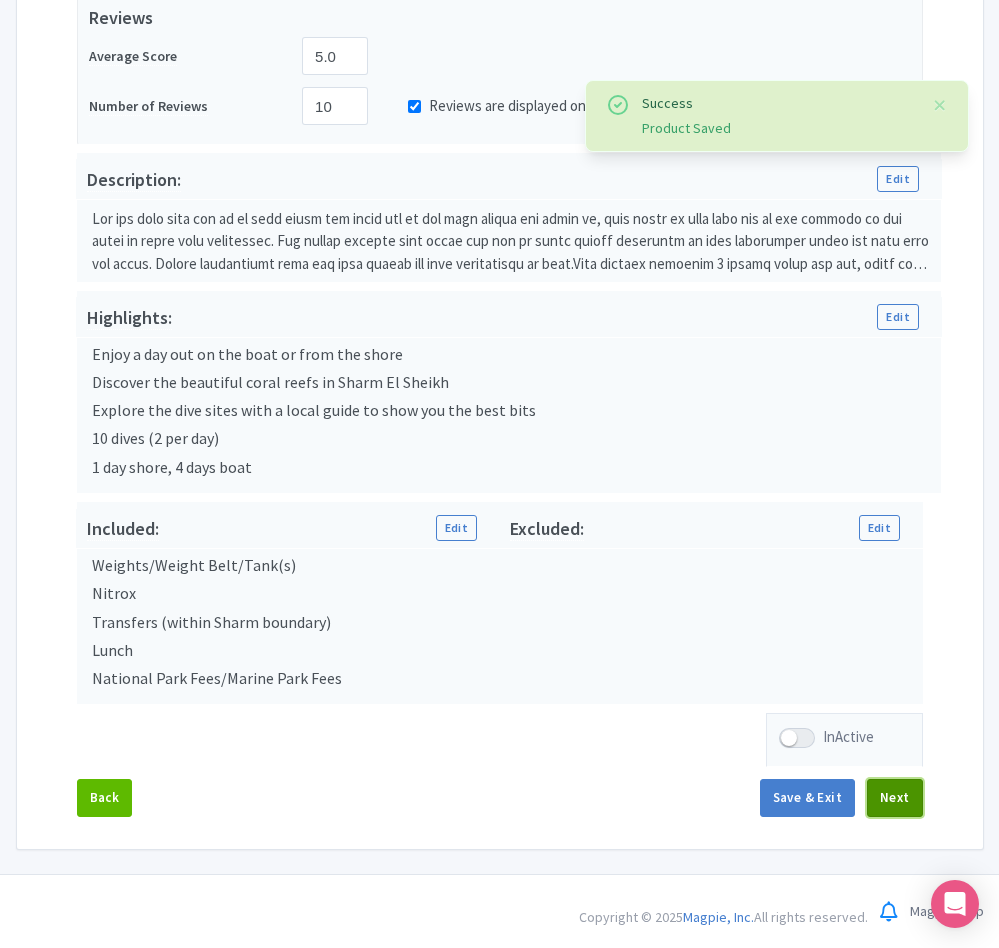 click on "Next" at bounding box center (895, 798) 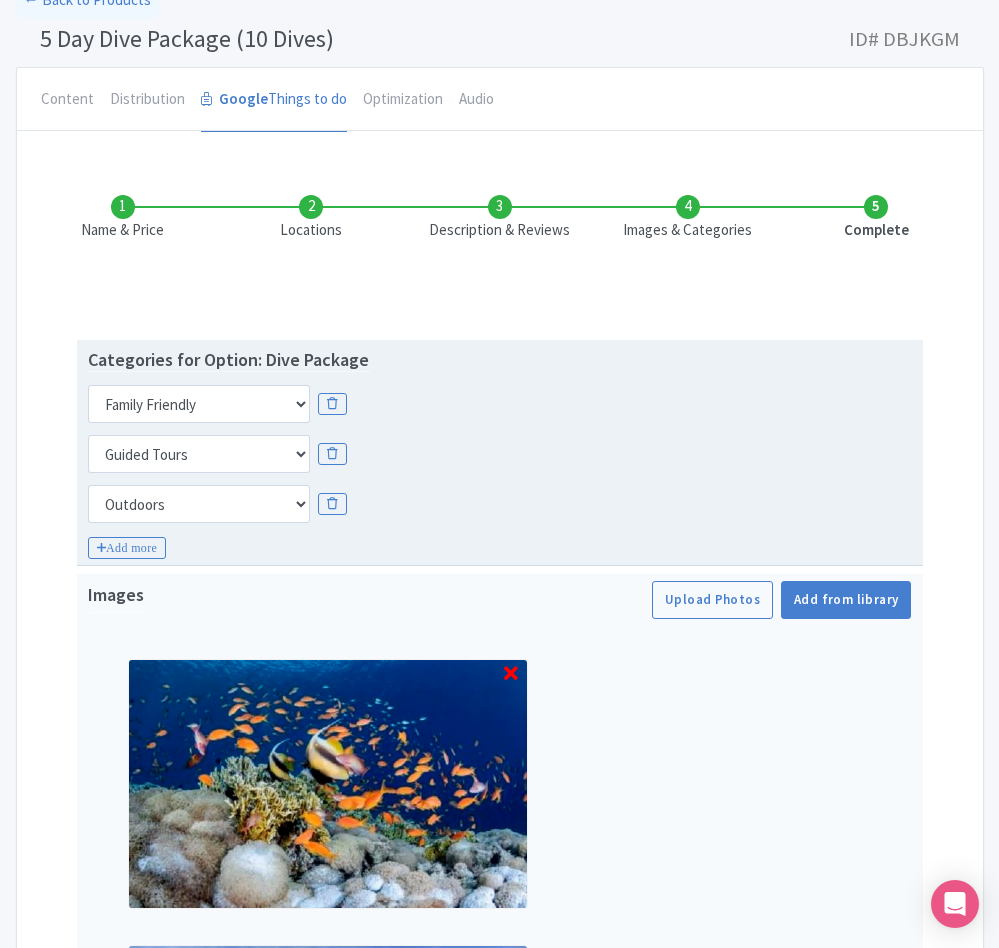 scroll, scrollTop: 0, scrollLeft: 0, axis: both 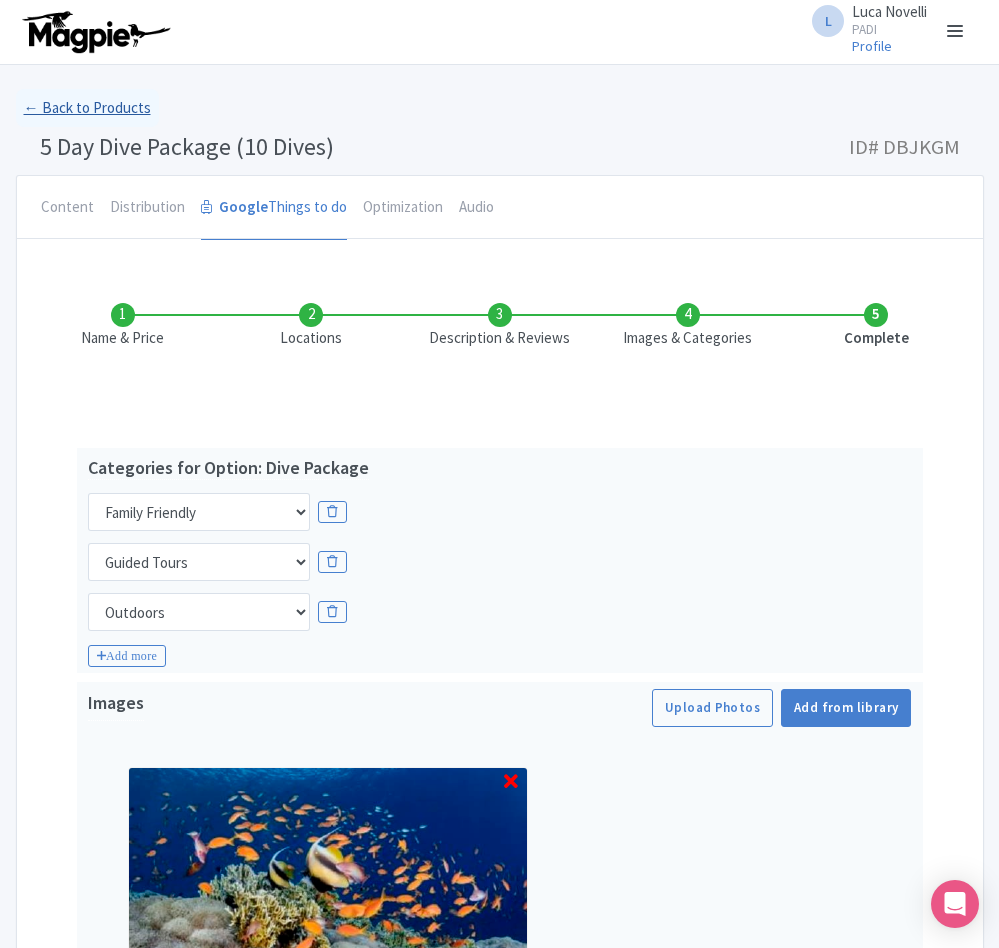 click on "← Back to Products" at bounding box center [87, 108] 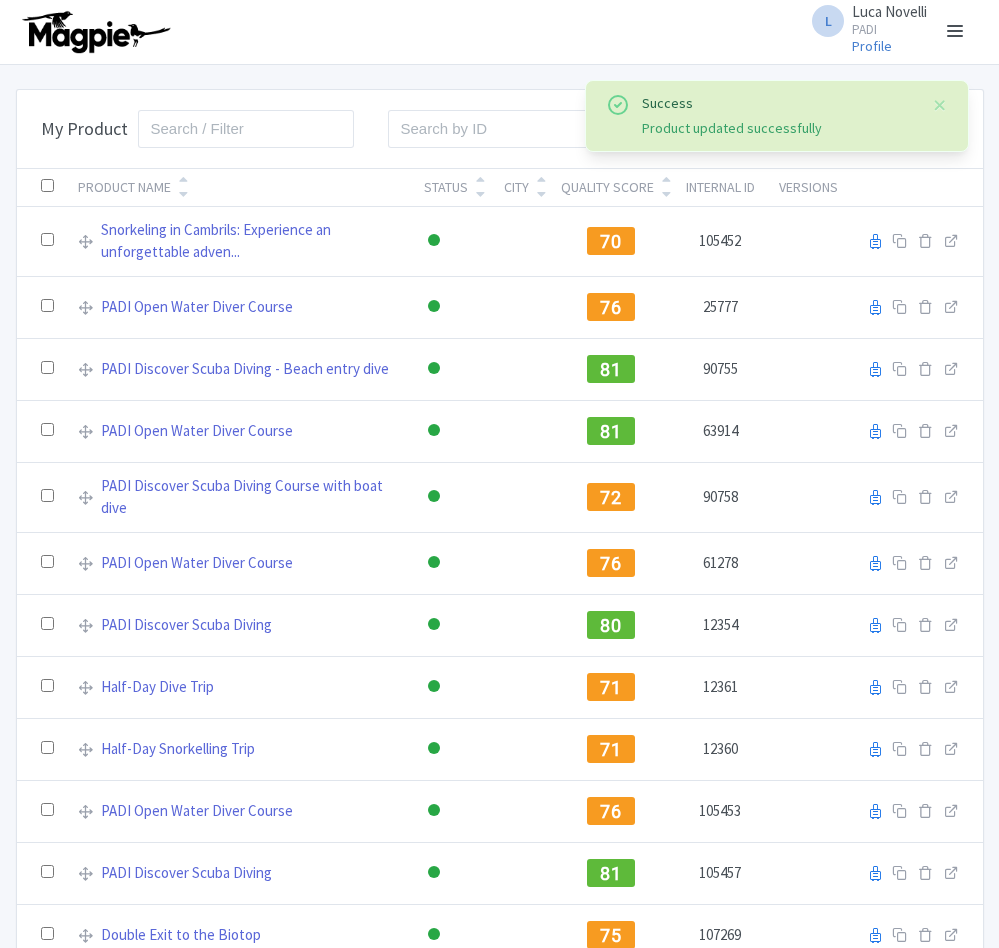 scroll, scrollTop: 0, scrollLeft: 0, axis: both 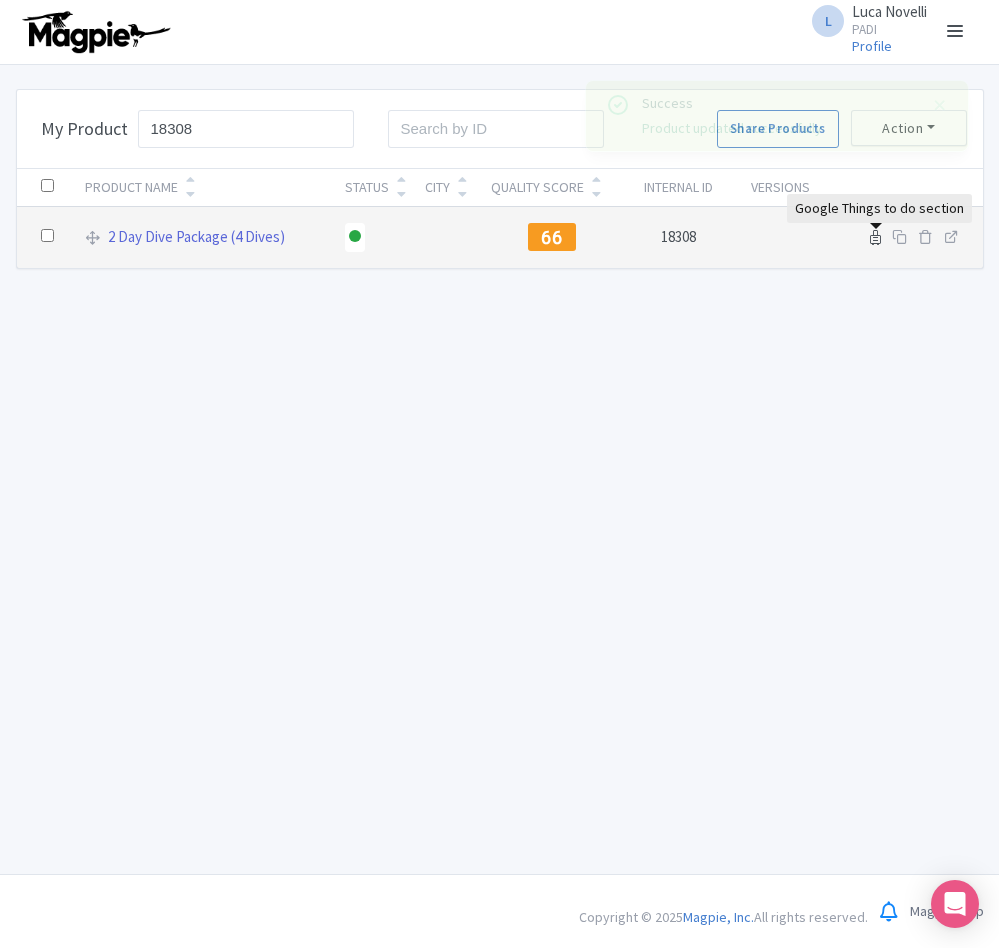 type on "18308" 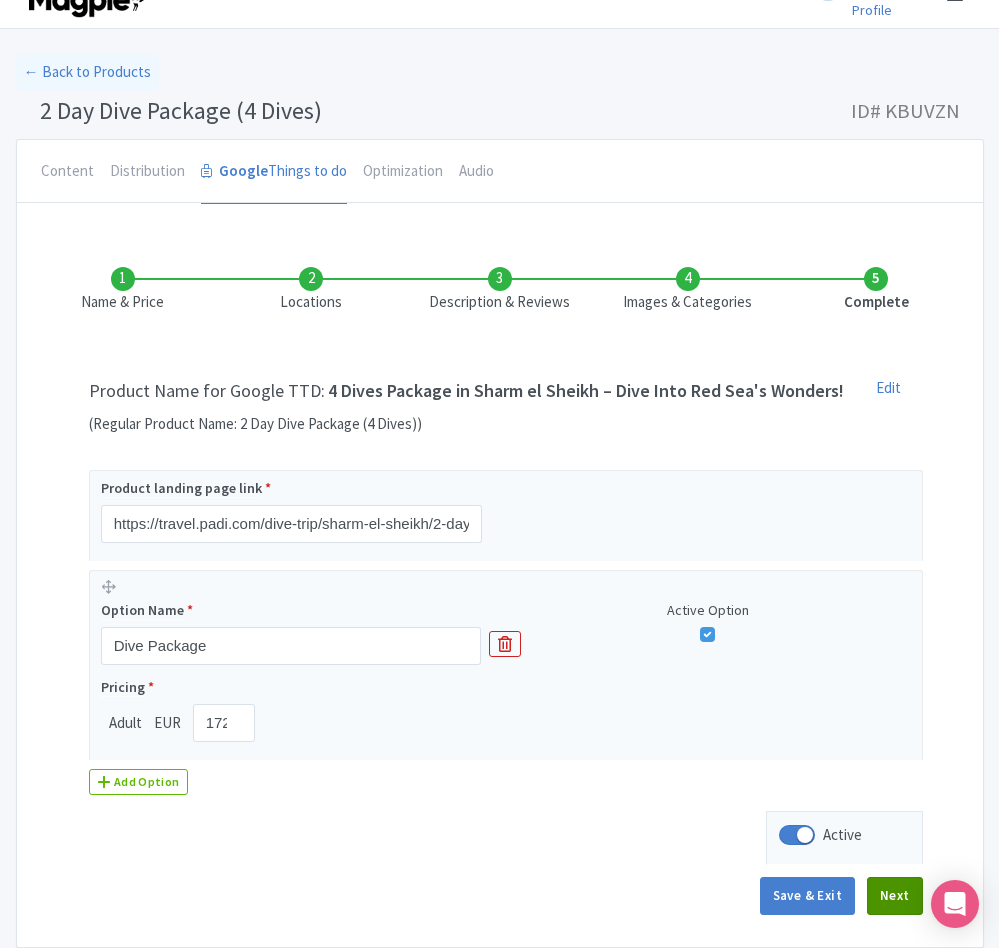 scroll, scrollTop: 141, scrollLeft: 0, axis: vertical 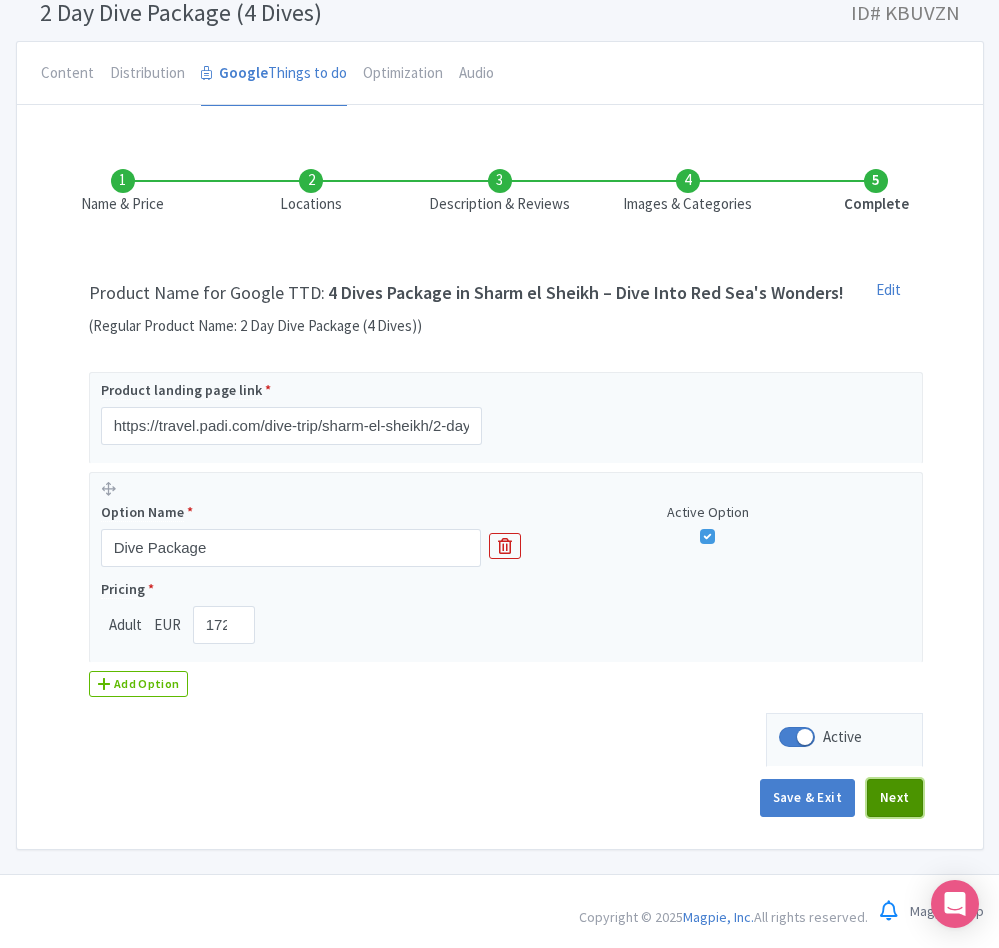 click on "Next" at bounding box center (895, 798) 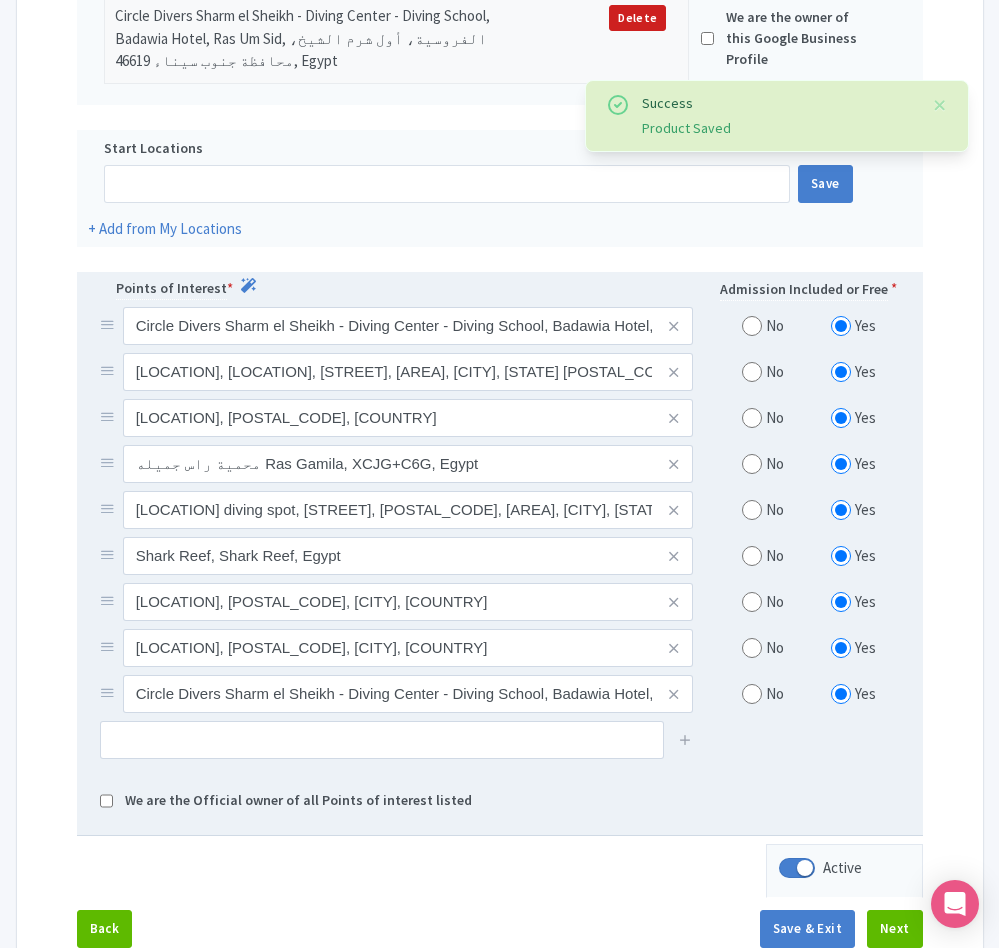 scroll, scrollTop: 591, scrollLeft: 0, axis: vertical 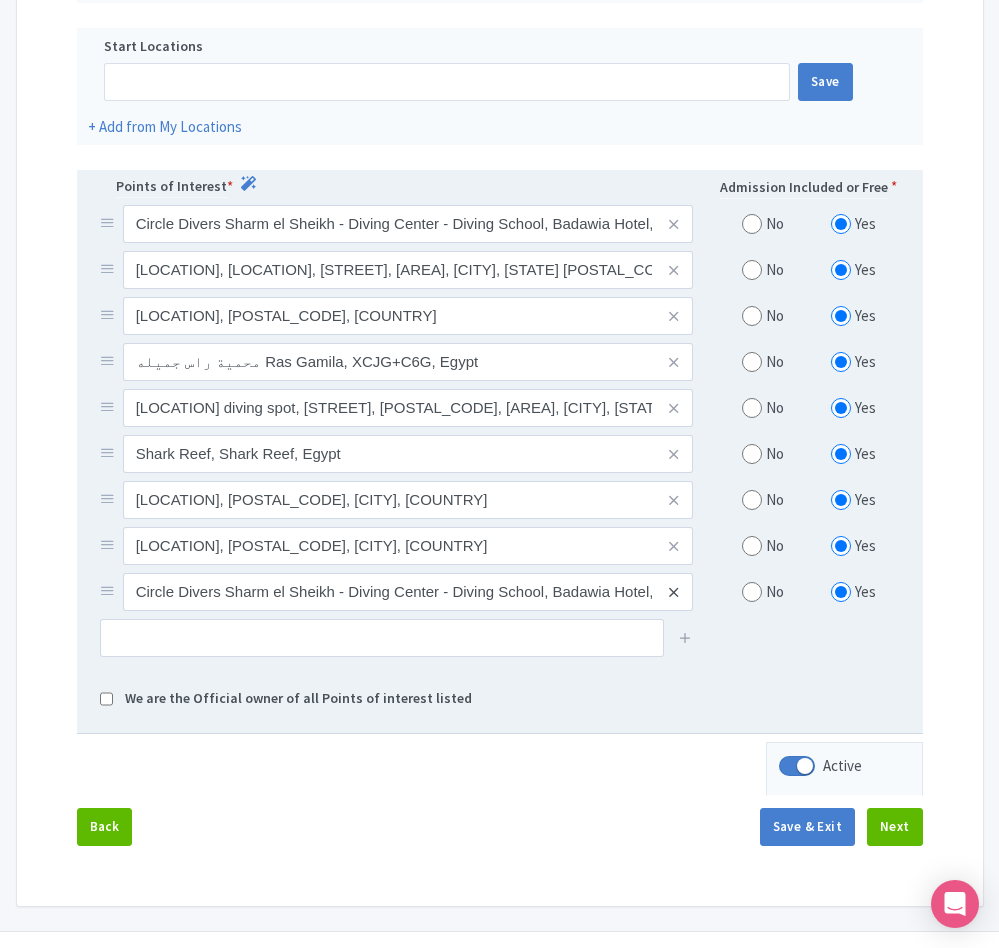 click at bounding box center (673, 592) 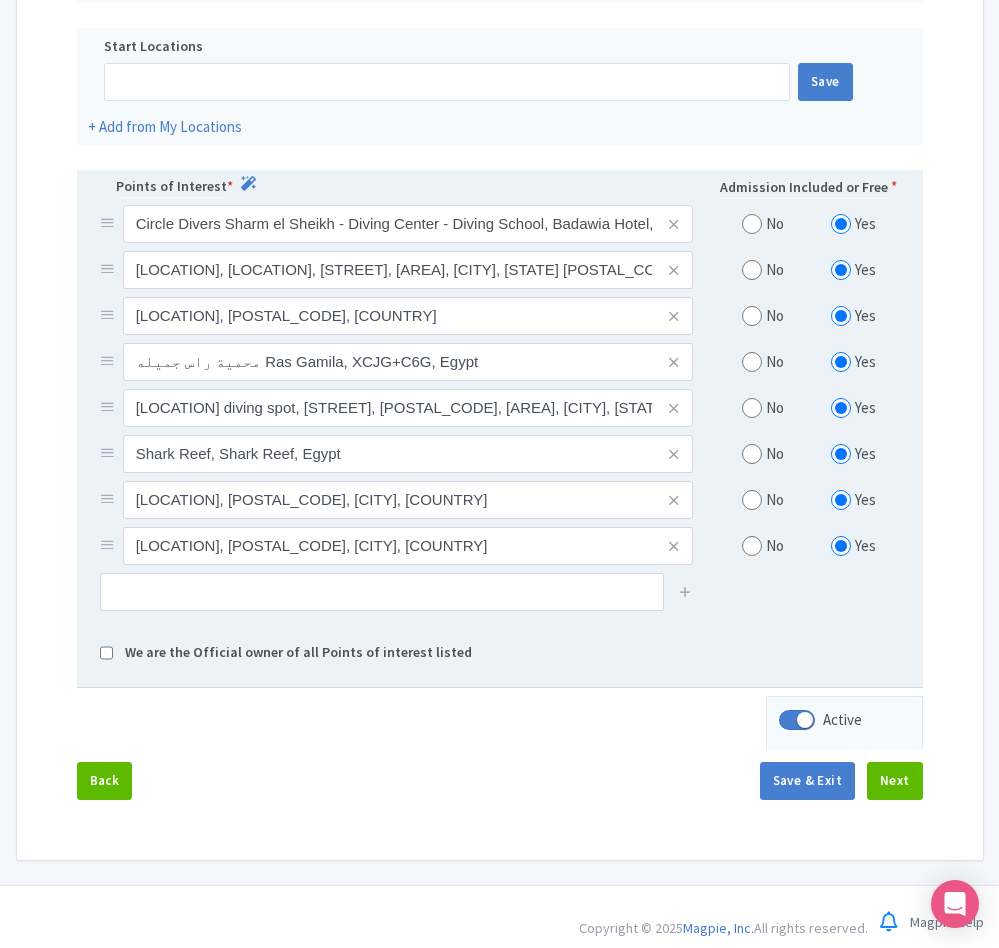 click at bounding box center (752, 546) 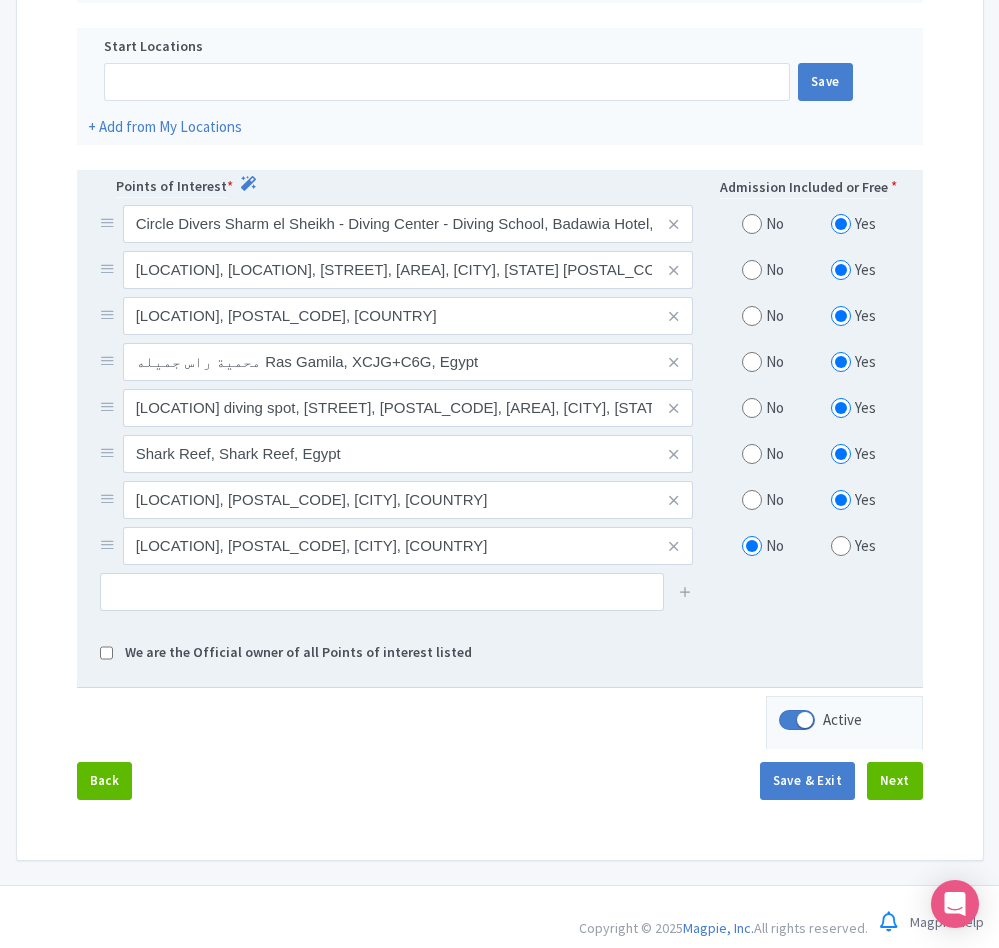 click at bounding box center [752, 500] 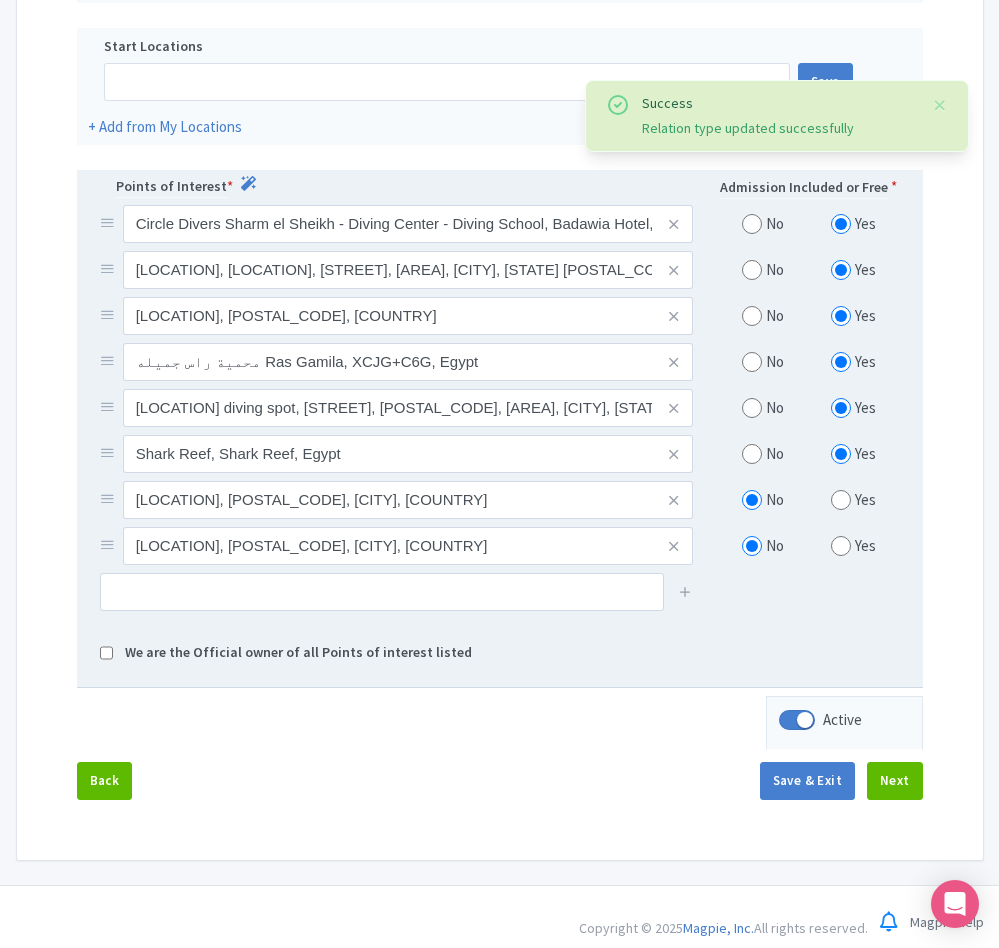 click at bounding box center (752, 454) 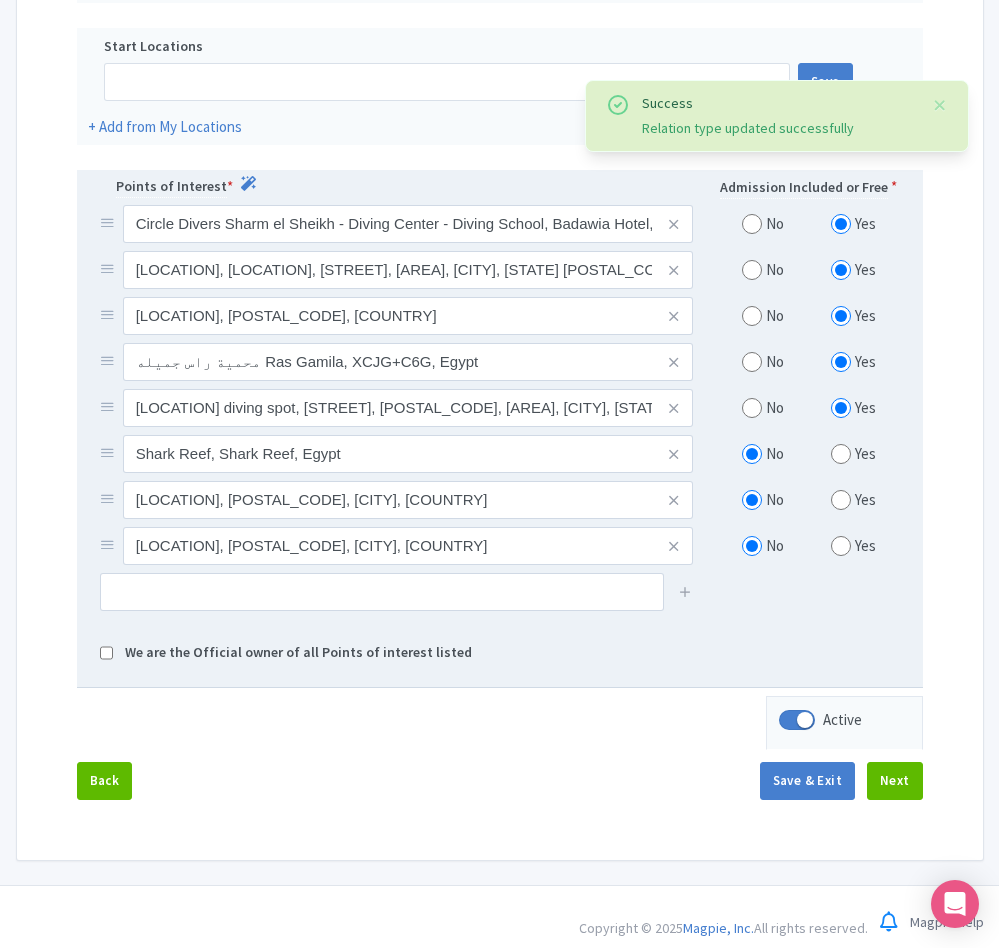 click at bounding box center (752, 408) 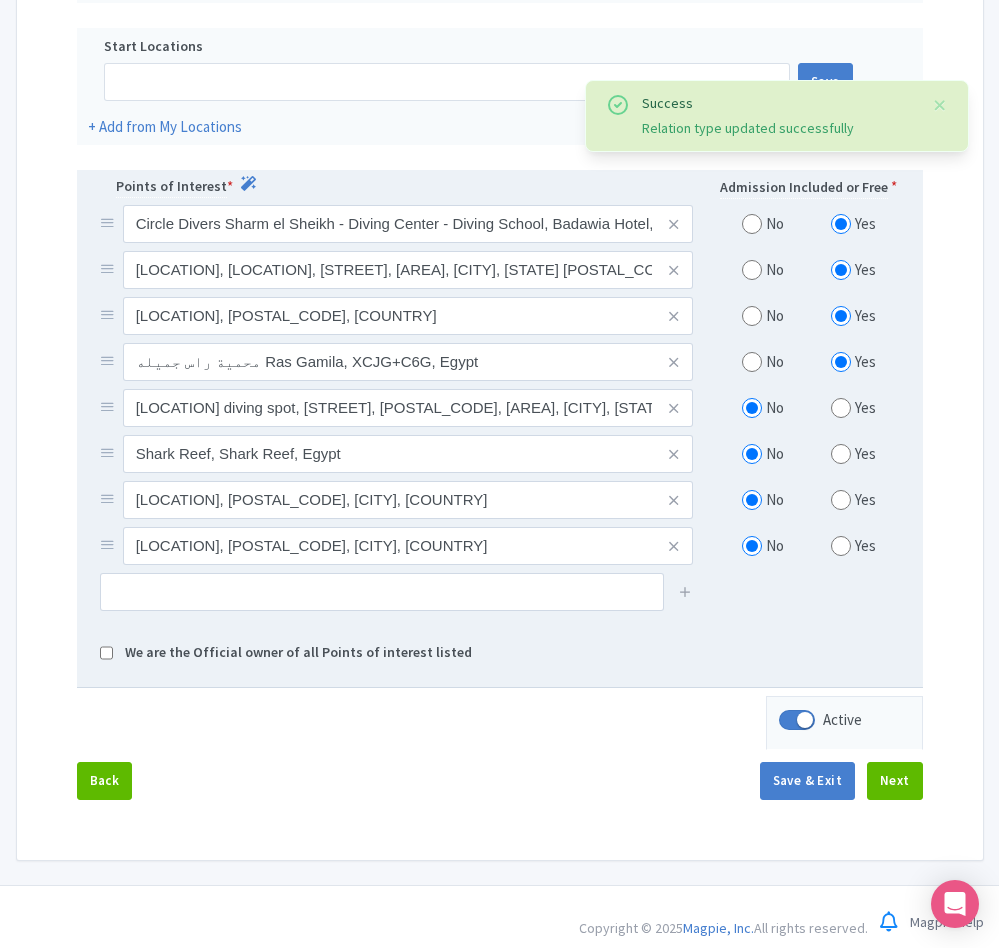 click at bounding box center (752, 362) 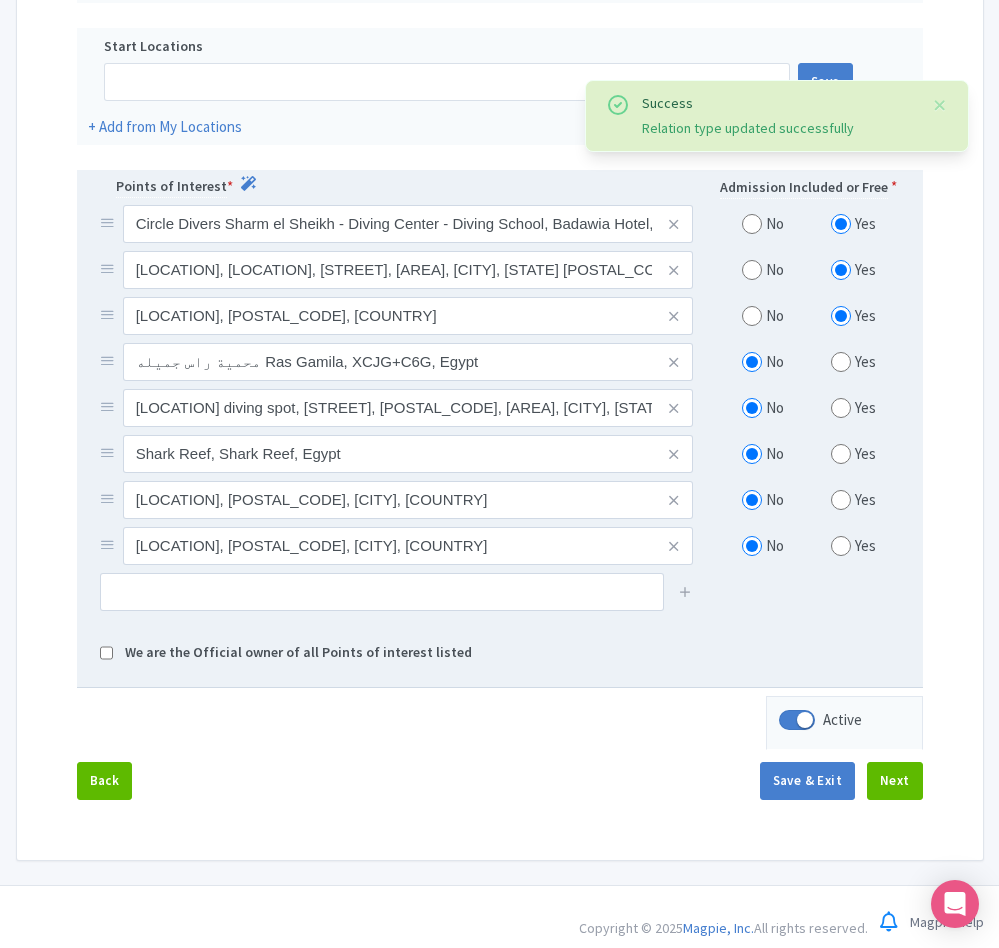 click at bounding box center (752, 316) 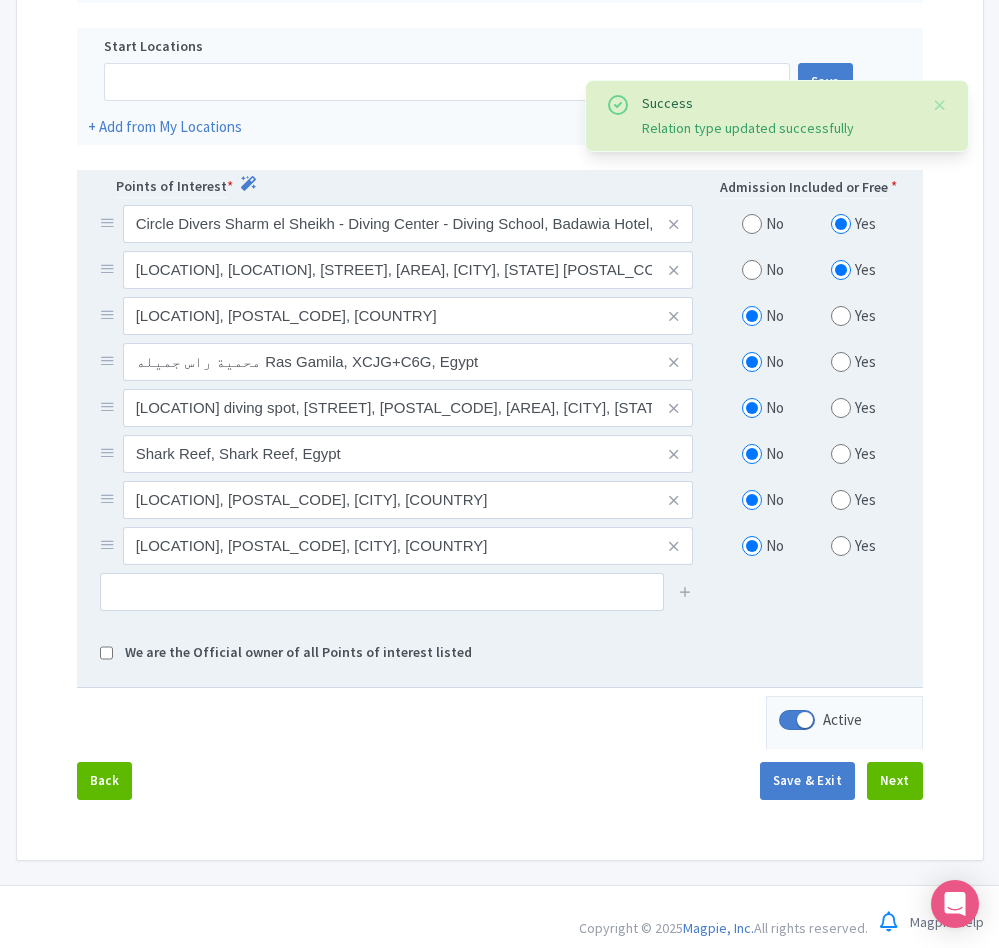 click at bounding box center [752, 270] 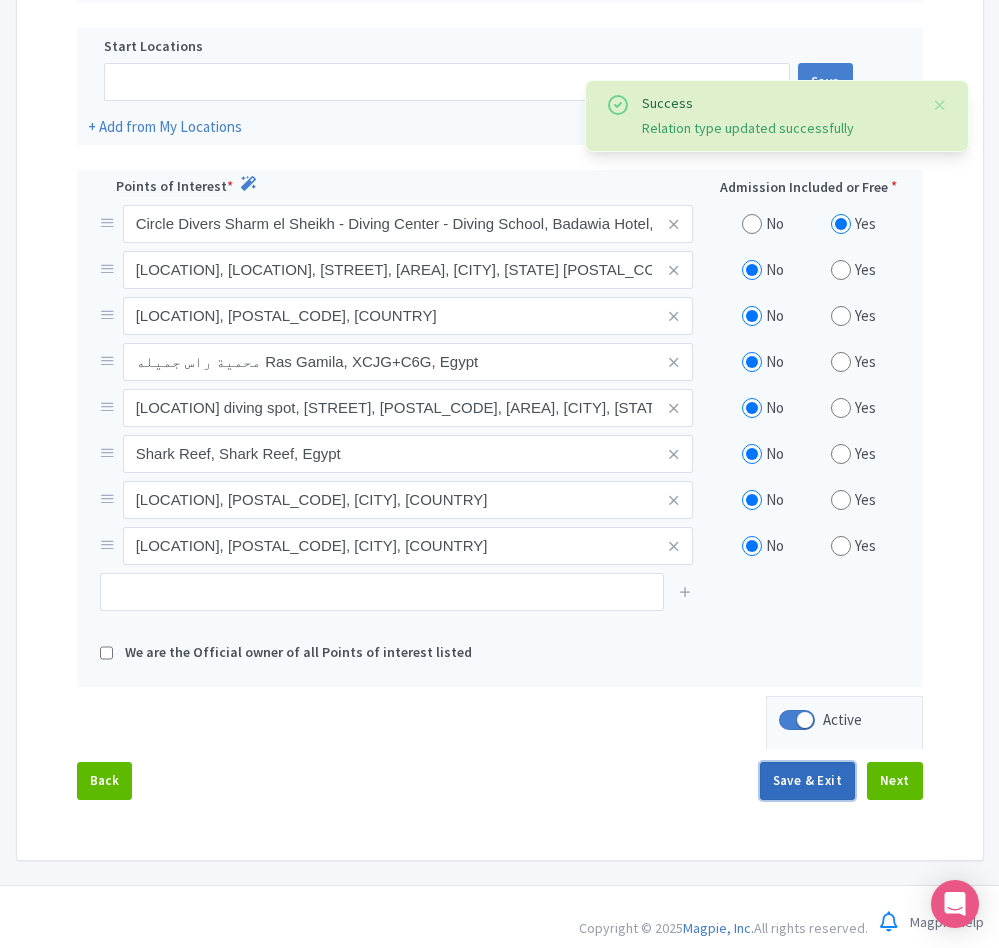 click on "Save & Exit" at bounding box center [807, 781] 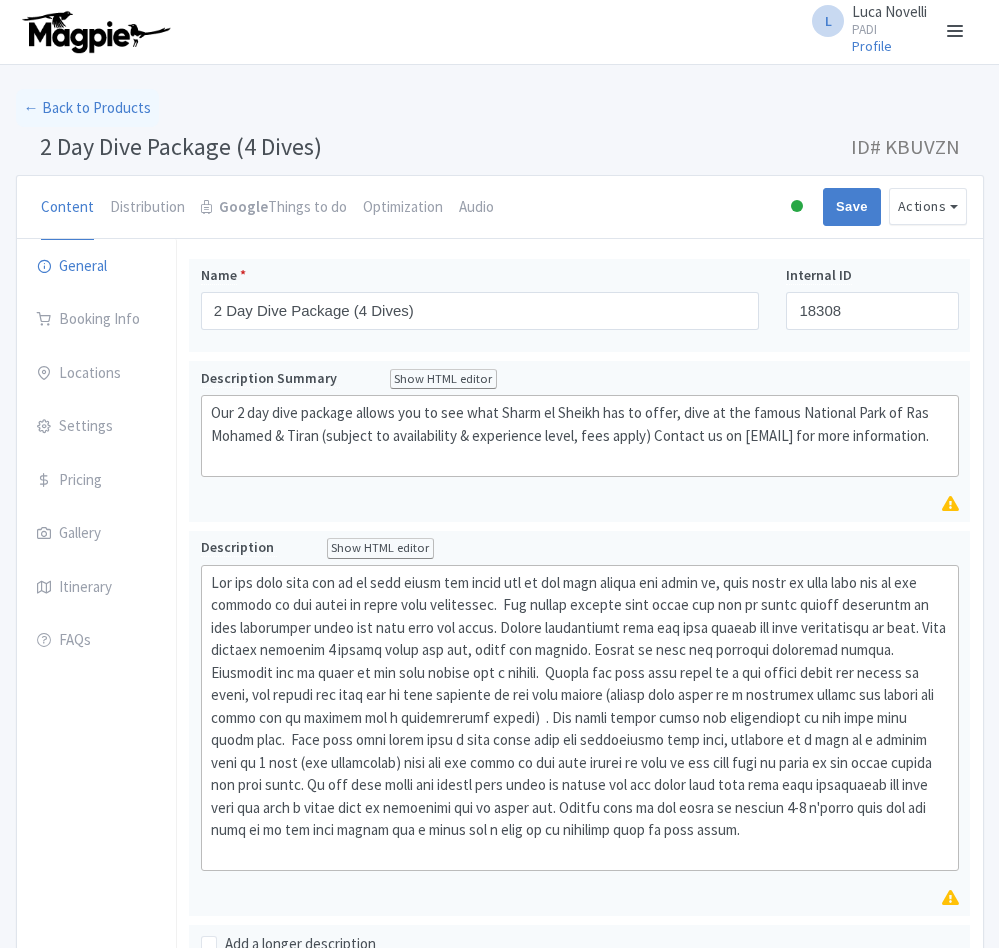 scroll, scrollTop: 0, scrollLeft: 0, axis: both 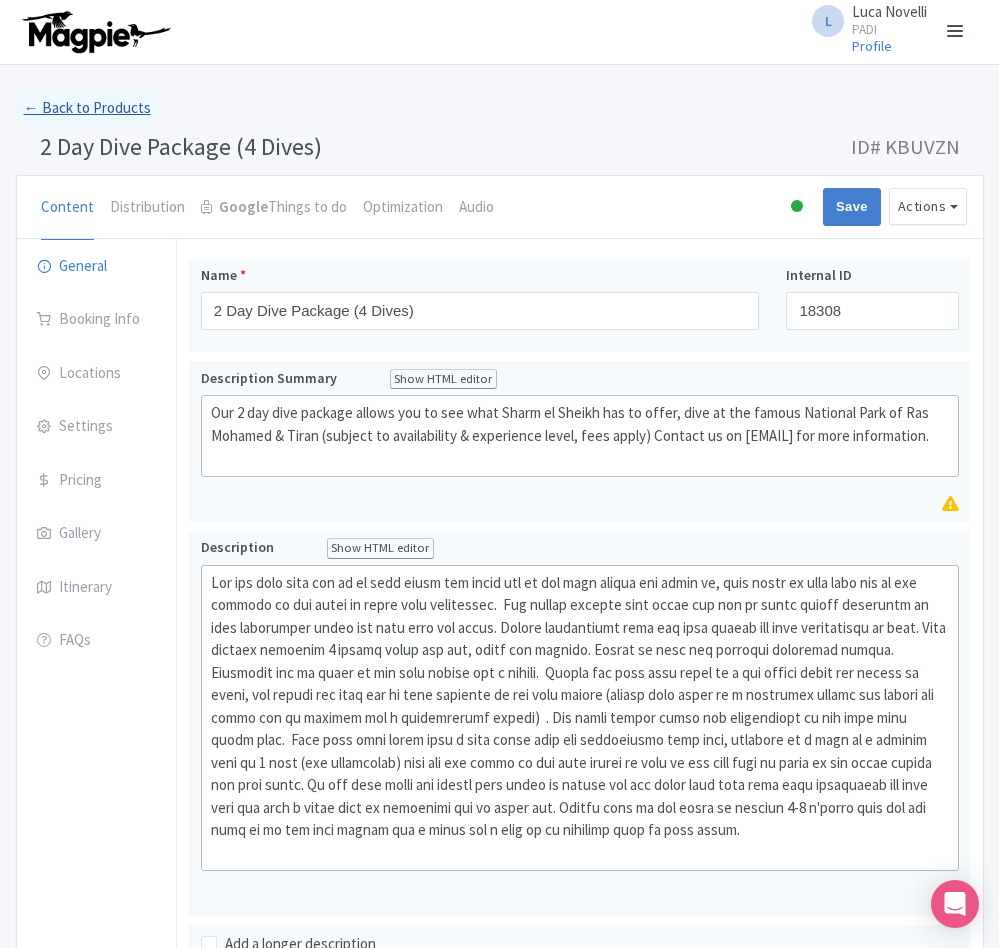 click on "← Back to Products" at bounding box center [87, 108] 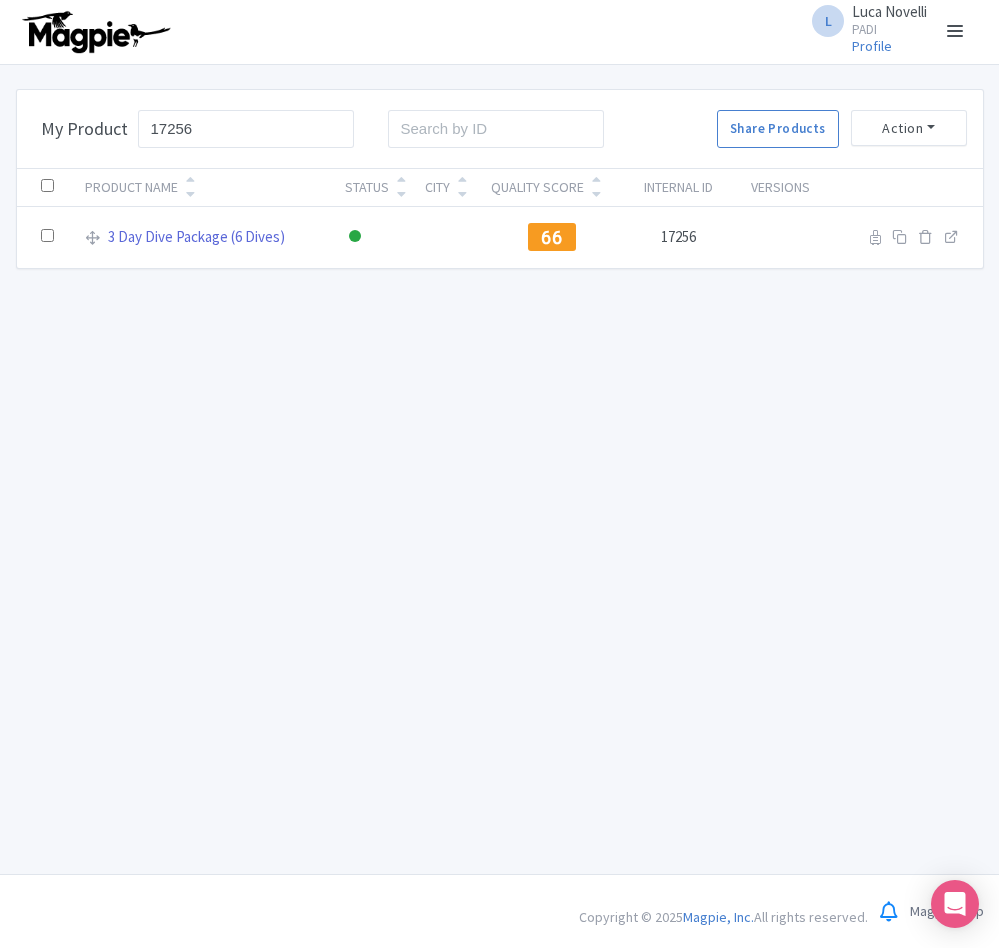 scroll, scrollTop: 0, scrollLeft: 0, axis: both 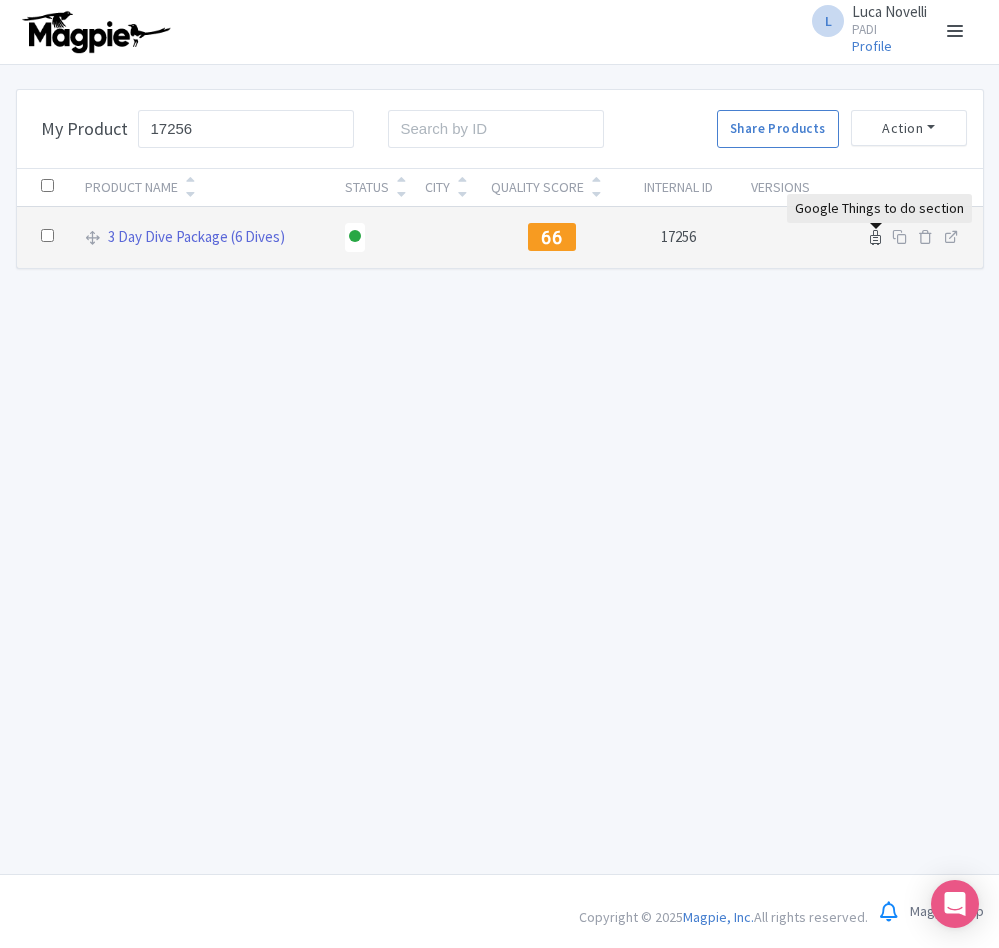 type on "17256" 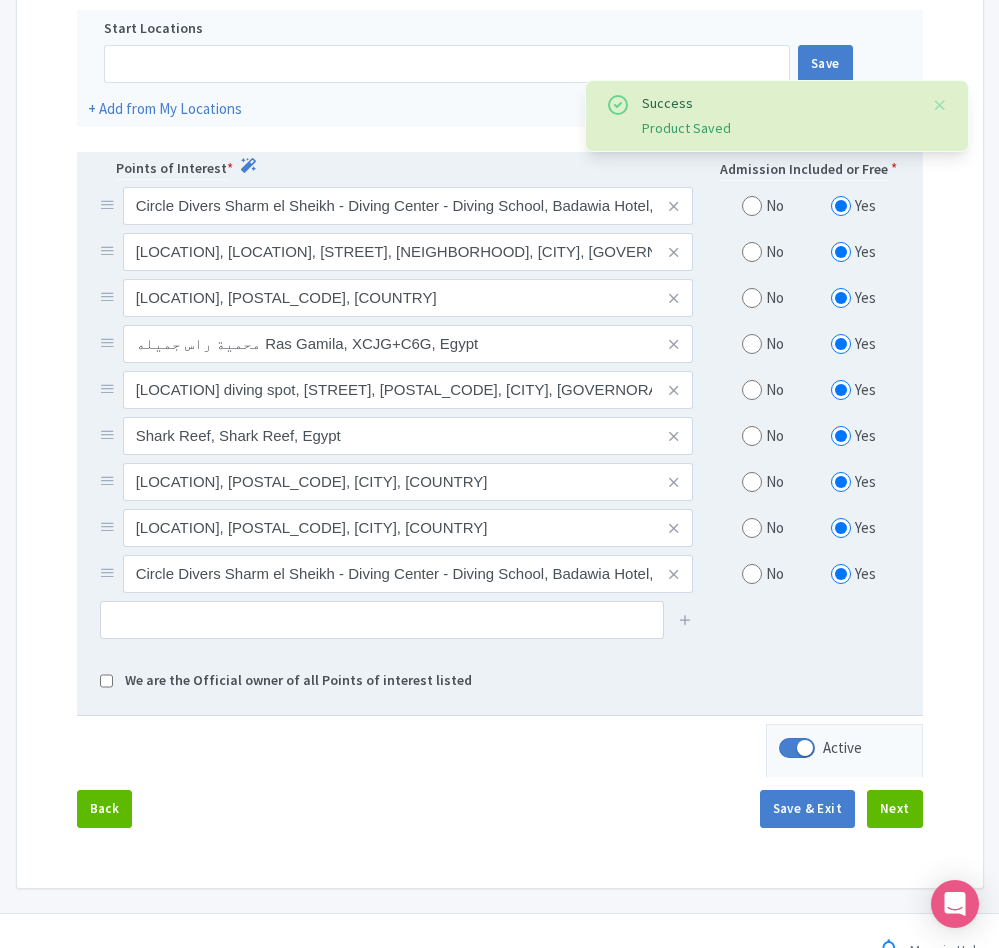 scroll, scrollTop: 615, scrollLeft: 0, axis: vertical 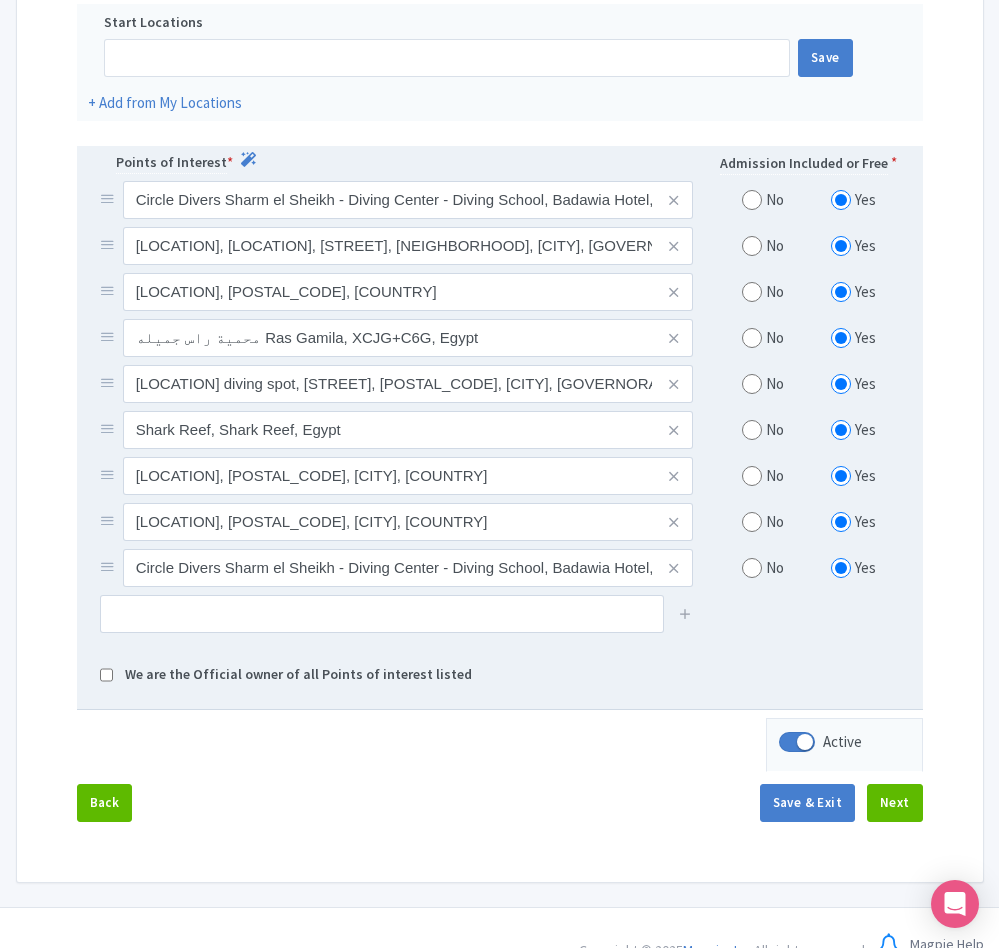 click at bounding box center (673, 568) 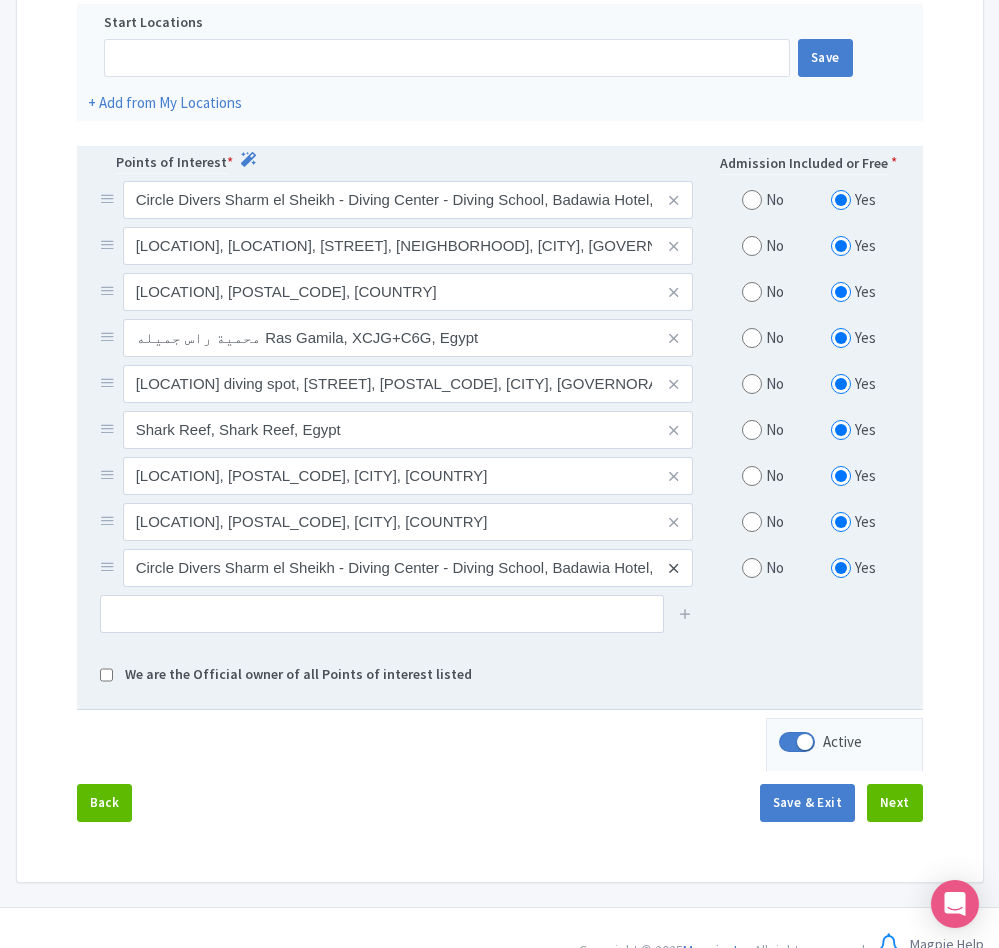 click at bounding box center (673, 568) 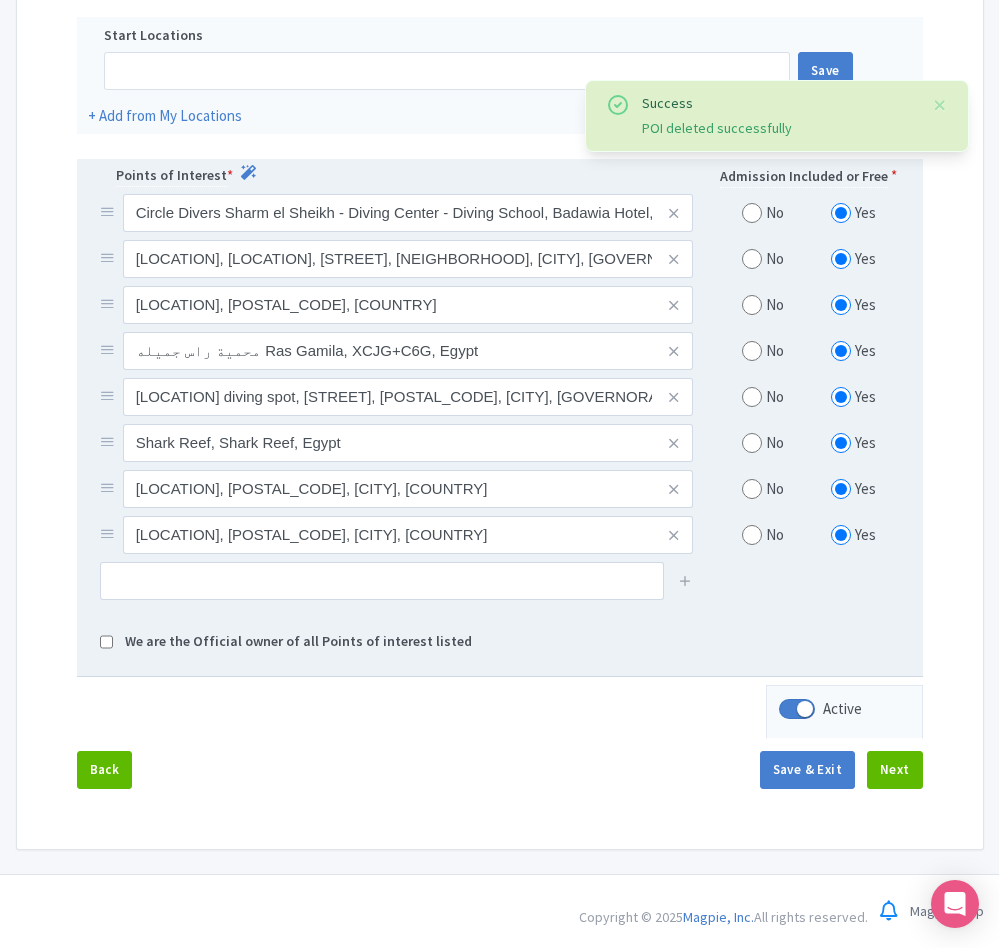 click at bounding box center (752, 535) 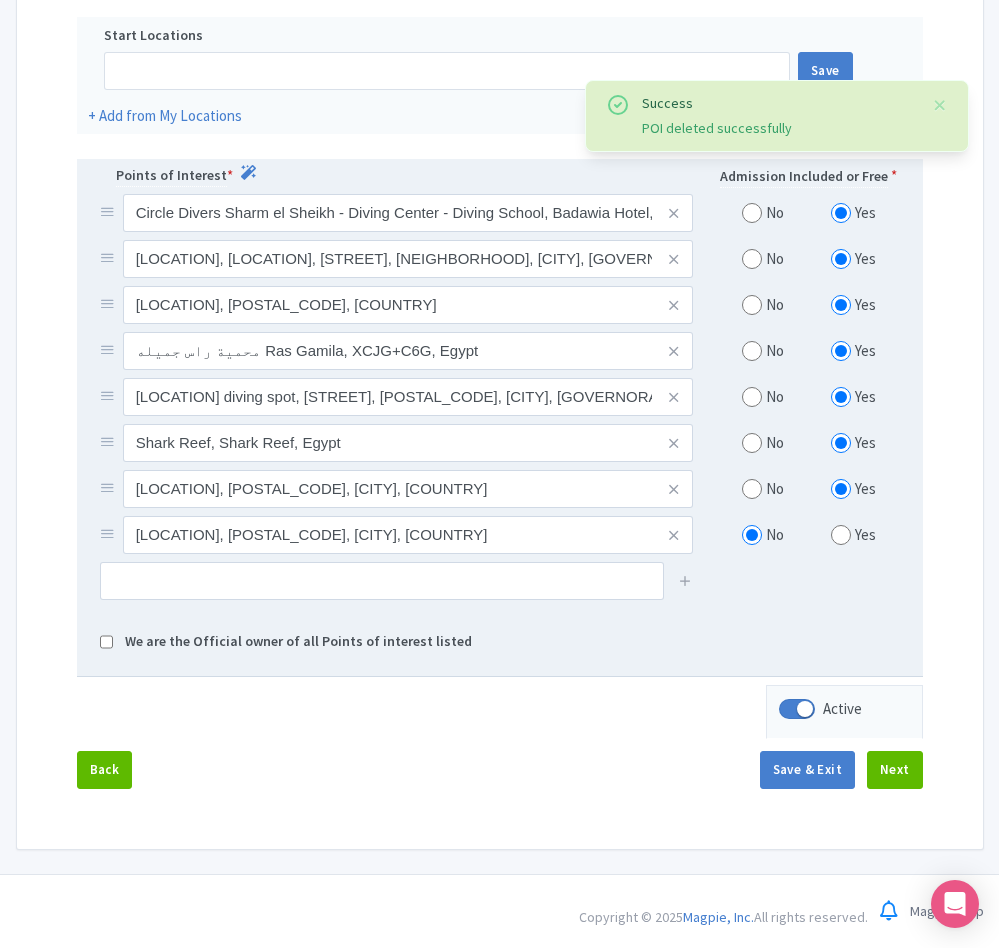 click at bounding box center (752, 489) 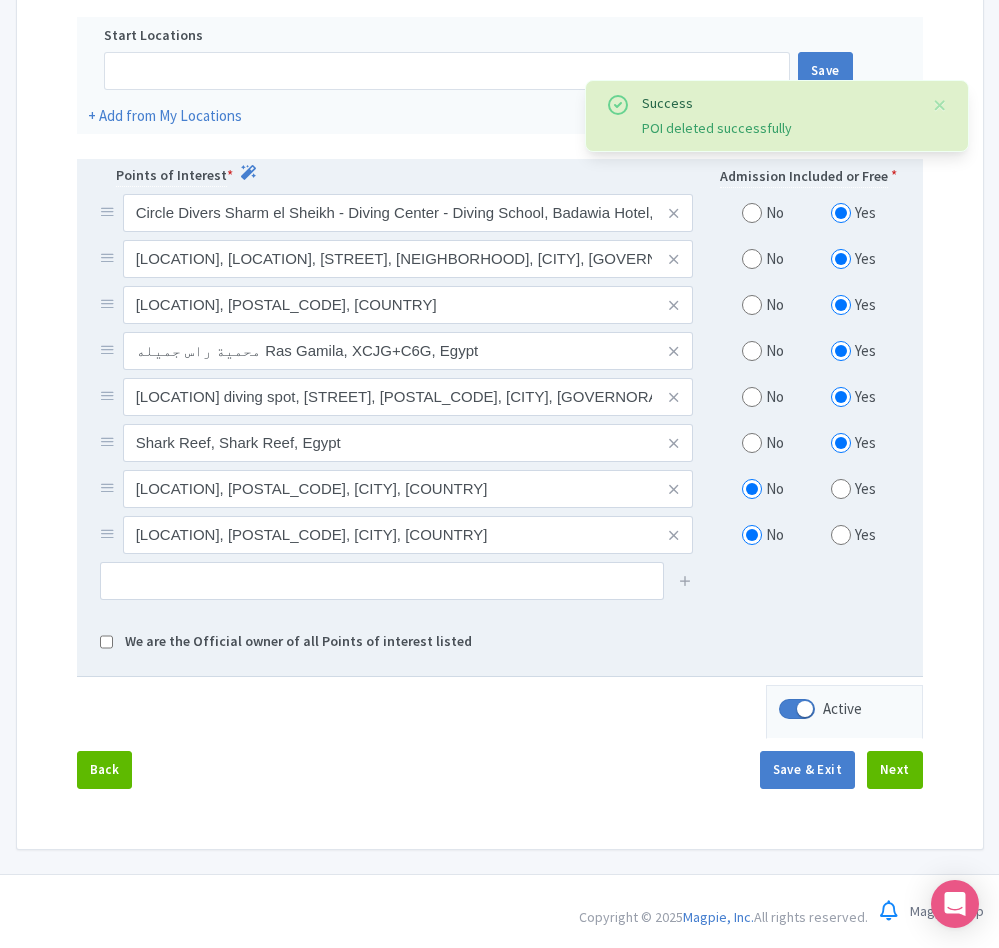 click at bounding box center (752, 443) 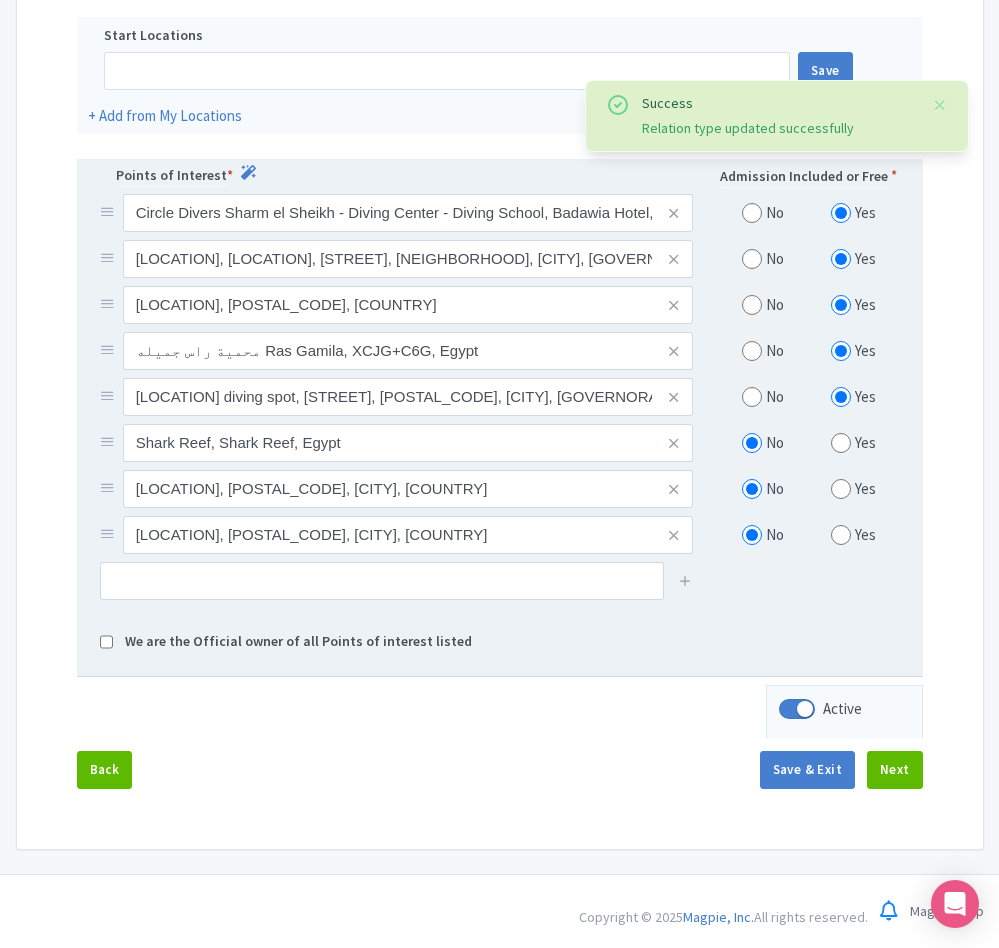 click at bounding box center [752, 397] 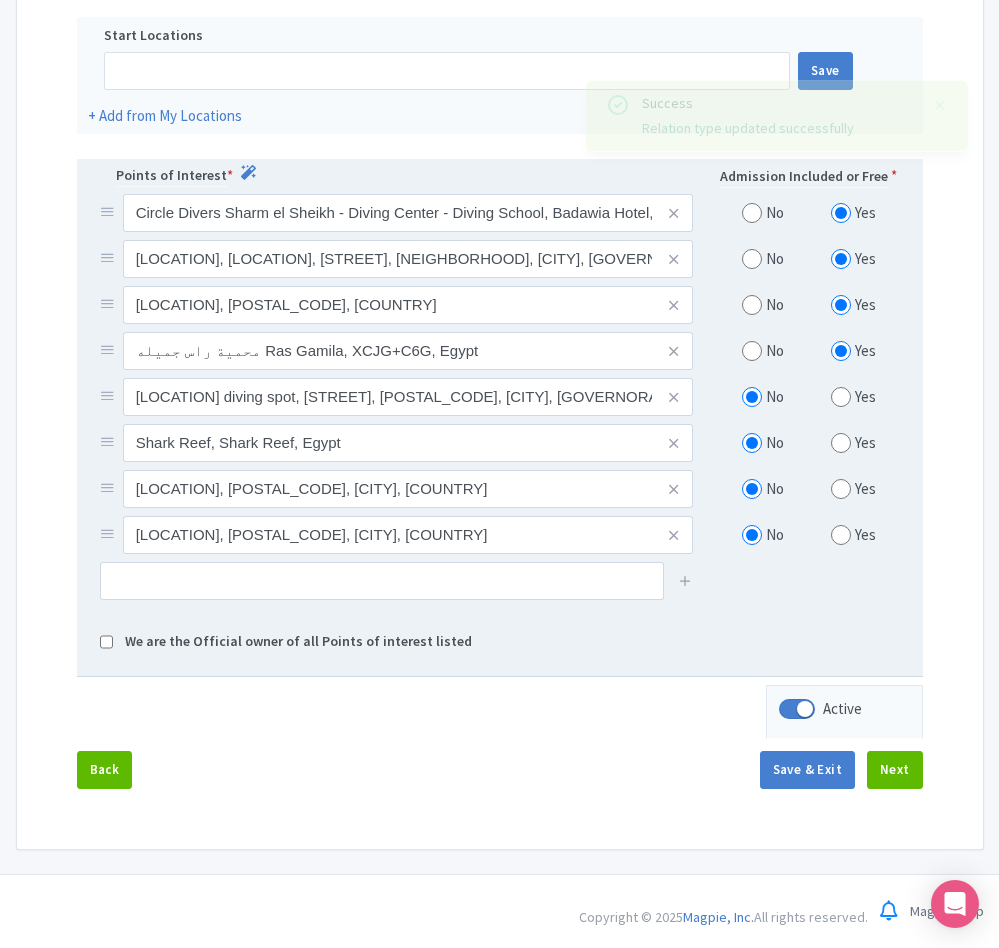 click at bounding box center [752, 351] 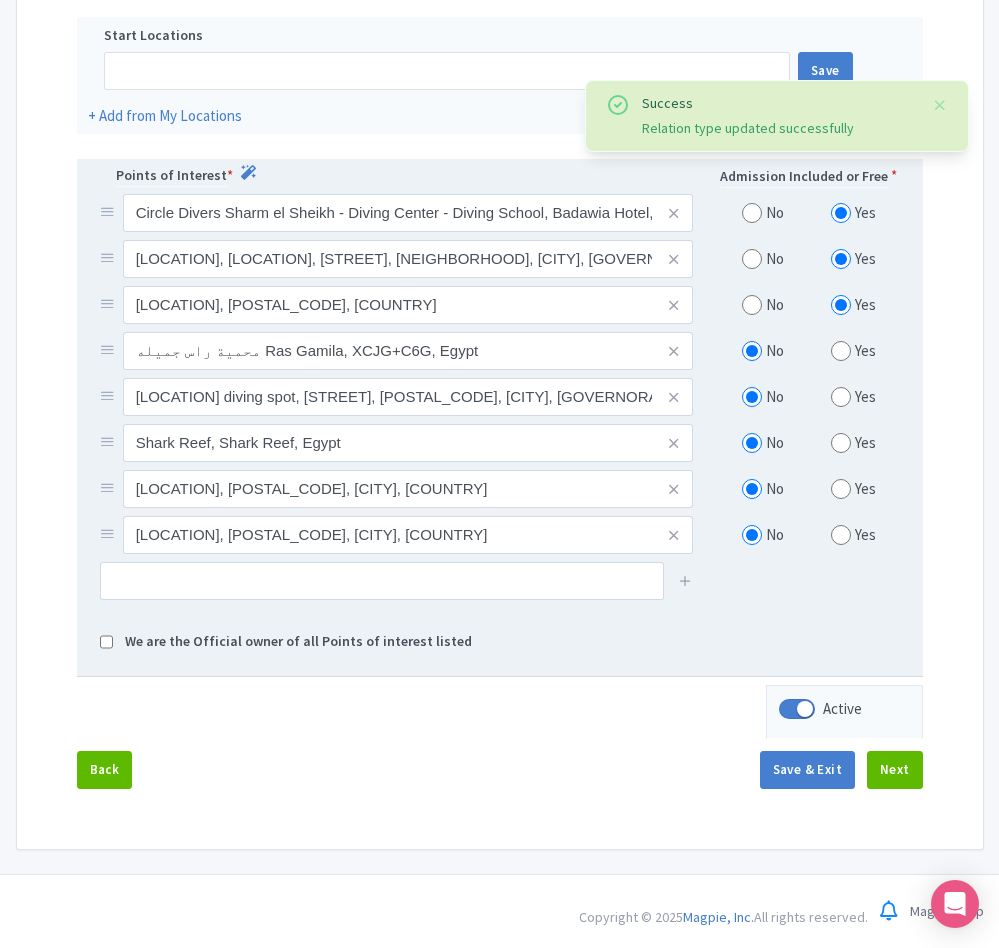click at bounding box center [752, 305] 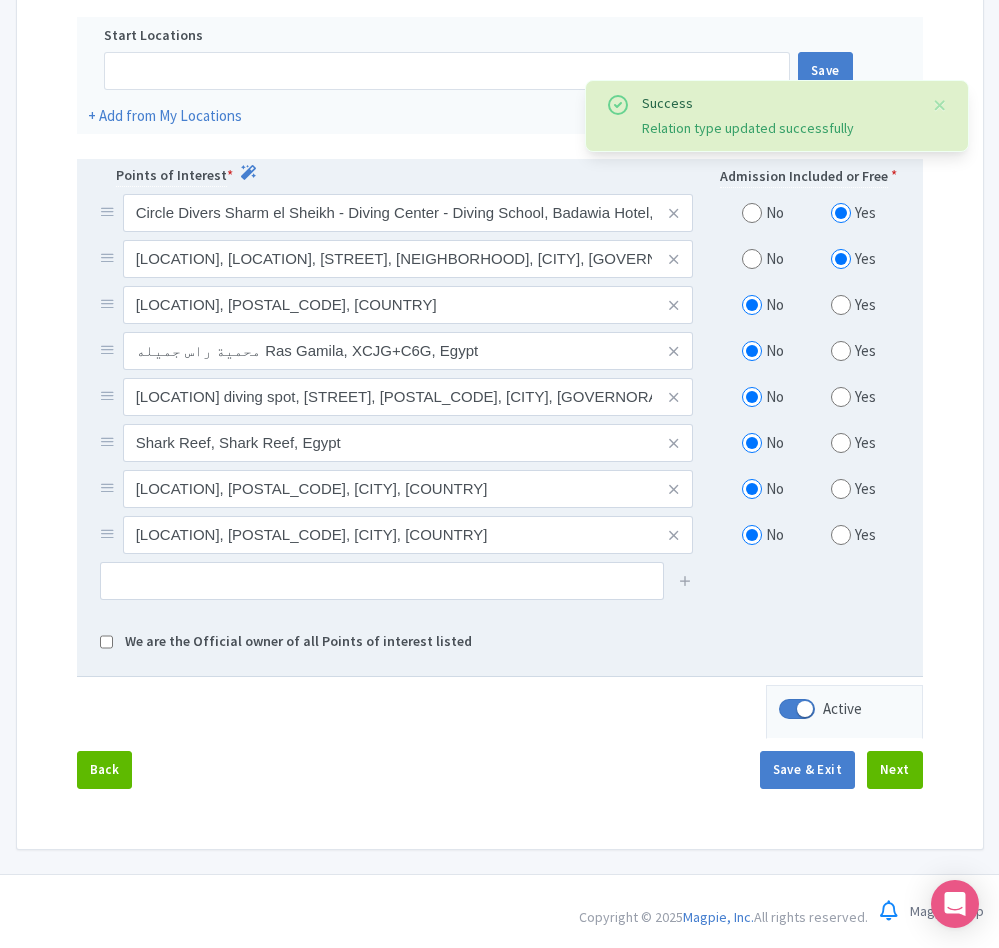 click at bounding box center (752, 259) 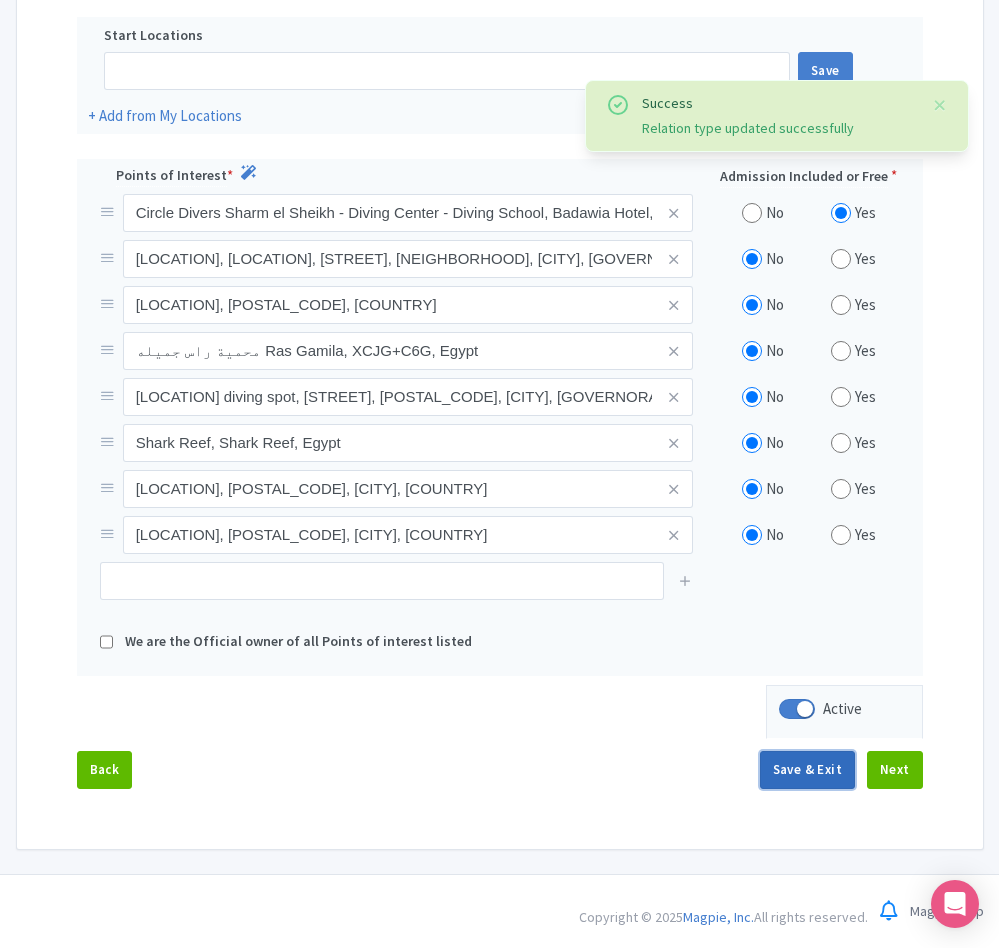 click on "Save & Exit" at bounding box center (807, 770) 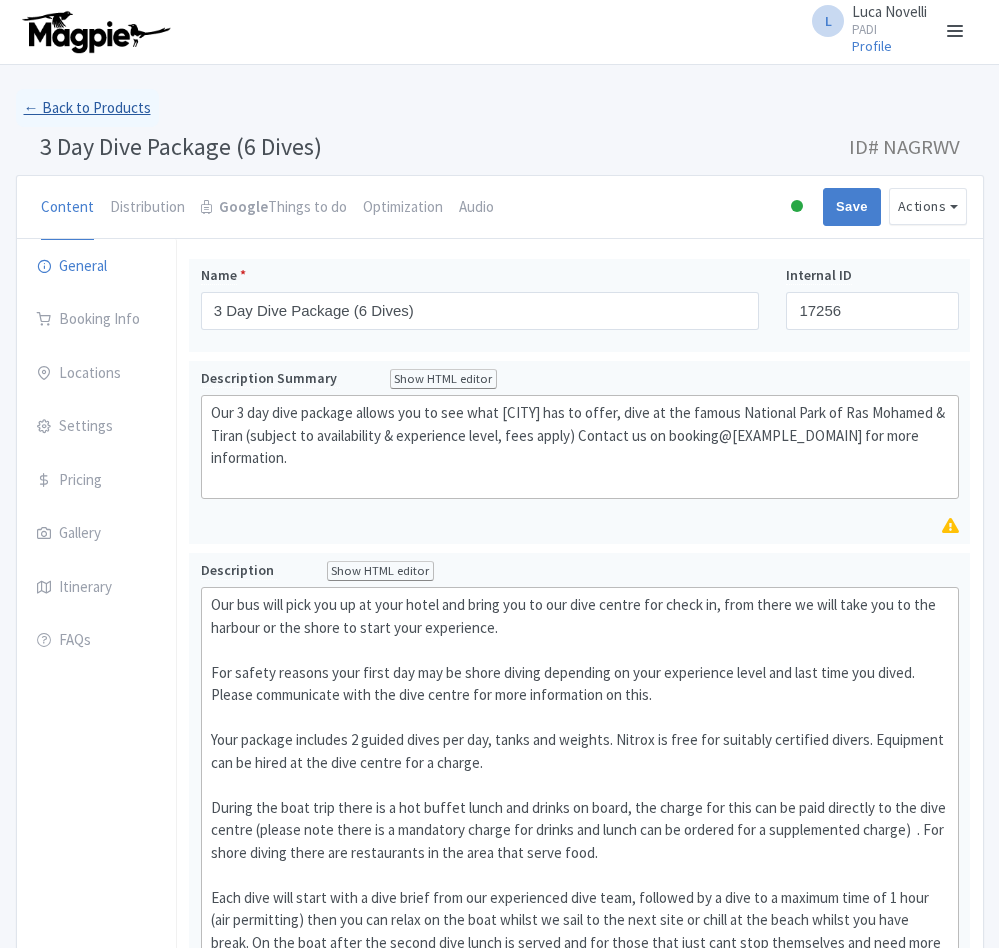 scroll, scrollTop: 0, scrollLeft: 0, axis: both 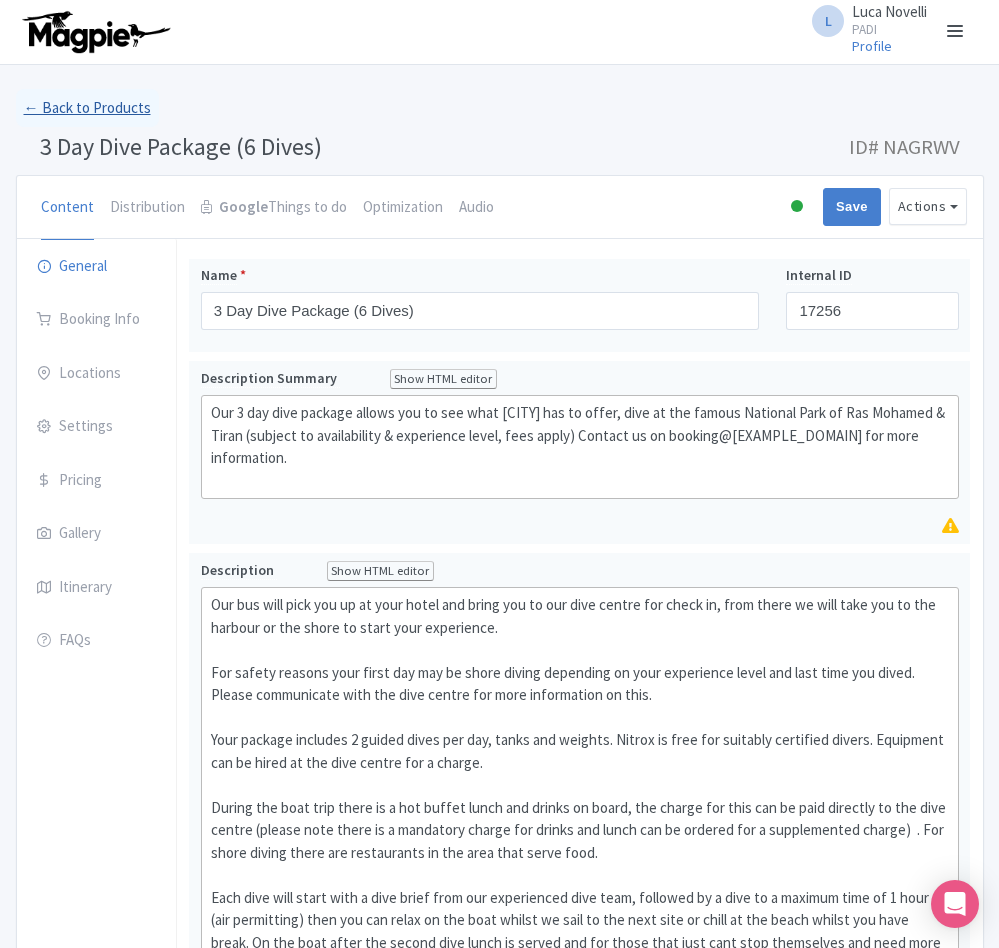 click on "← Back to Products" at bounding box center [87, 108] 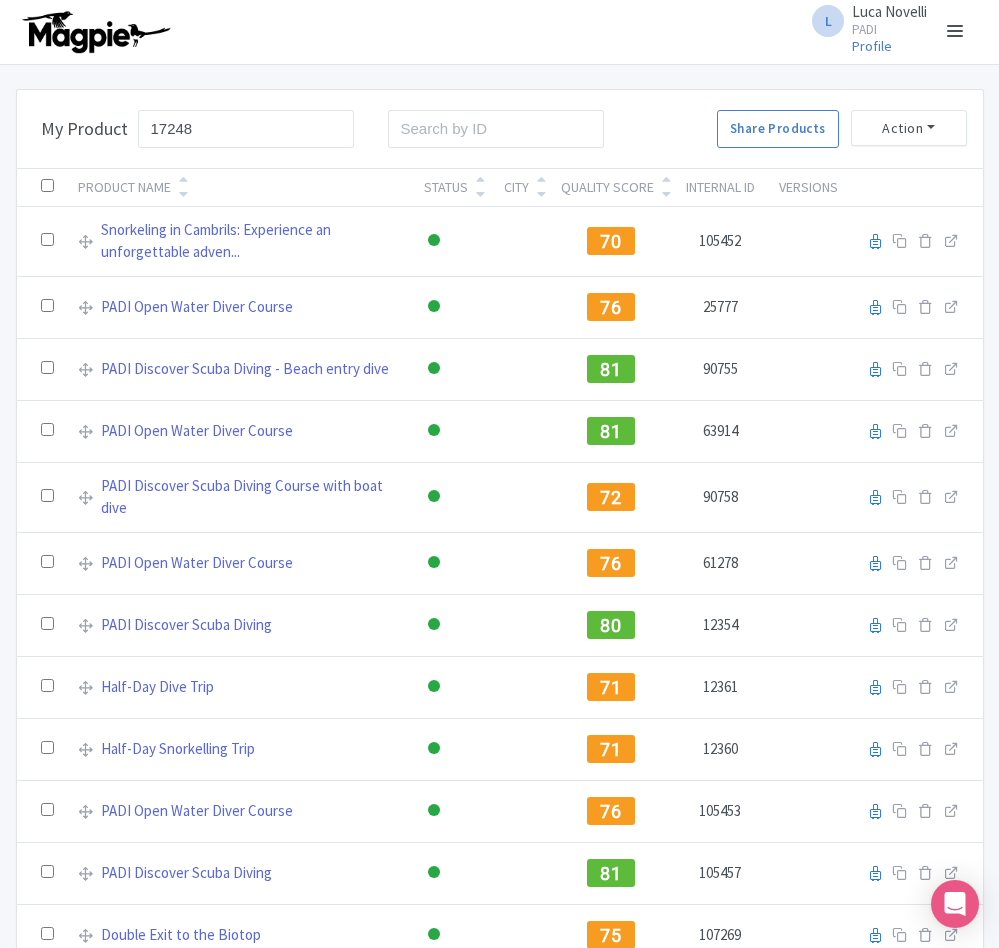 scroll, scrollTop: 0, scrollLeft: 0, axis: both 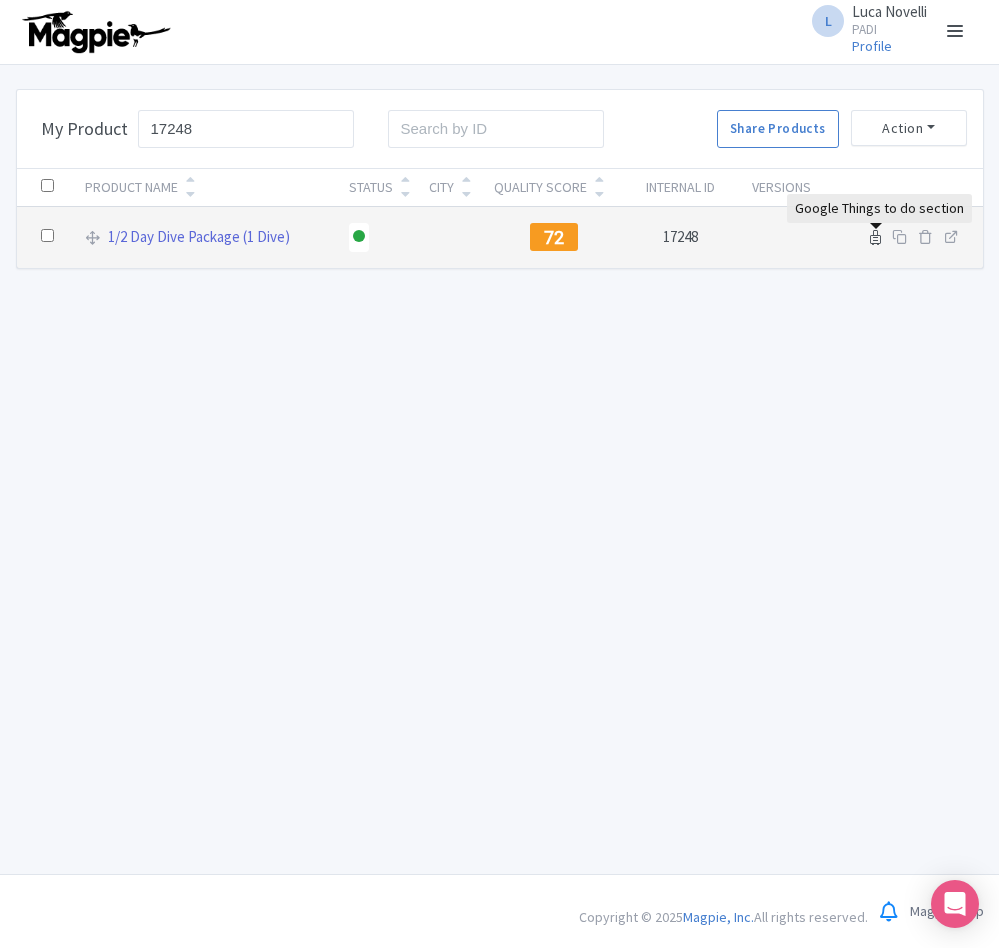 type on "17248" 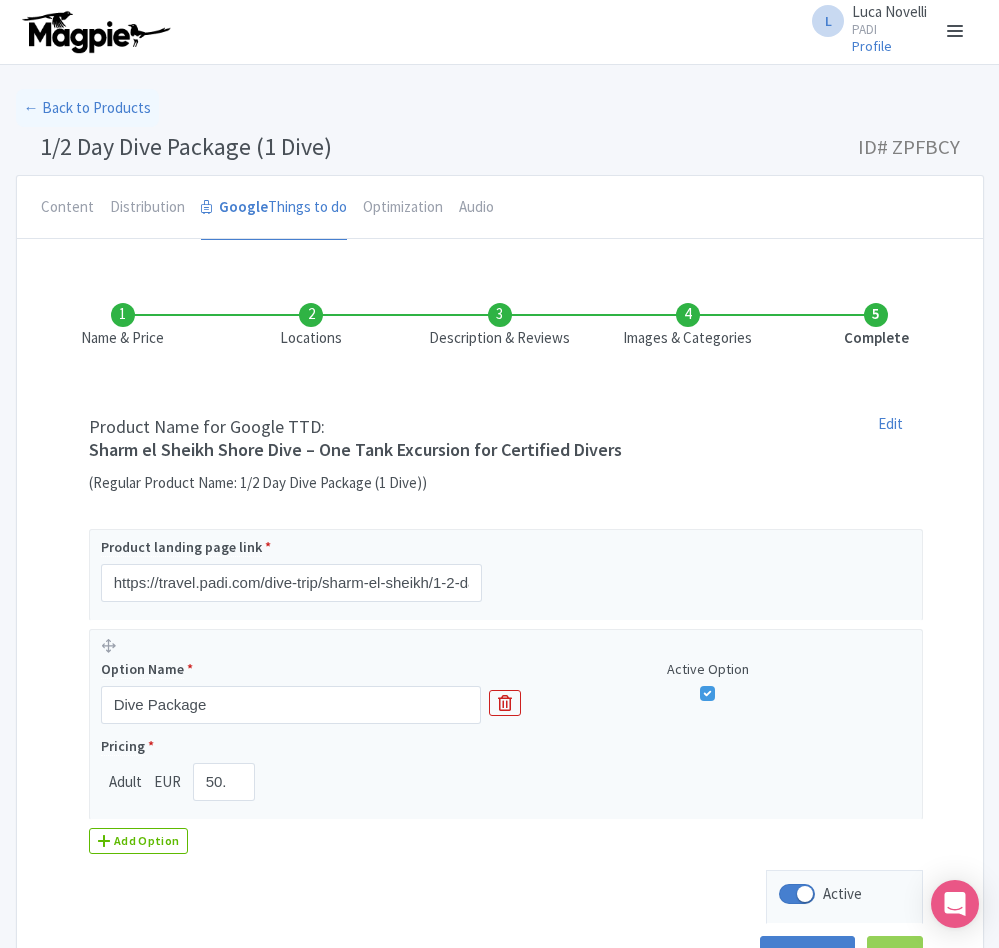 scroll, scrollTop: 165, scrollLeft: 0, axis: vertical 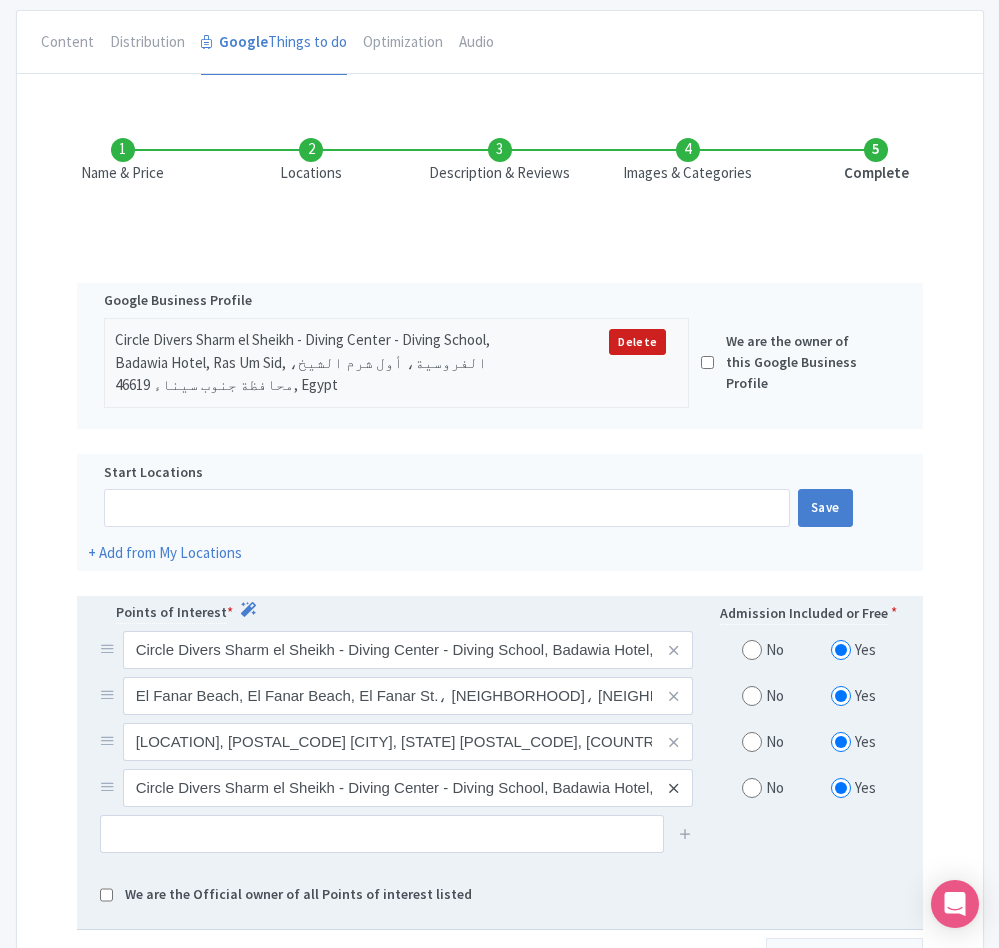 click at bounding box center (673, 788) 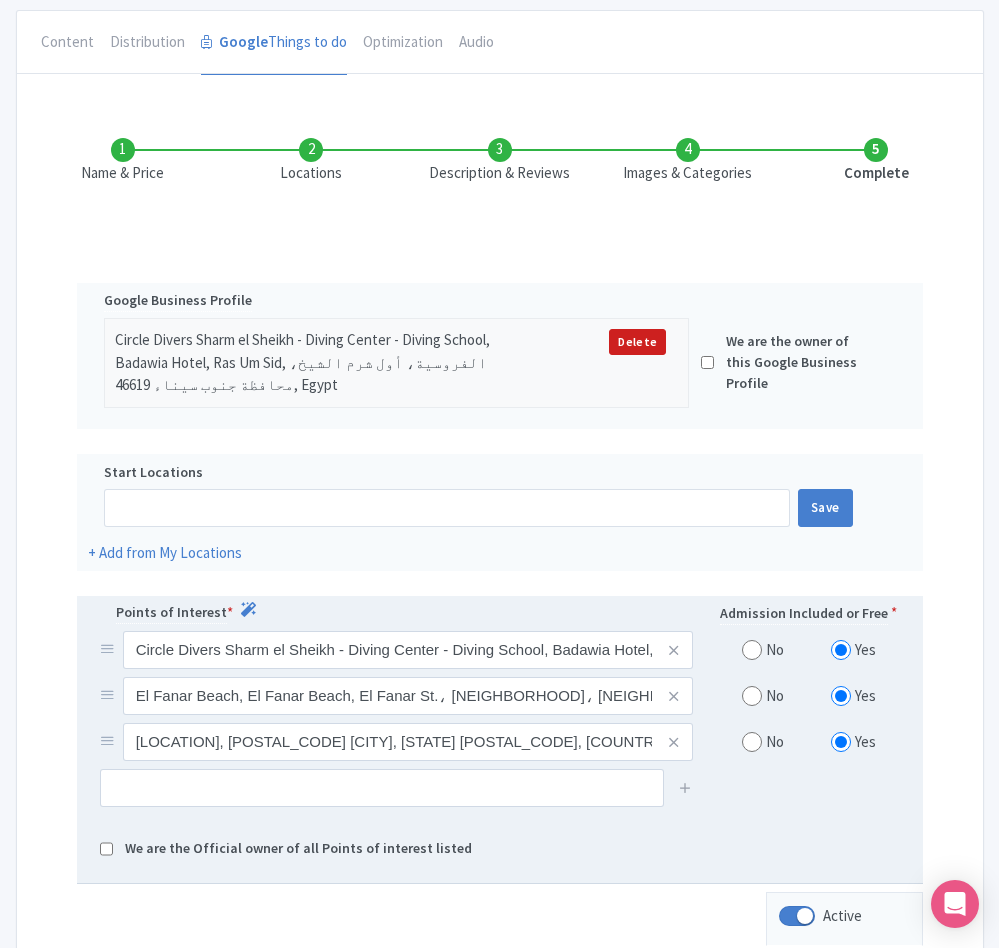 click at bounding box center [752, 742] 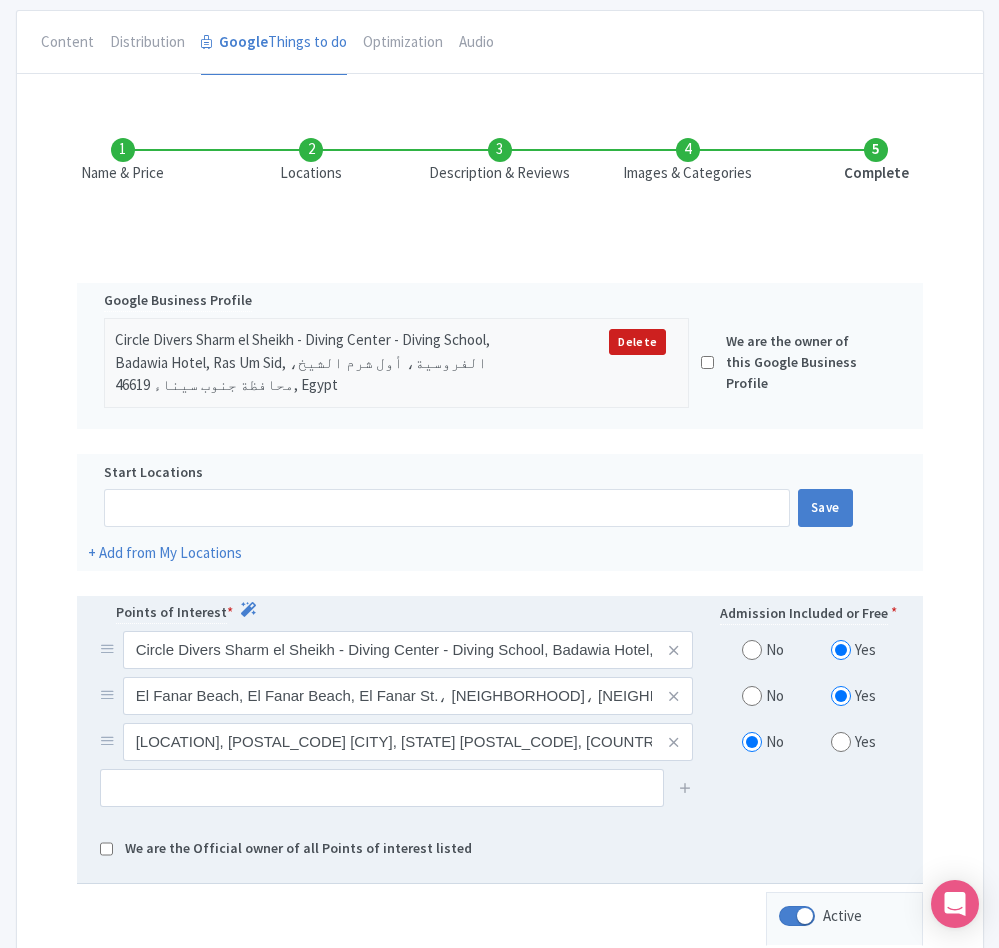 click at bounding box center (752, 696) 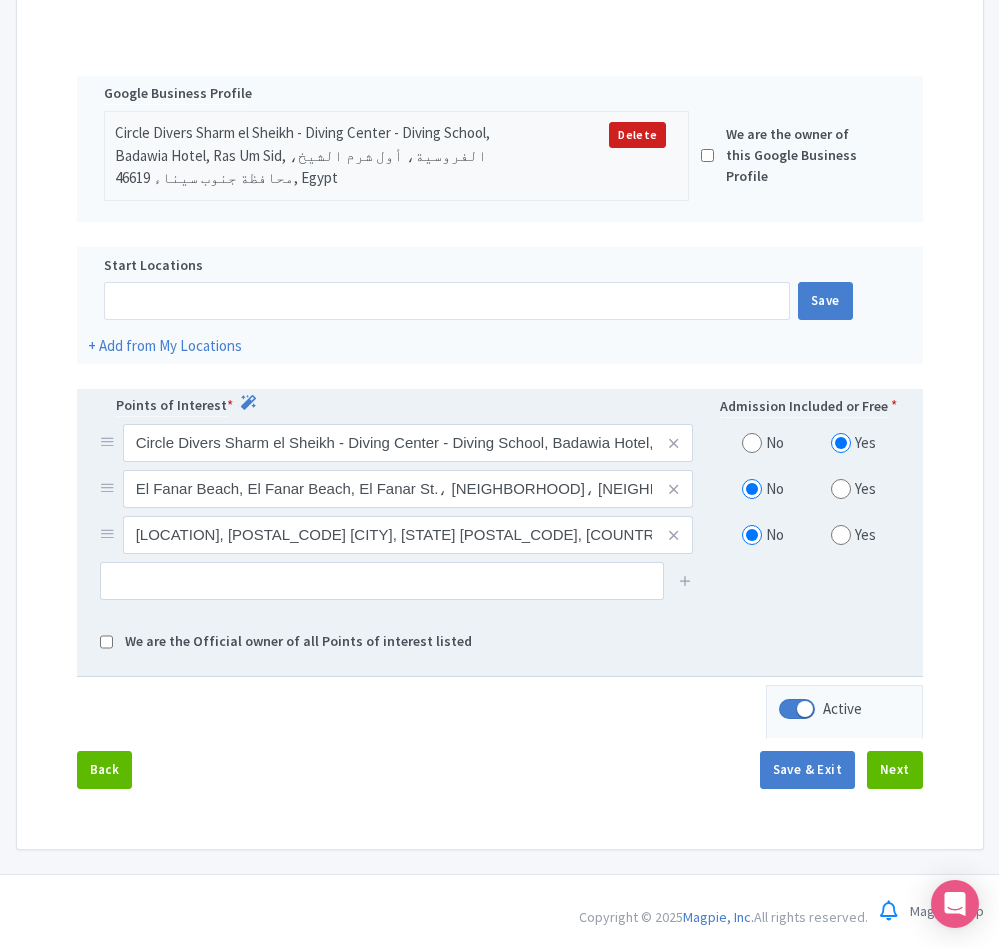 scroll, scrollTop: 387, scrollLeft: 0, axis: vertical 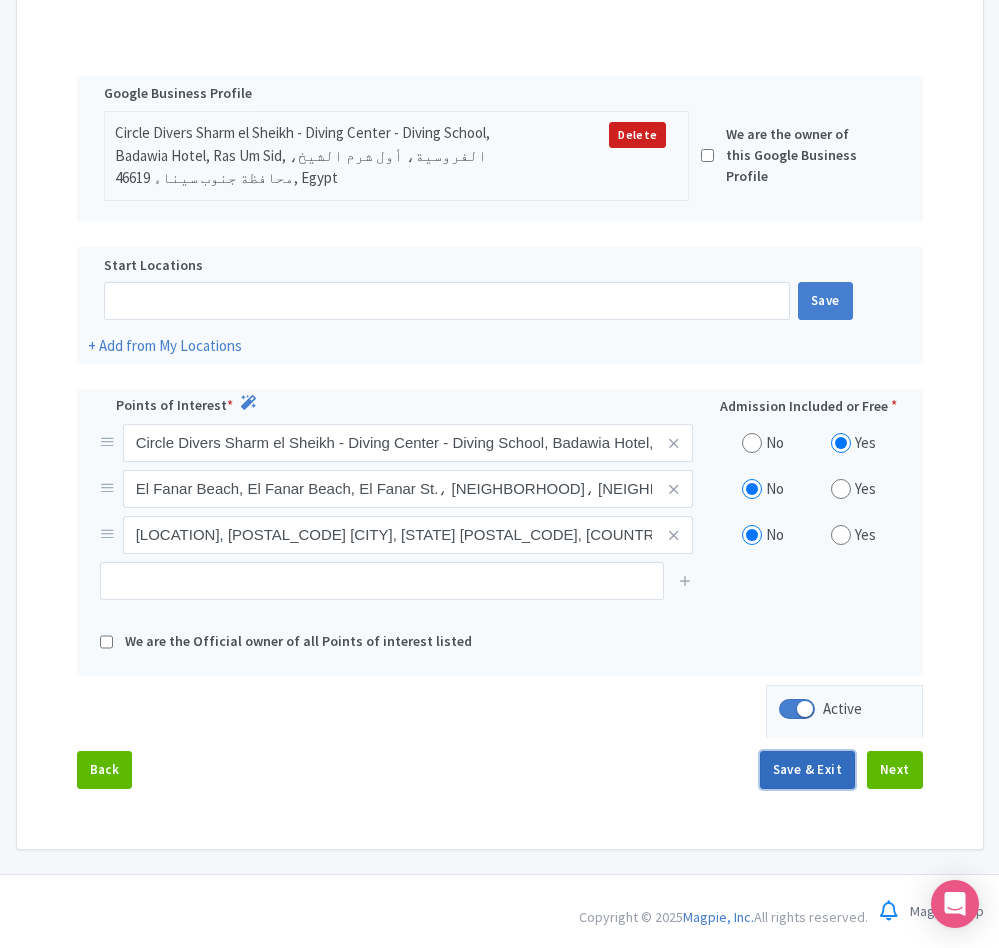 click on "Save & Exit" at bounding box center (807, 770) 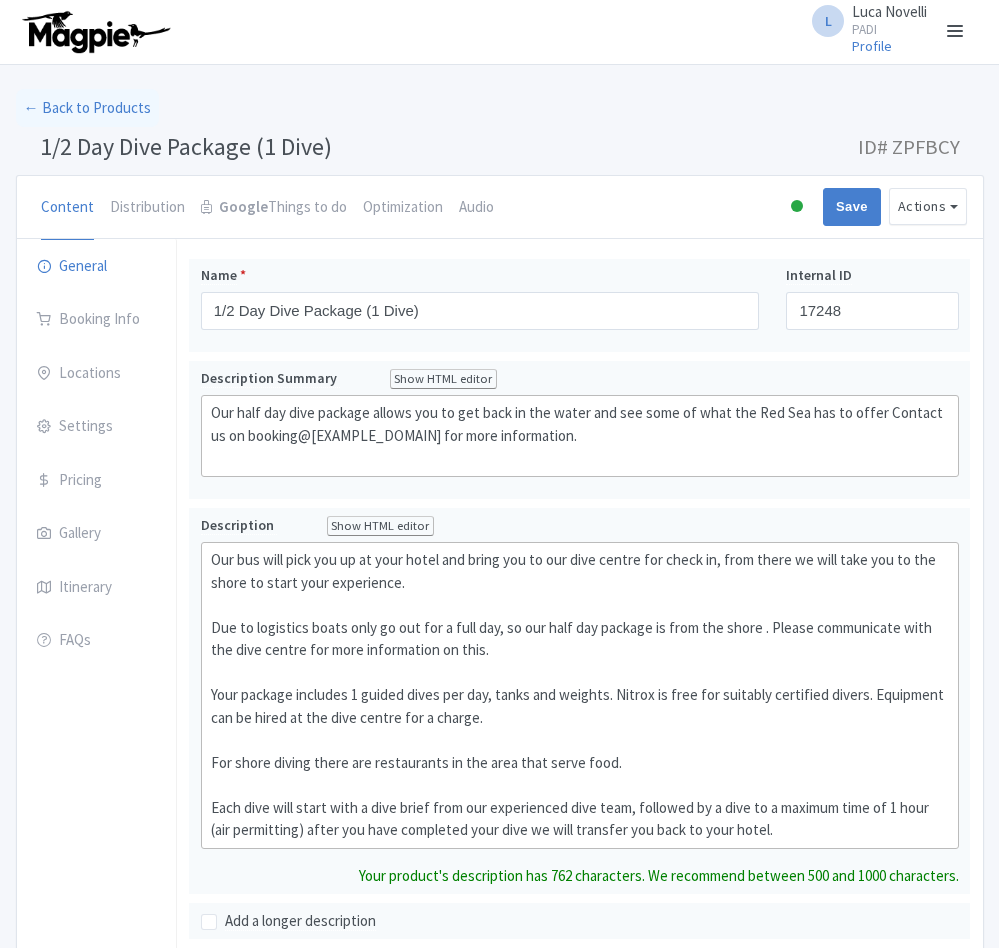scroll, scrollTop: 0, scrollLeft: 0, axis: both 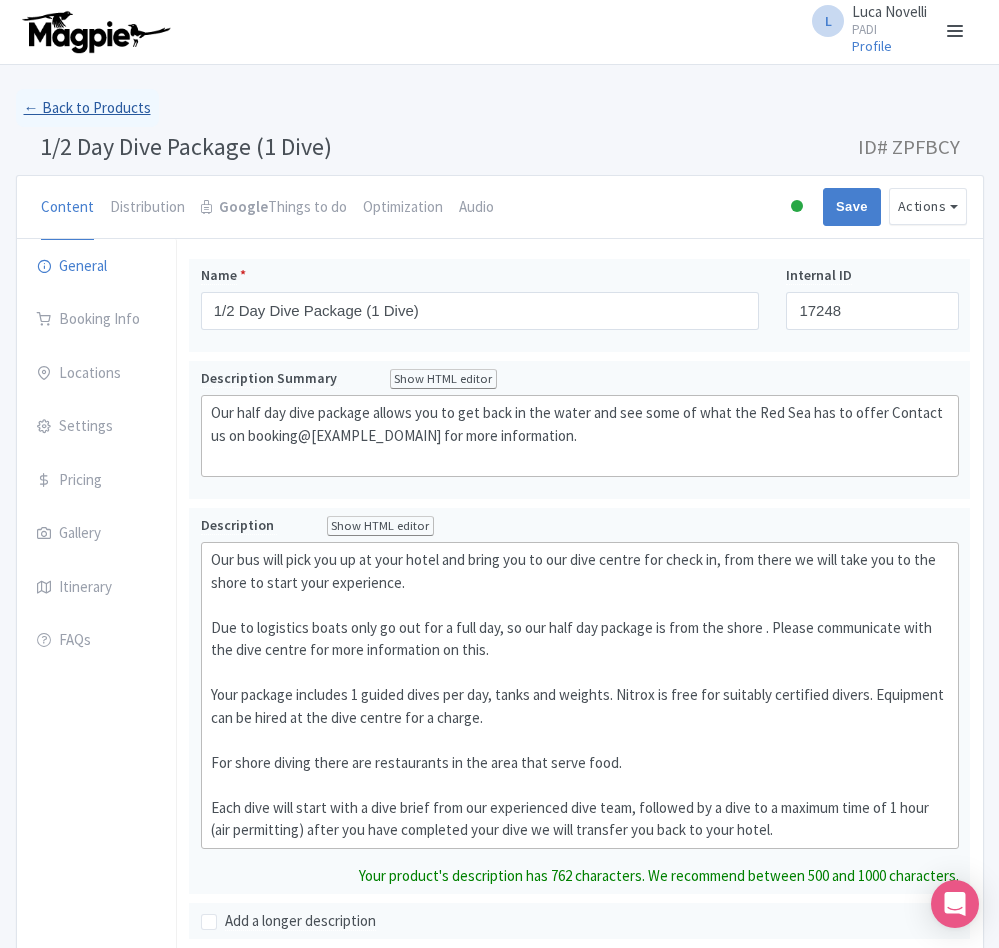 click on "← Back to Products" at bounding box center (87, 108) 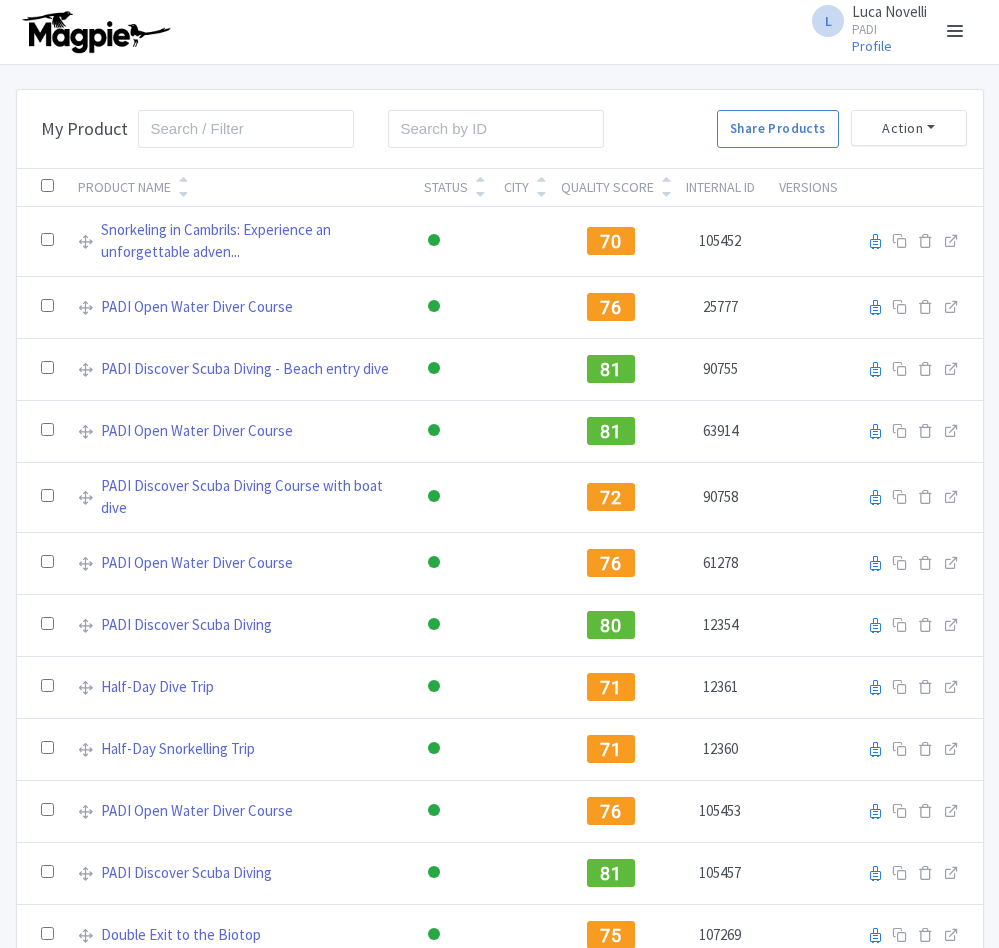 scroll, scrollTop: 0, scrollLeft: 0, axis: both 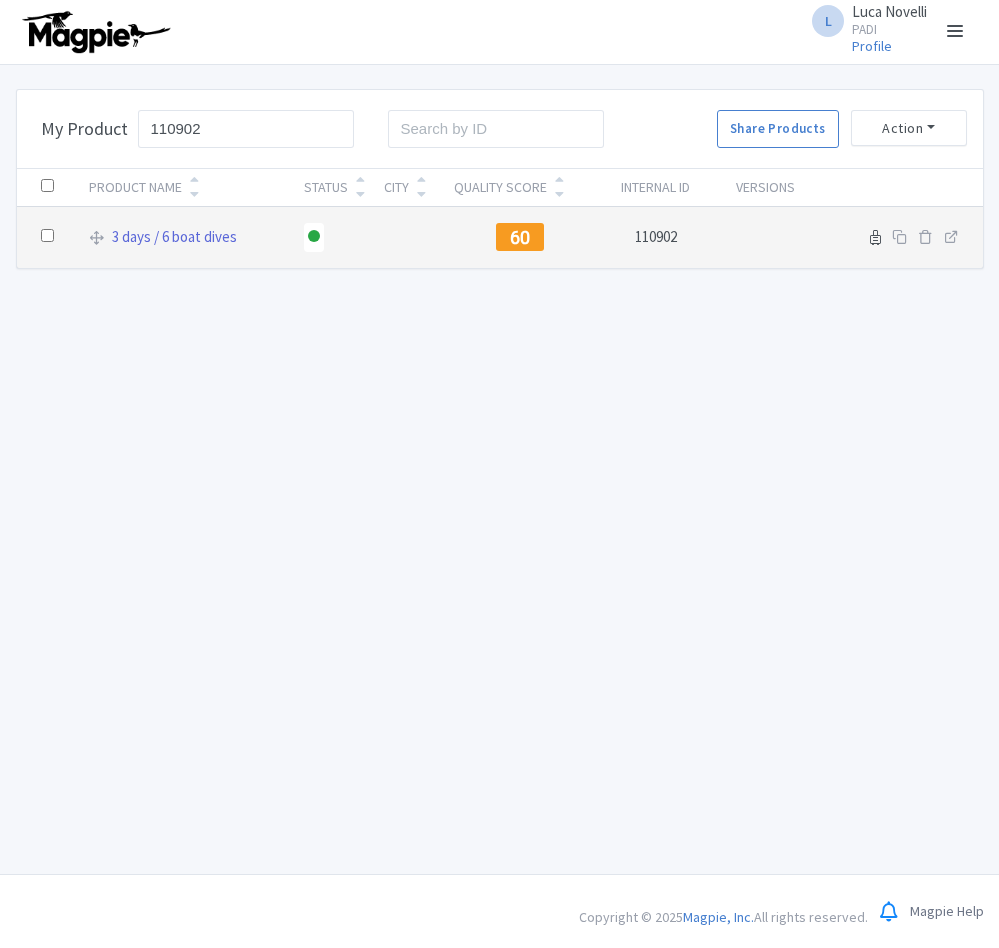 type on "110902" 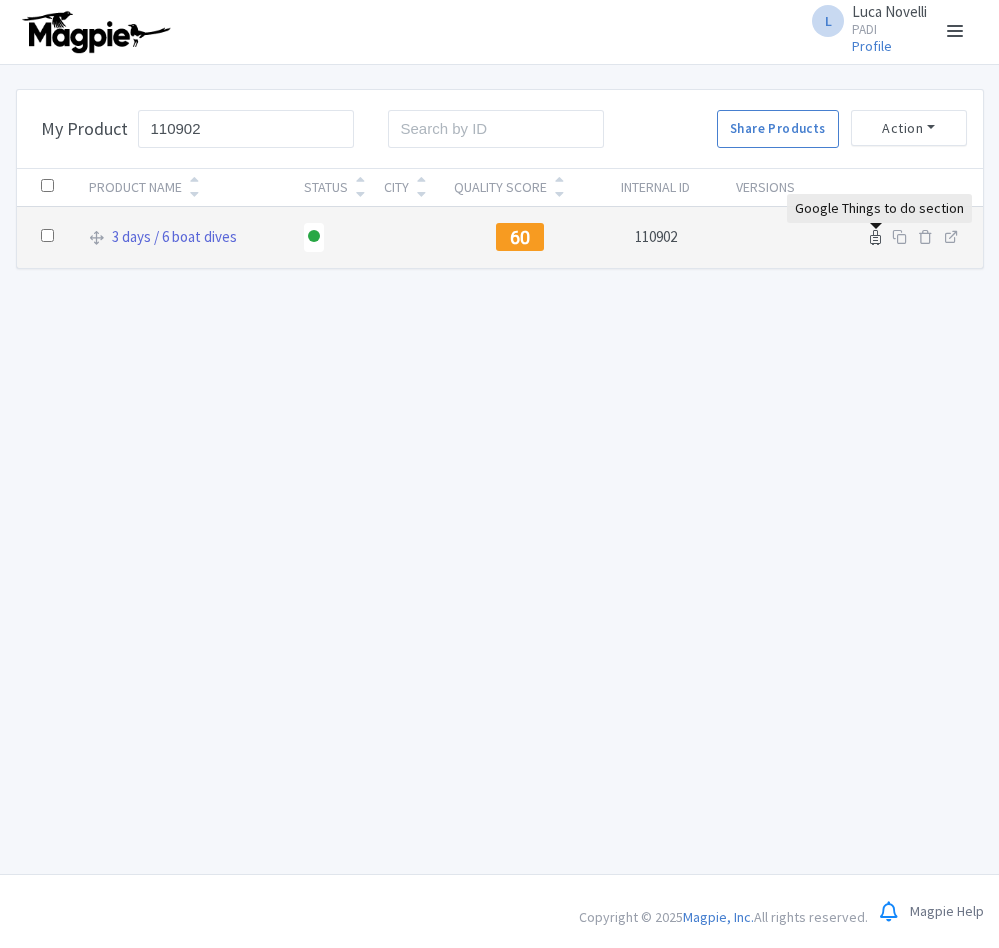click at bounding box center [875, 237] 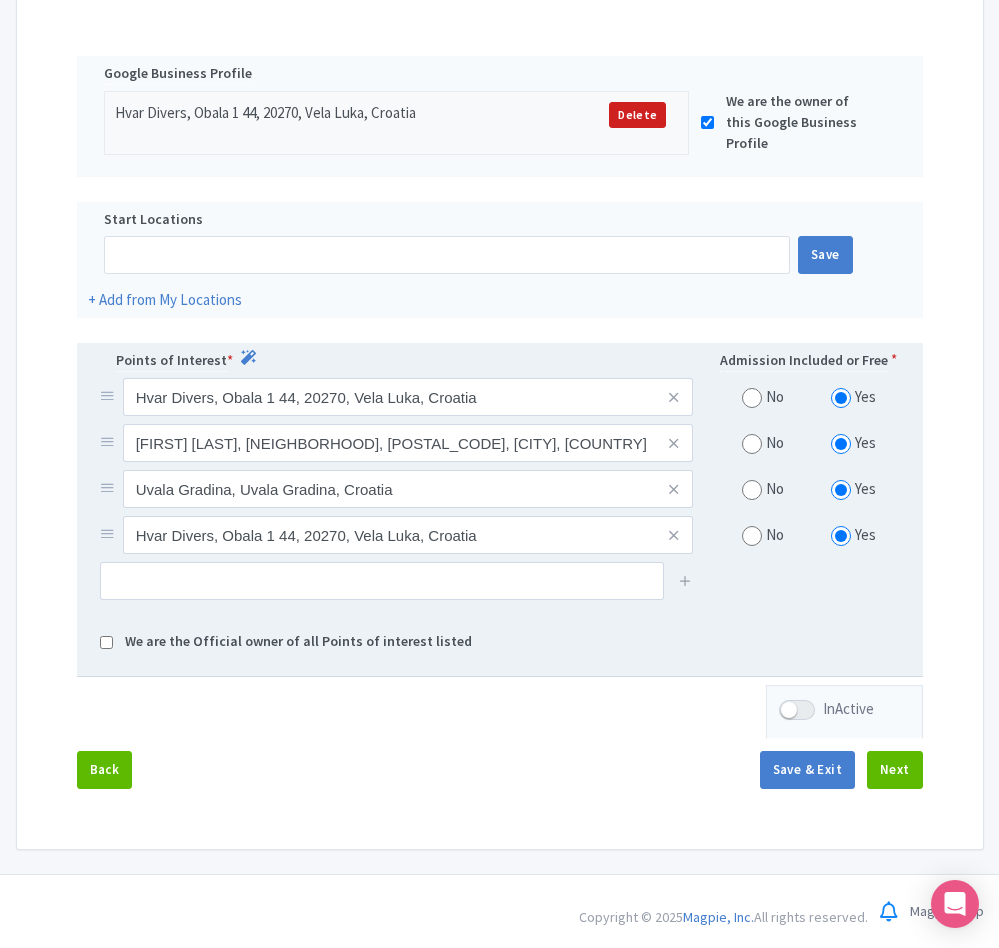 scroll, scrollTop: 346, scrollLeft: 0, axis: vertical 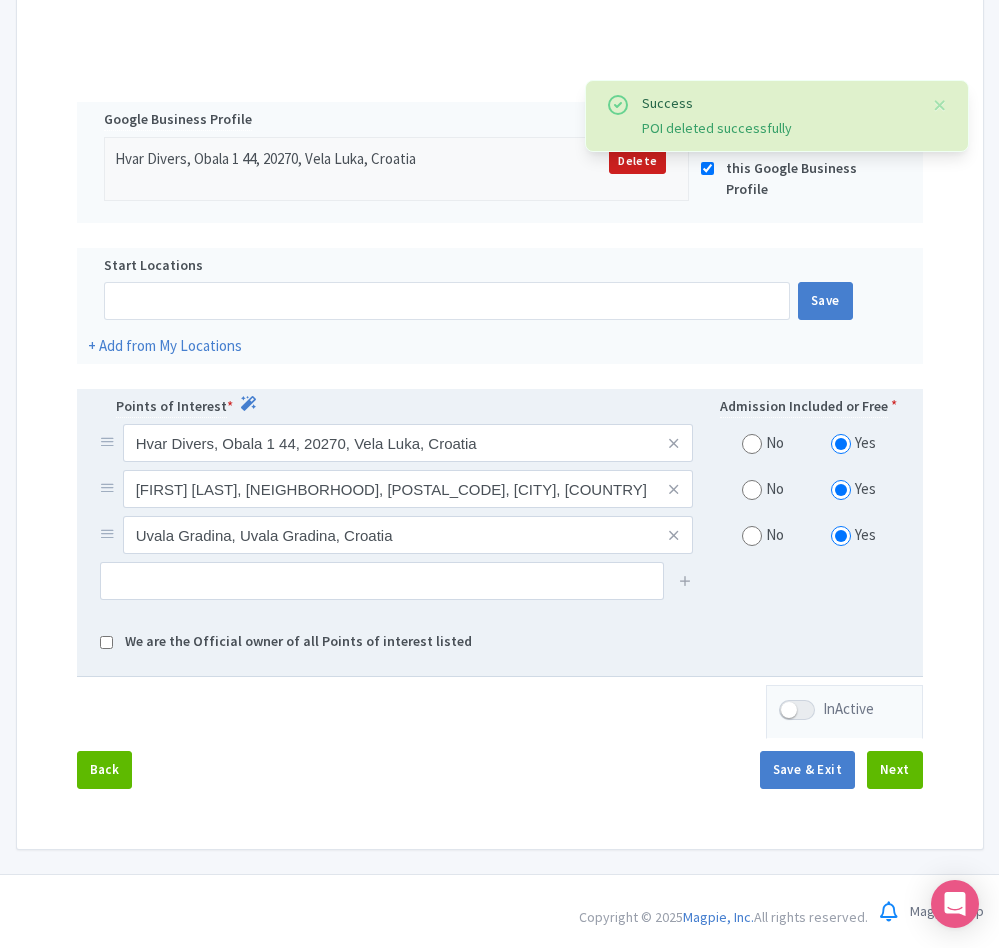 click at bounding box center (752, 490) 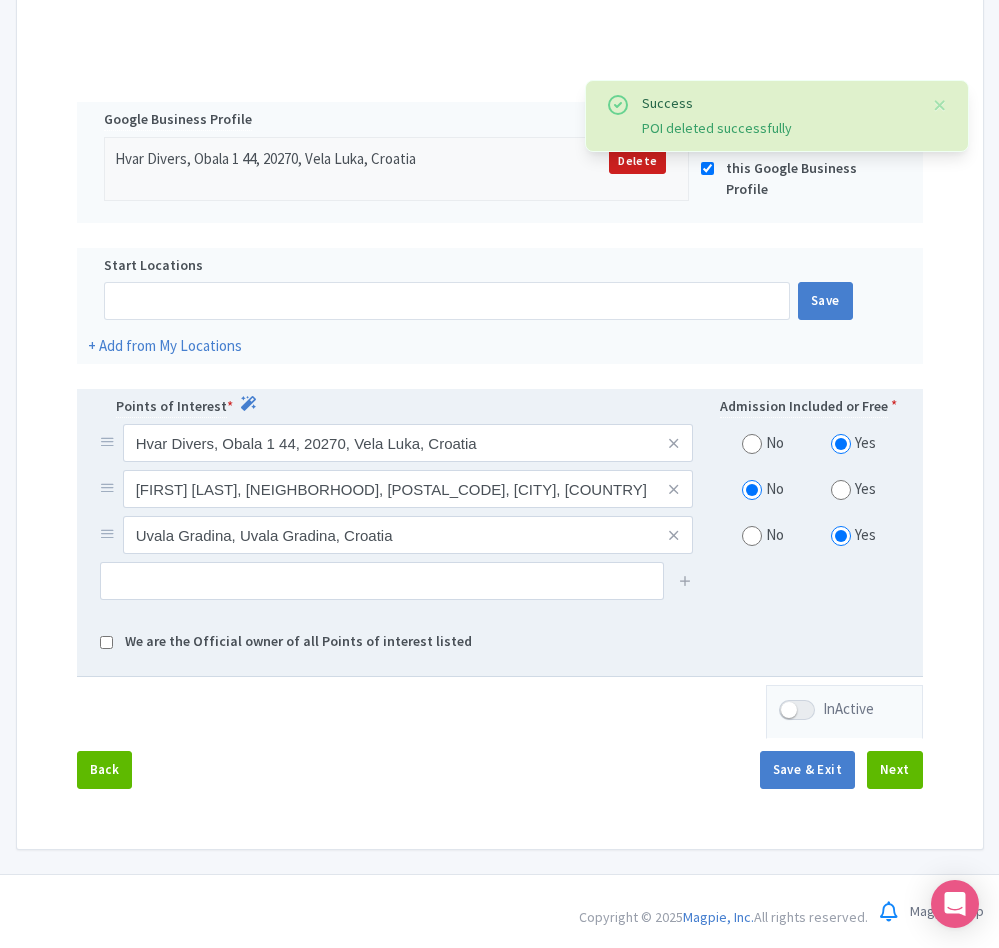 click at bounding box center (752, 536) 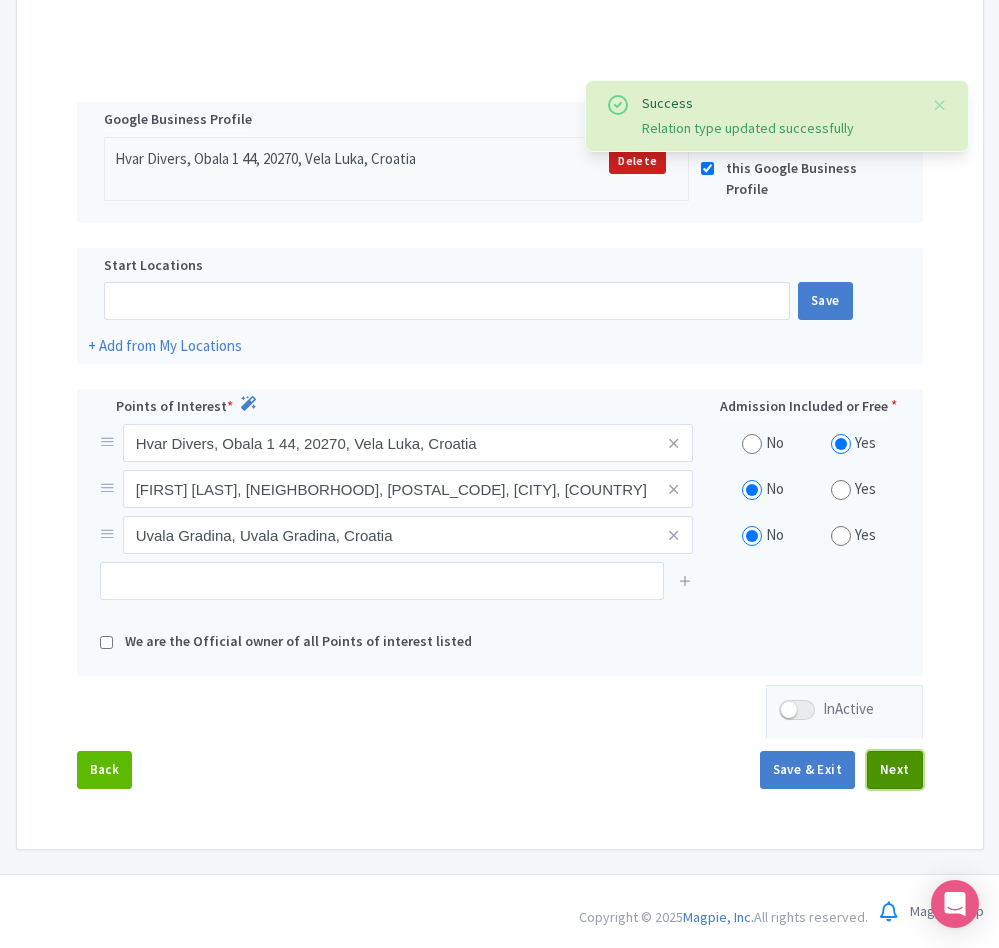 click on "Next" at bounding box center [895, 770] 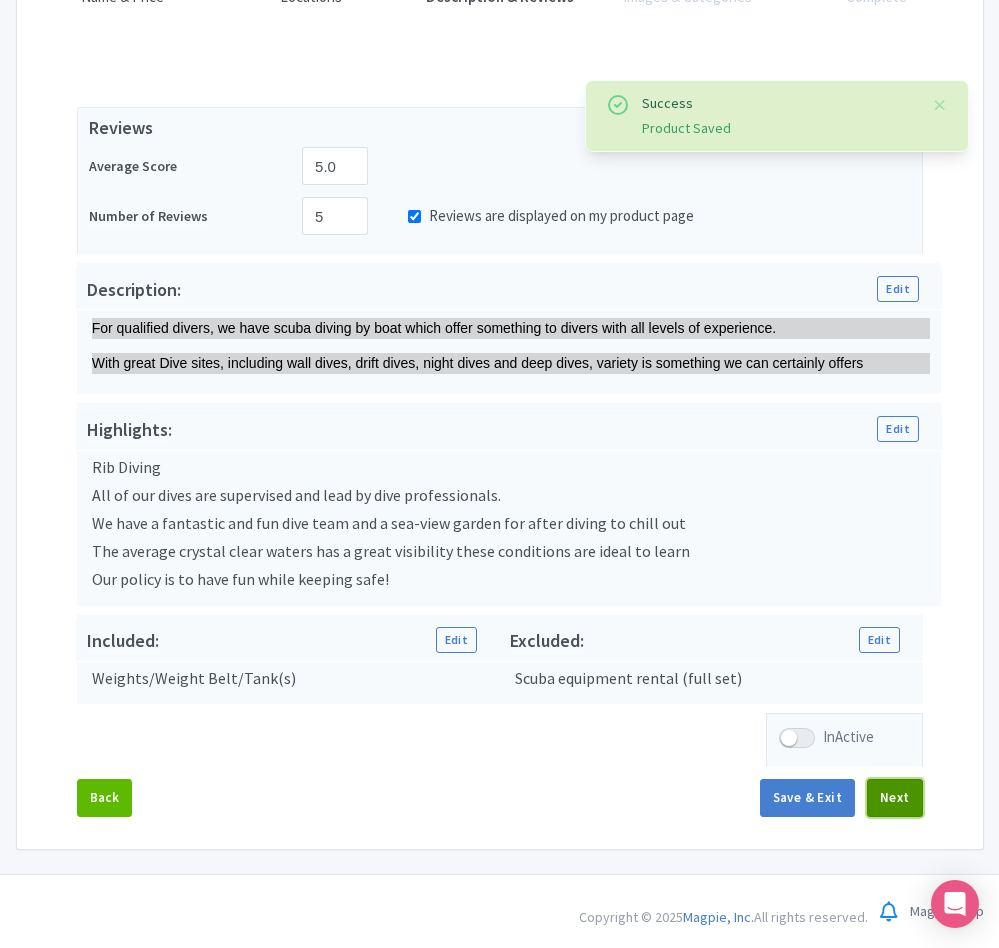 click on "Next" at bounding box center (895, 798) 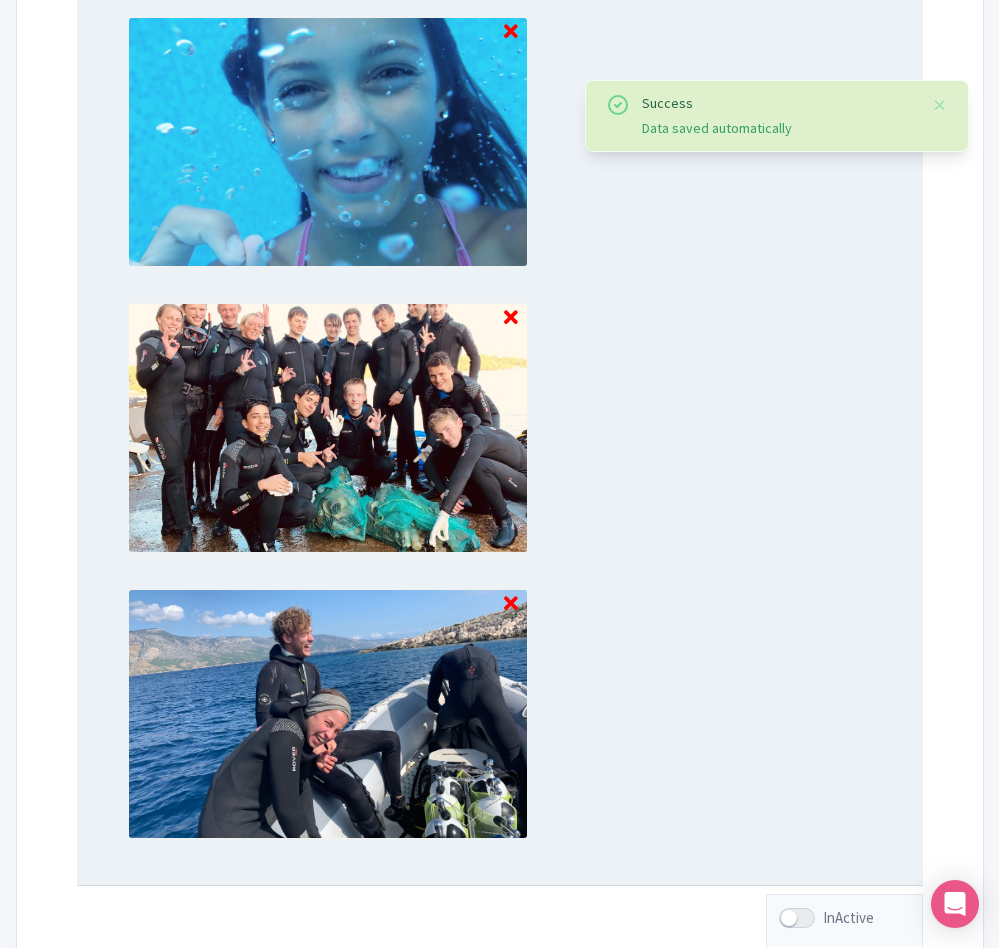 scroll, scrollTop: 1795, scrollLeft: 0, axis: vertical 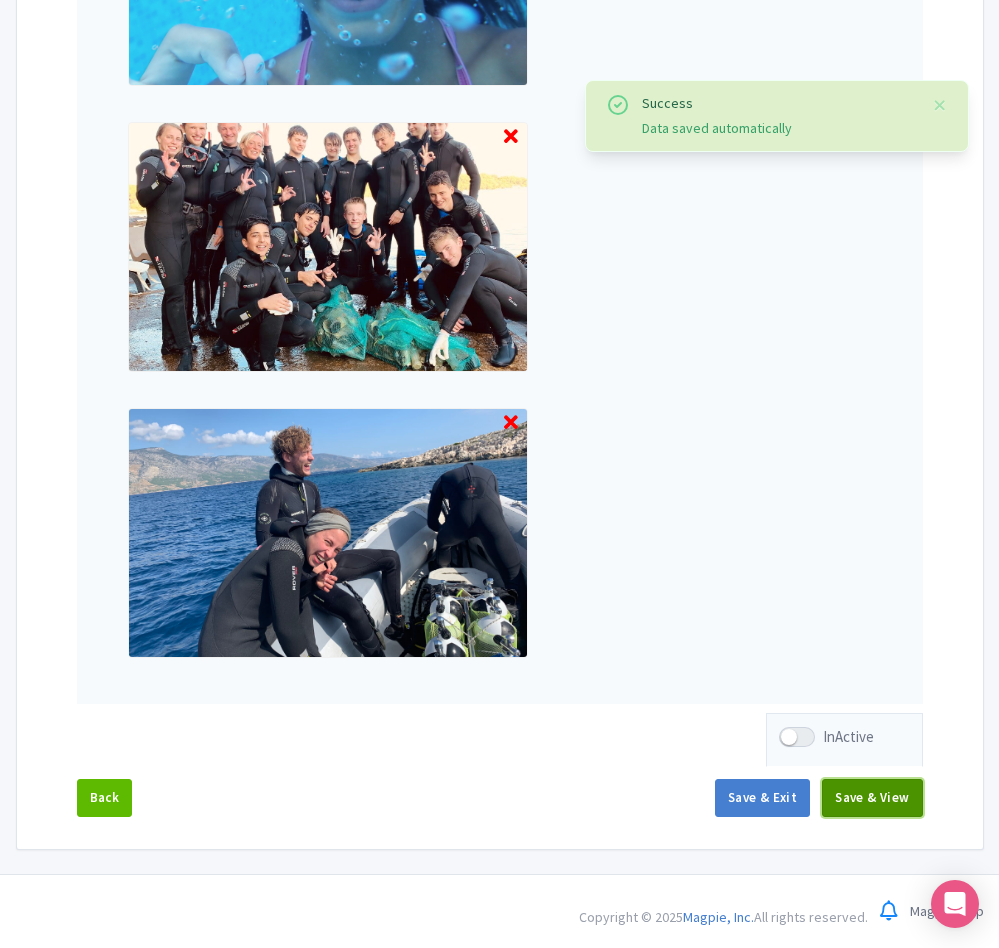 click on "Save & View" at bounding box center [872, 798] 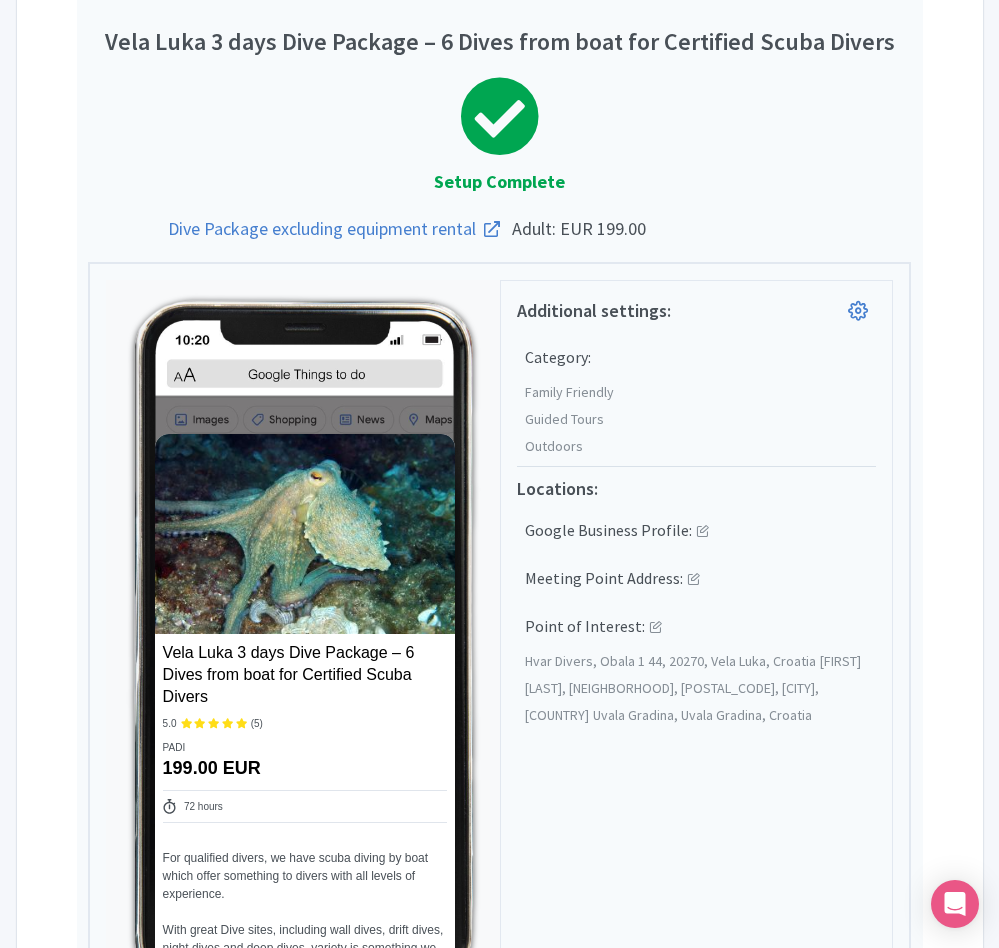 scroll, scrollTop: 0, scrollLeft: 0, axis: both 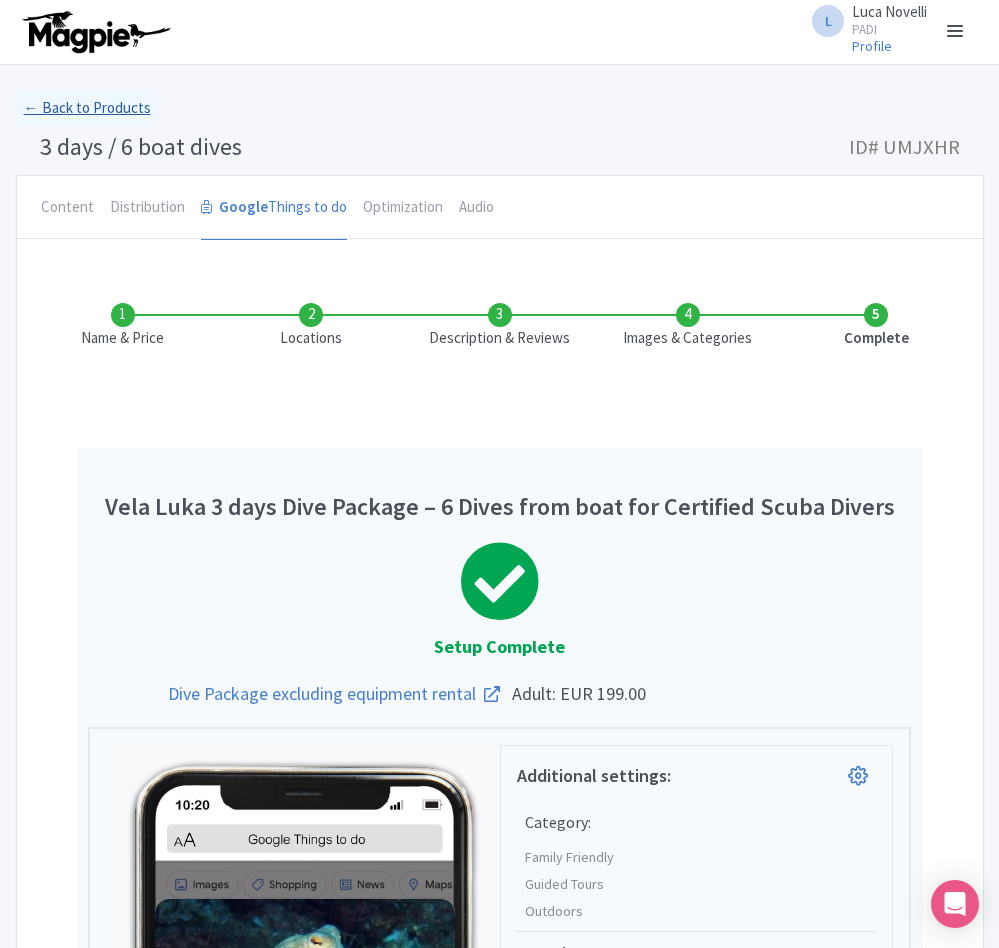 click on "← Back to Products" at bounding box center (87, 108) 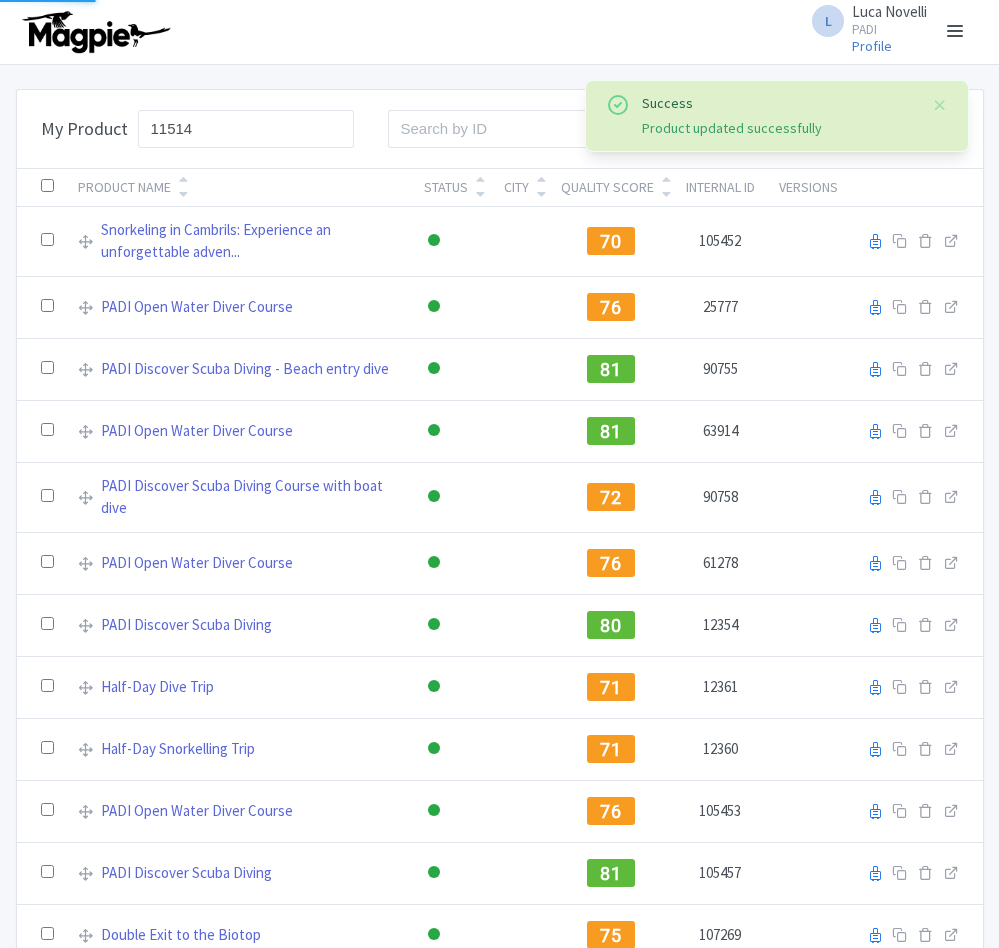 scroll, scrollTop: 0, scrollLeft: 0, axis: both 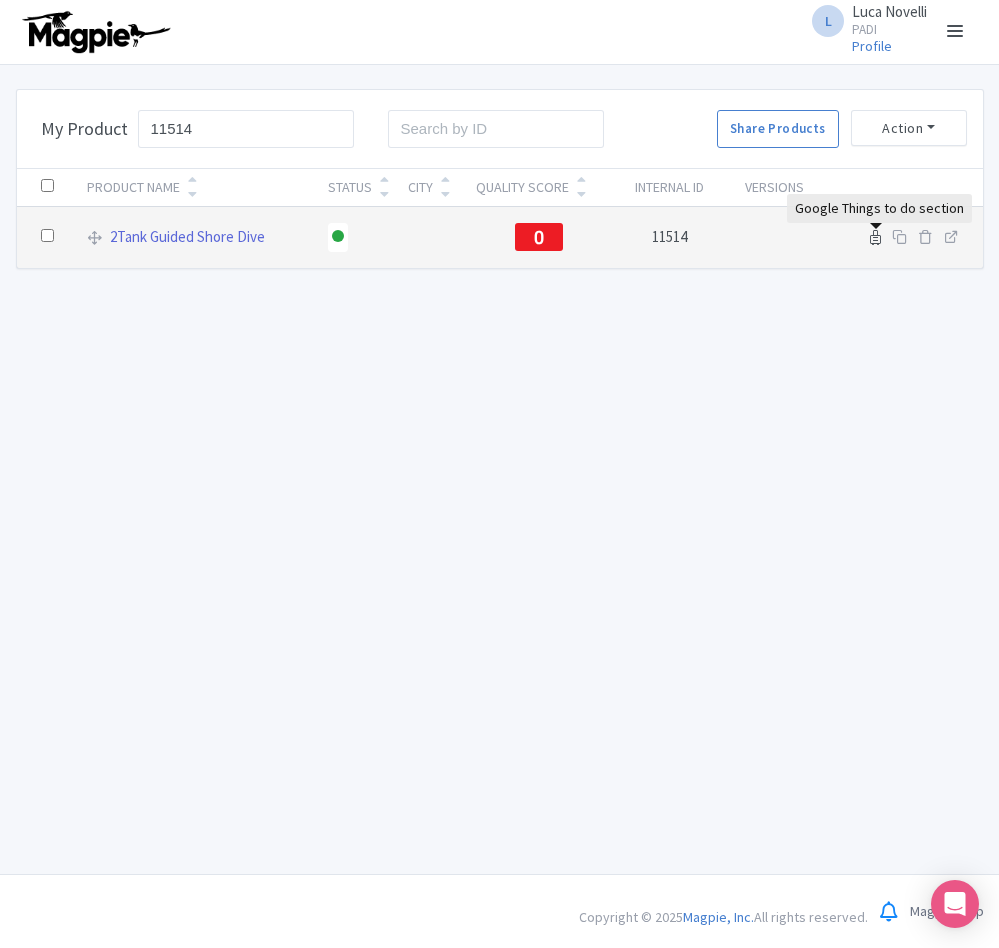 type on "11514" 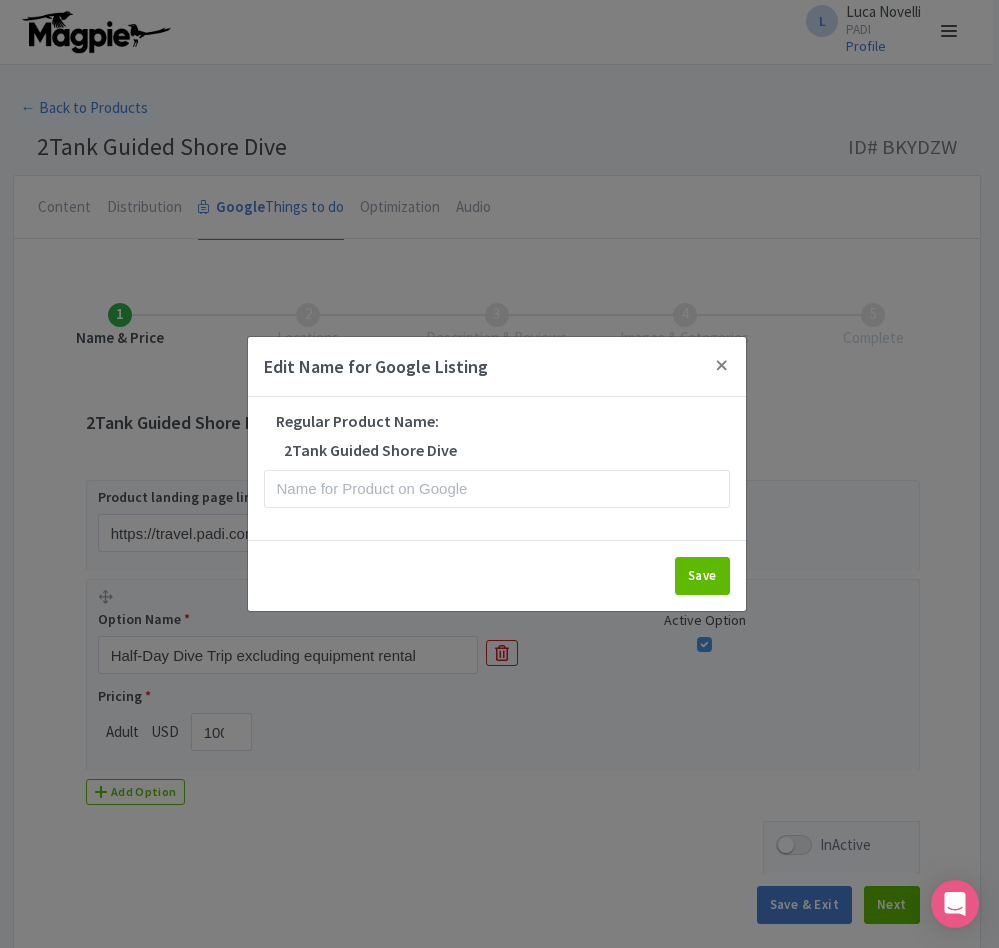 scroll, scrollTop: 0, scrollLeft: 0, axis: both 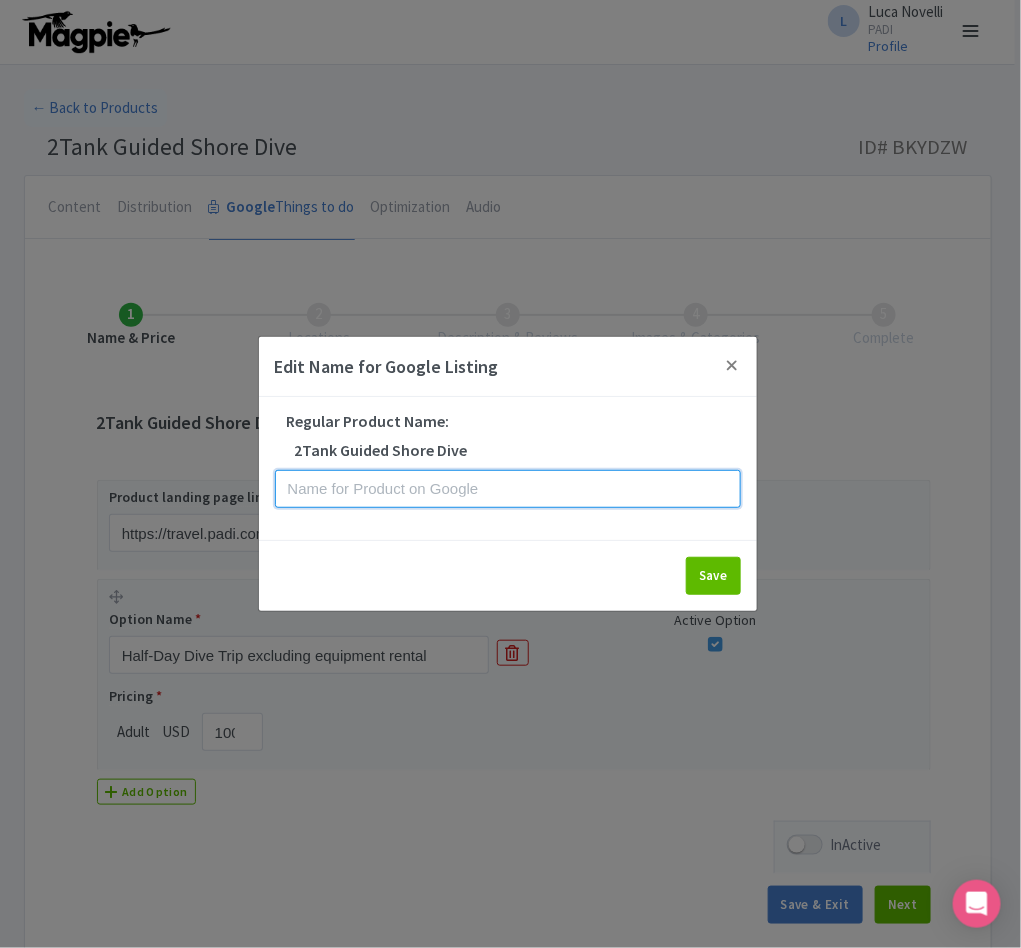 click at bounding box center [508, 489] 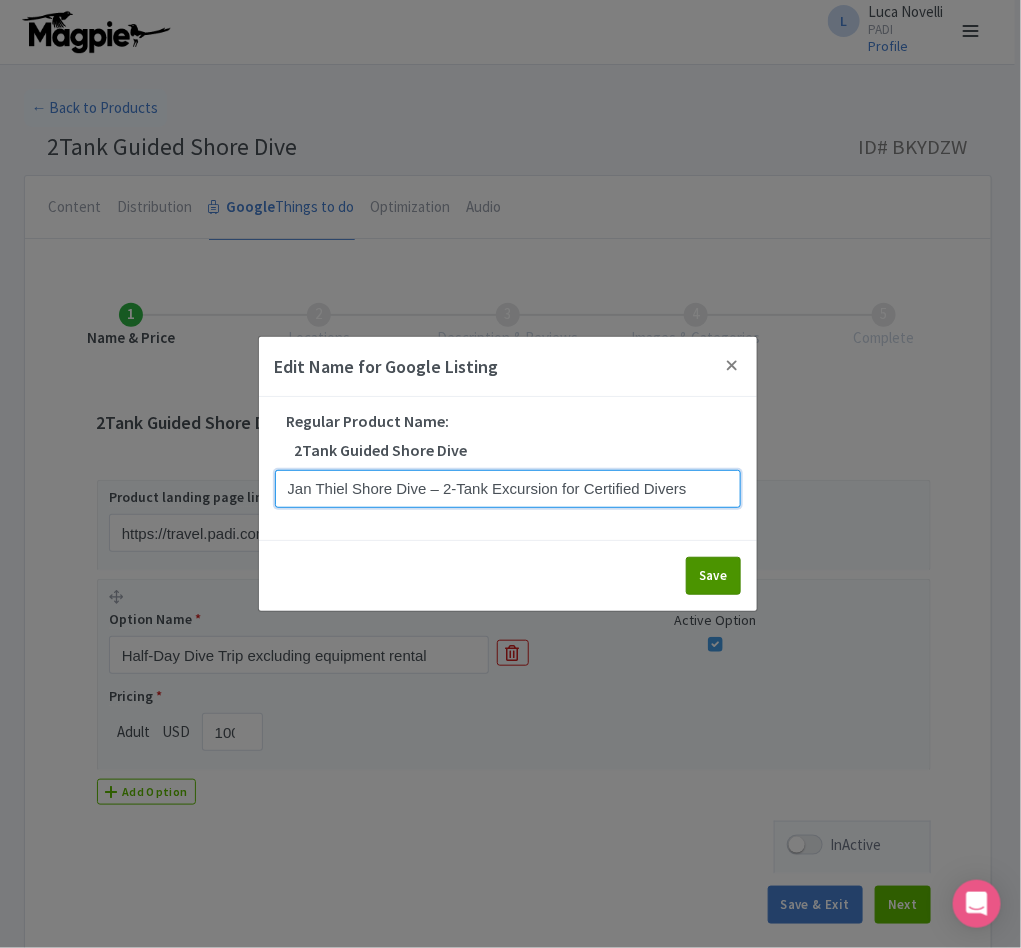 type on "Jan Thiel Shore Dive – 2-Tank Excursion for Certified Divers" 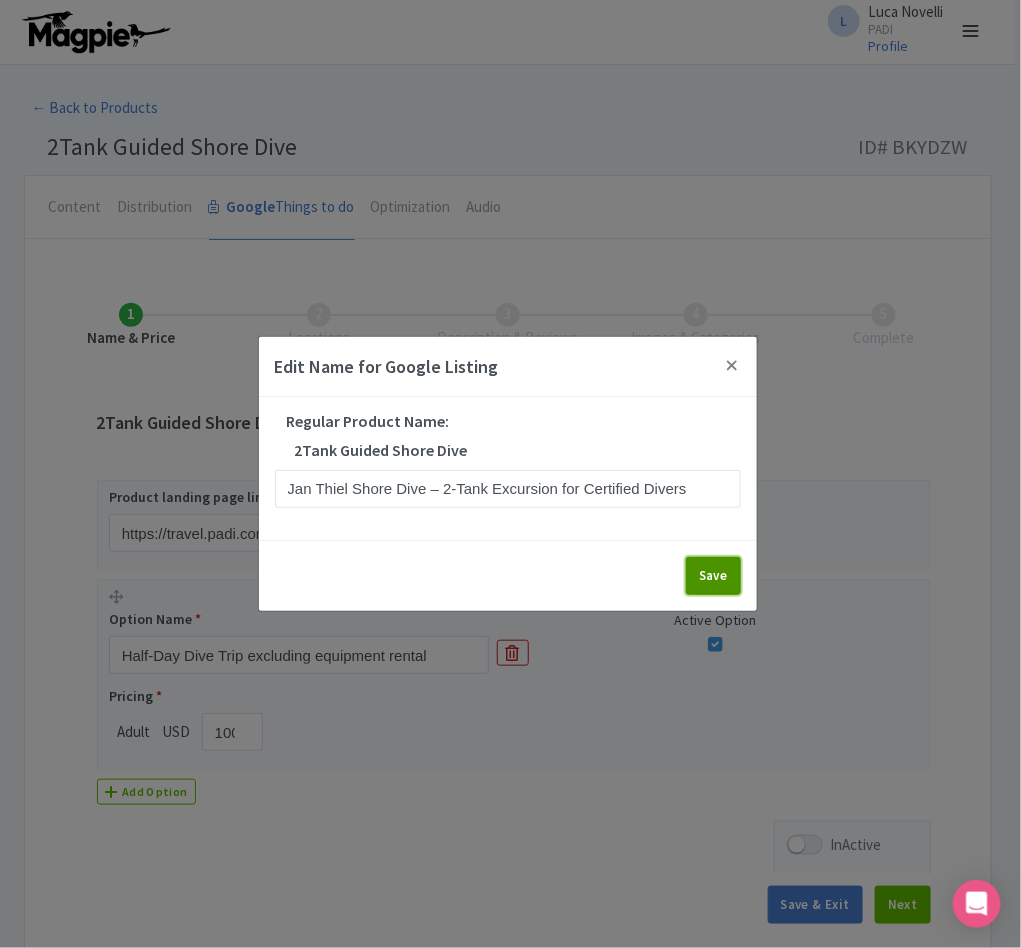 click on "Save" at bounding box center (713, 576) 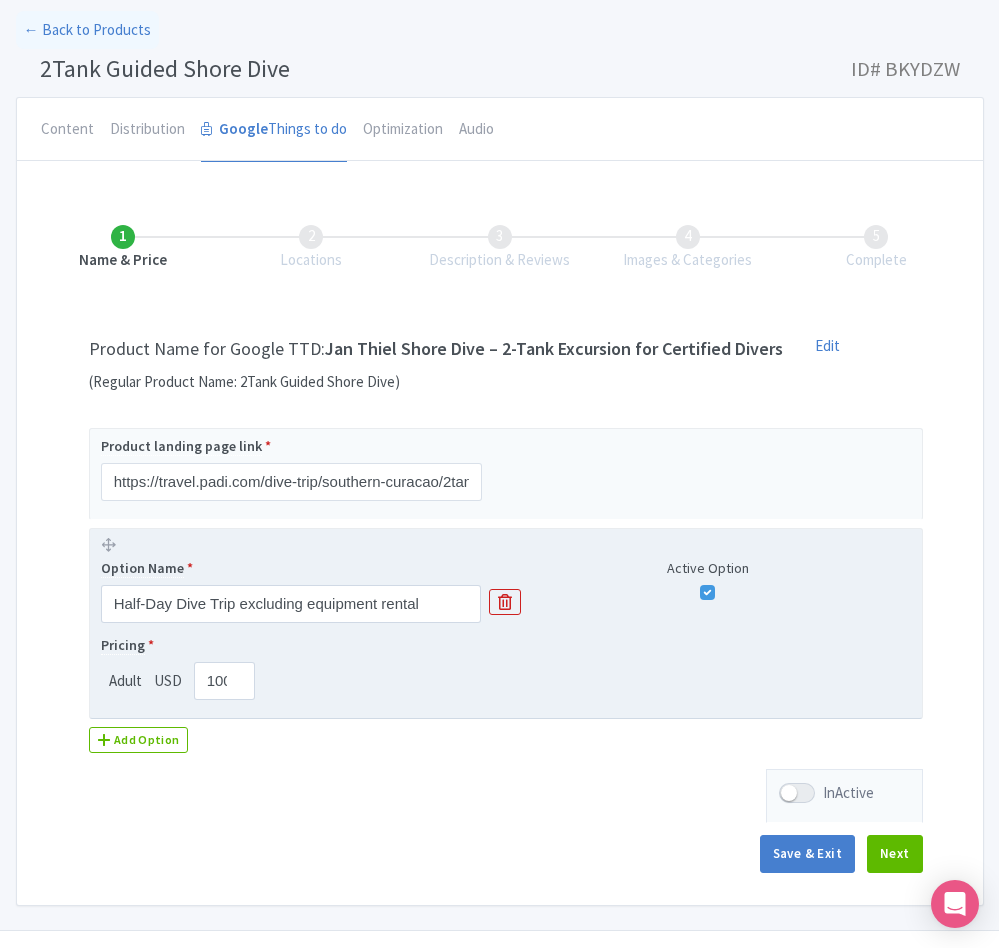 scroll, scrollTop: 141, scrollLeft: 0, axis: vertical 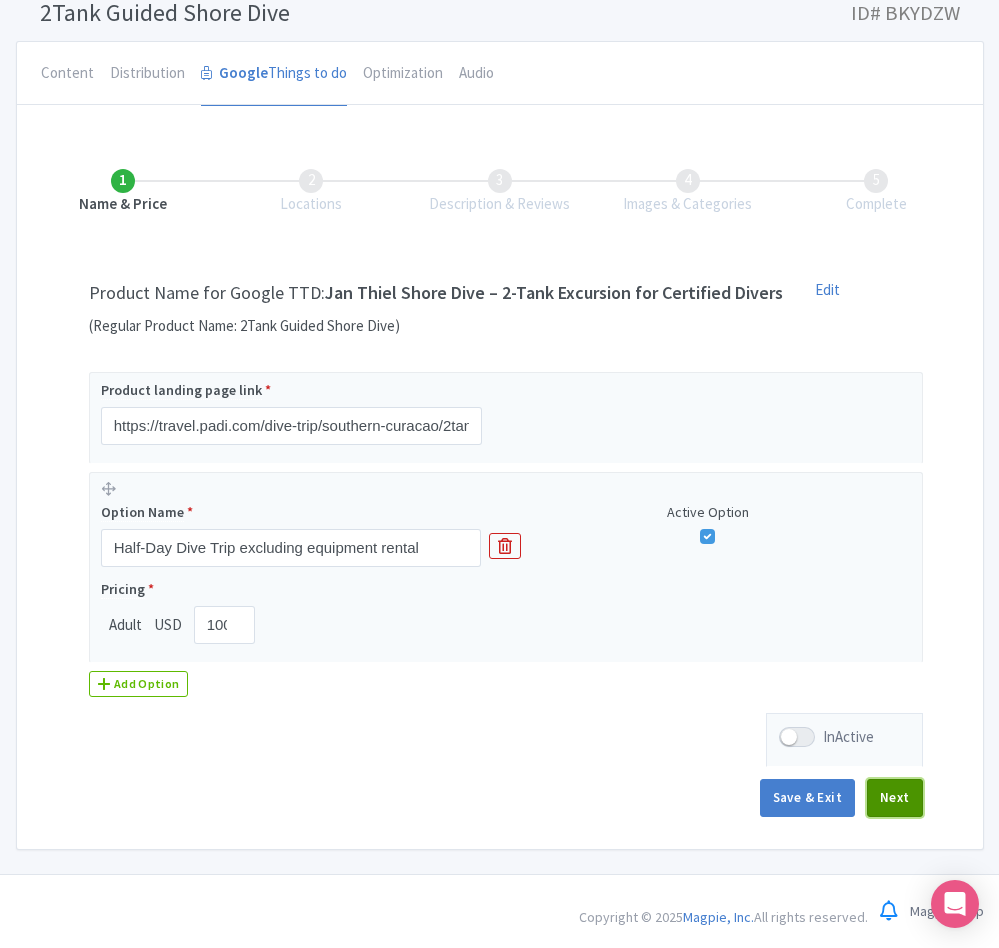 click on "Next" at bounding box center [895, 798] 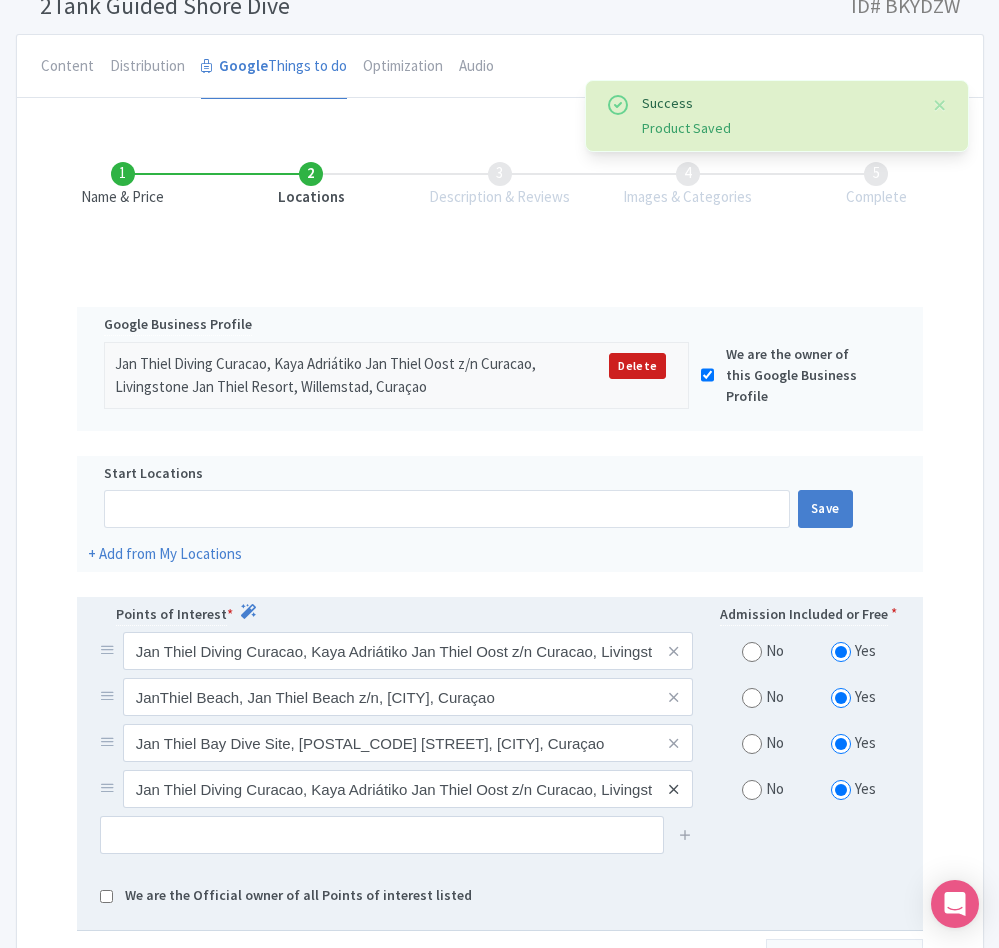 click at bounding box center [673, 789] 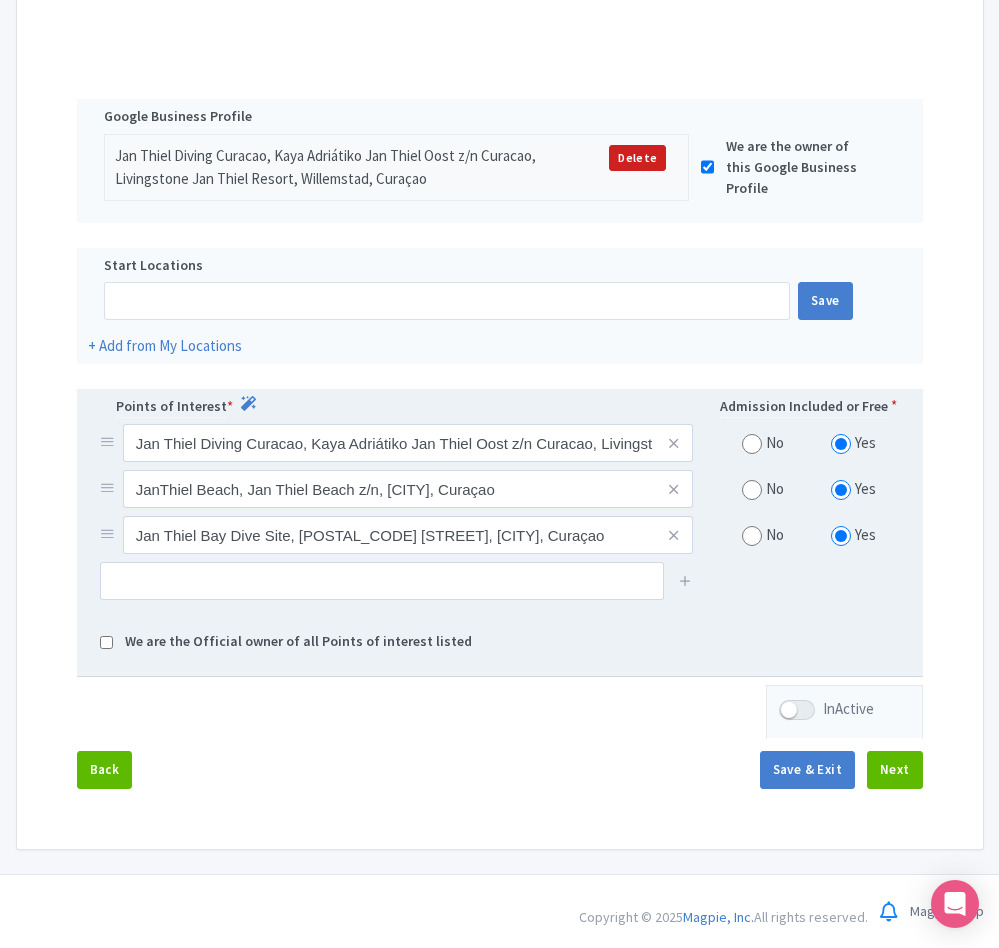 scroll, scrollTop: 364, scrollLeft: 0, axis: vertical 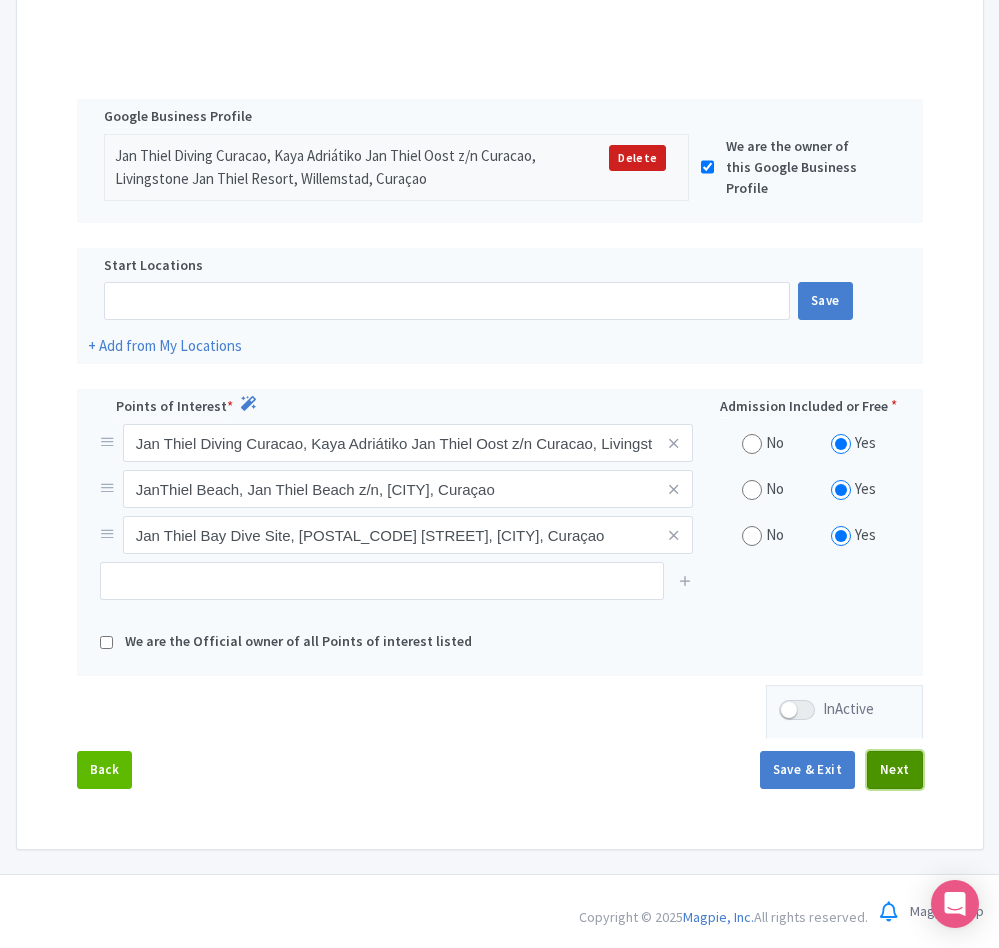 click on "Next" at bounding box center [895, 770] 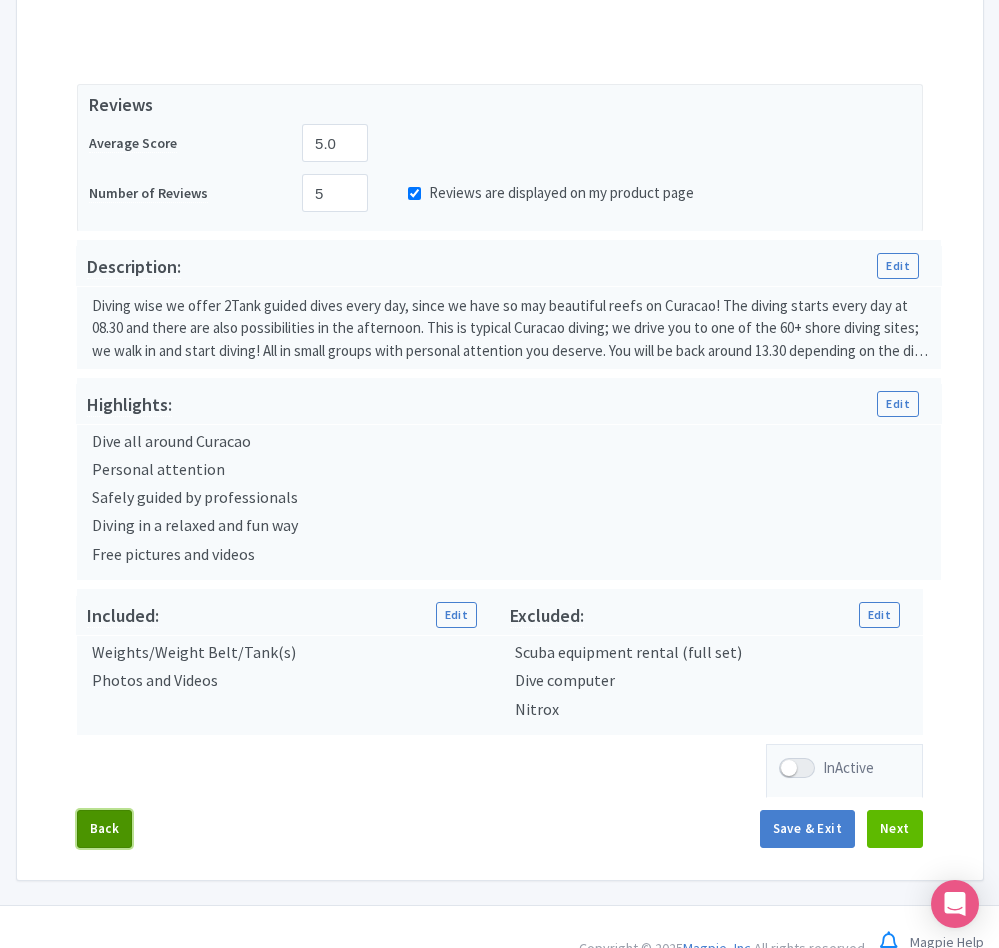 click on "Back" at bounding box center (105, 829) 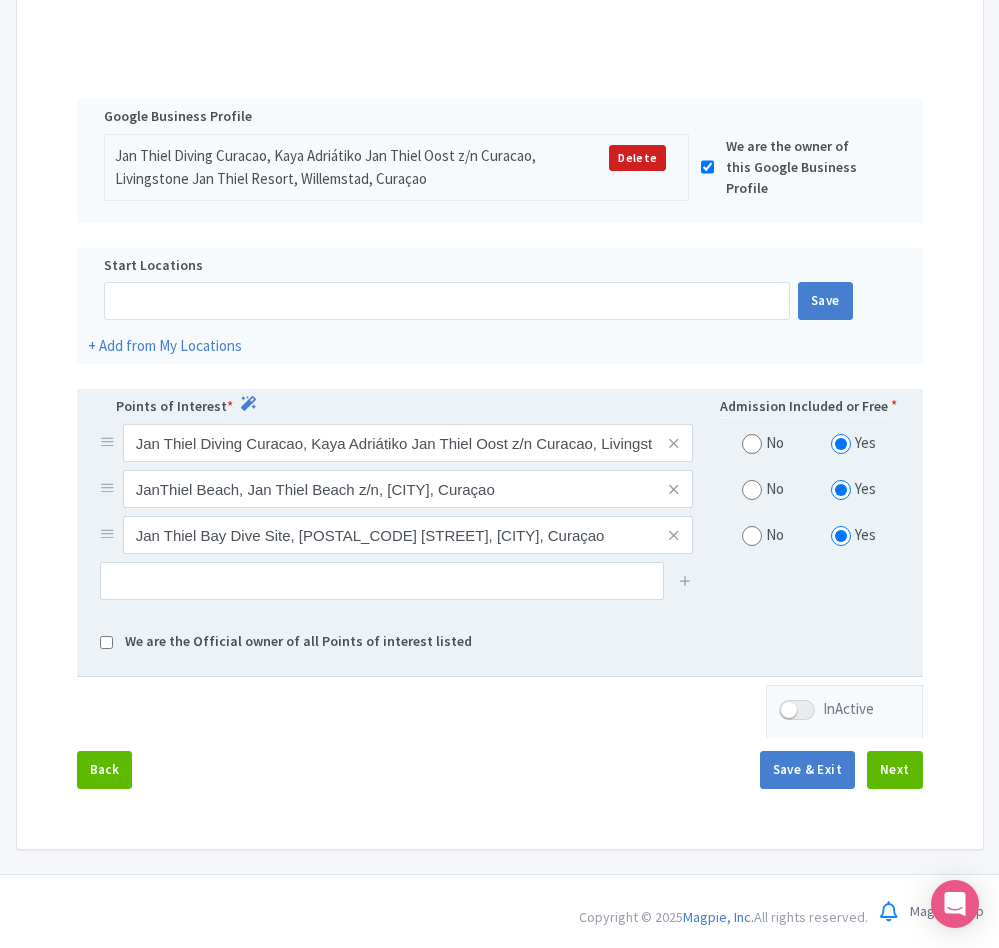 click at bounding box center [752, 490] 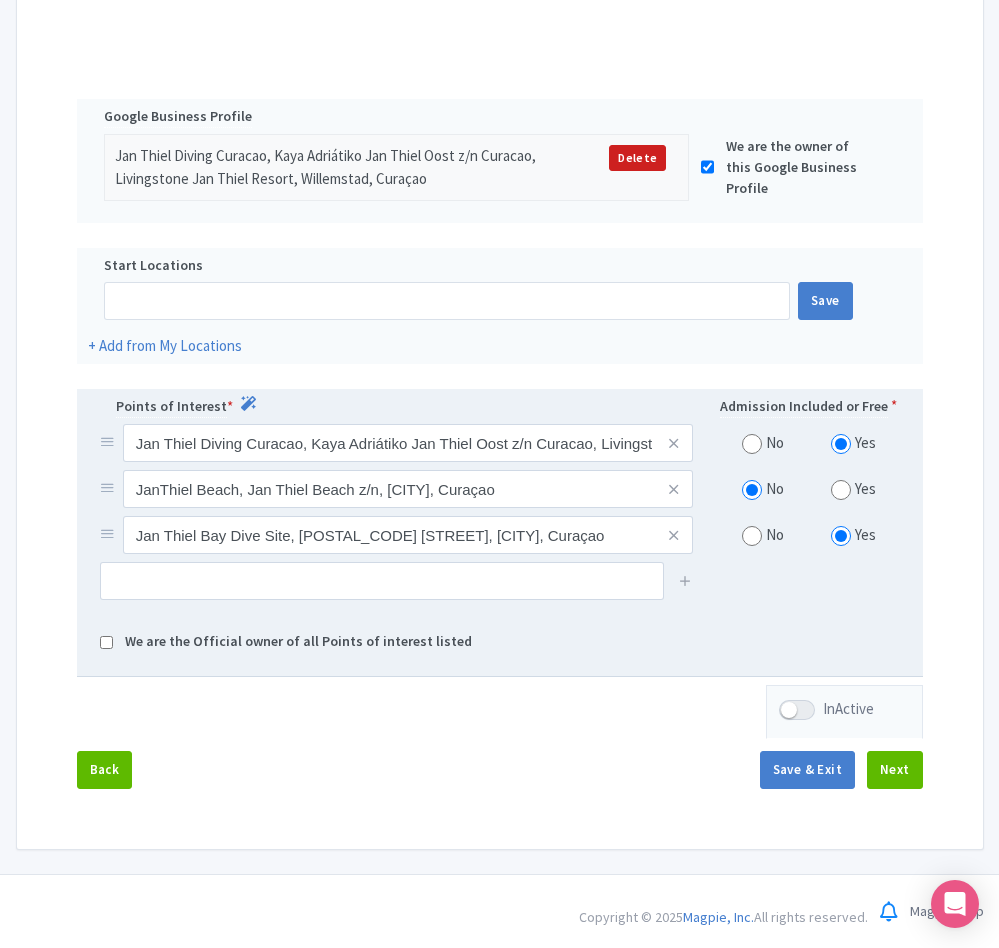 click at bounding box center [752, 536] 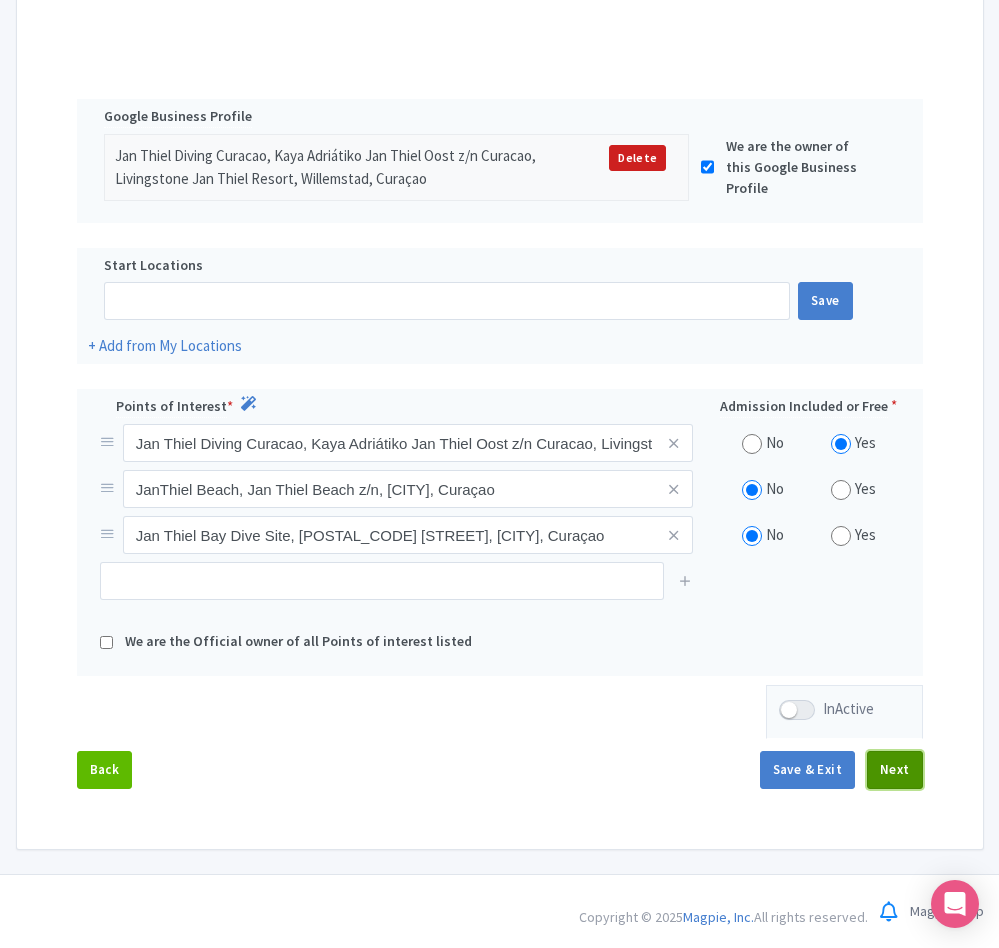 click on "Next" at bounding box center (895, 770) 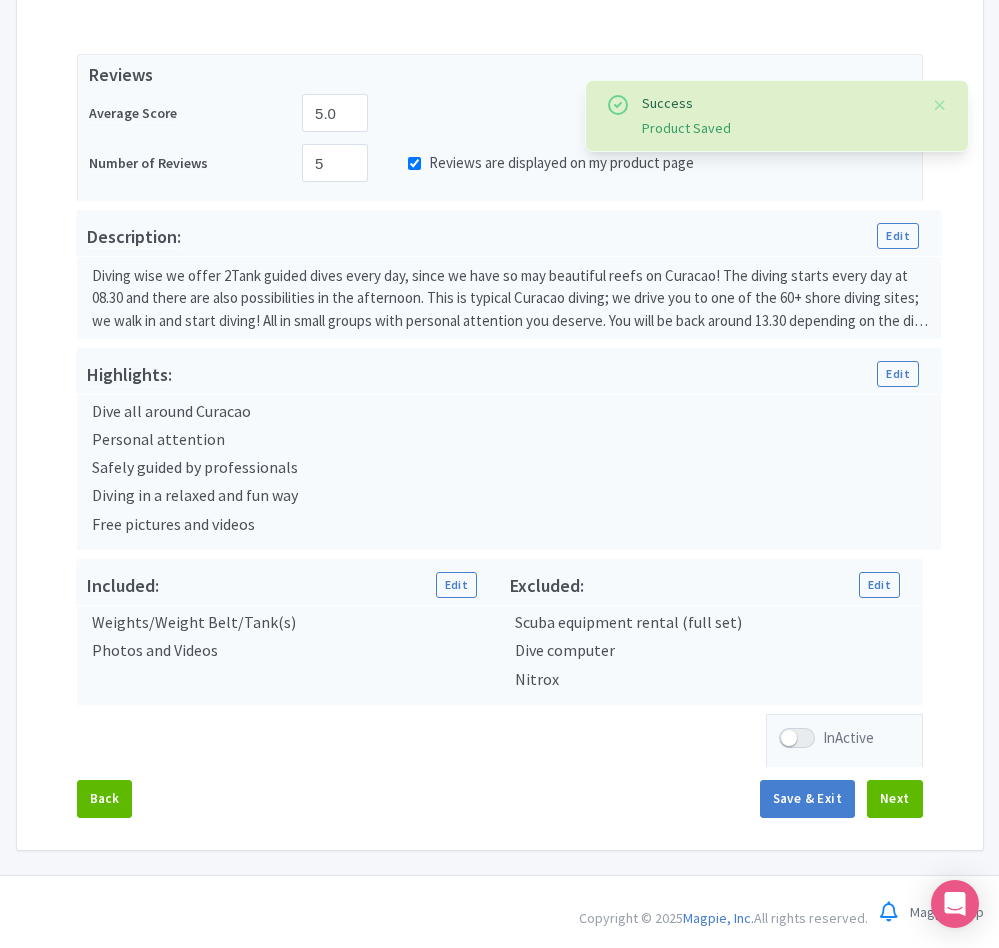 scroll, scrollTop: 403, scrollLeft: 0, axis: vertical 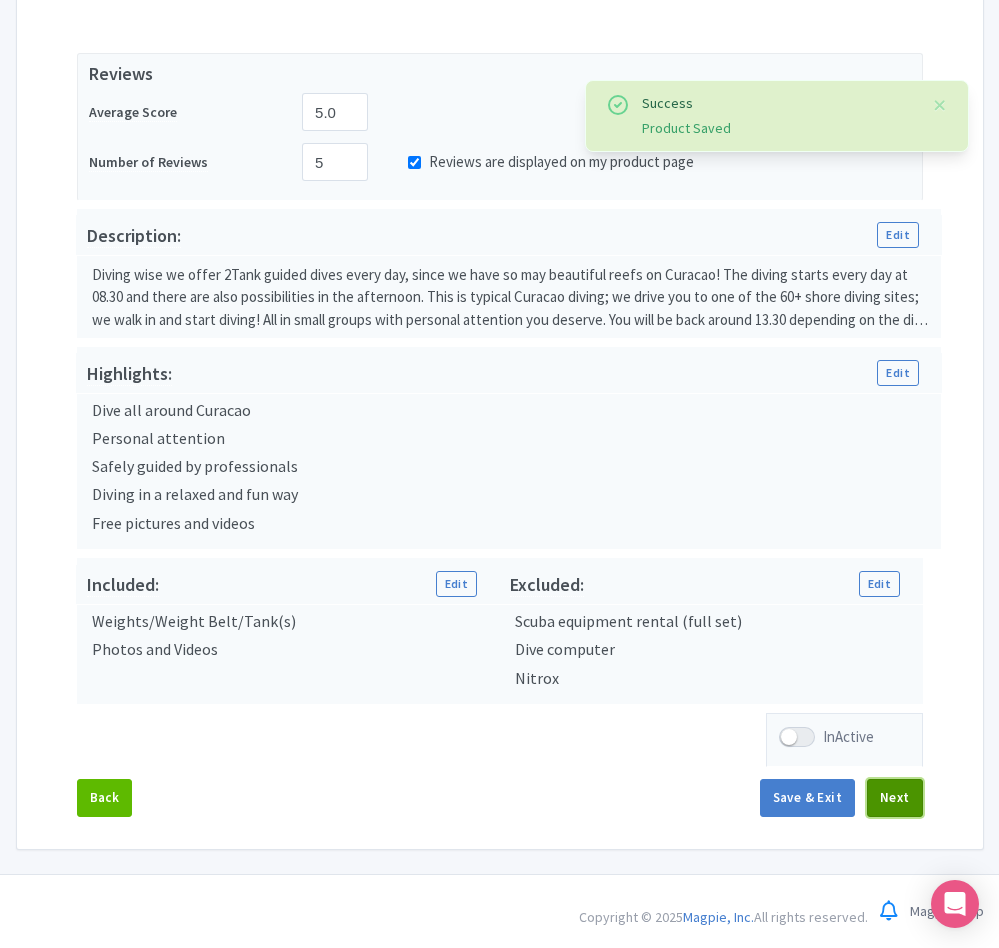 click on "Next" at bounding box center [895, 798] 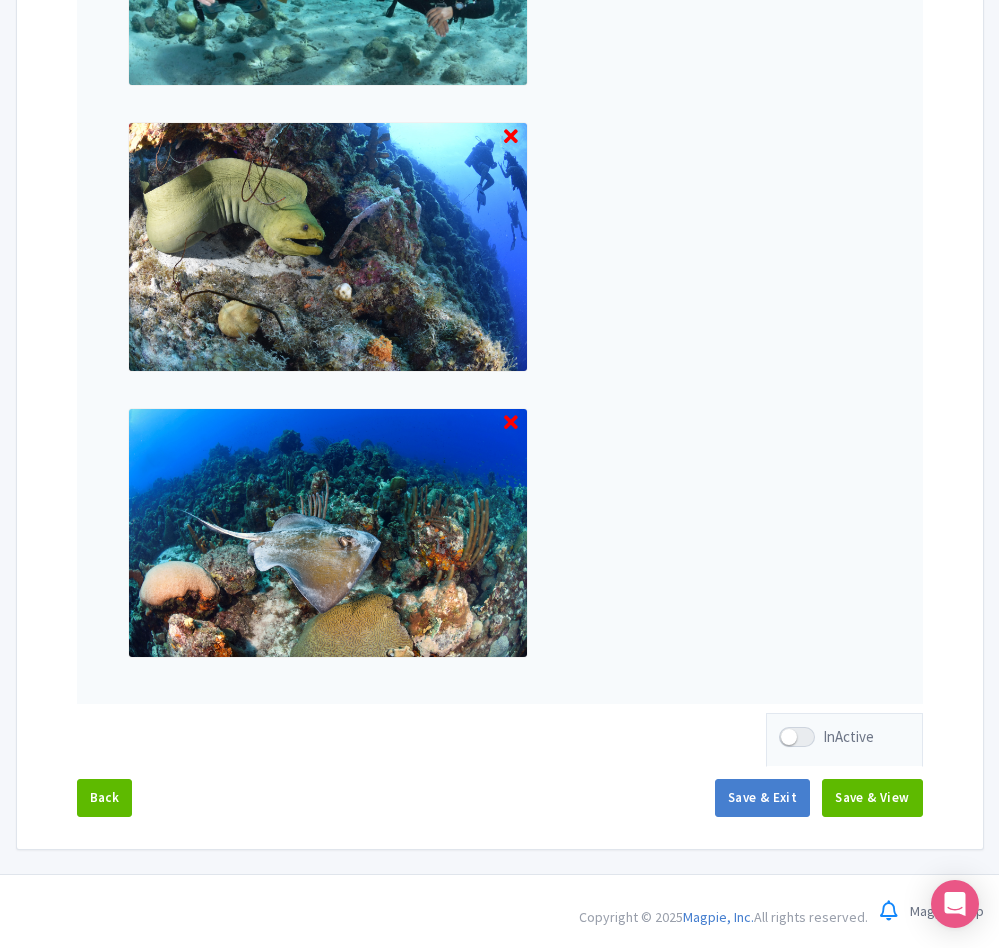scroll, scrollTop: 2368, scrollLeft: 0, axis: vertical 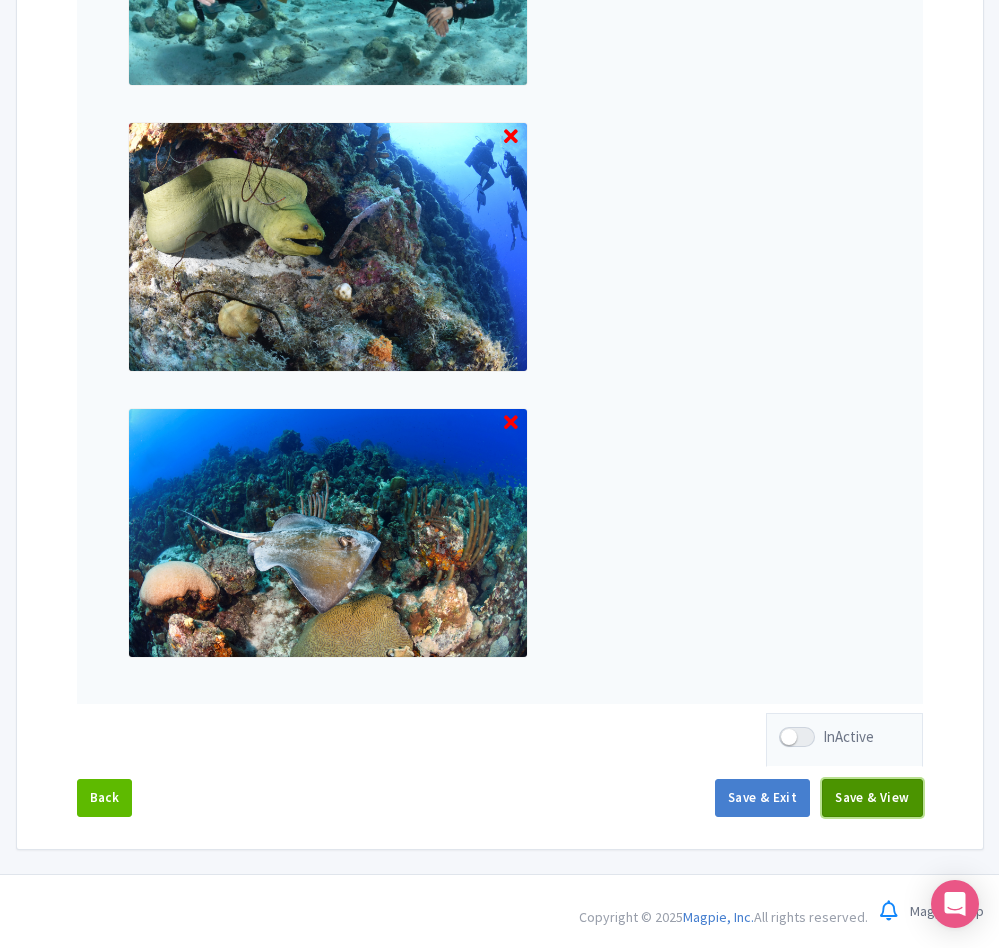 click on "Save & View" at bounding box center (872, 798) 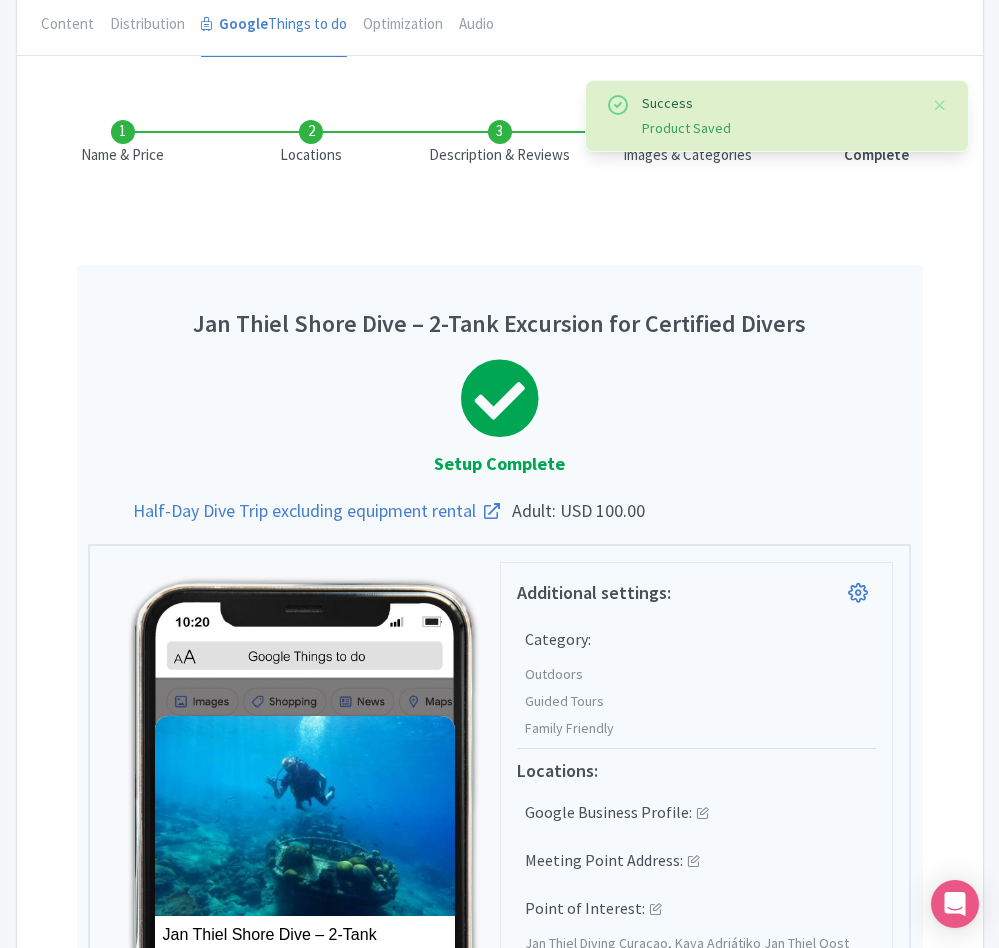scroll, scrollTop: 0, scrollLeft: 0, axis: both 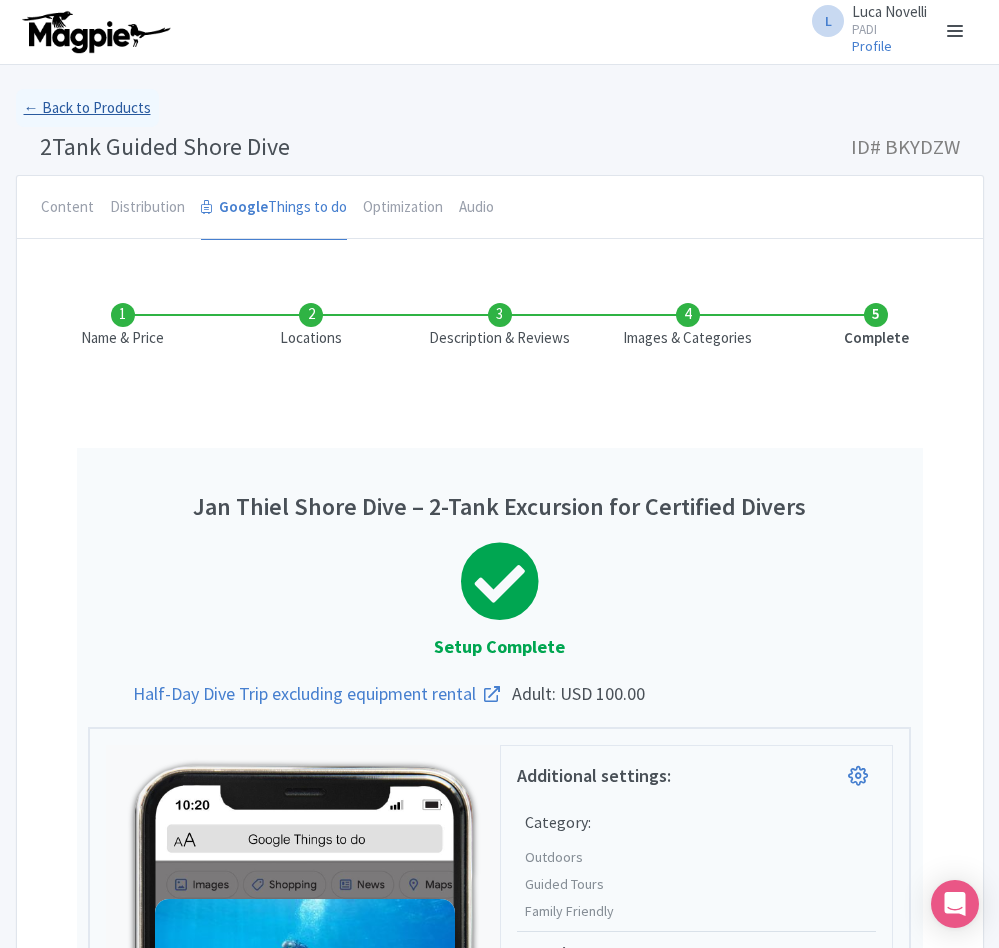 click on "← Back to Products" at bounding box center (87, 108) 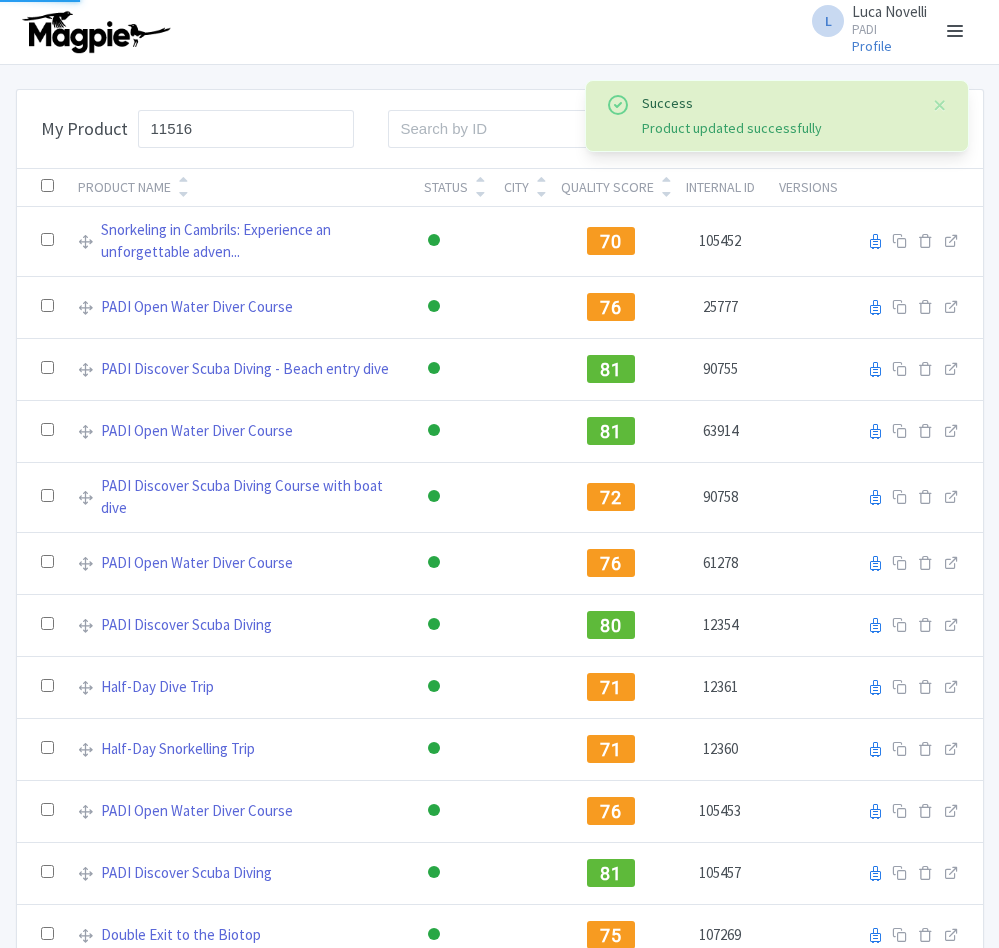 scroll, scrollTop: 0, scrollLeft: 0, axis: both 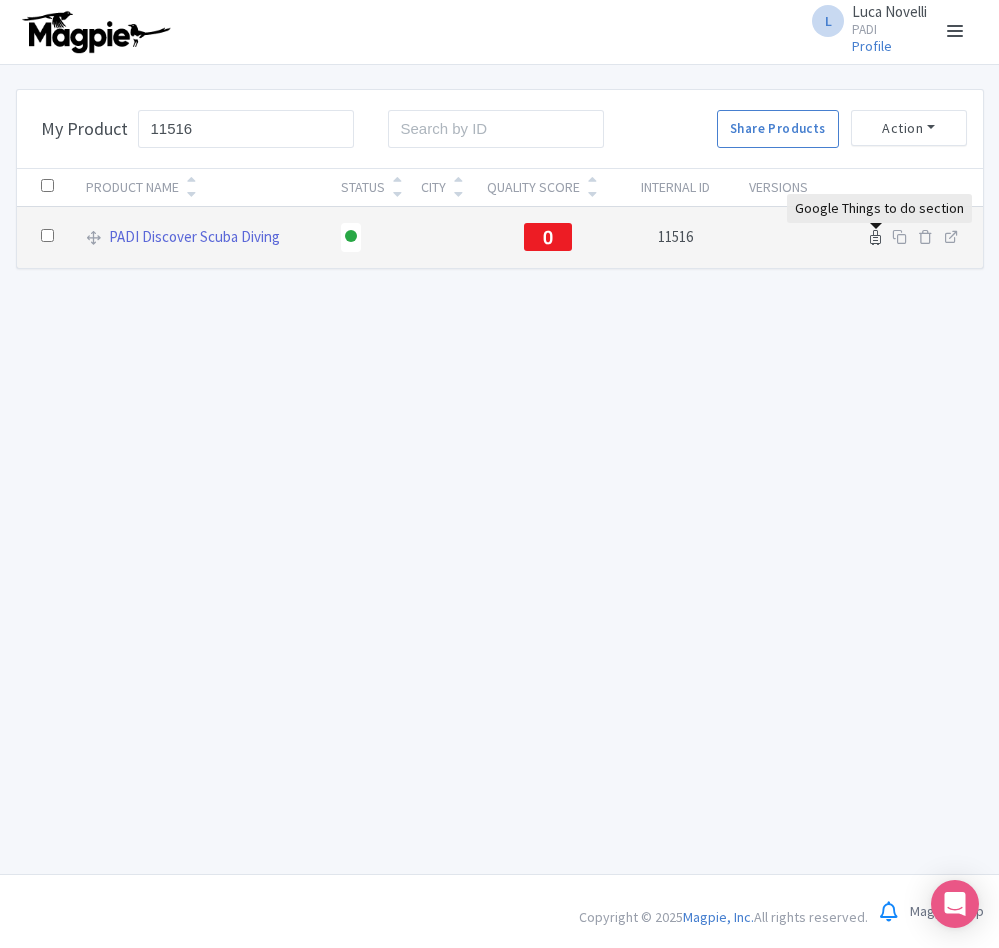 type on "11516" 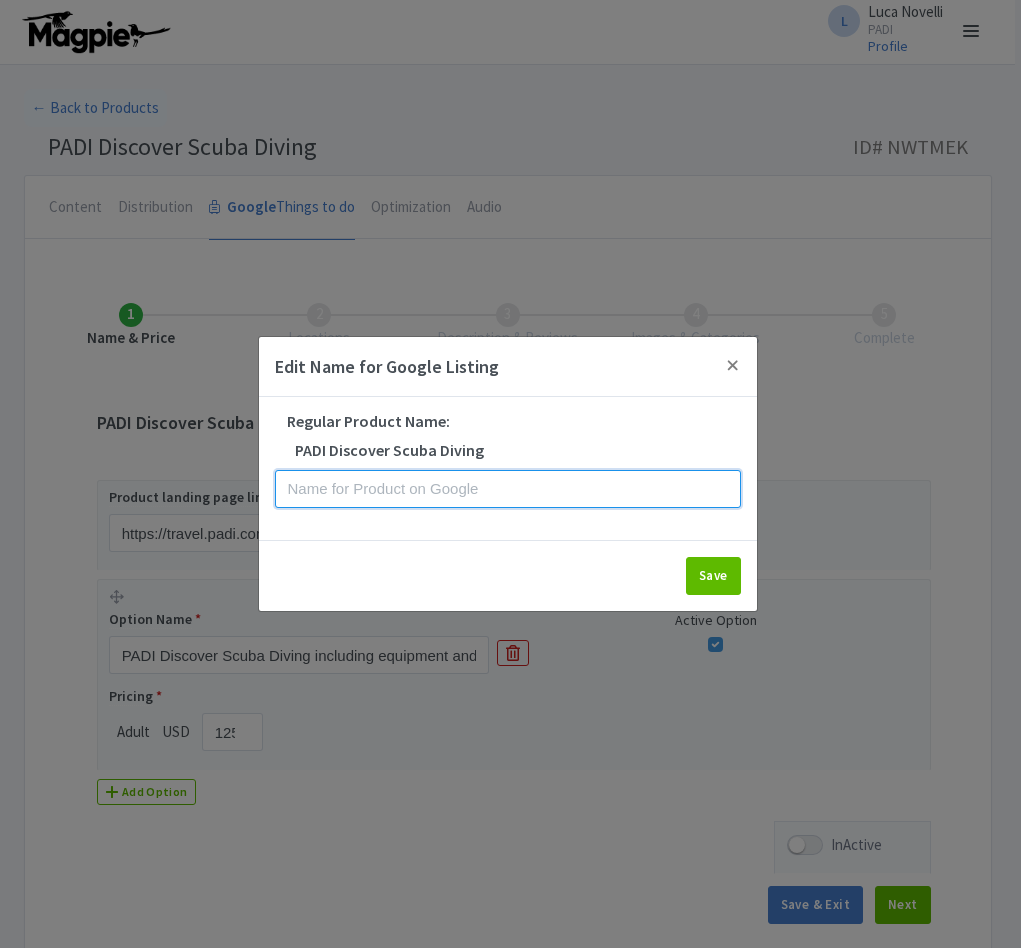 click at bounding box center (508, 489) 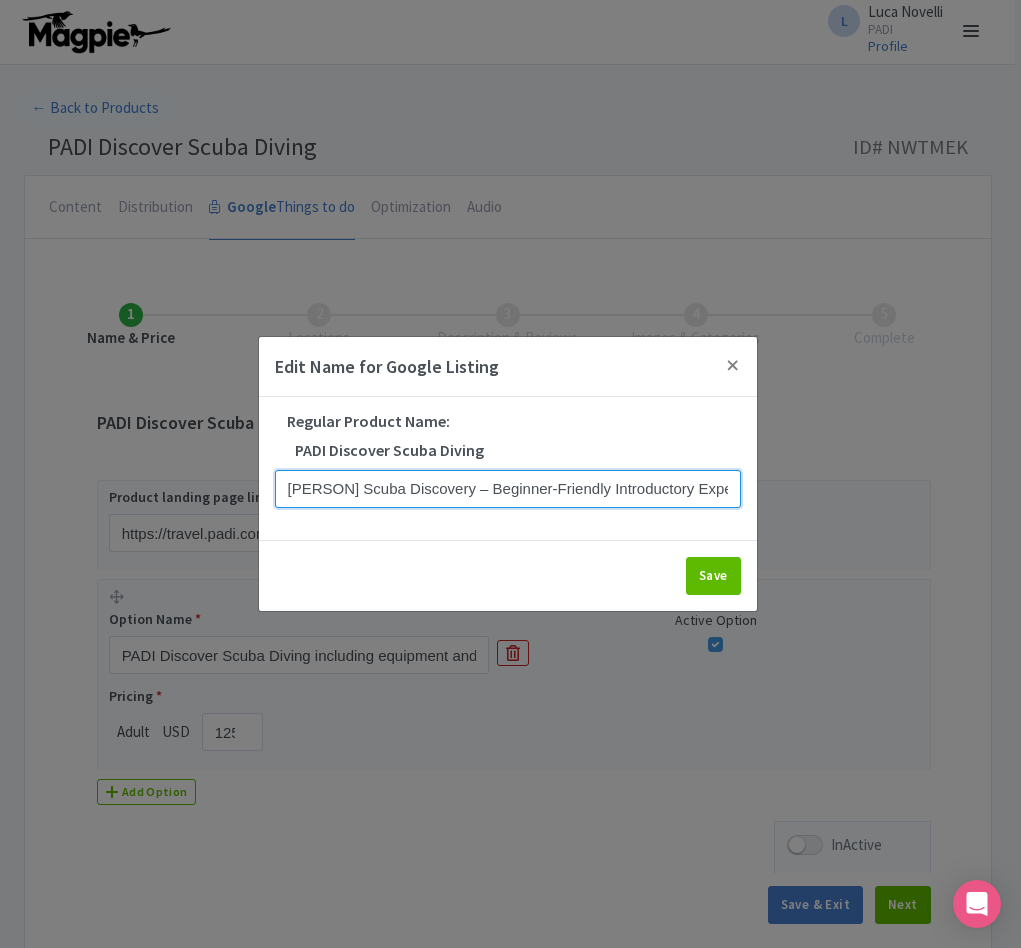 scroll, scrollTop: 0, scrollLeft: 0, axis: both 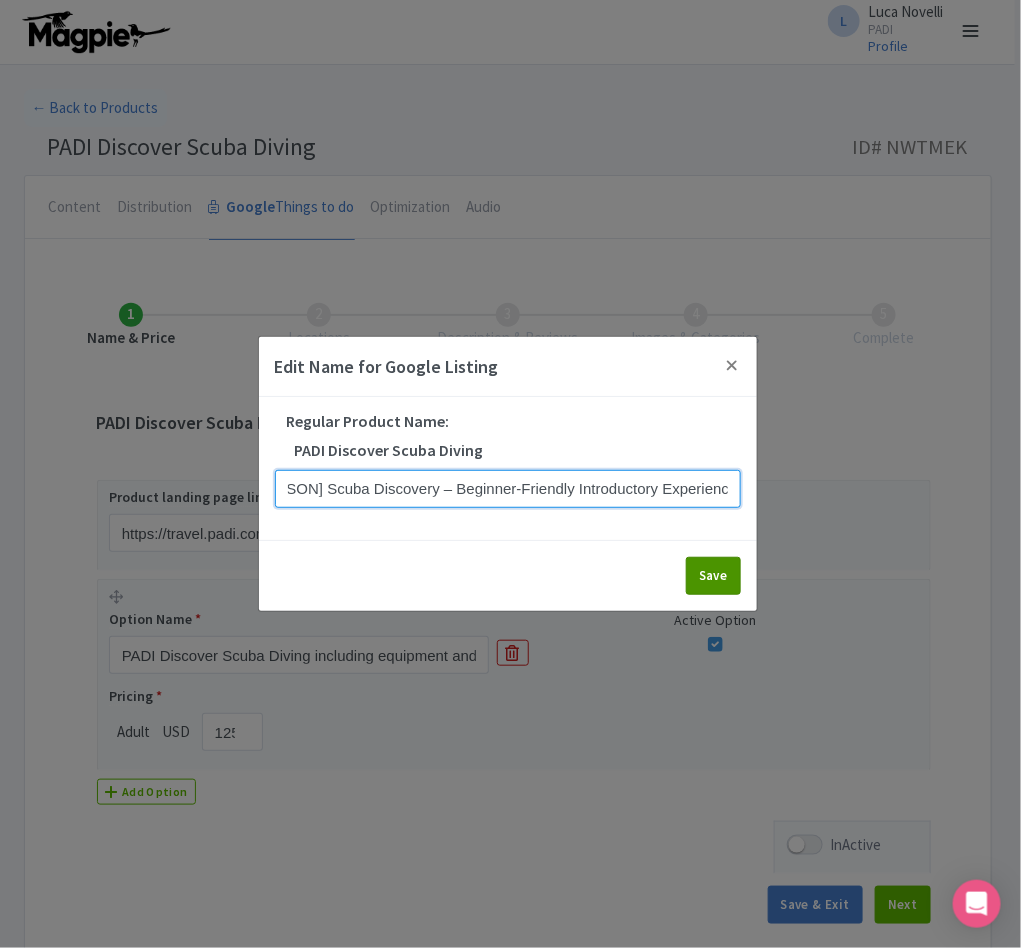 type on "[PERSON] Scuba Discovery – Beginner-Friendly Introductory Experience" 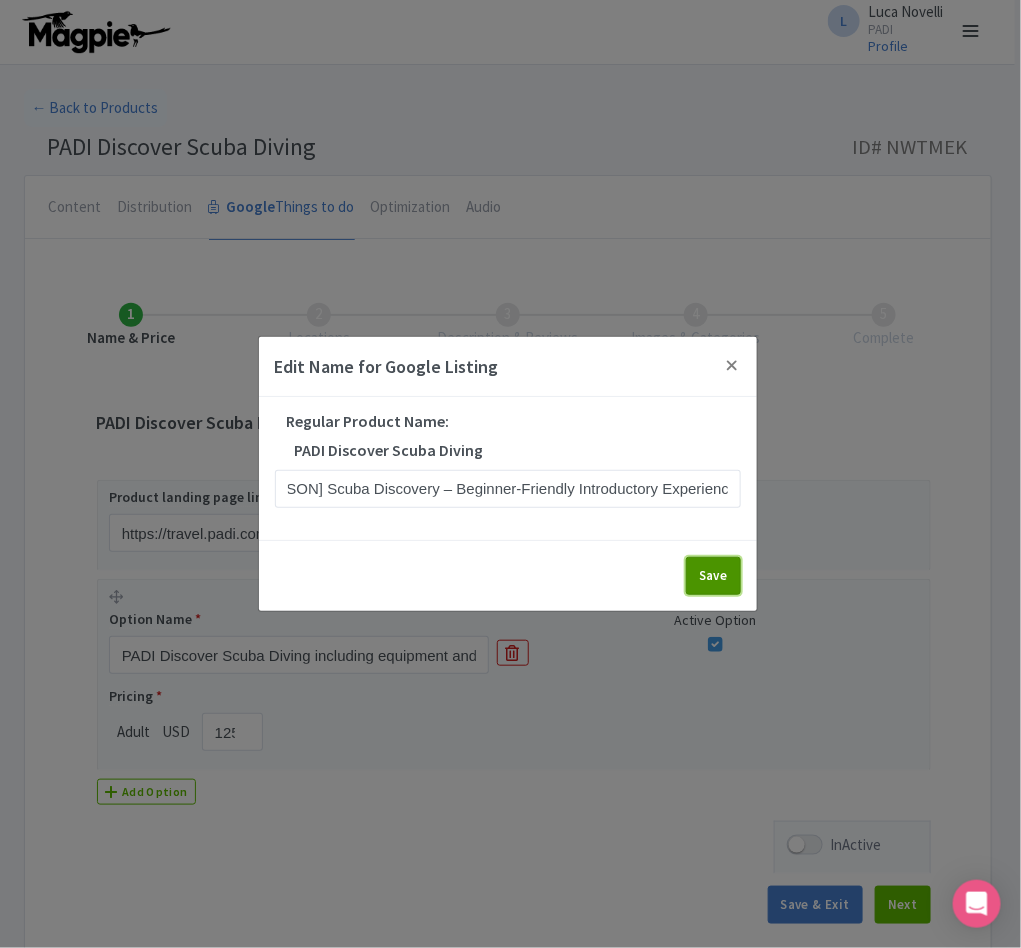 click on "Save" at bounding box center [713, 576] 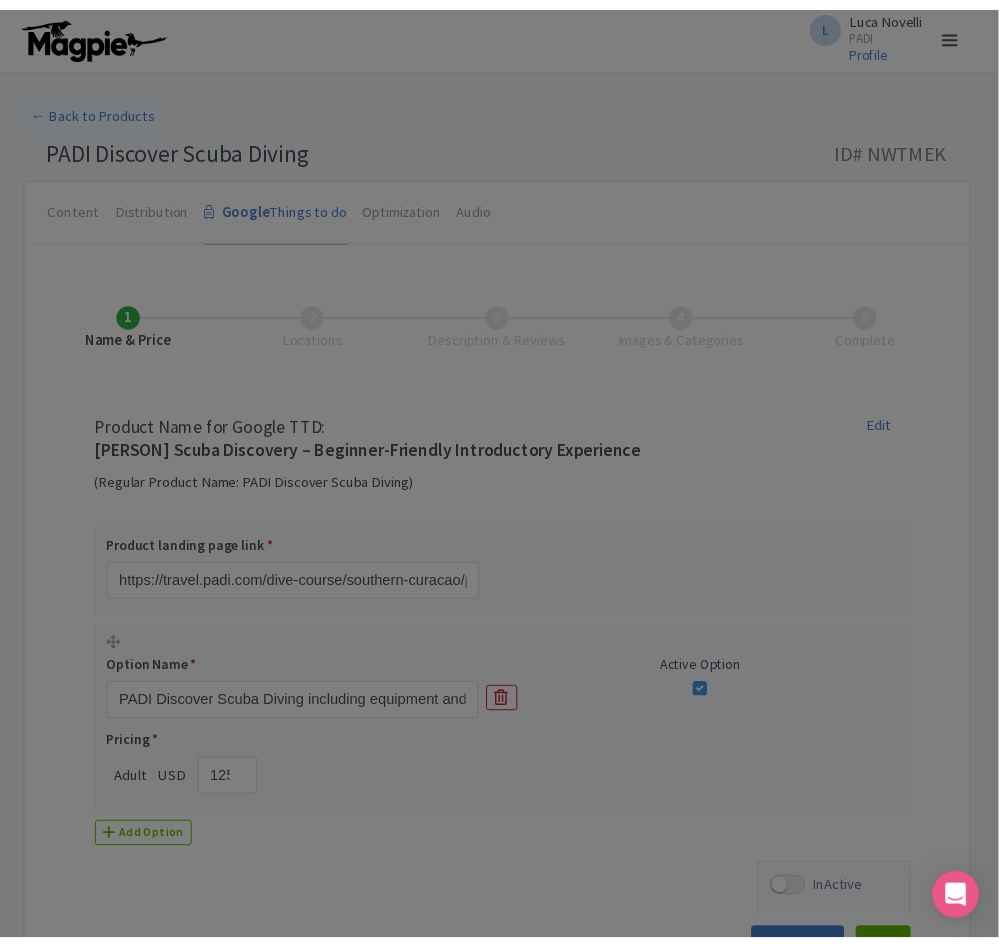 scroll, scrollTop: 0, scrollLeft: 0, axis: both 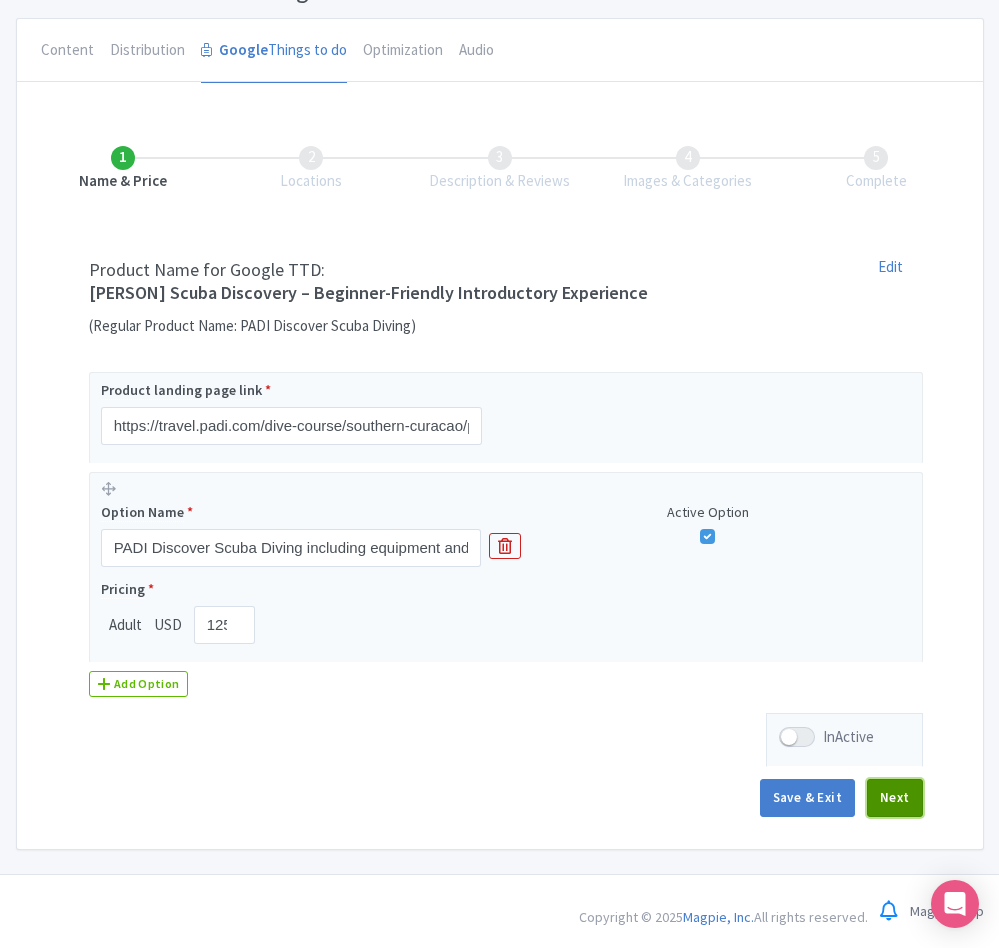 click on "Next" at bounding box center [895, 798] 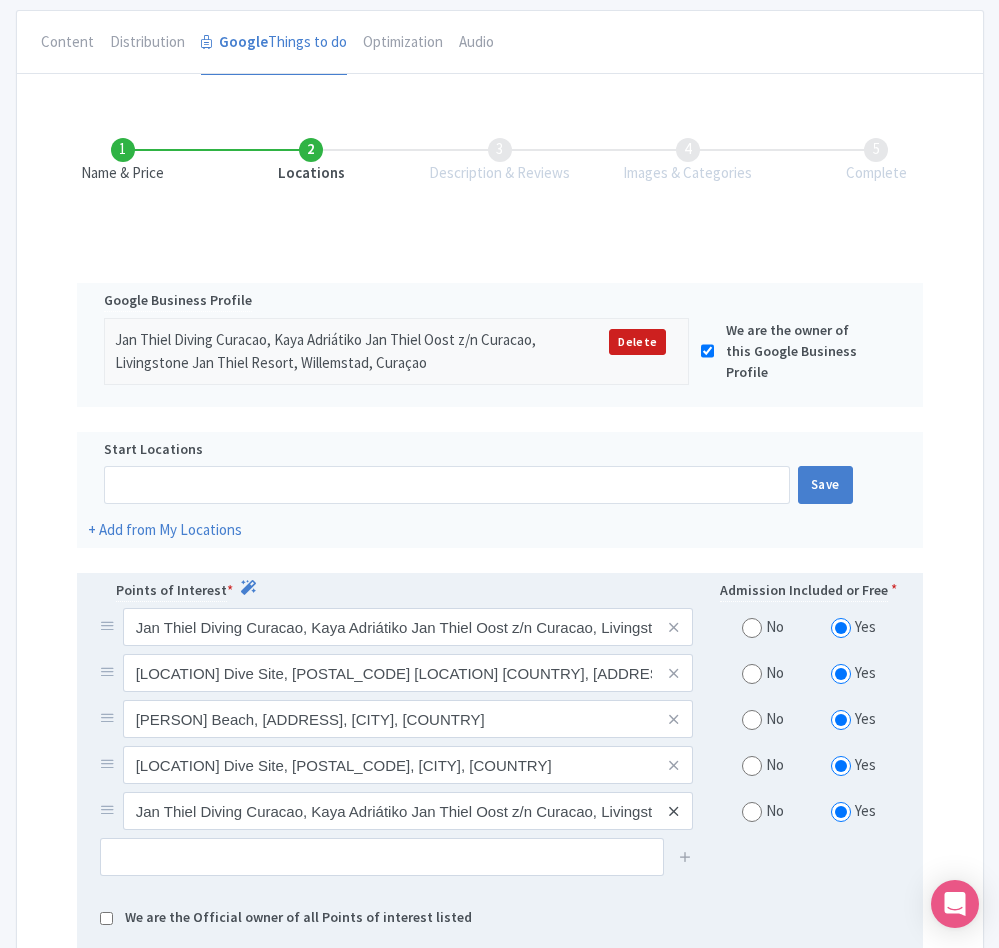 click at bounding box center (673, 811) 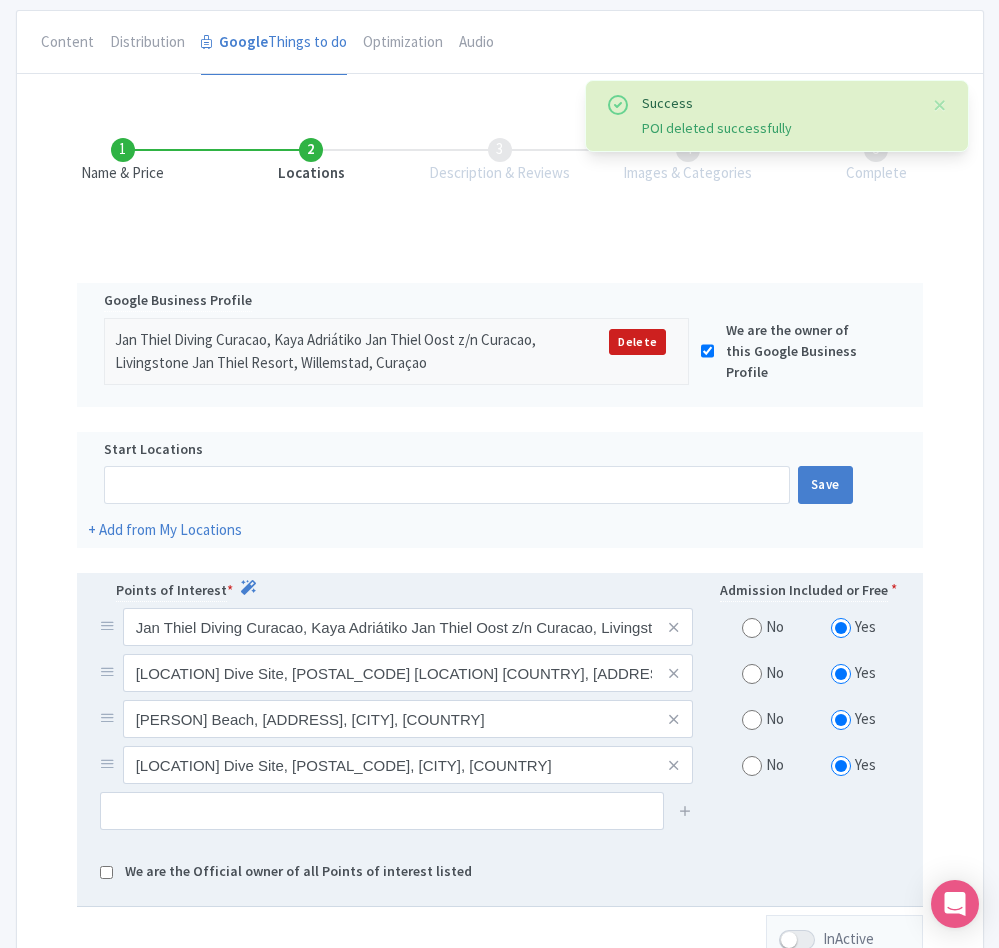 click at bounding box center (752, 766) 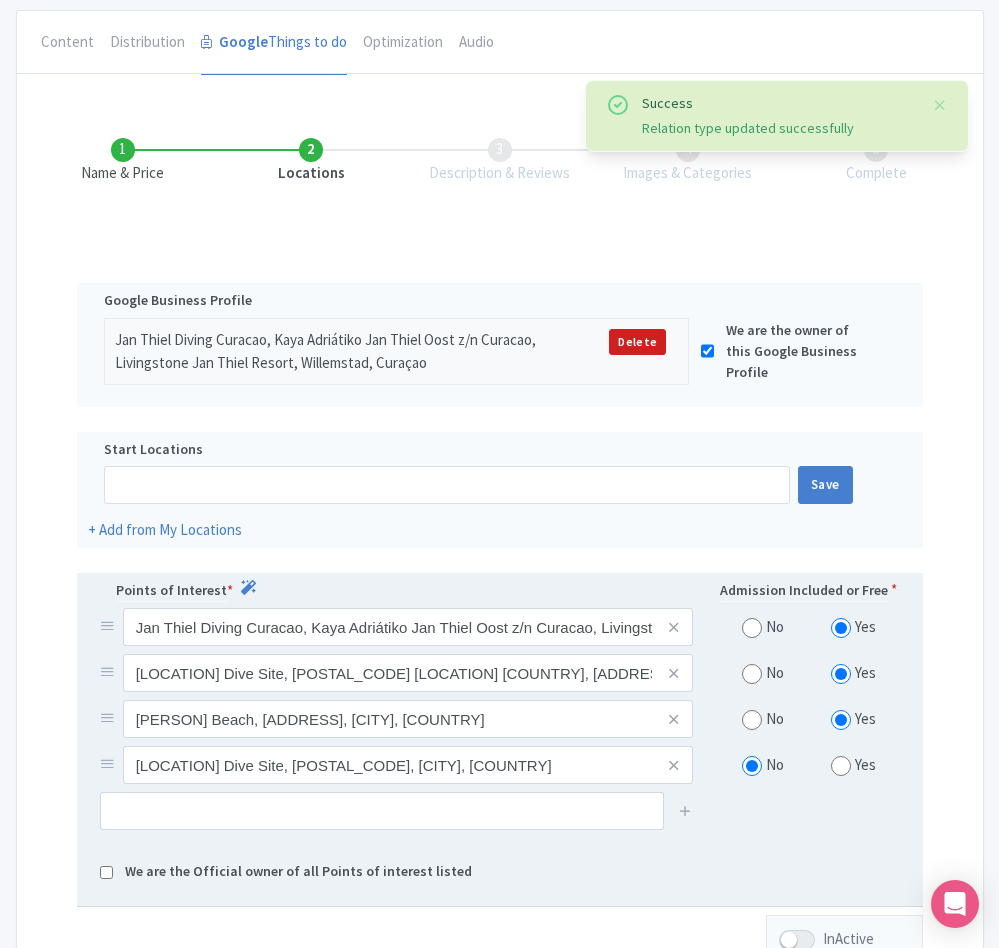 click at bounding box center (752, 720) 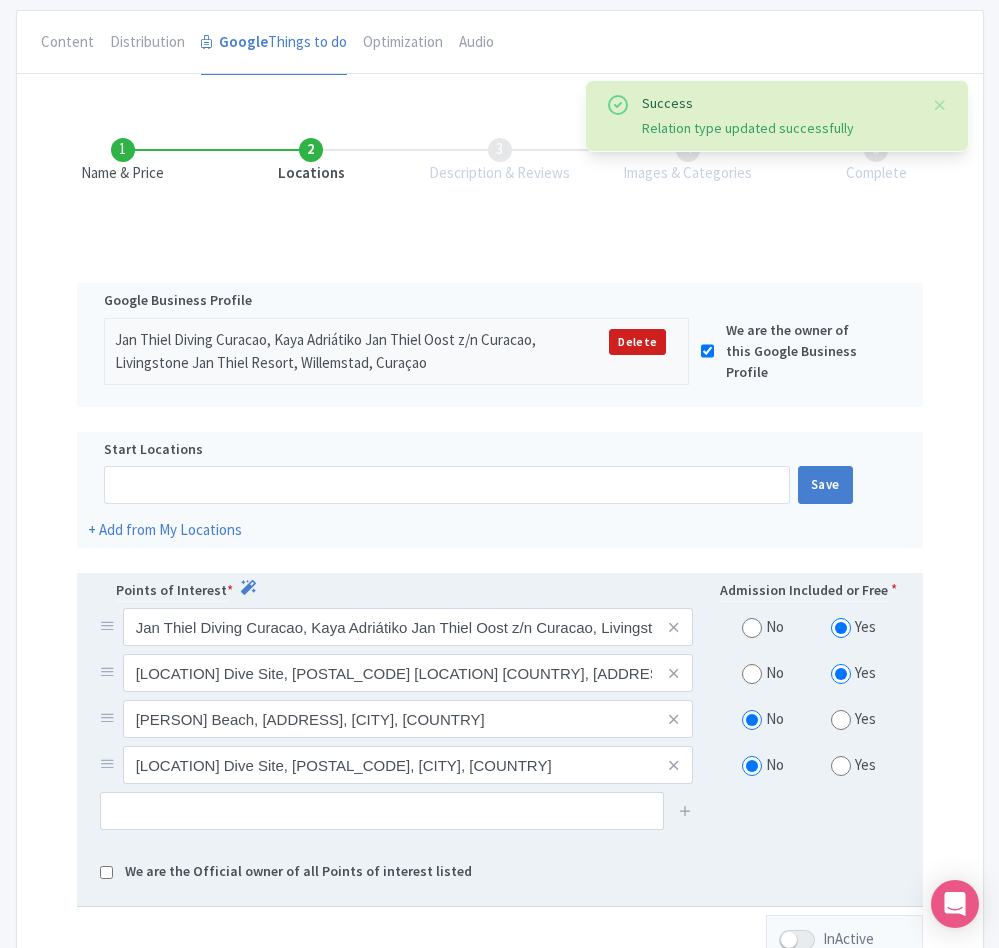 click at bounding box center [752, 674] 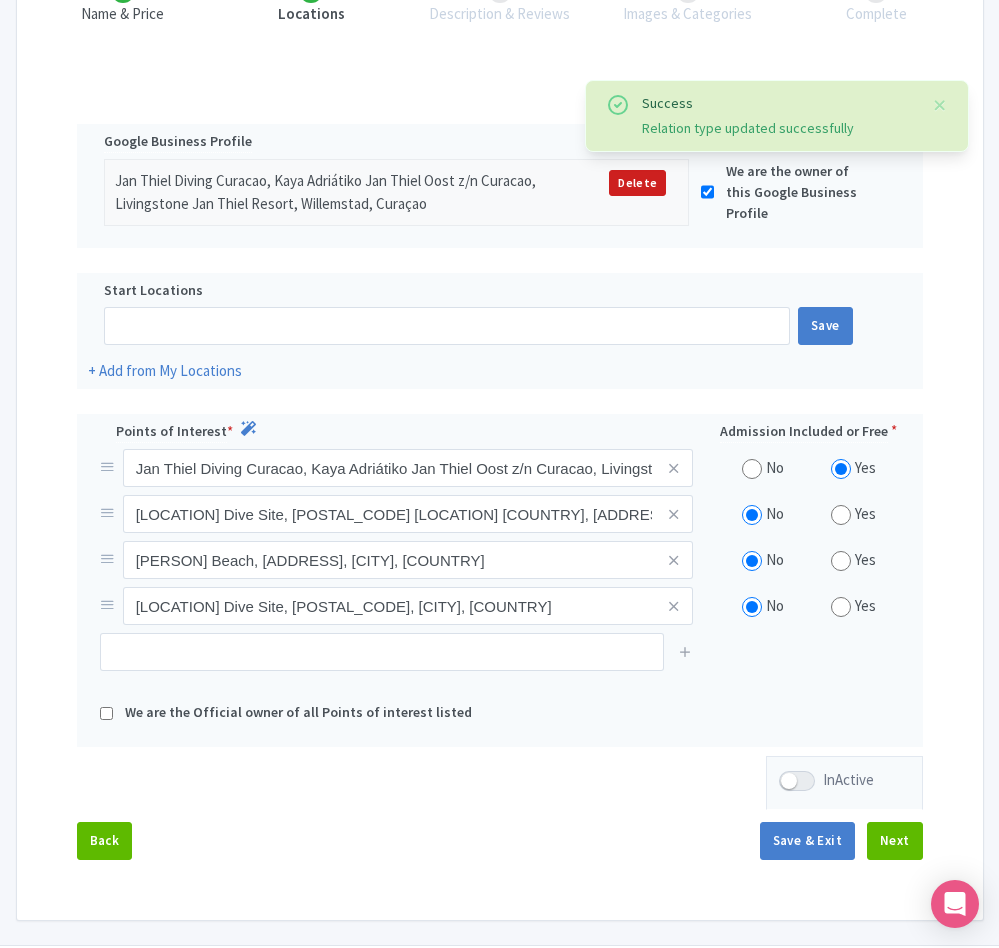 scroll, scrollTop: 411, scrollLeft: 0, axis: vertical 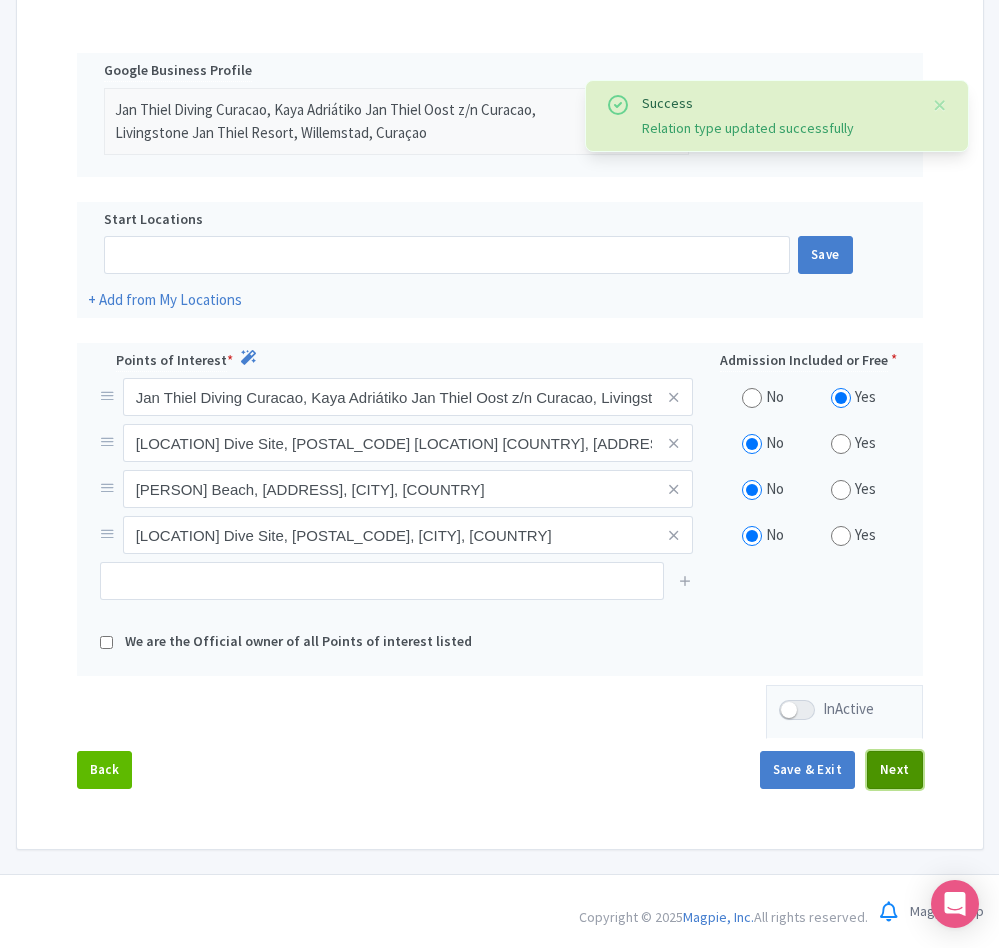 click on "Next" at bounding box center (895, 770) 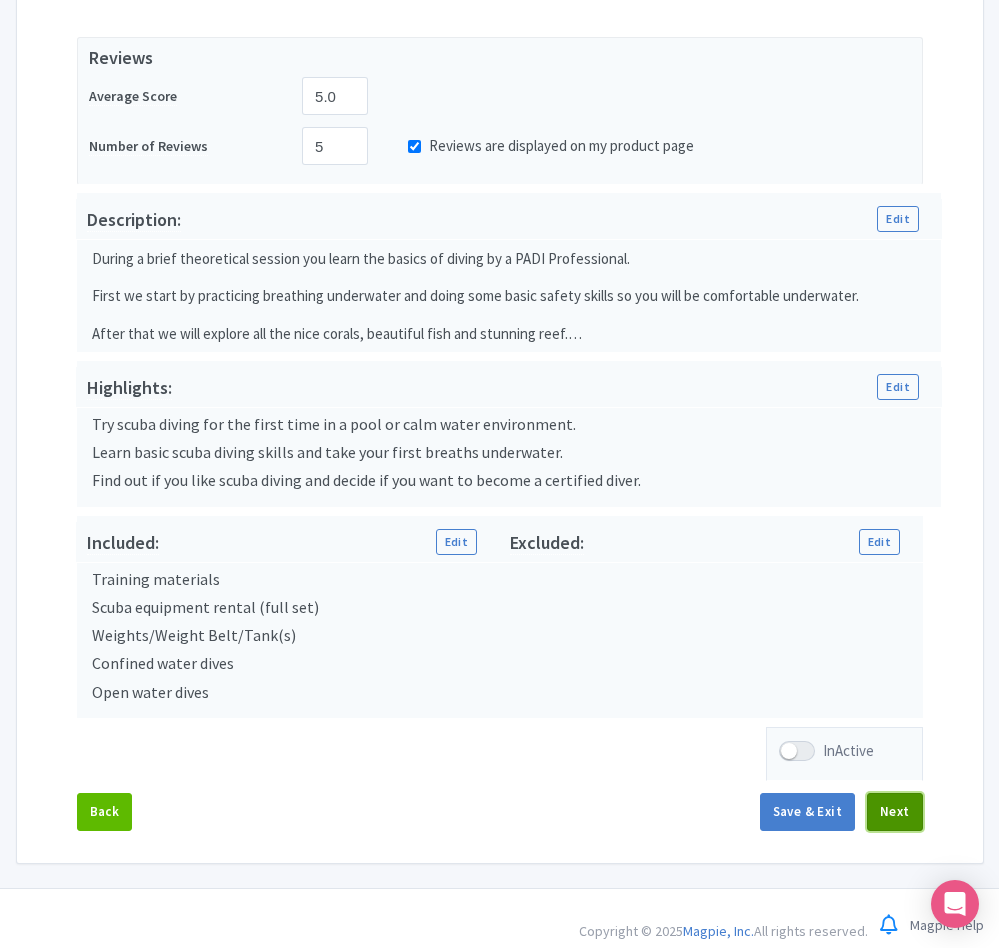 click on "Next" at bounding box center (895, 812) 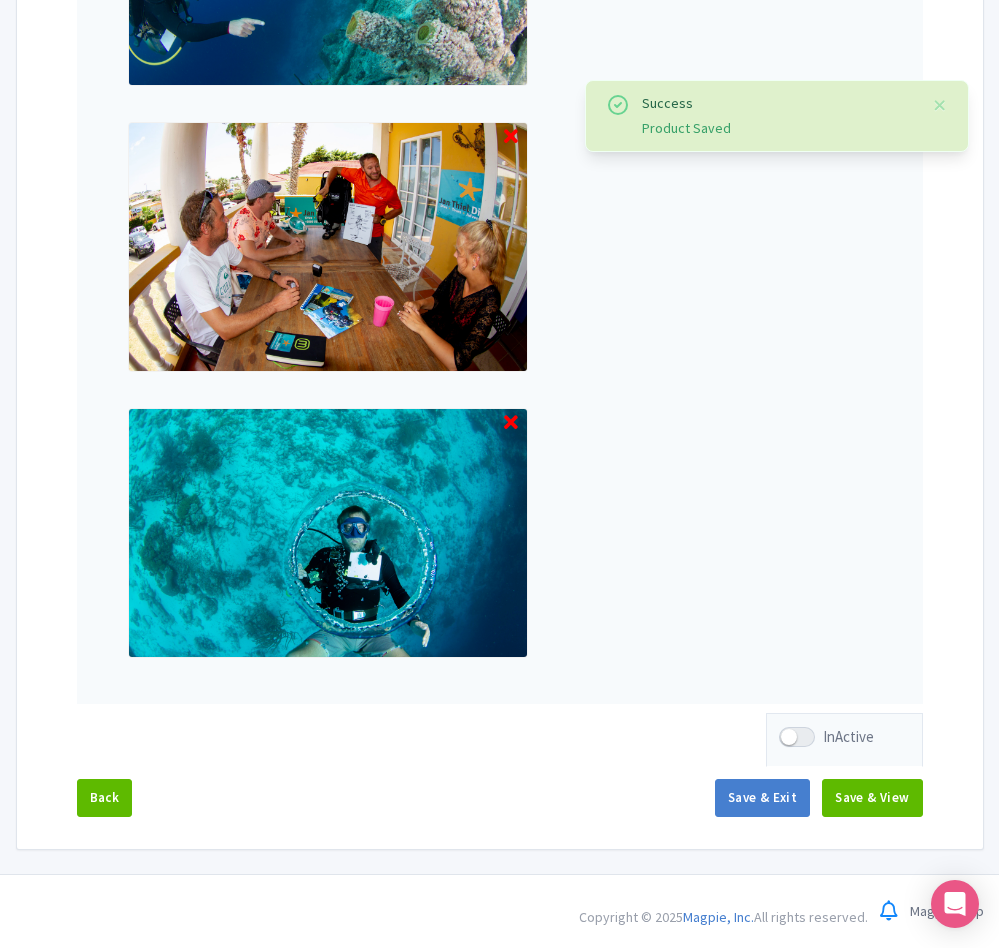 scroll, scrollTop: 1795, scrollLeft: 0, axis: vertical 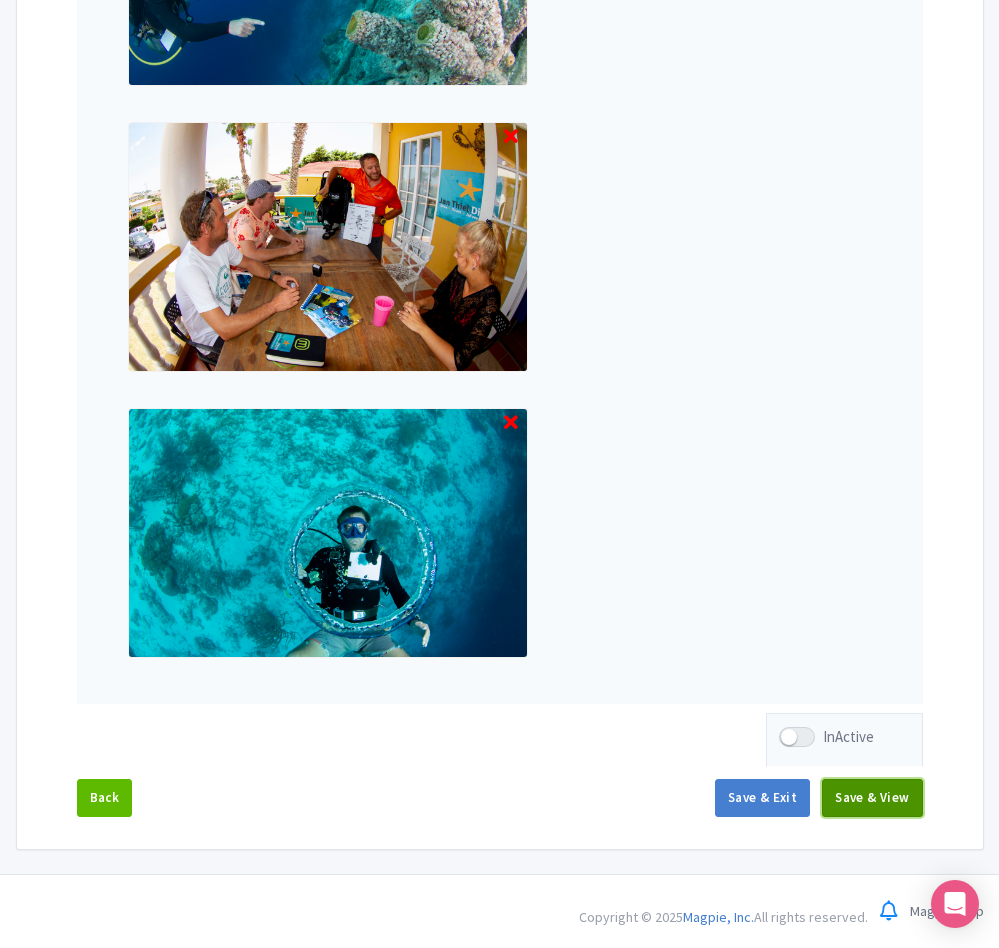click on "Save & View" at bounding box center [872, 798] 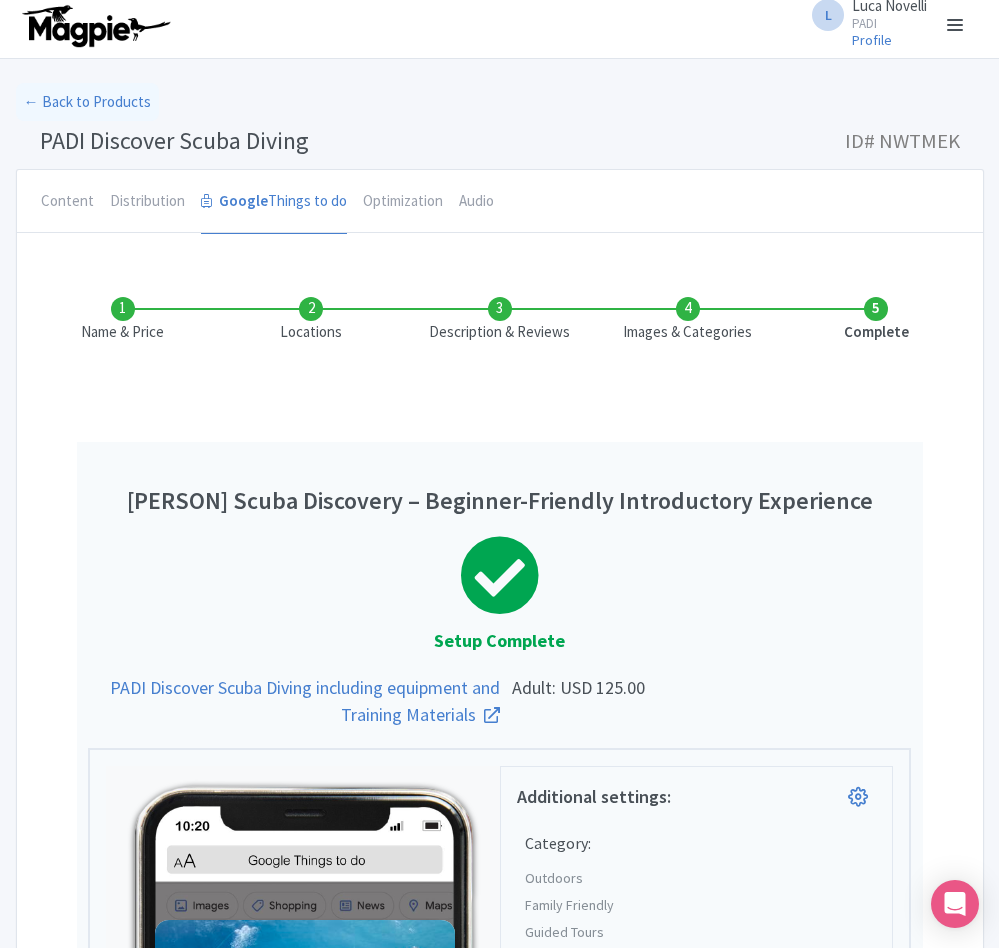 scroll, scrollTop: 0, scrollLeft: 0, axis: both 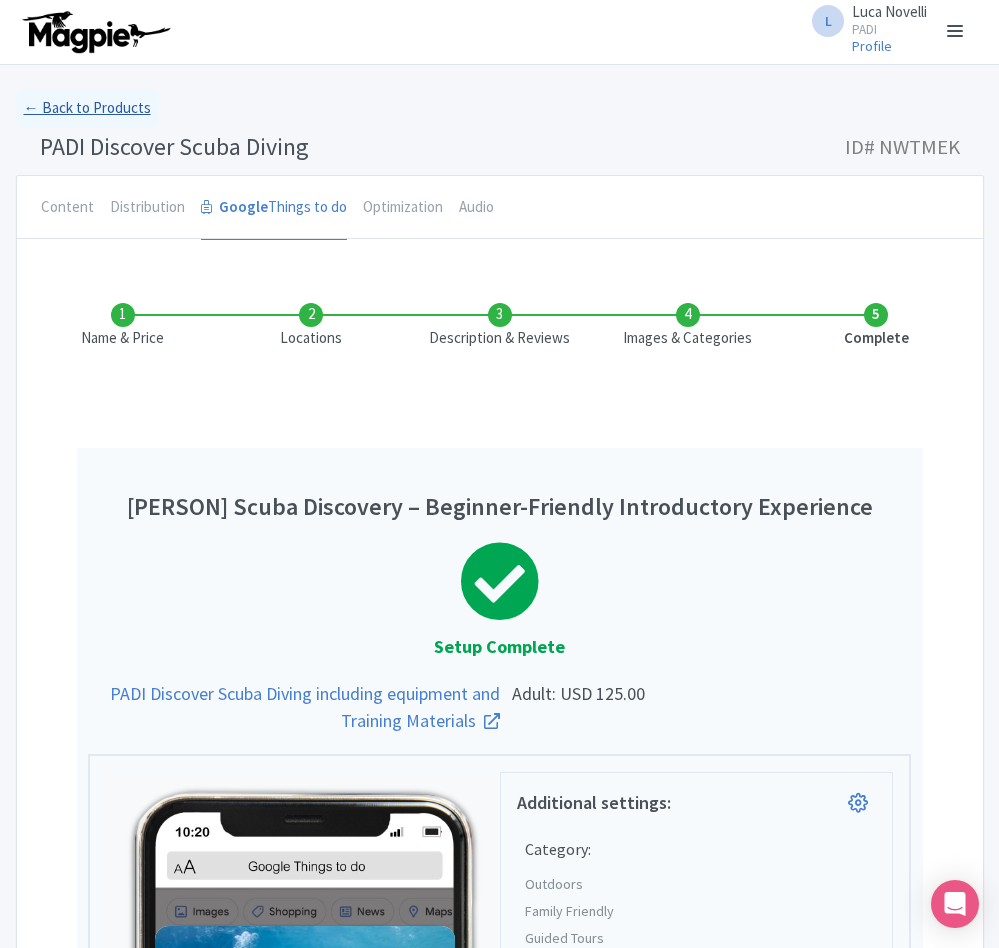 click on "← Back to Products" at bounding box center (87, 108) 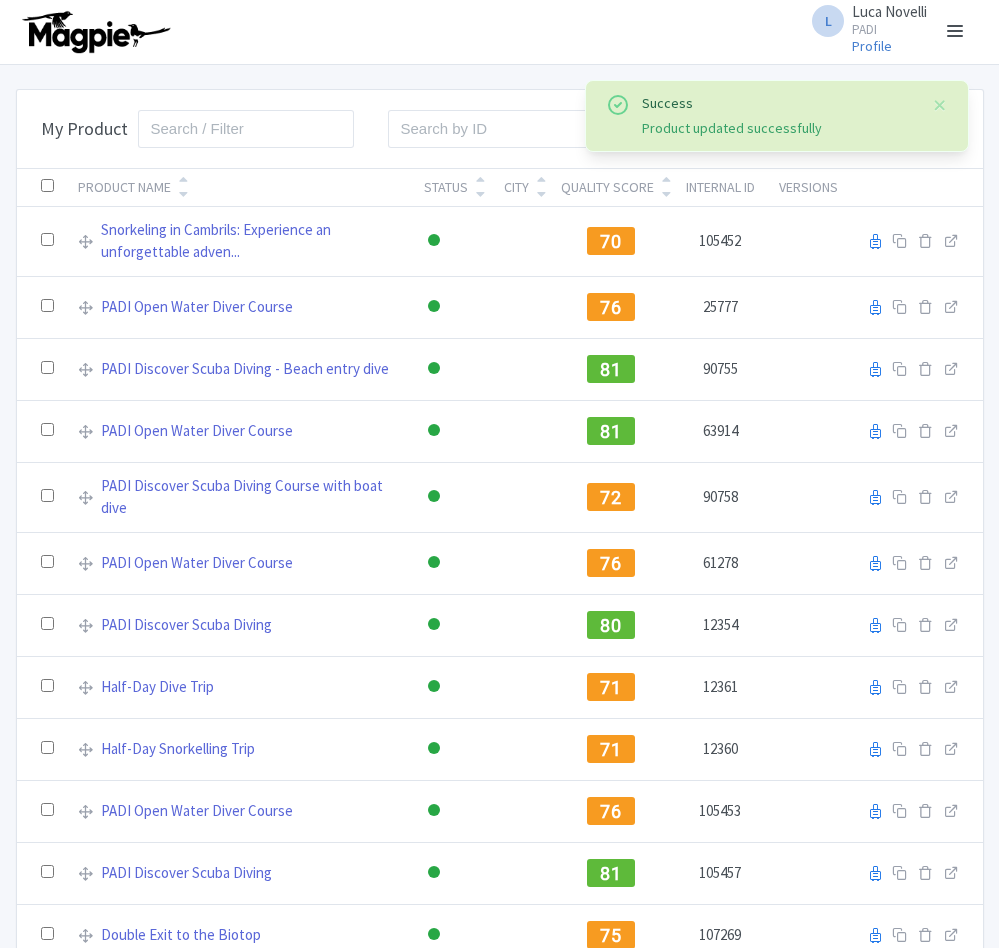 scroll, scrollTop: 0, scrollLeft: 0, axis: both 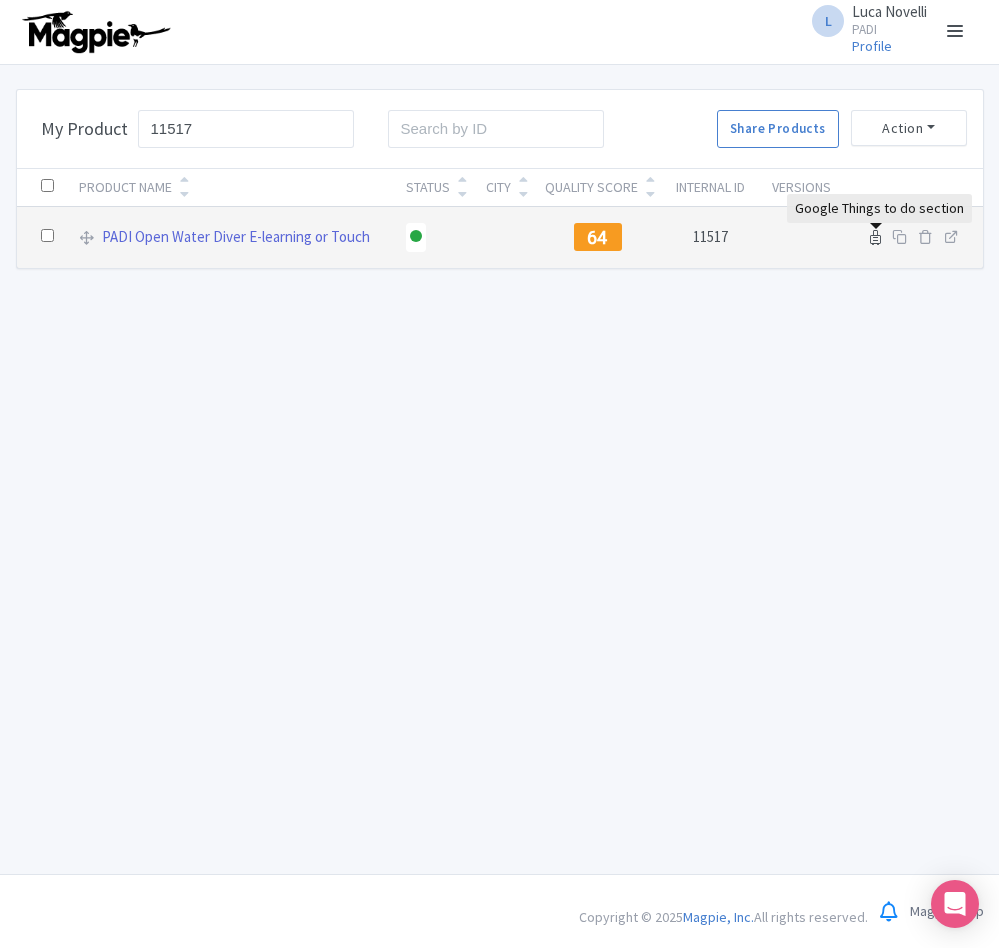type on "11517" 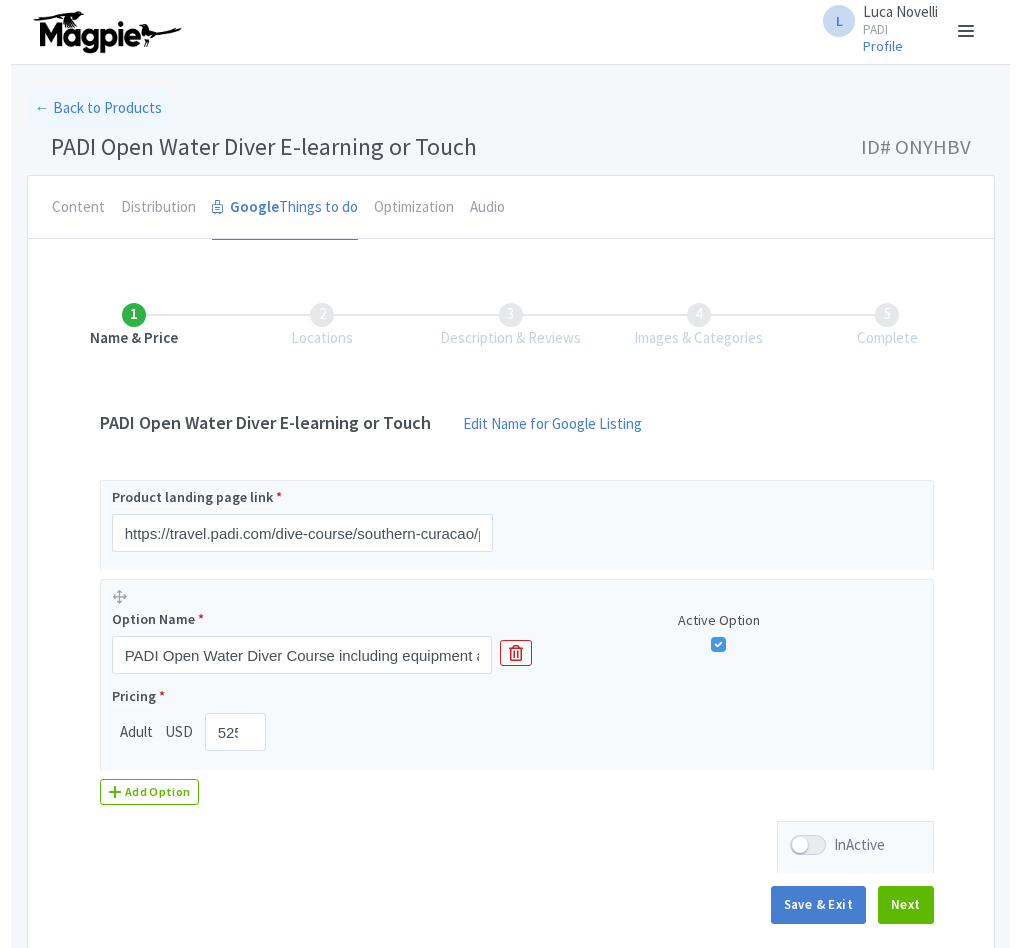 scroll, scrollTop: 0, scrollLeft: 0, axis: both 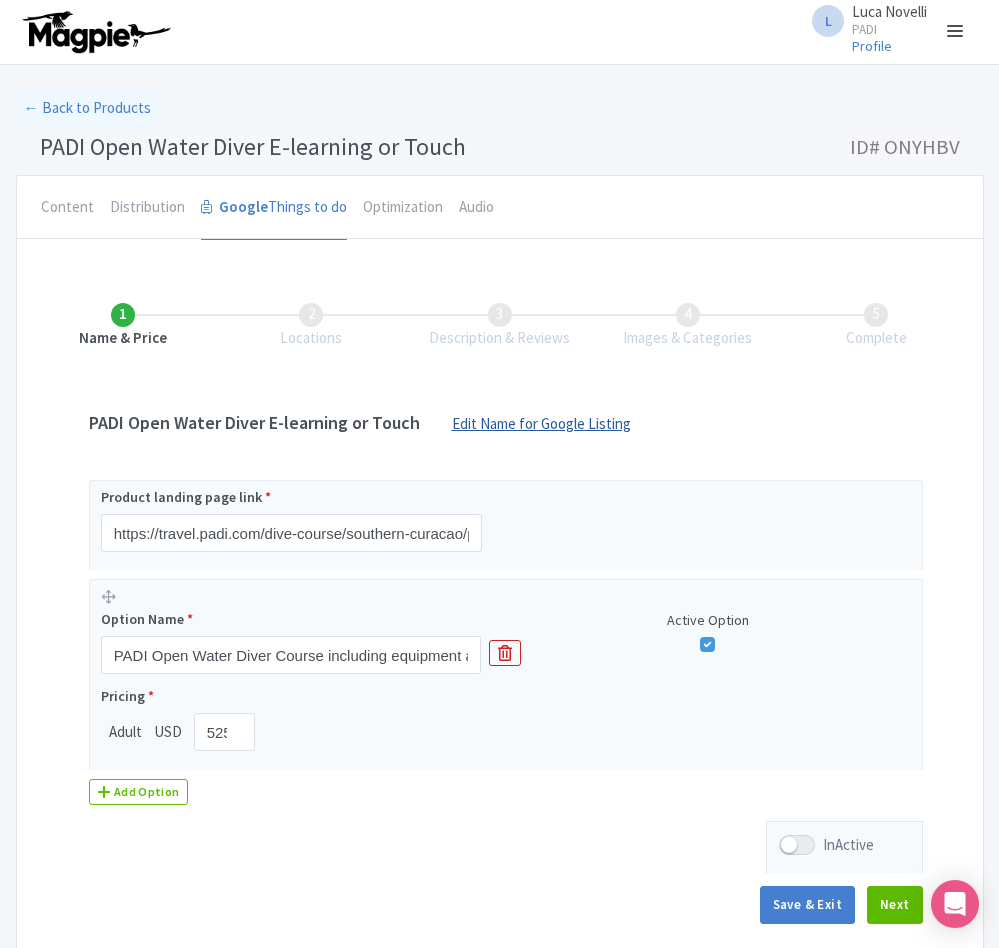 click on "Edit Name for Google Listing" at bounding box center (541, 429) 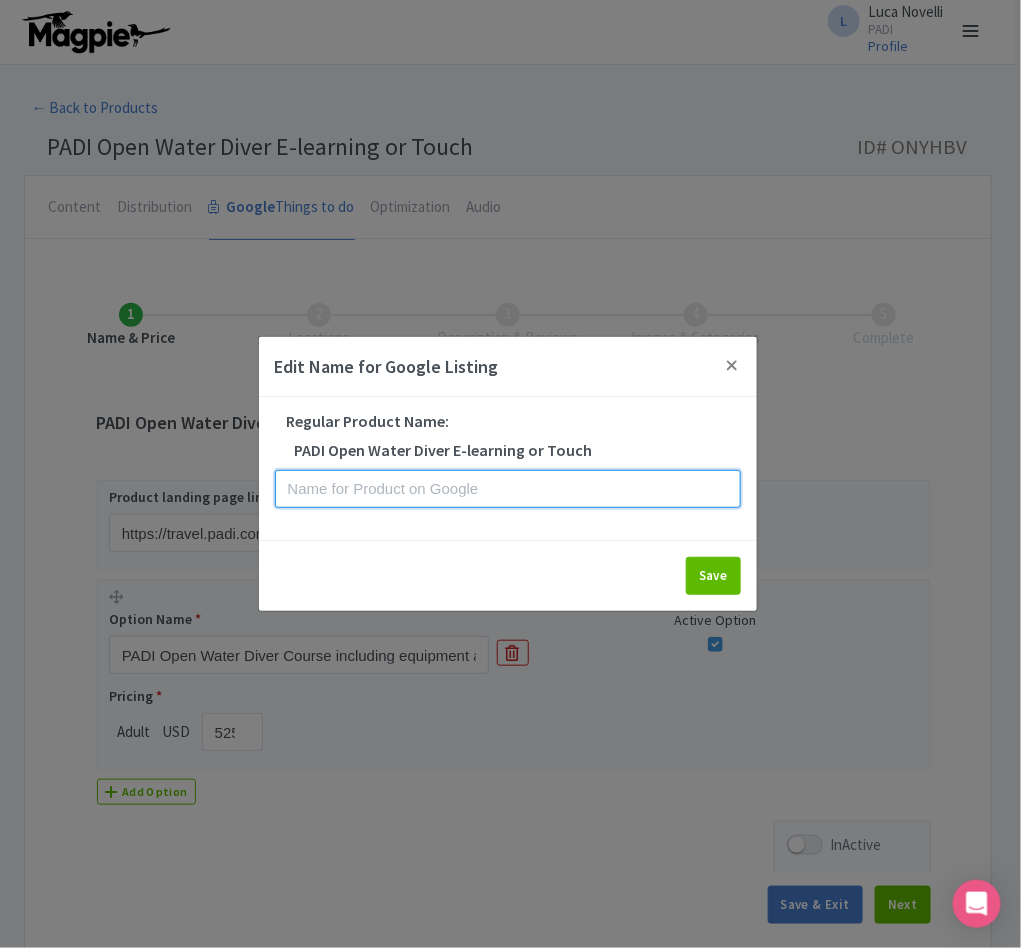 click at bounding box center (508, 489) 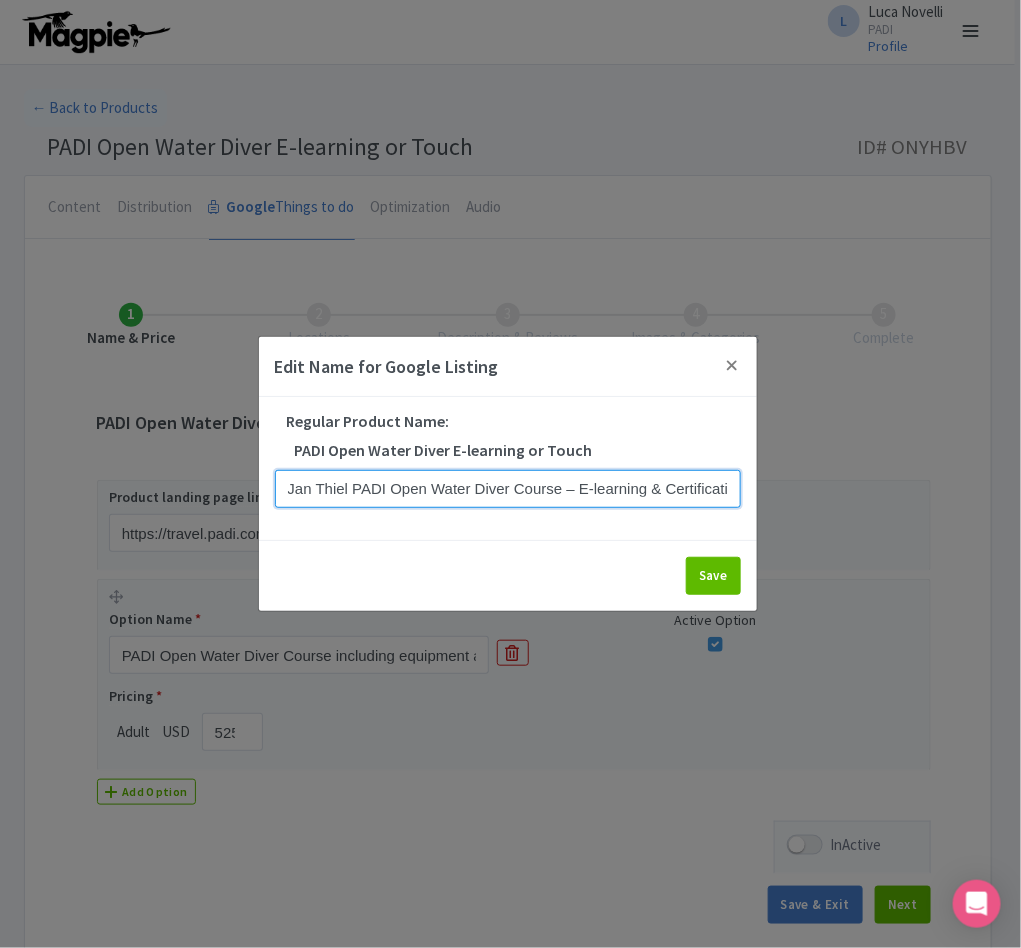 scroll, scrollTop: 0, scrollLeft: 96, axis: horizontal 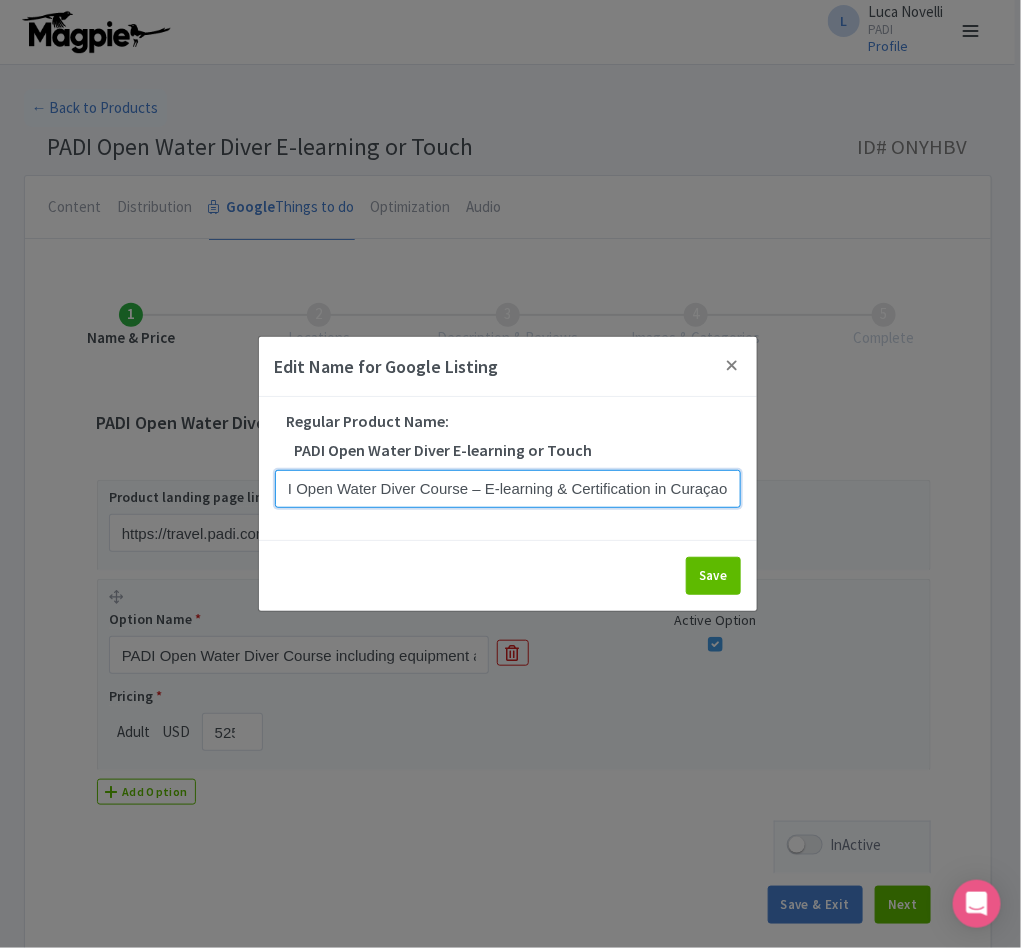 drag, startPoint x: 558, startPoint y: 493, endPoint x: 649, endPoint y: 493, distance: 91 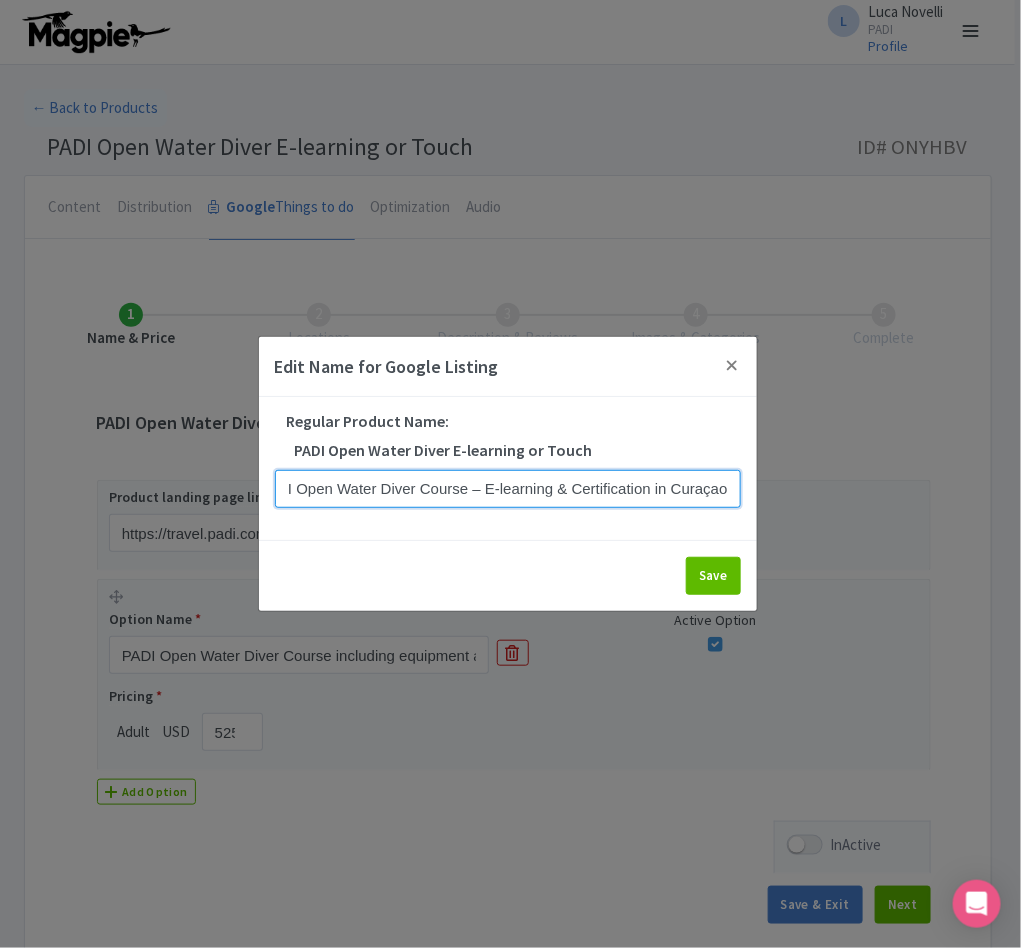 click on "Jan Thiel PADI Open Water Diver Course – E-learning & Certification in Curaçao" at bounding box center (508, 489) 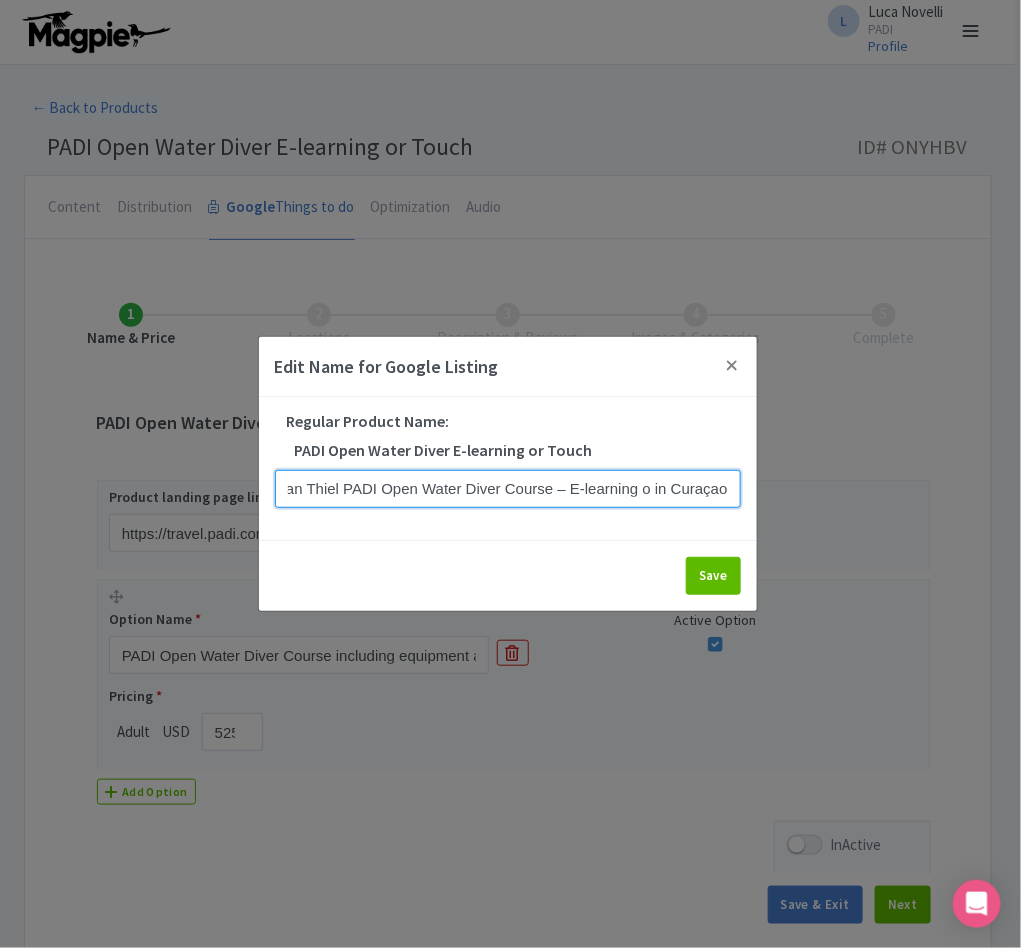 scroll, scrollTop: 0, scrollLeft: 10, axis: horizontal 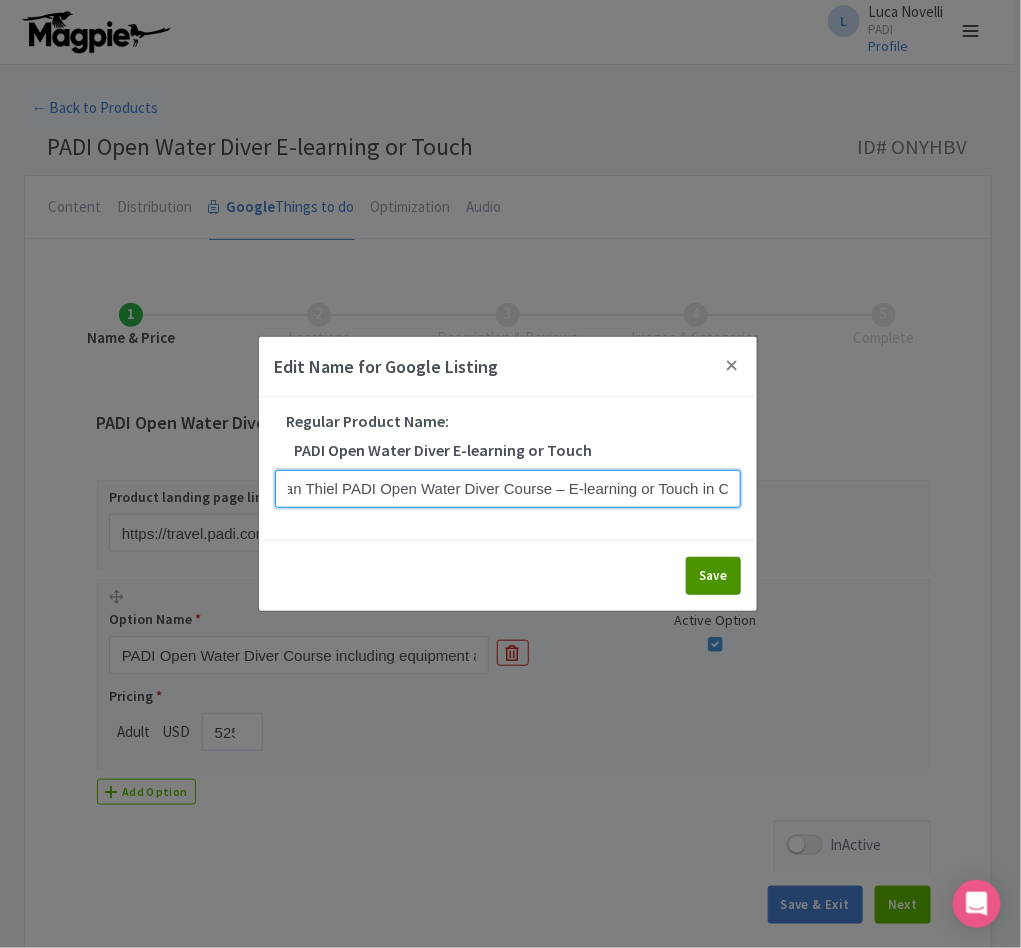 type on "Jan Thiel PADI Open Water Diver Course – E-learning or Touch in Curaçao" 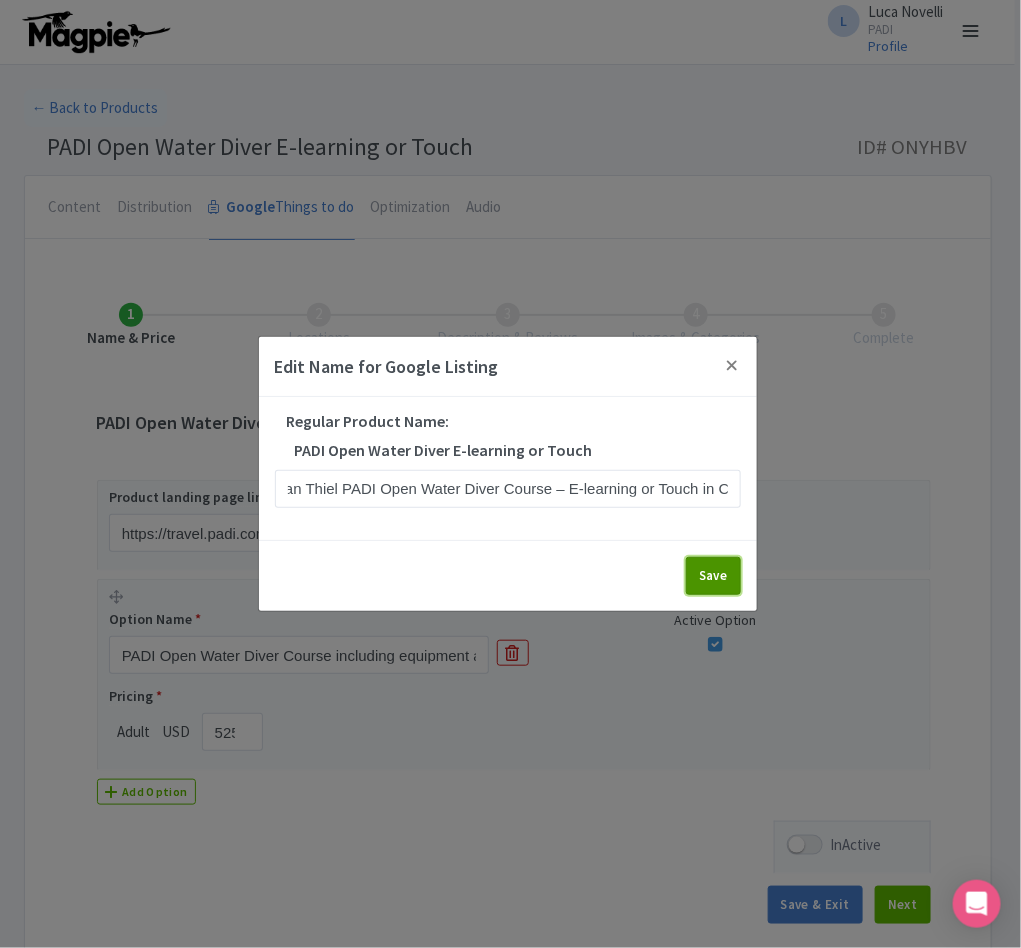 click on "Save" at bounding box center (713, 576) 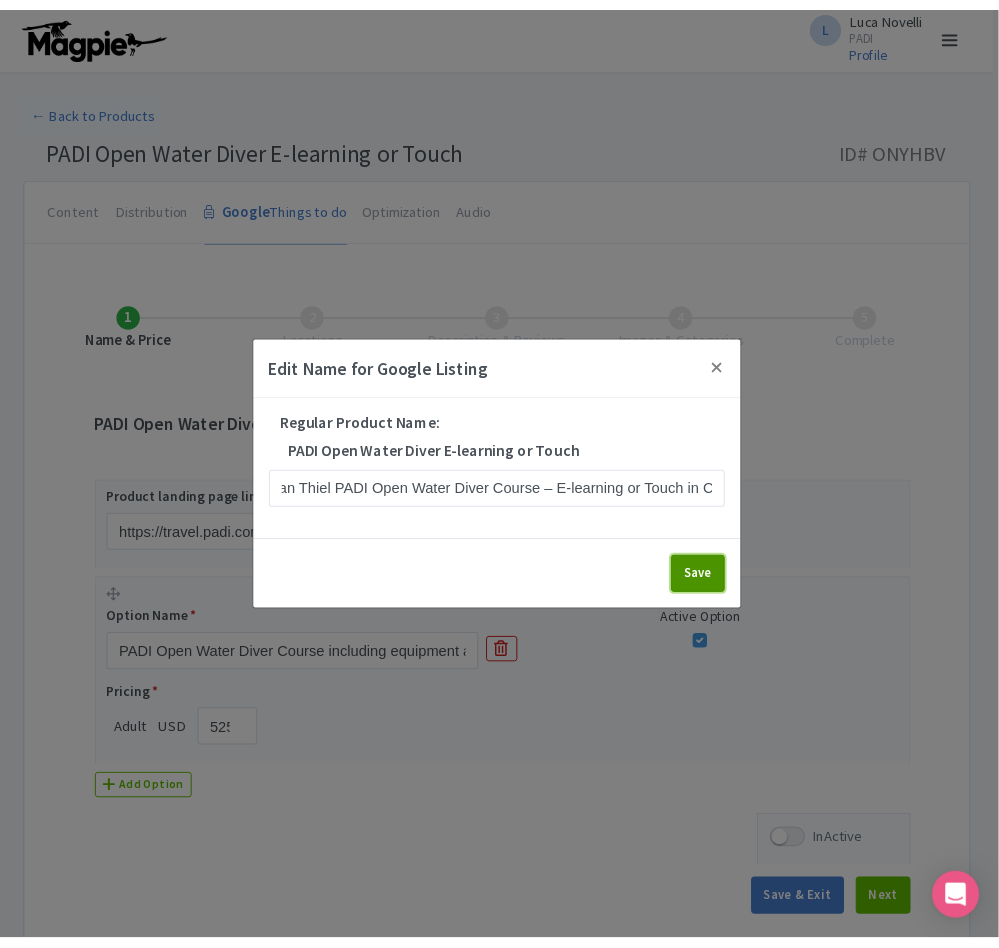 scroll, scrollTop: 0, scrollLeft: 0, axis: both 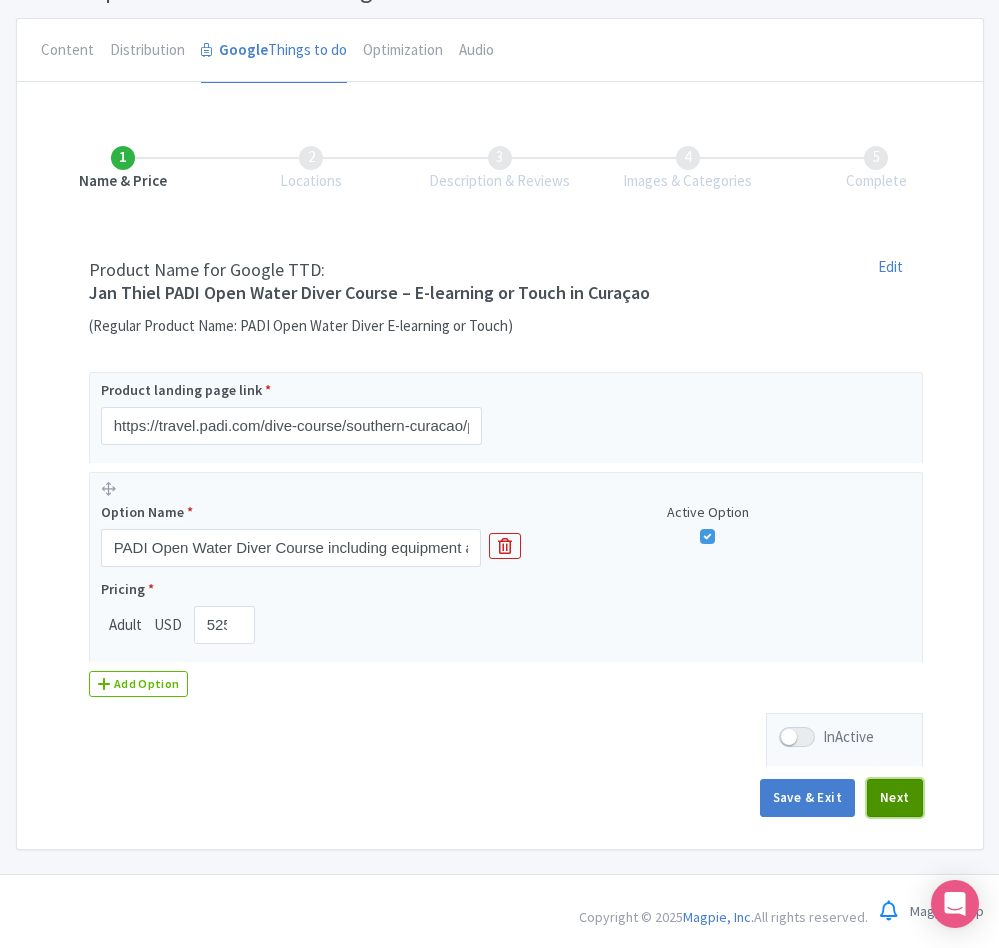 click on "Next" at bounding box center [895, 798] 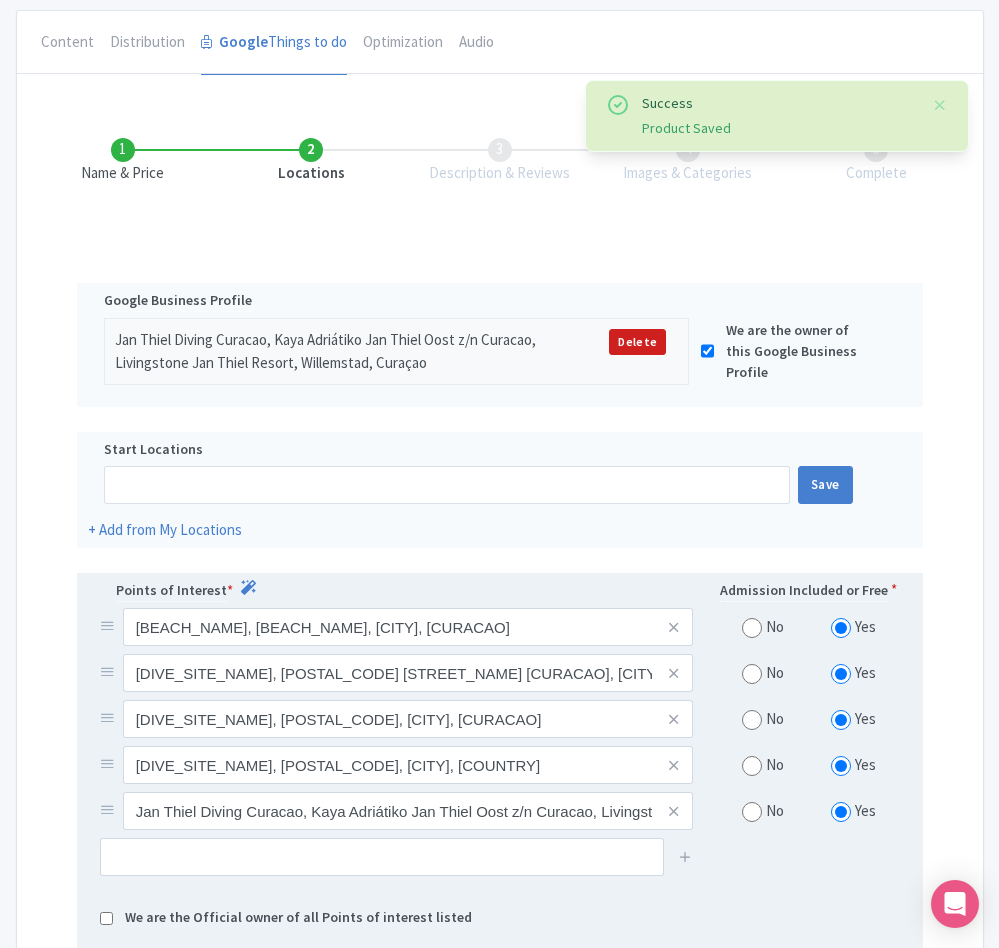 scroll, scrollTop: 315, scrollLeft: 0, axis: vertical 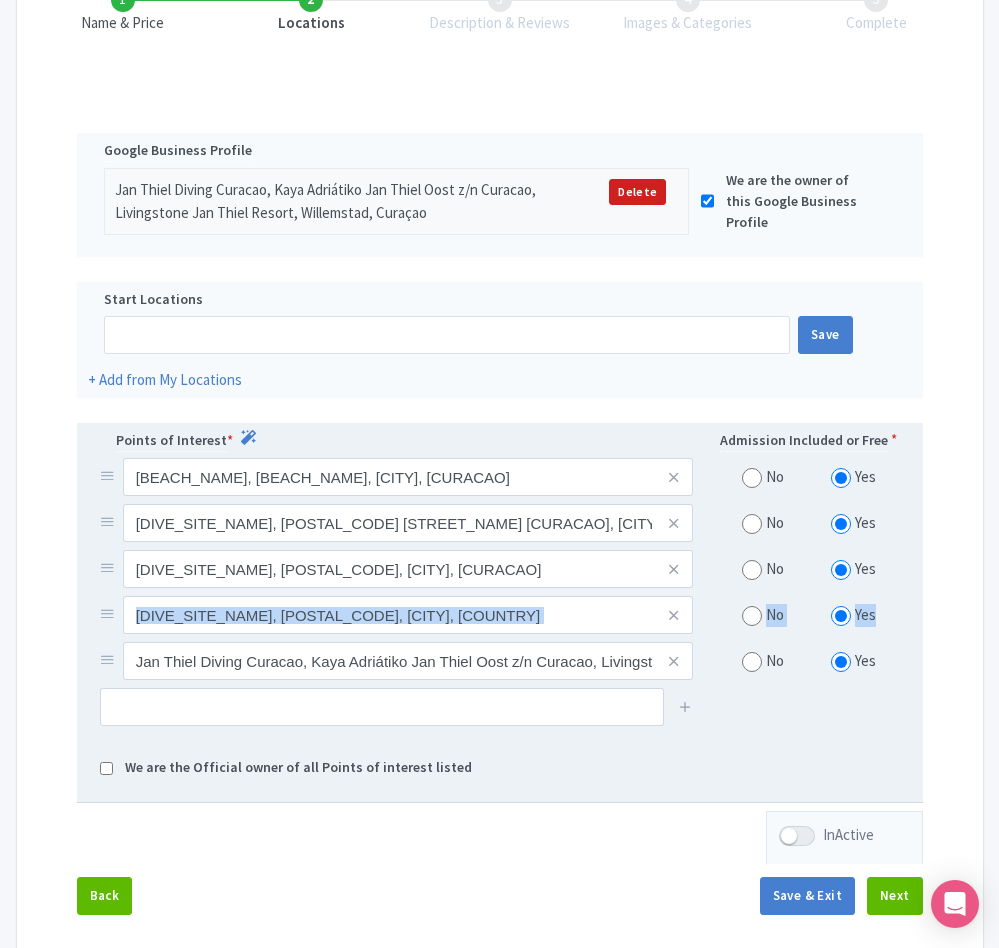 drag, startPoint x: 103, startPoint y: 675, endPoint x: 87, endPoint y: 637, distance: 41.231056 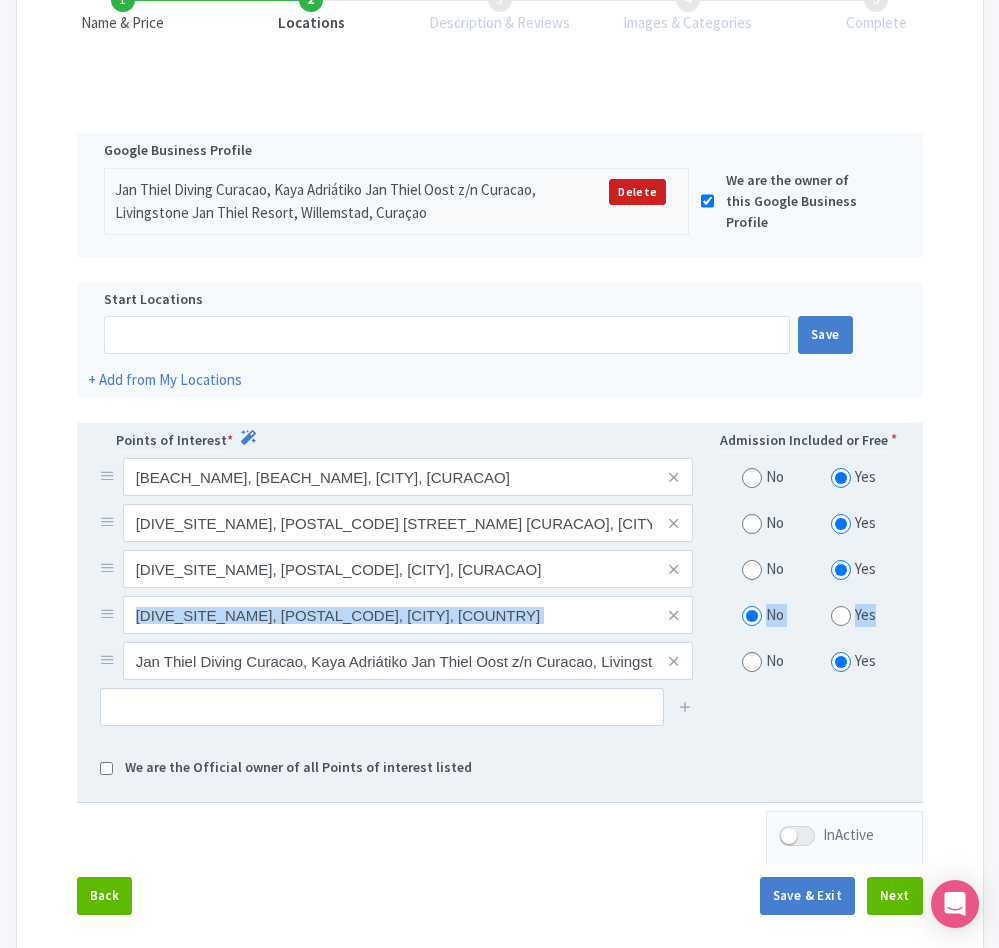 click at bounding box center (752, 570) 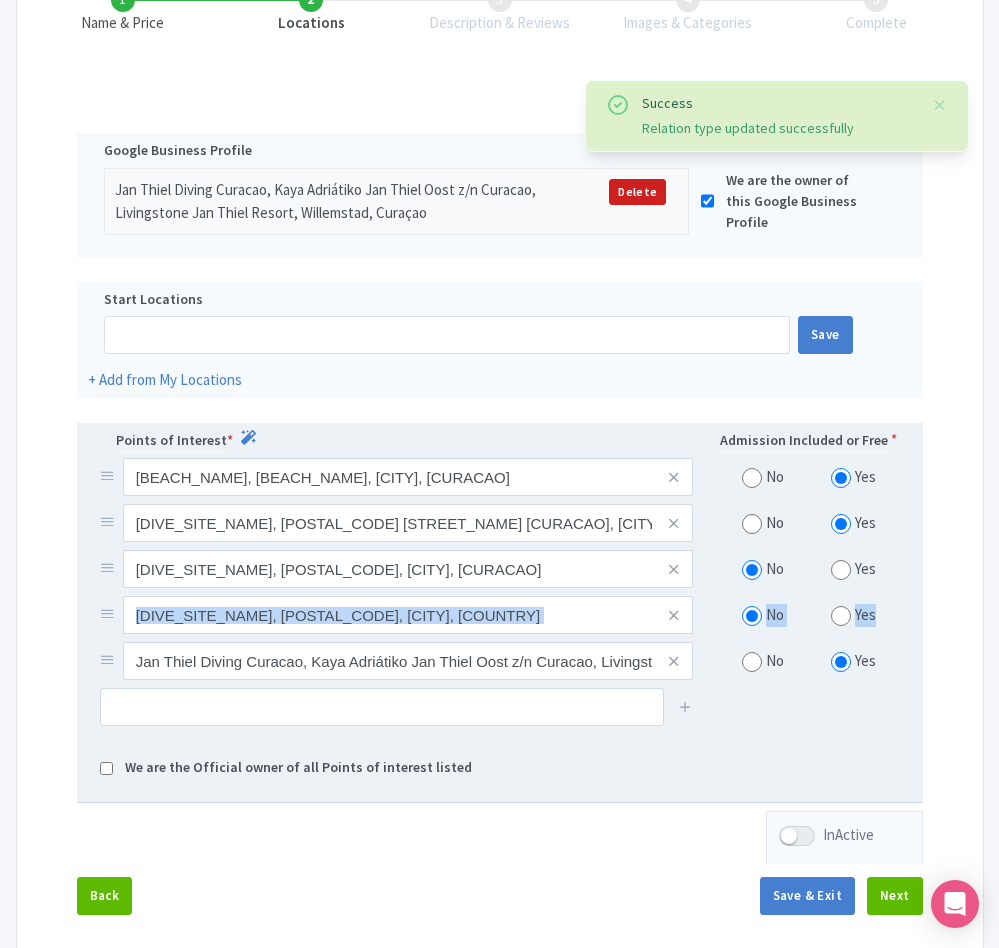 click at bounding box center (752, 524) 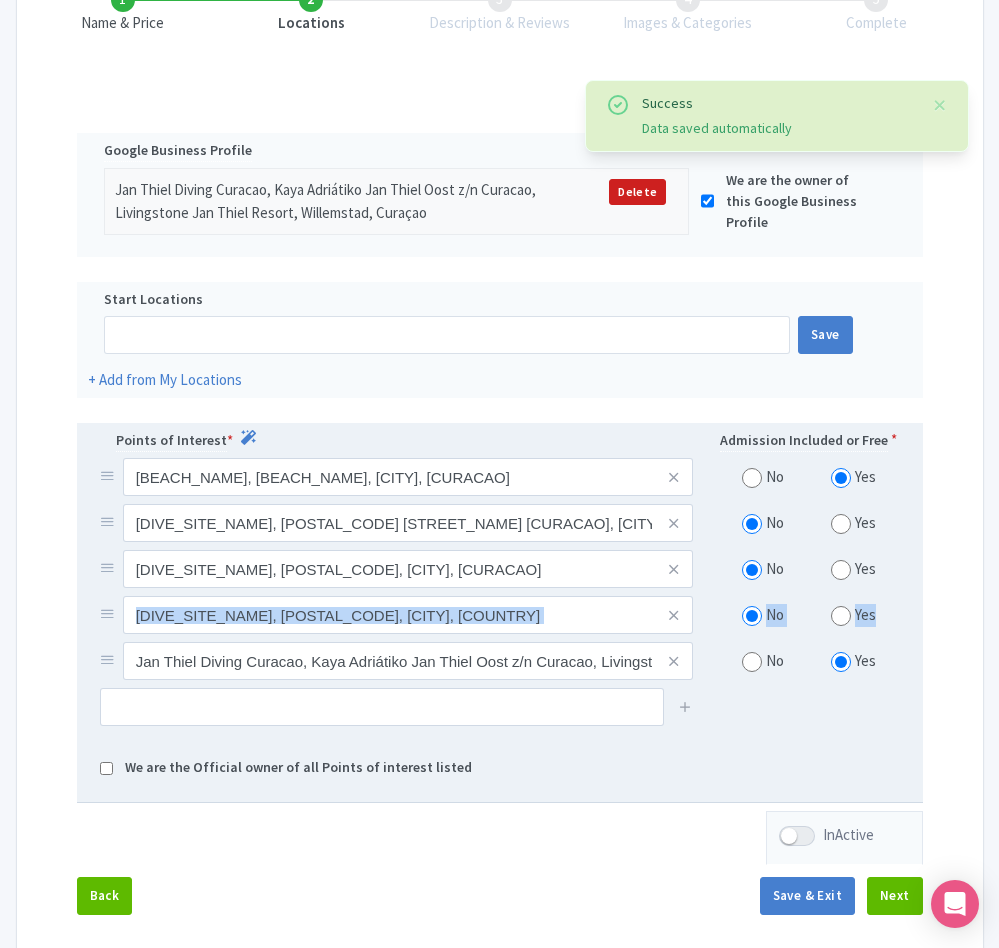 click at bounding box center [752, 478] 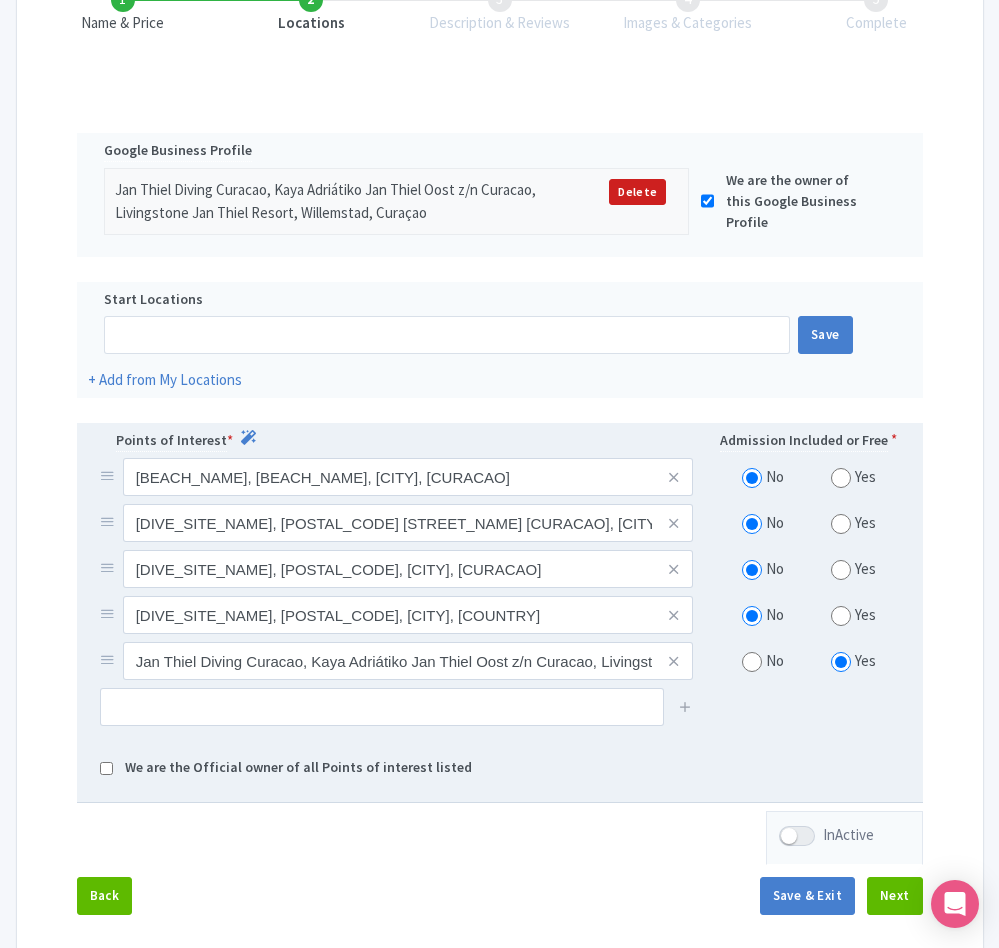 click at bounding box center [107, 659] 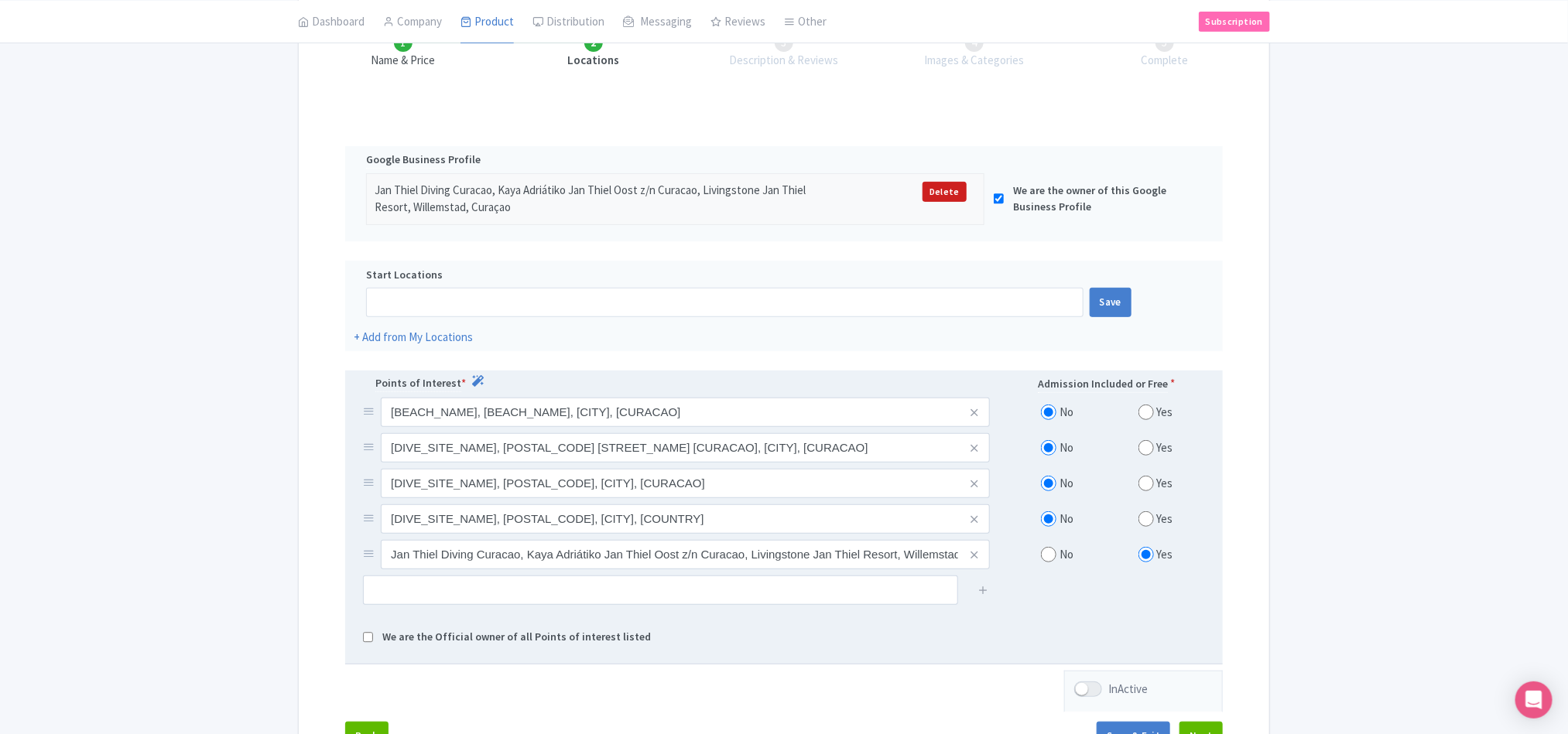 drag, startPoint x: 371, startPoint y: 564, endPoint x: 362, endPoint y: 555, distance: 12.72792 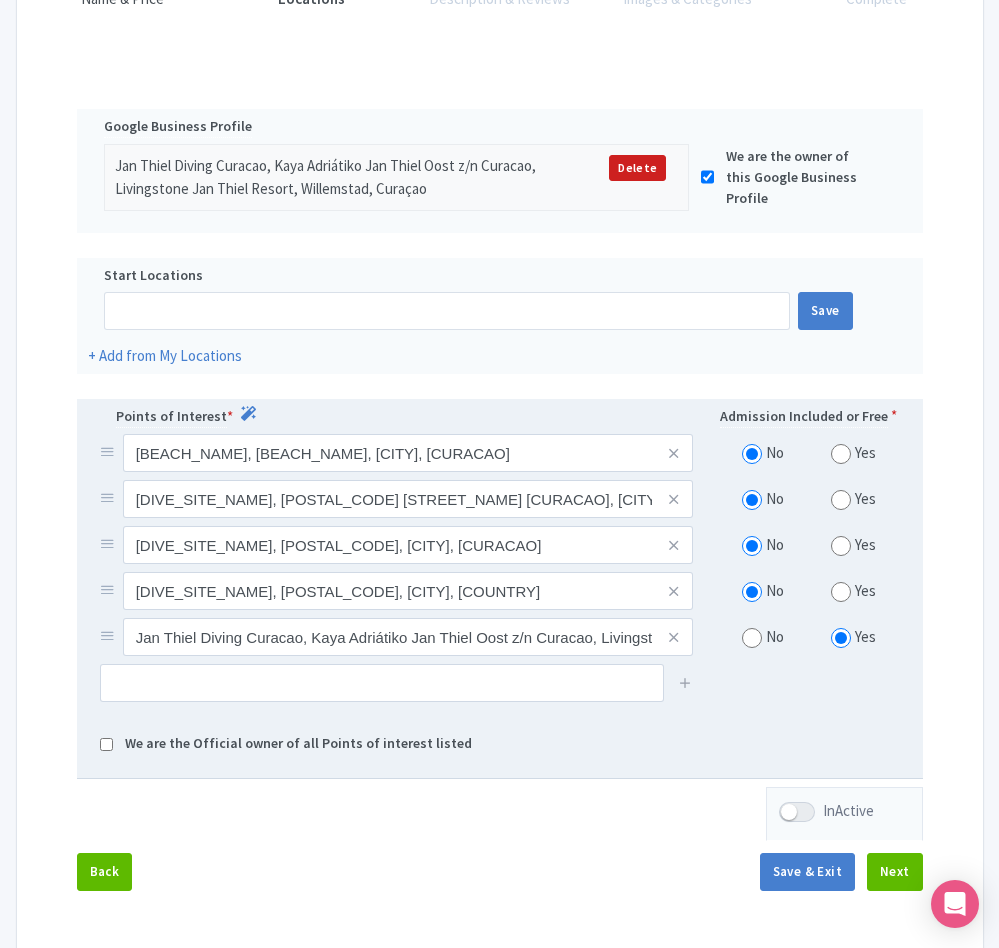 scroll, scrollTop: 456, scrollLeft: 0, axis: vertical 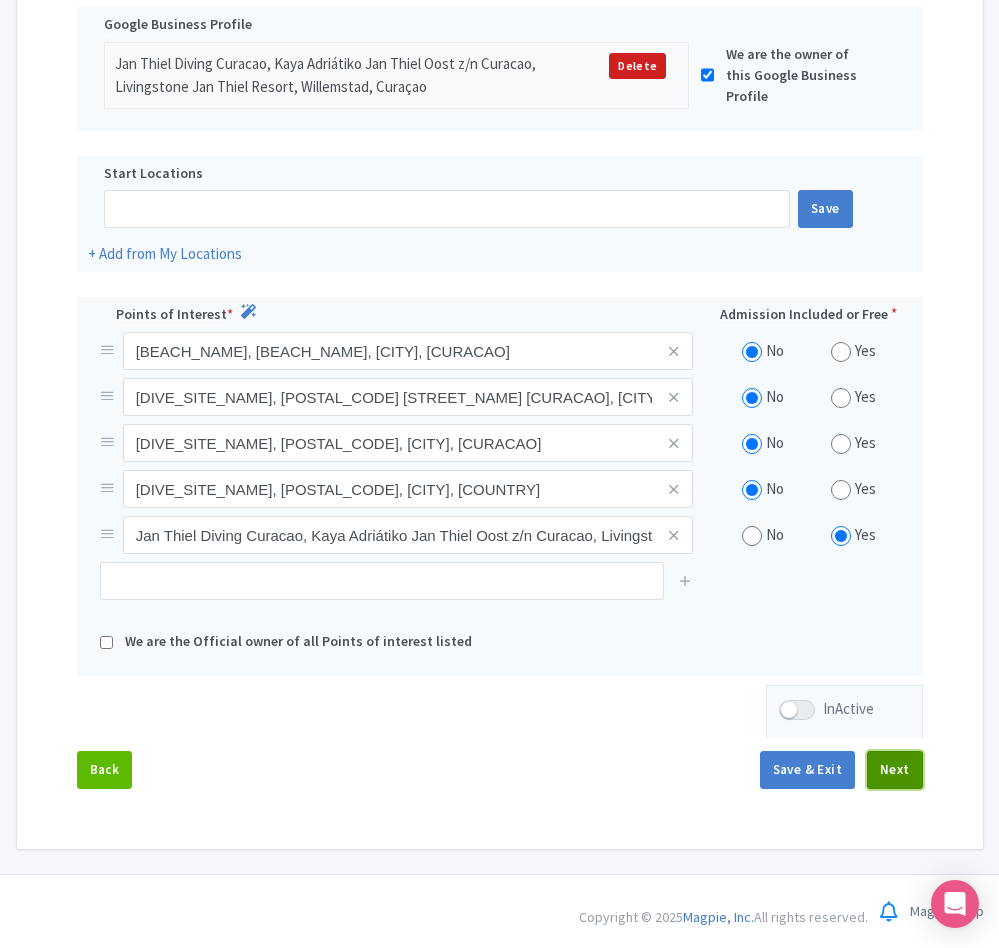 click on "Next" at bounding box center [895, 770] 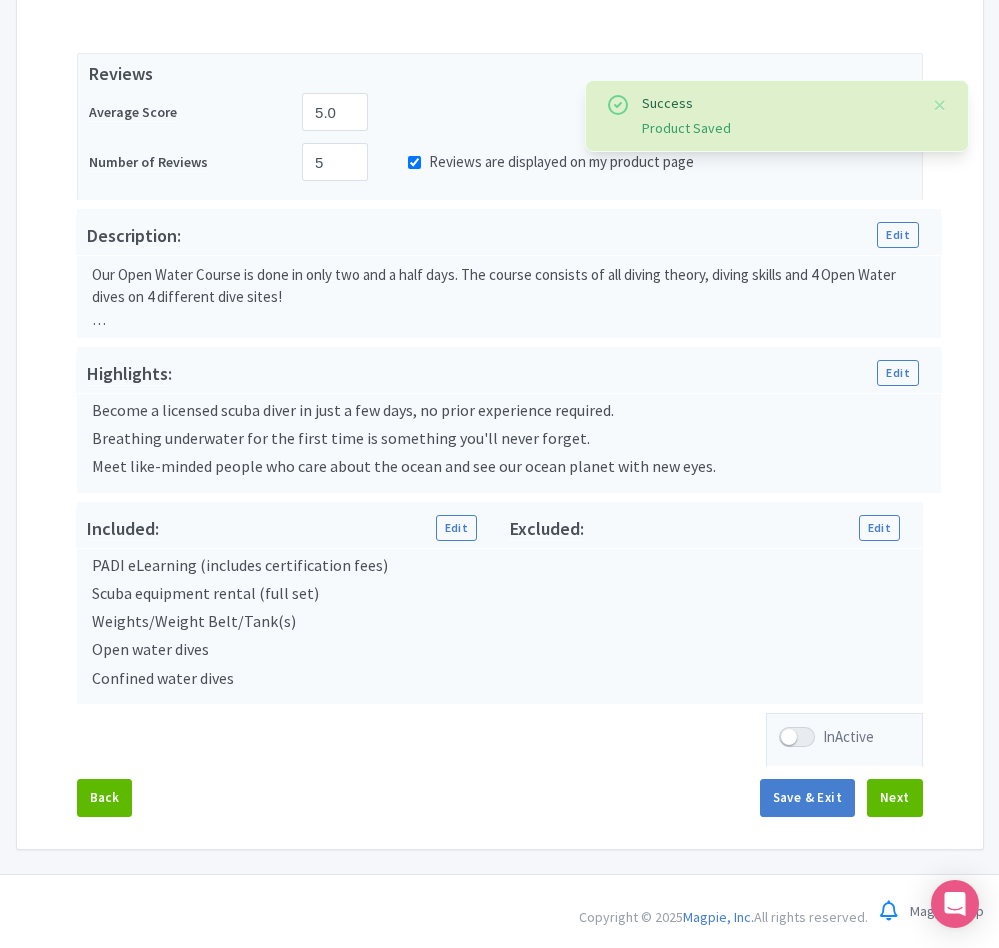scroll, scrollTop: 403, scrollLeft: 0, axis: vertical 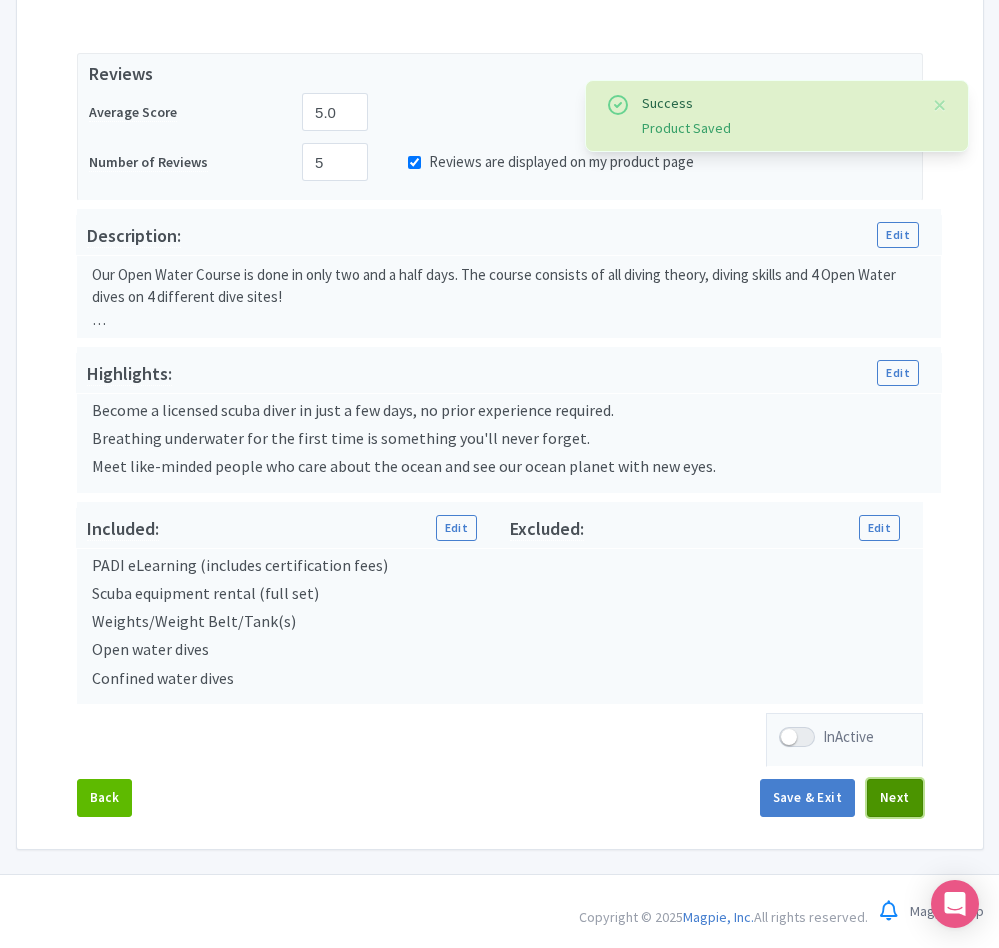 click on "Next" at bounding box center [895, 798] 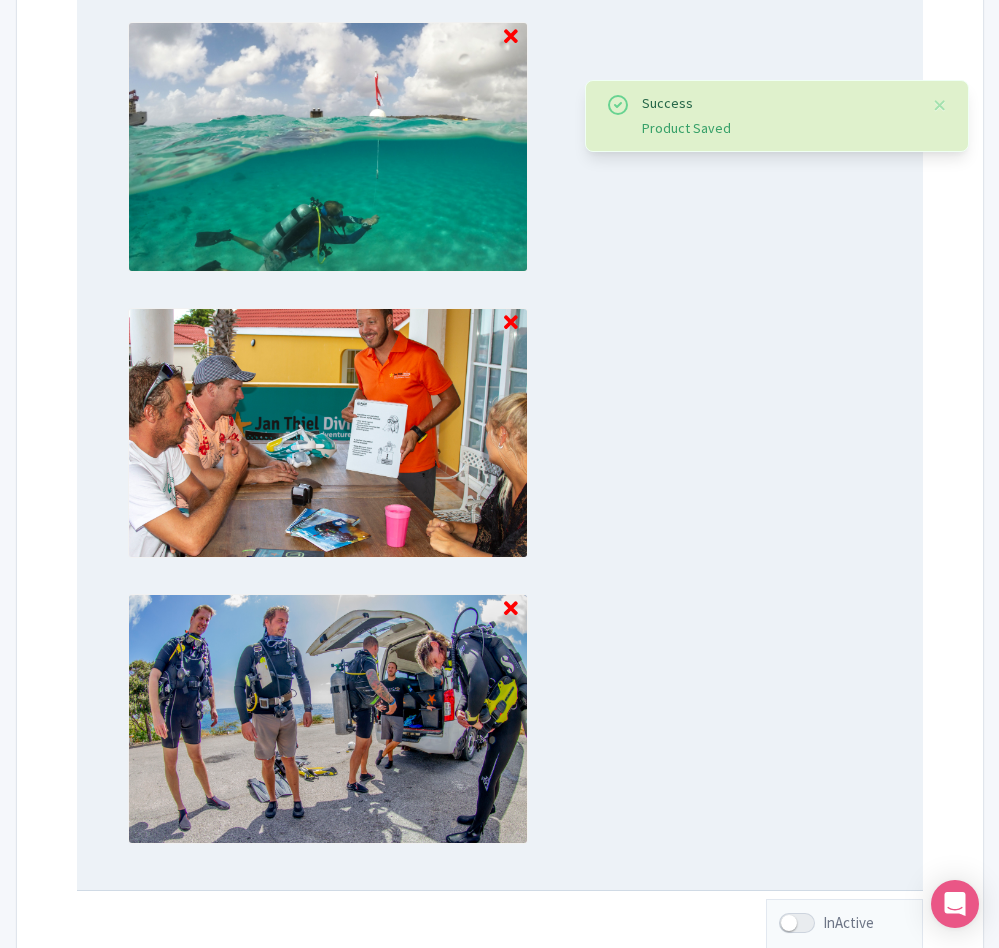 scroll, scrollTop: 1795, scrollLeft: 0, axis: vertical 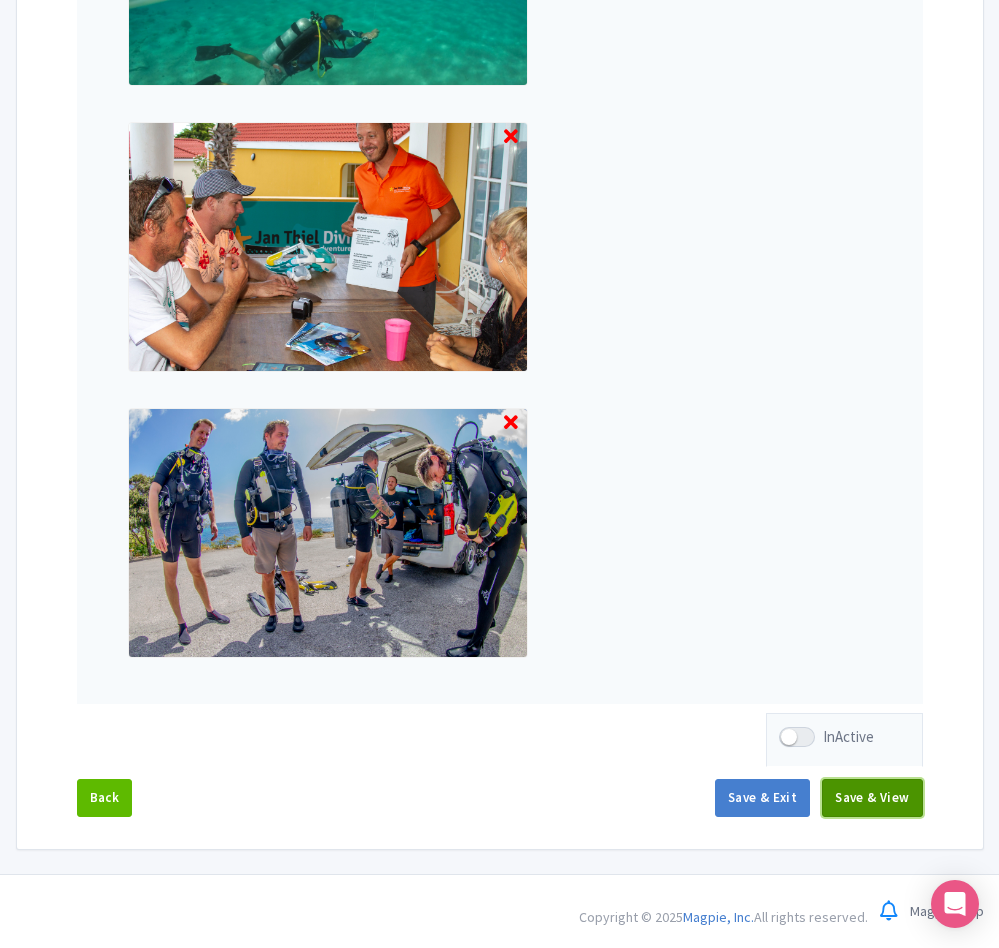 click on "Save & View" at bounding box center [872, 798] 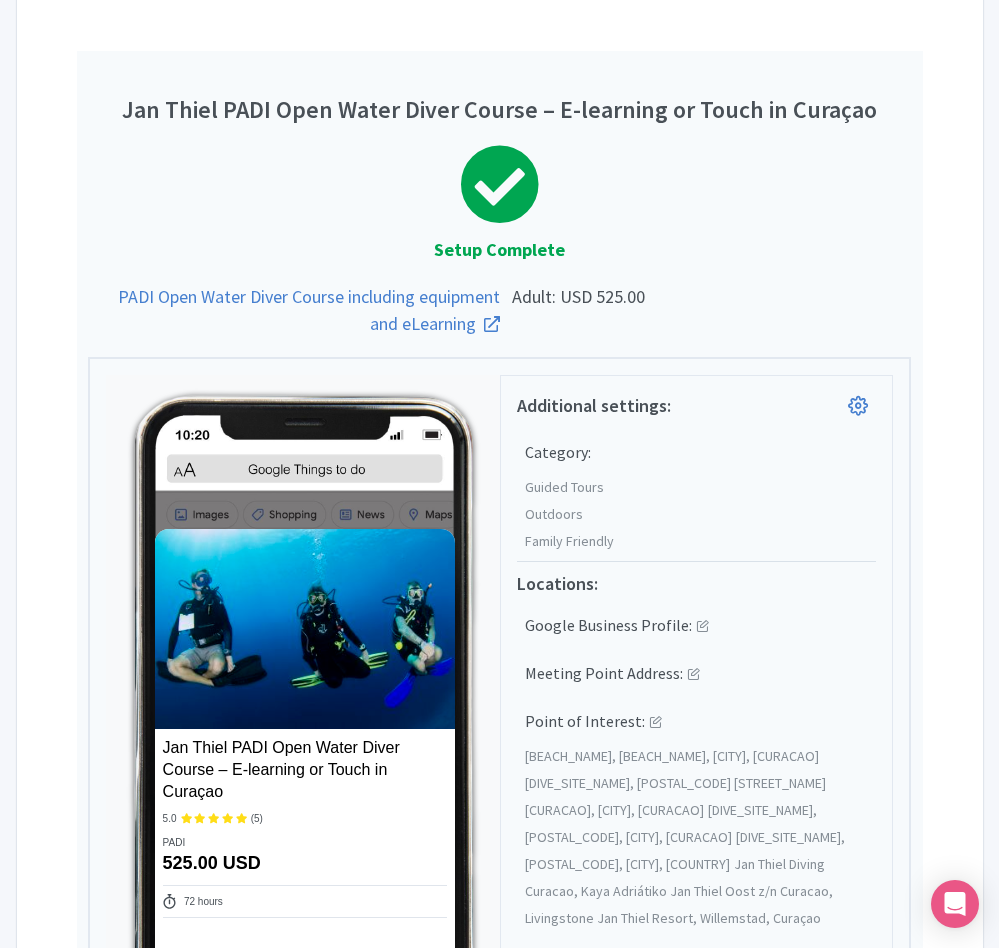 scroll, scrollTop: 0, scrollLeft: 0, axis: both 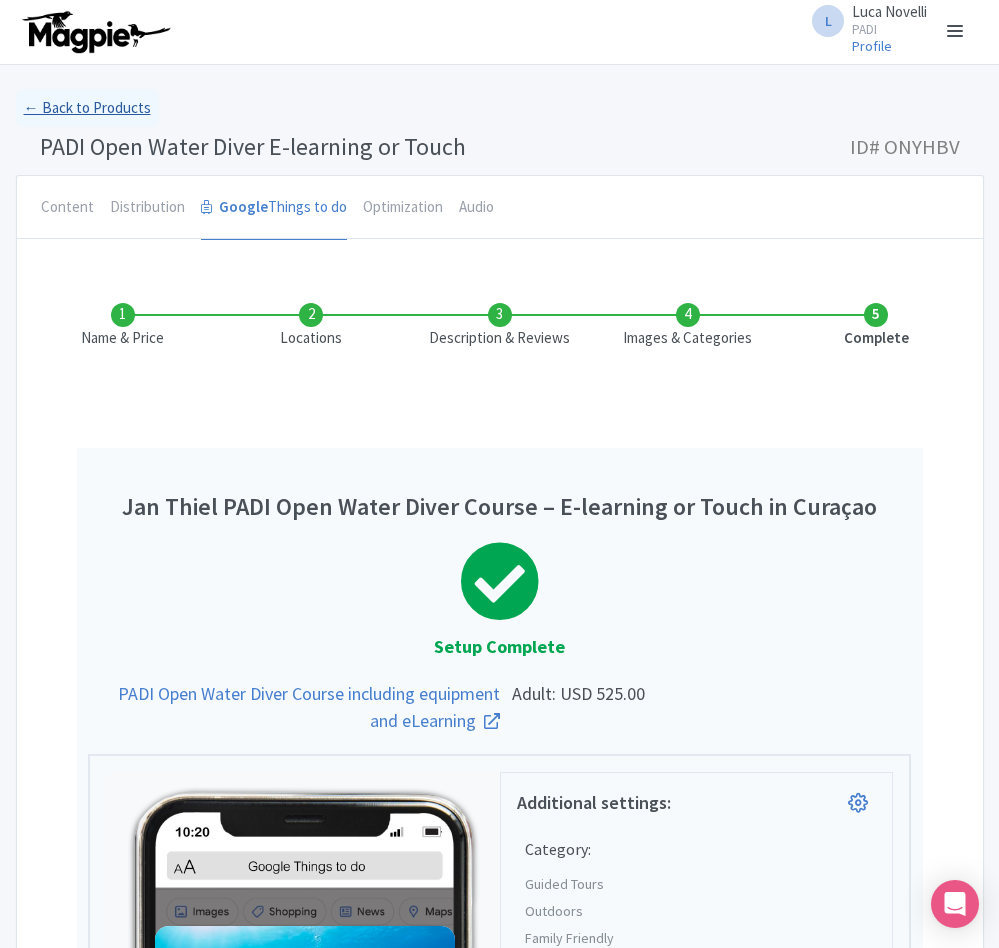 click on "← Back to Products" at bounding box center (87, 108) 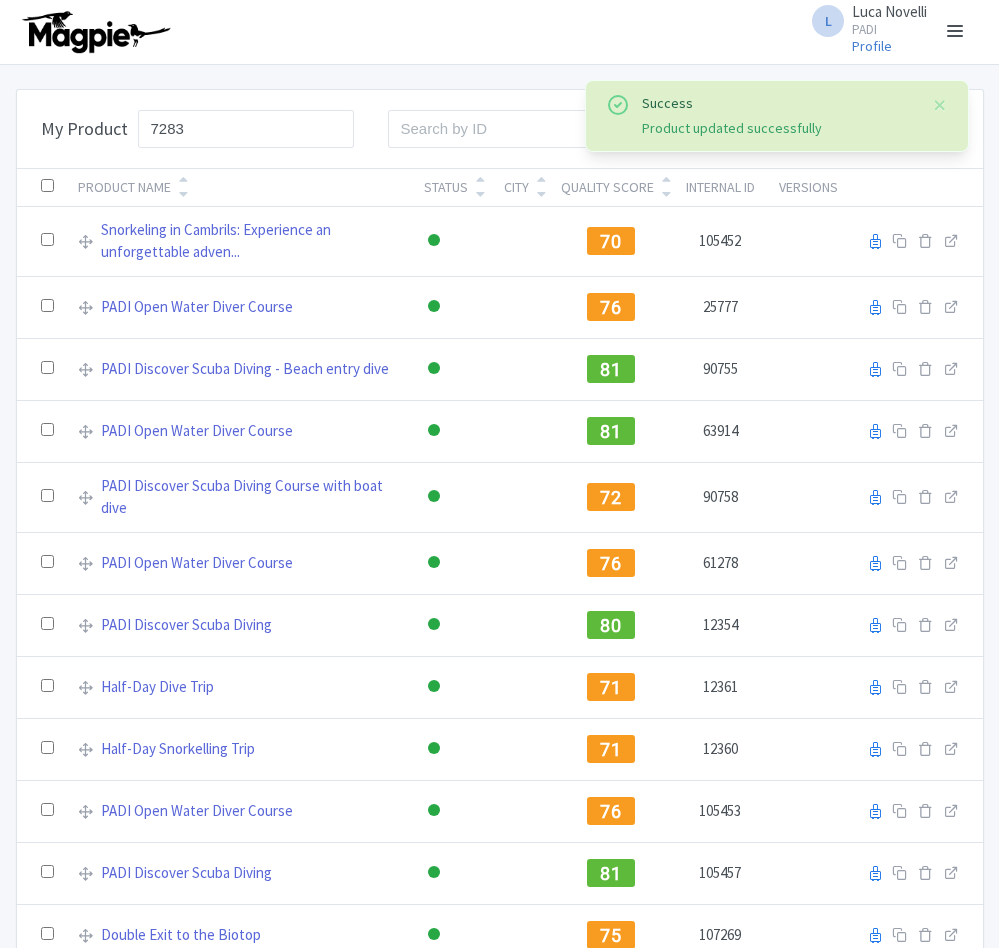 scroll, scrollTop: 0, scrollLeft: 0, axis: both 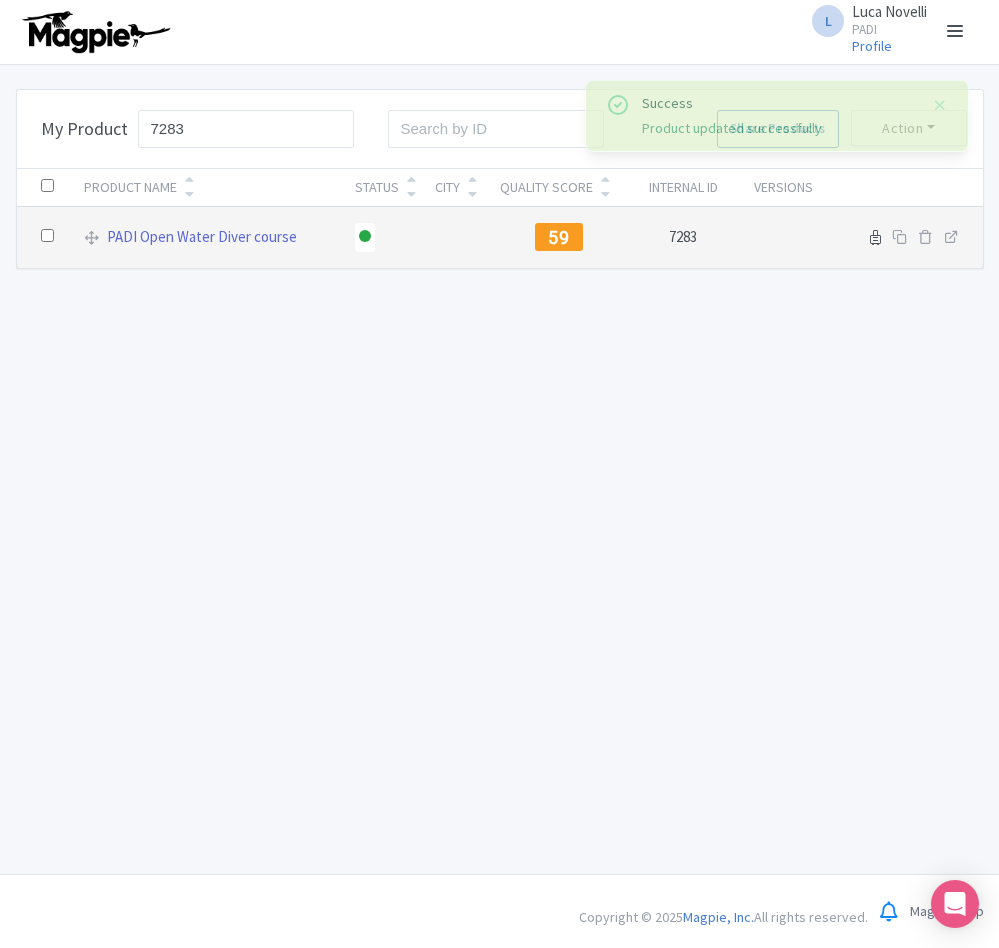 type on "7283" 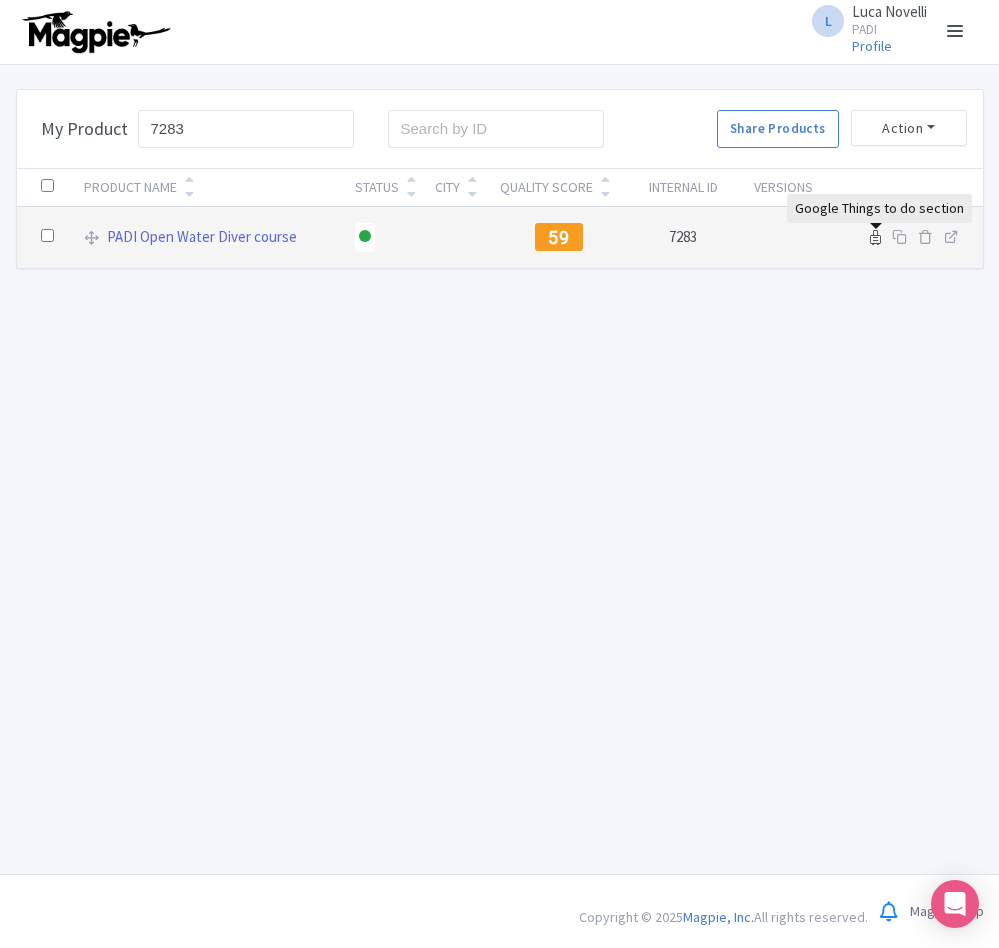 click at bounding box center (875, 237) 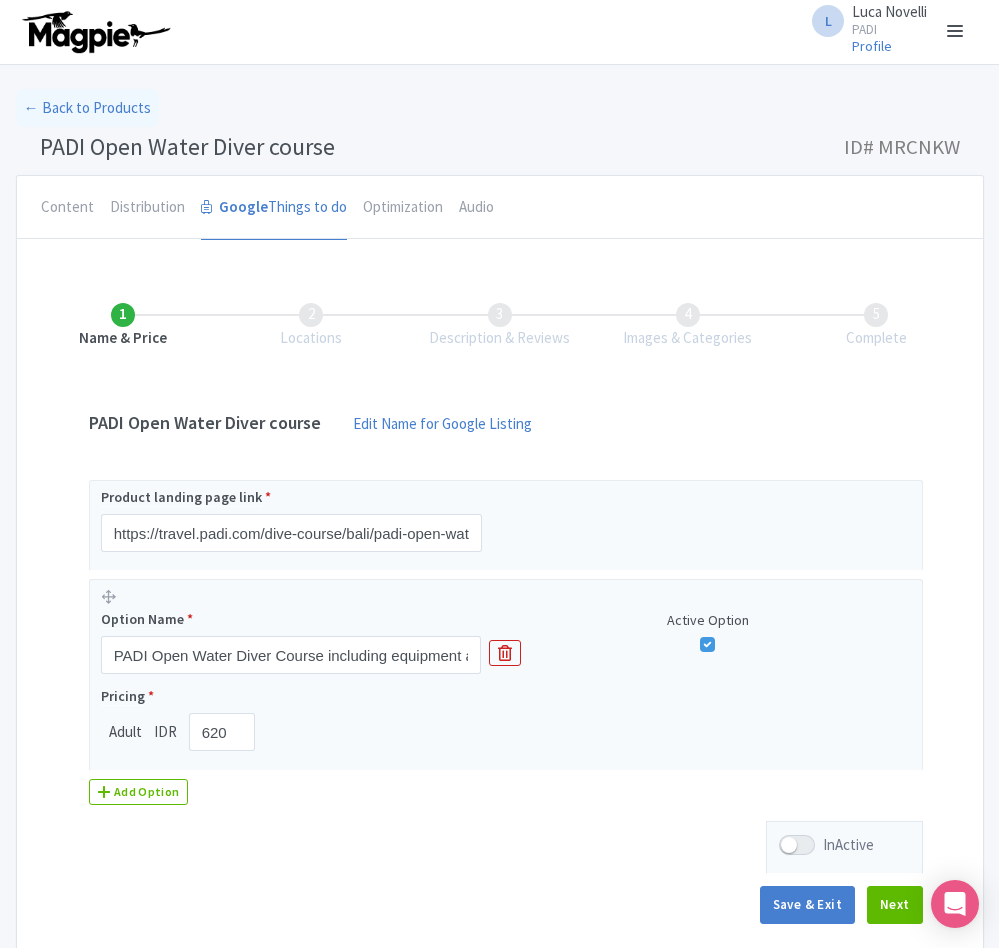 click on "Edit Name for Google Listing" at bounding box center [442, 429] 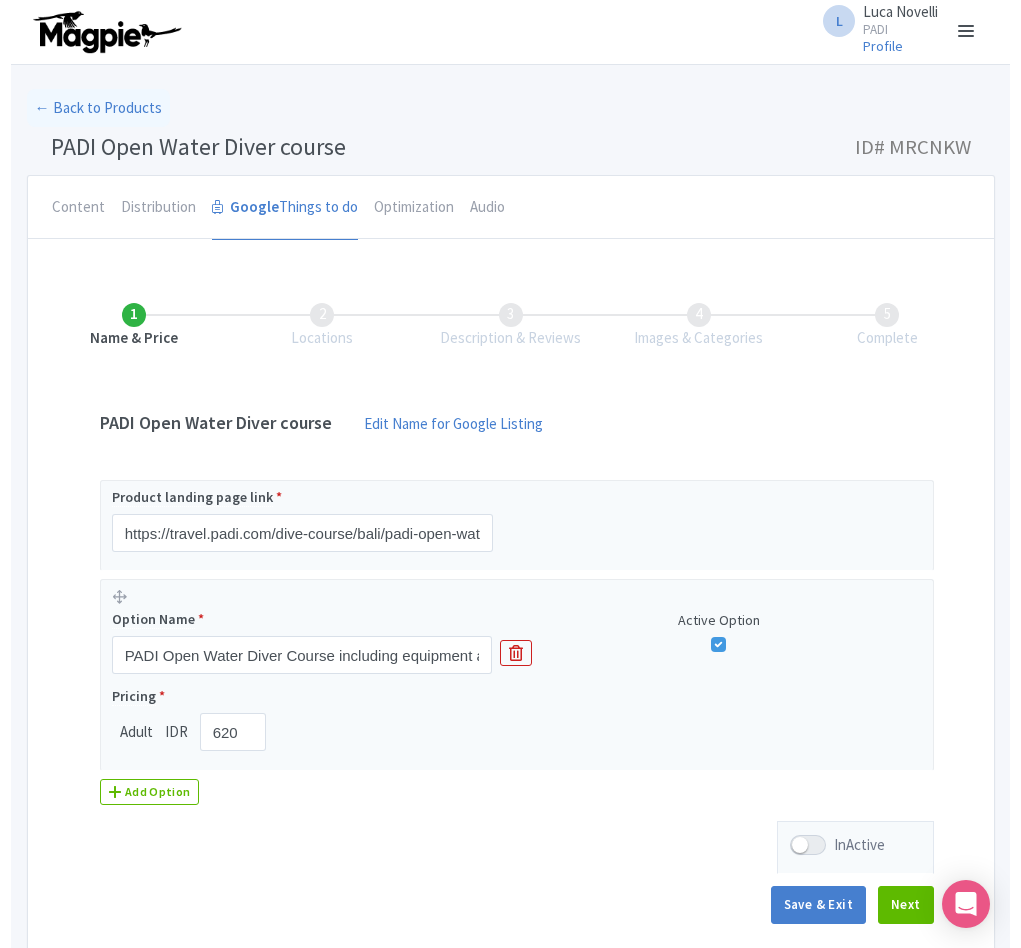 scroll, scrollTop: 0, scrollLeft: 0, axis: both 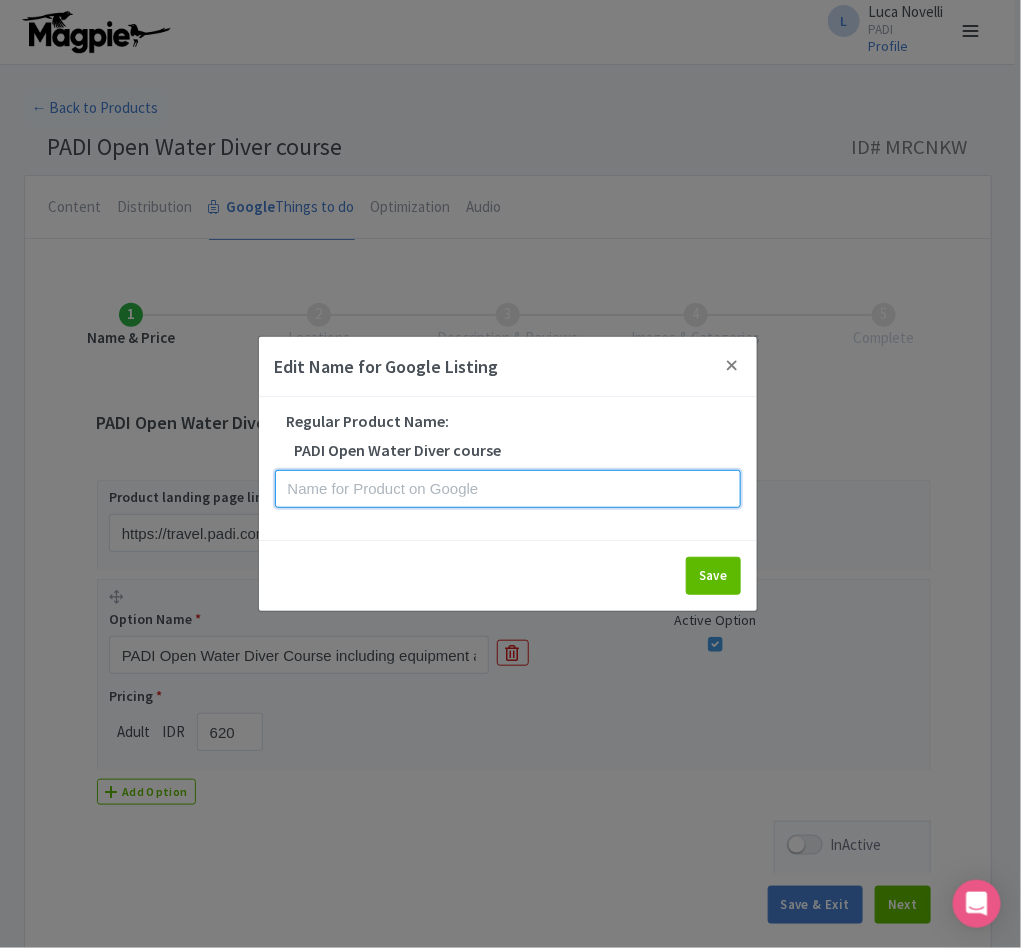 click at bounding box center [508, 489] 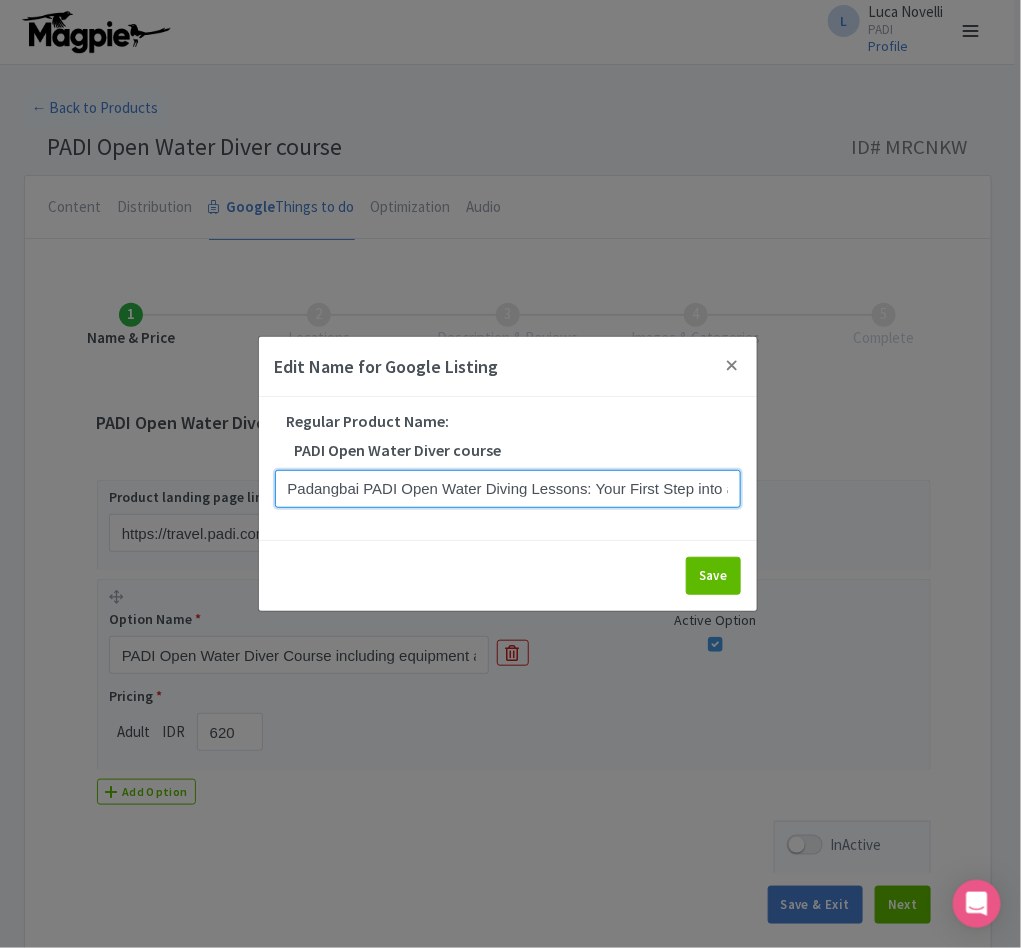 scroll, scrollTop: 0, scrollLeft: 99, axis: horizontal 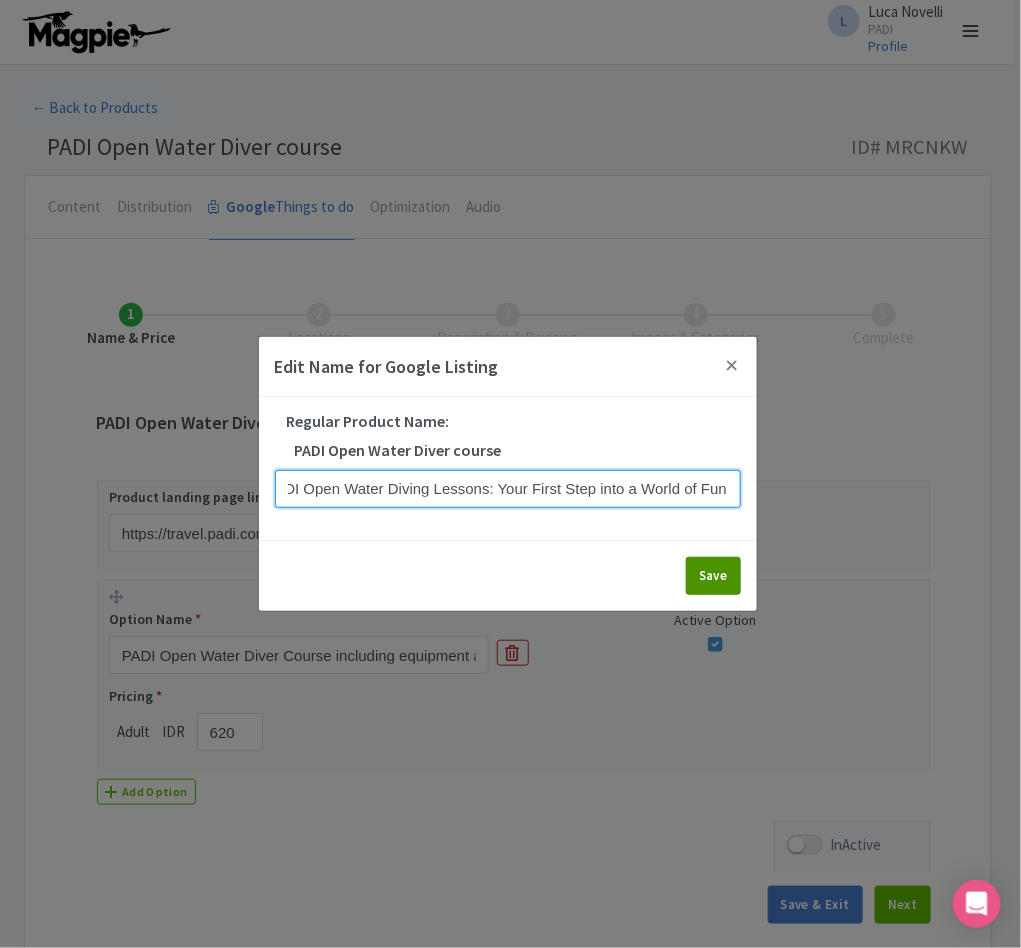 type on "Padangbai PADI Open Water Diving Lessons: Your First Step into a World of Fun" 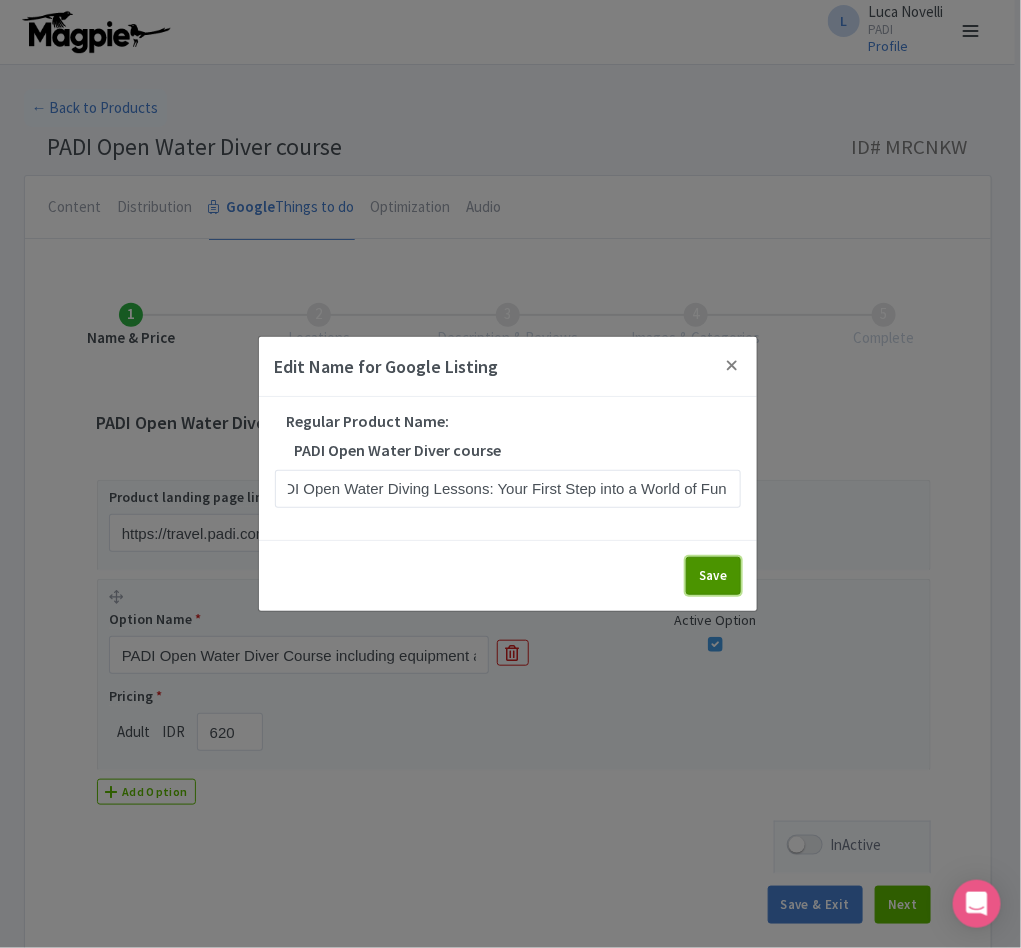 click on "Save" at bounding box center (713, 576) 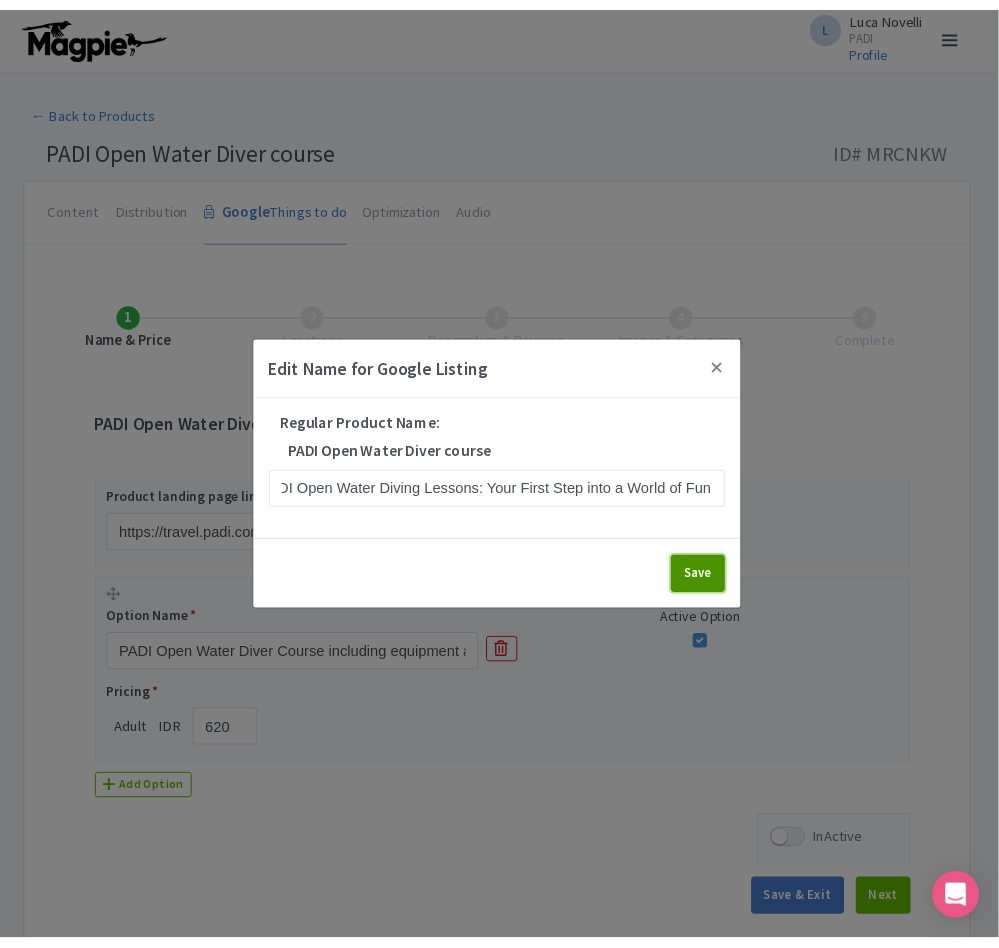 scroll, scrollTop: 0, scrollLeft: 0, axis: both 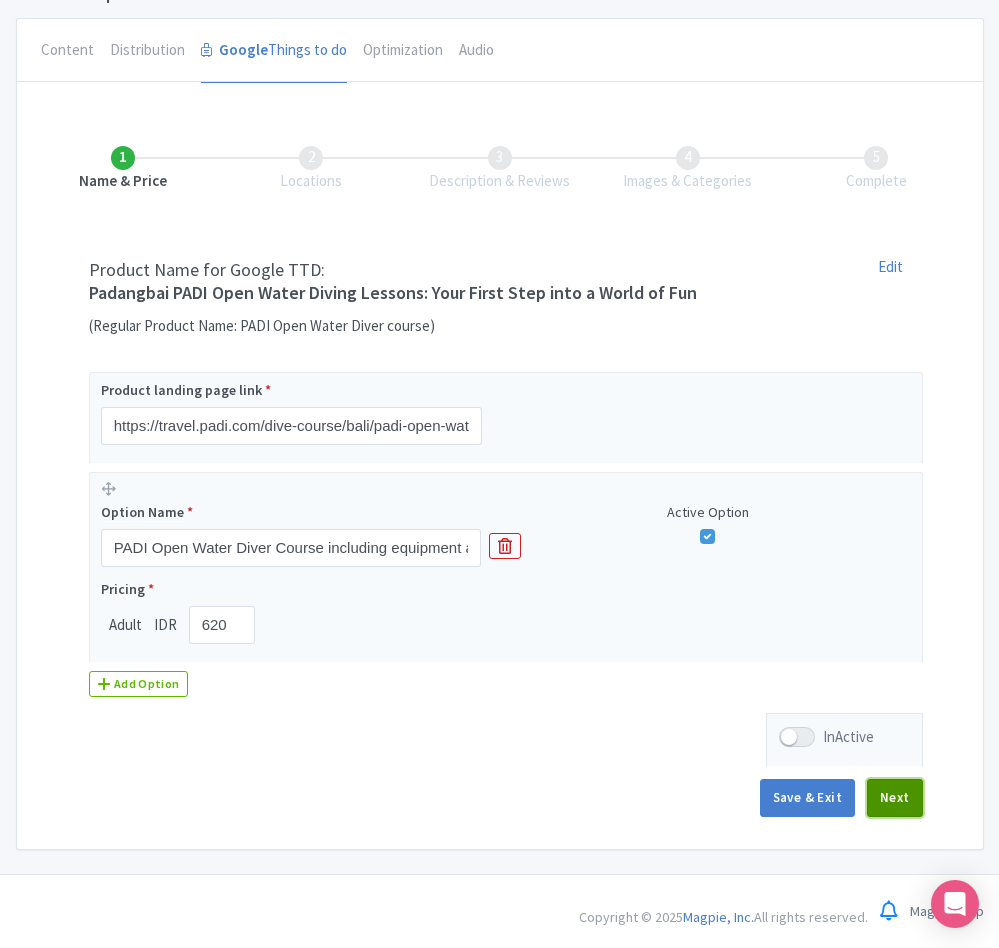 click on "Next" at bounding box center (895, 798) 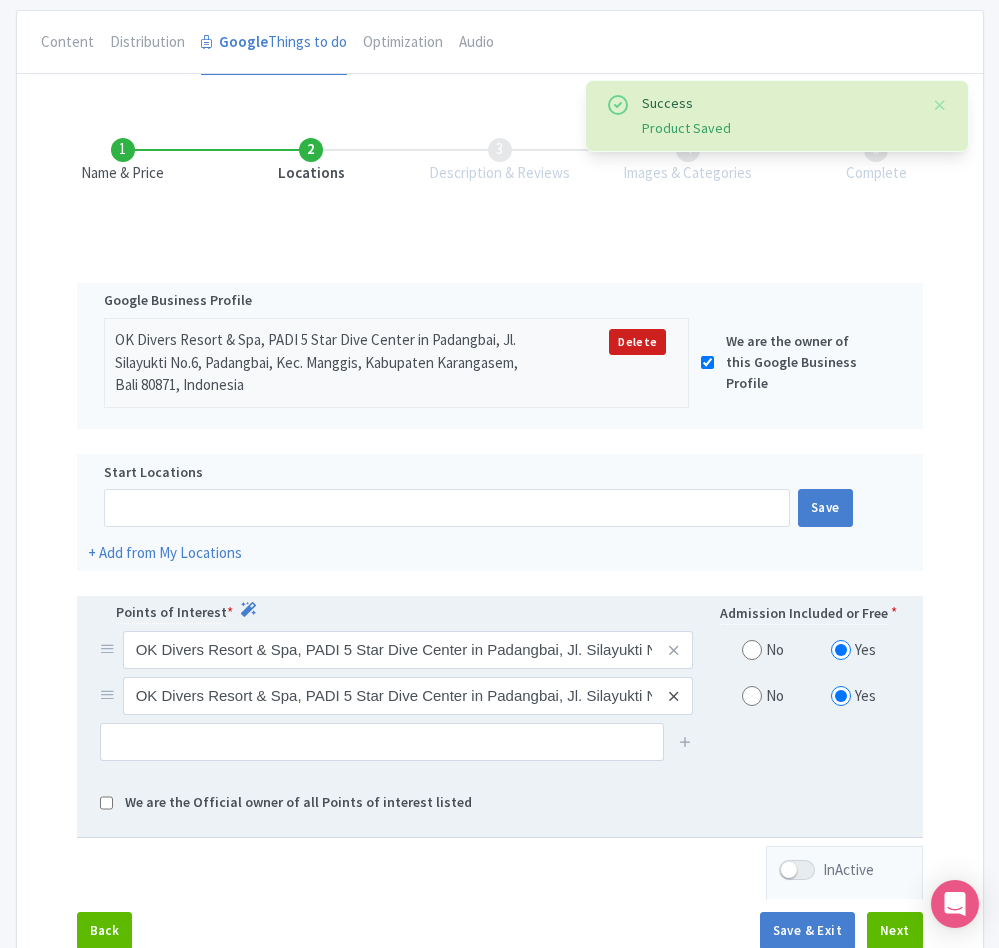 click at bounding box center (673, 696) 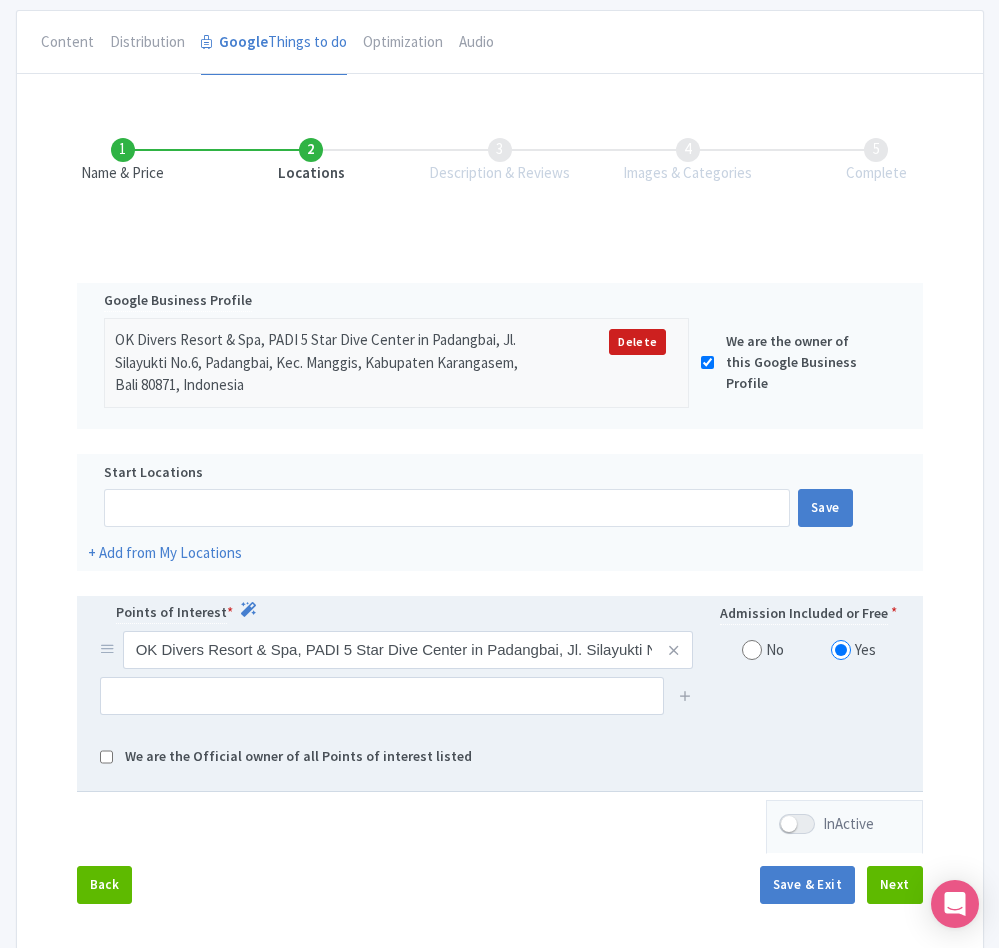 scroll, scrollTop: 295, scrollLeft: 0, axis: vertical 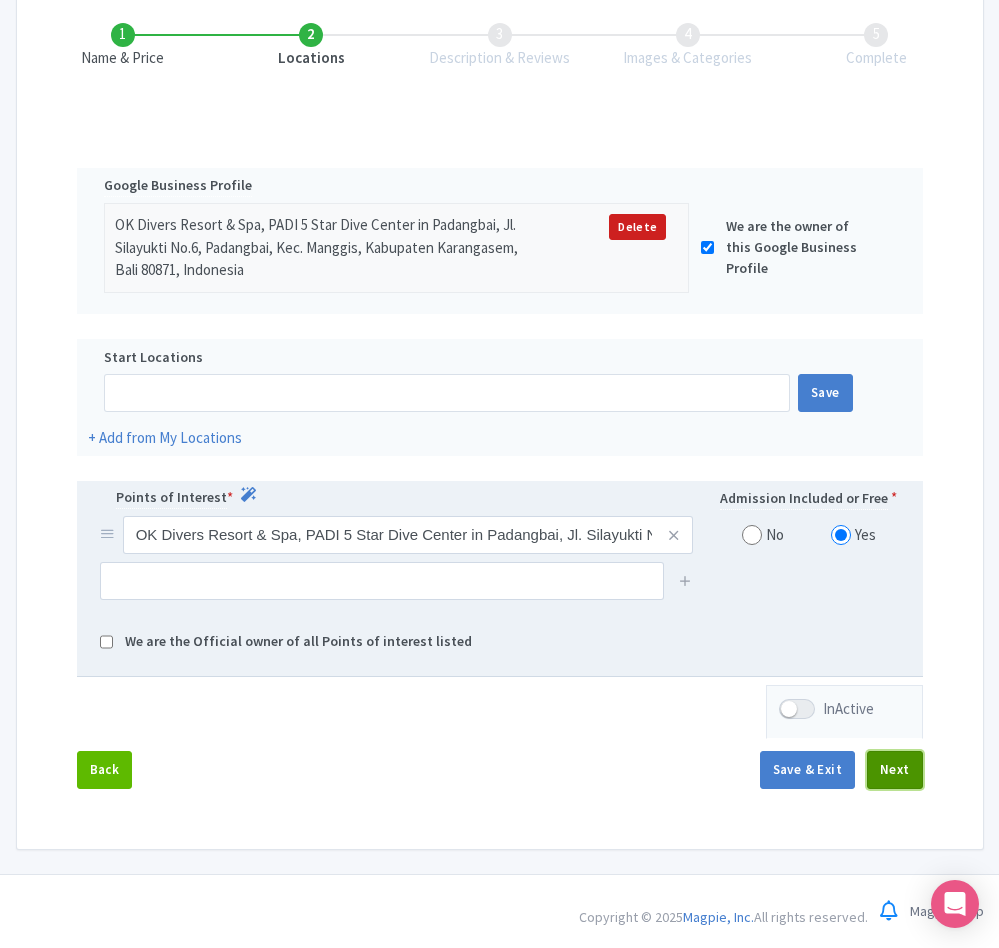 click on "Next" at bounding box center (895, 770) 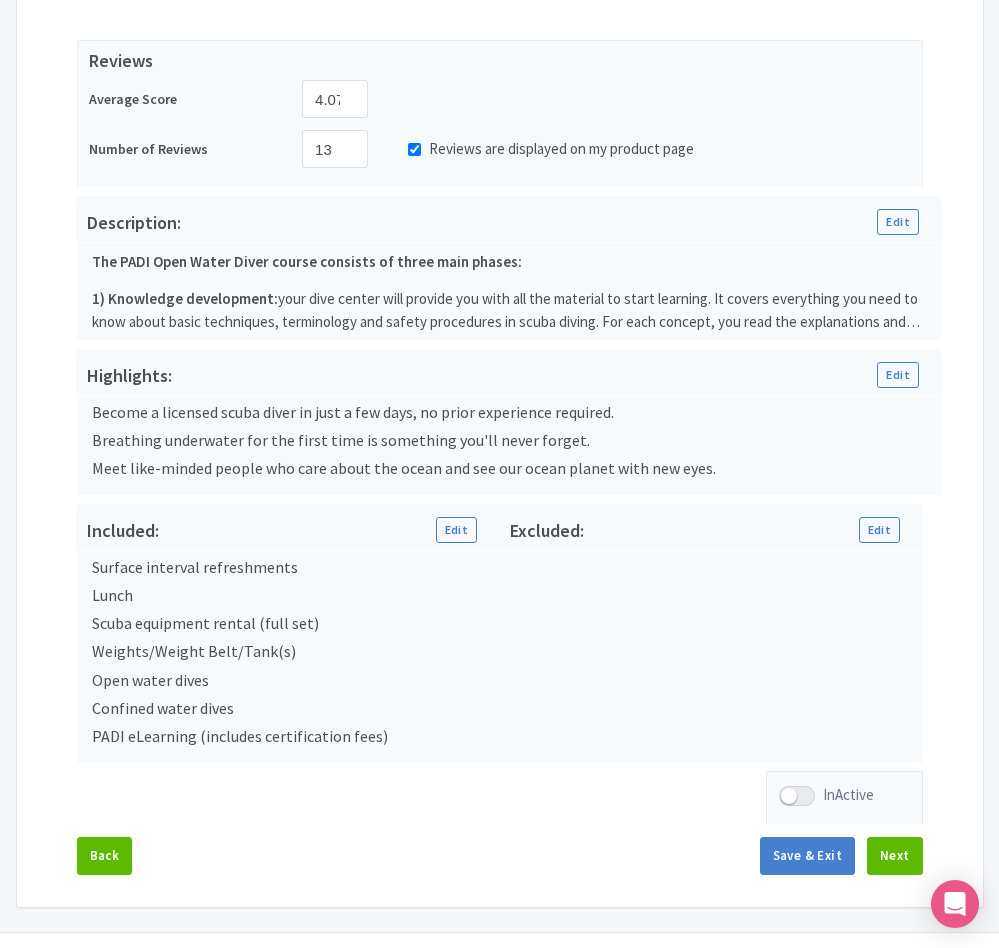 scroll, scrollTop: 475, scrollLeft: 0, axis: vertical 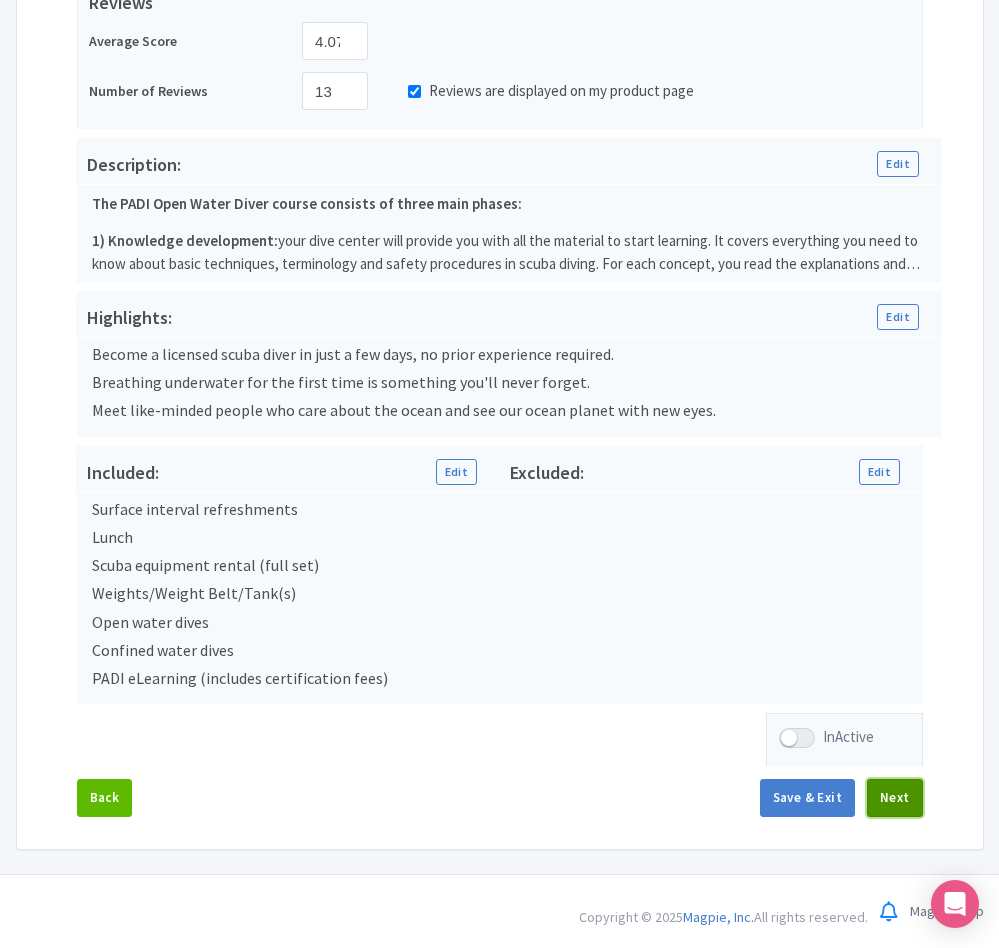 click on "Next" at bounding box center (895, 798) 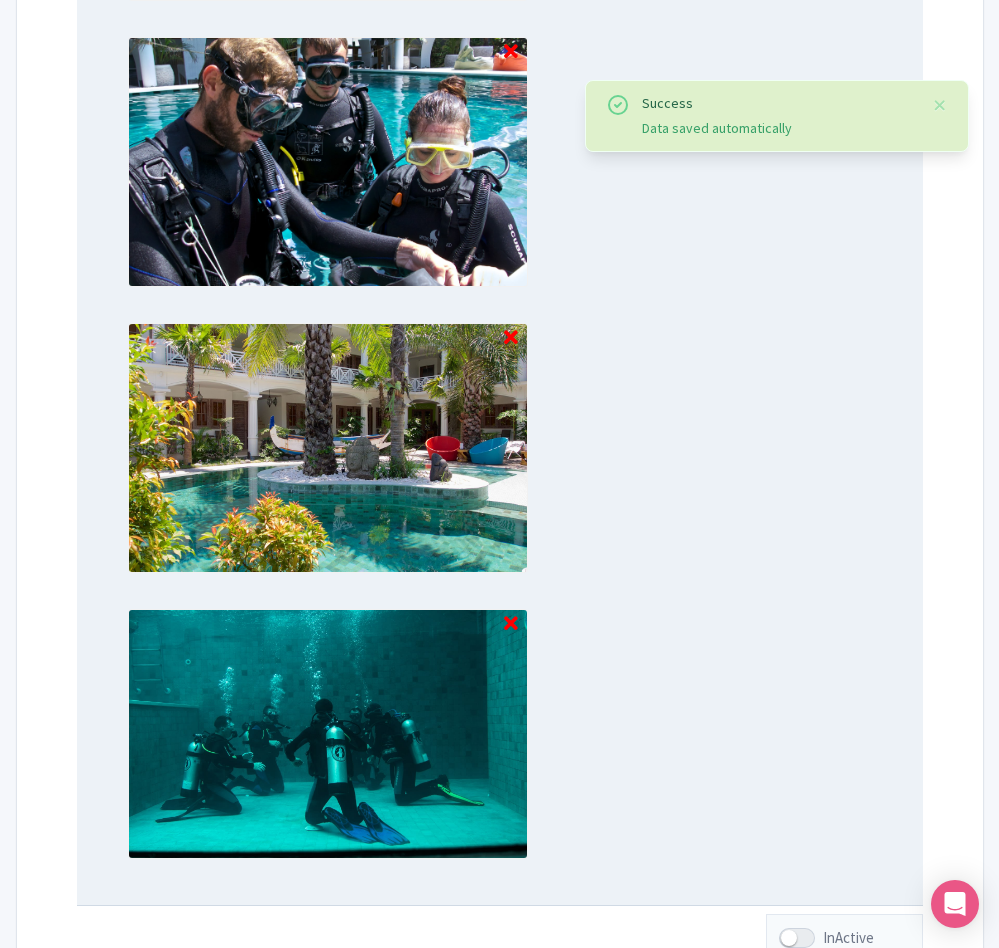 scroll, scrollTop: 1795, scrollLeft: 0, axis: vertical 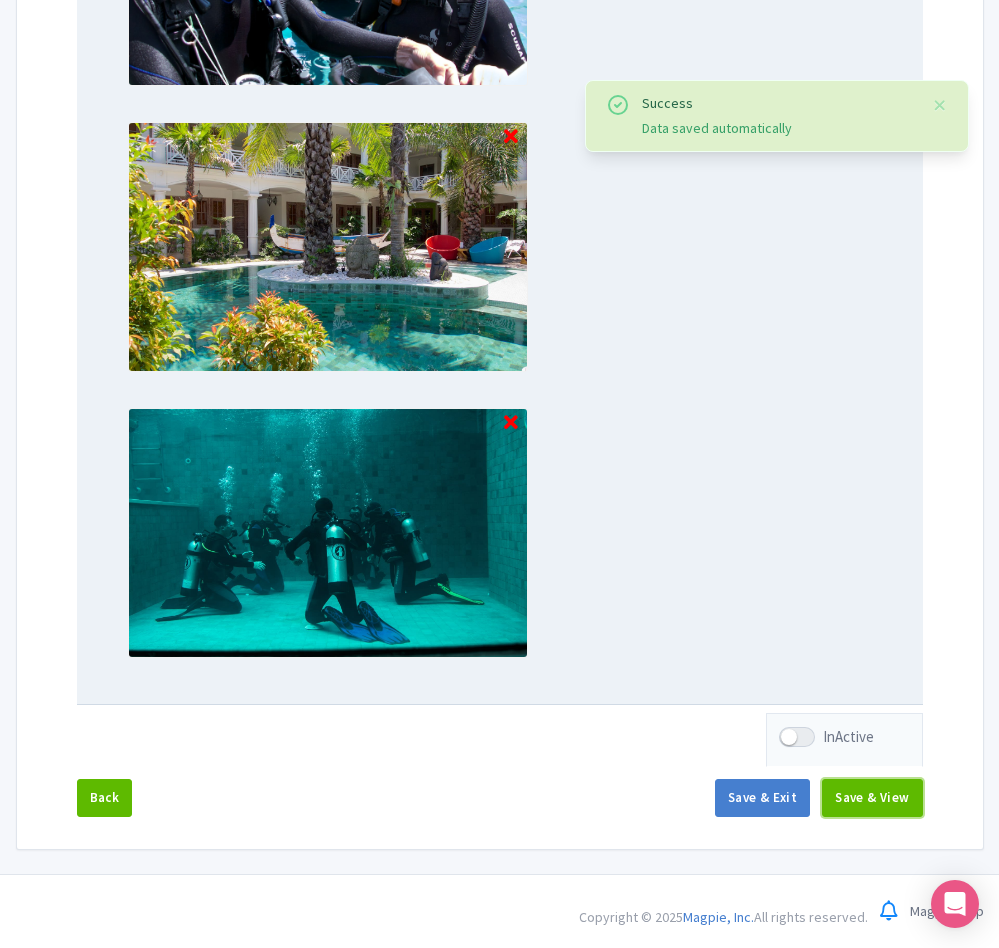 click on "Save & View" at bounding box center [872, 798] 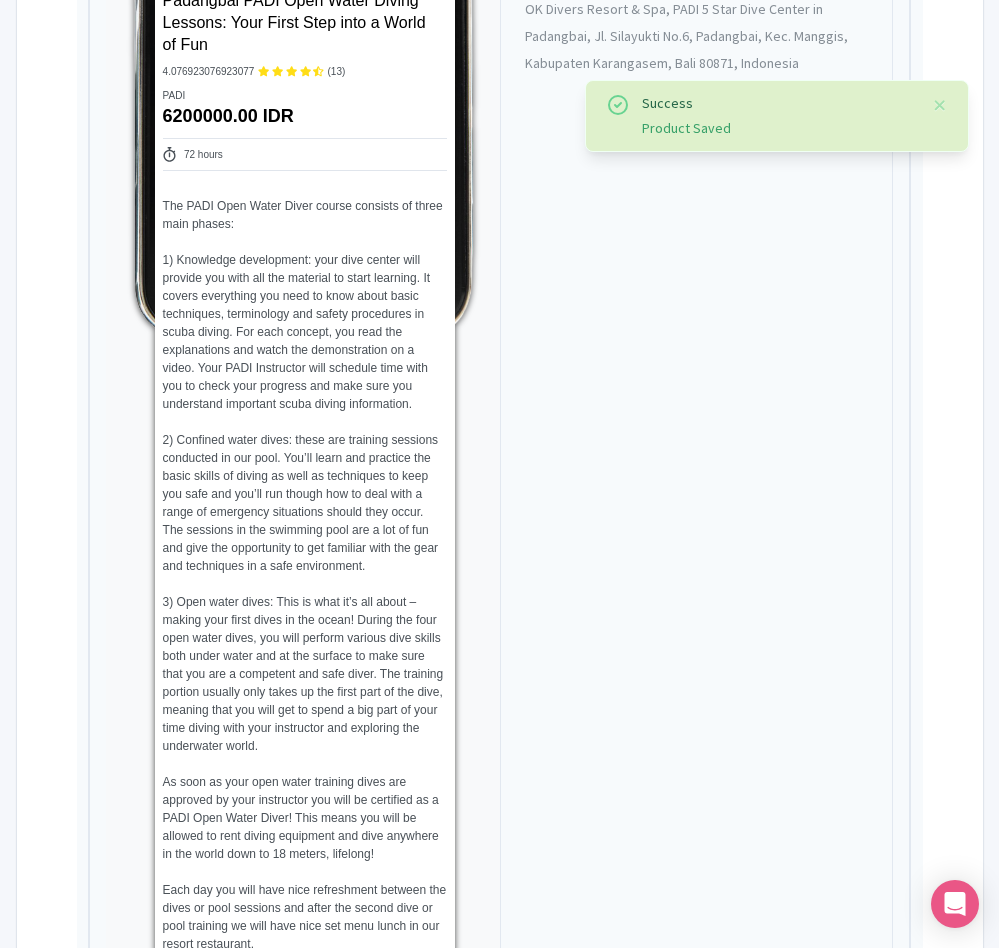 scroll, scrollTop: 0, scrollLeft: 0, axis: both 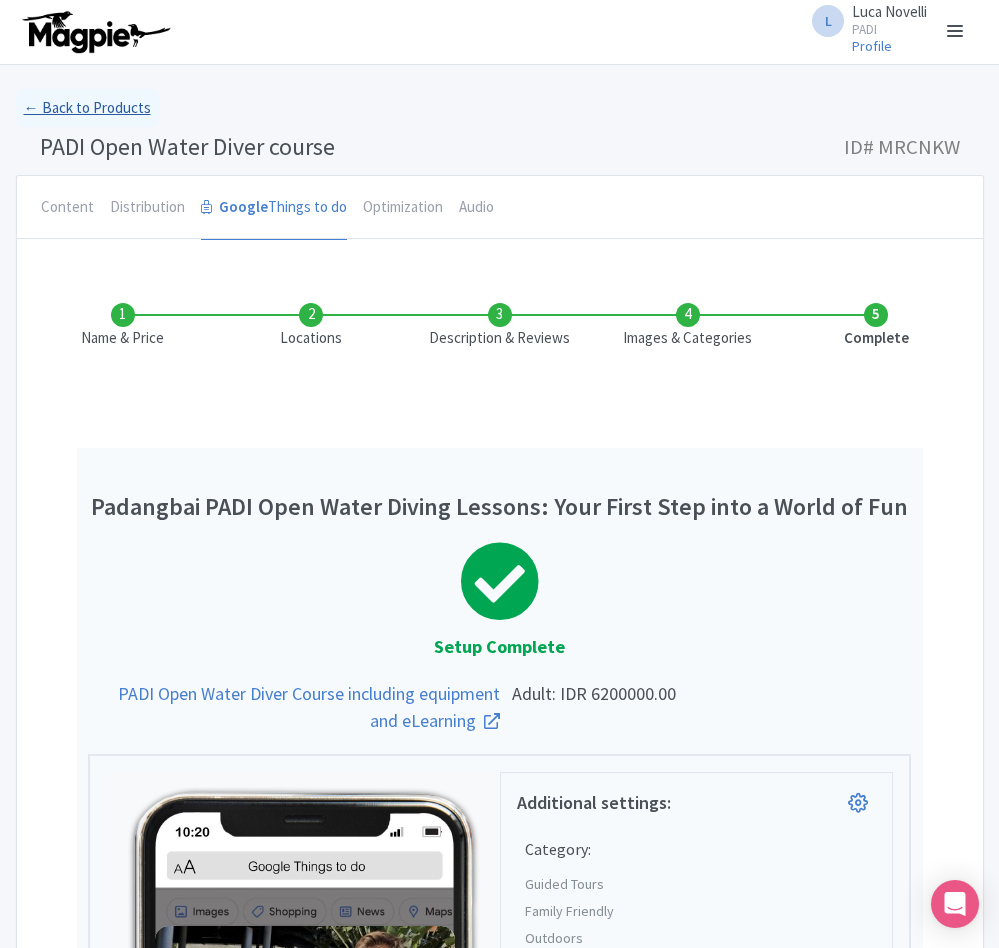 click on "← Back to Products" at bounding box center (87, 108) 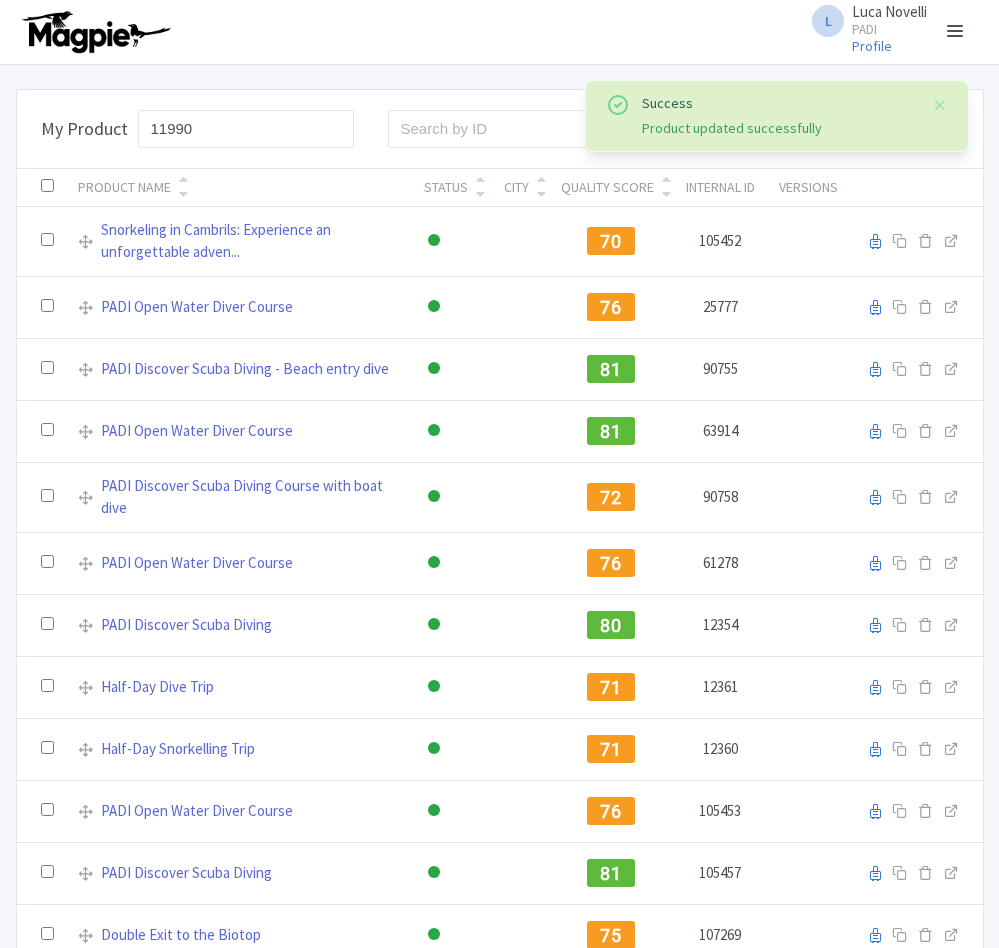 scroll, scrollTop: 0, scrollLeft: 0, axis: both 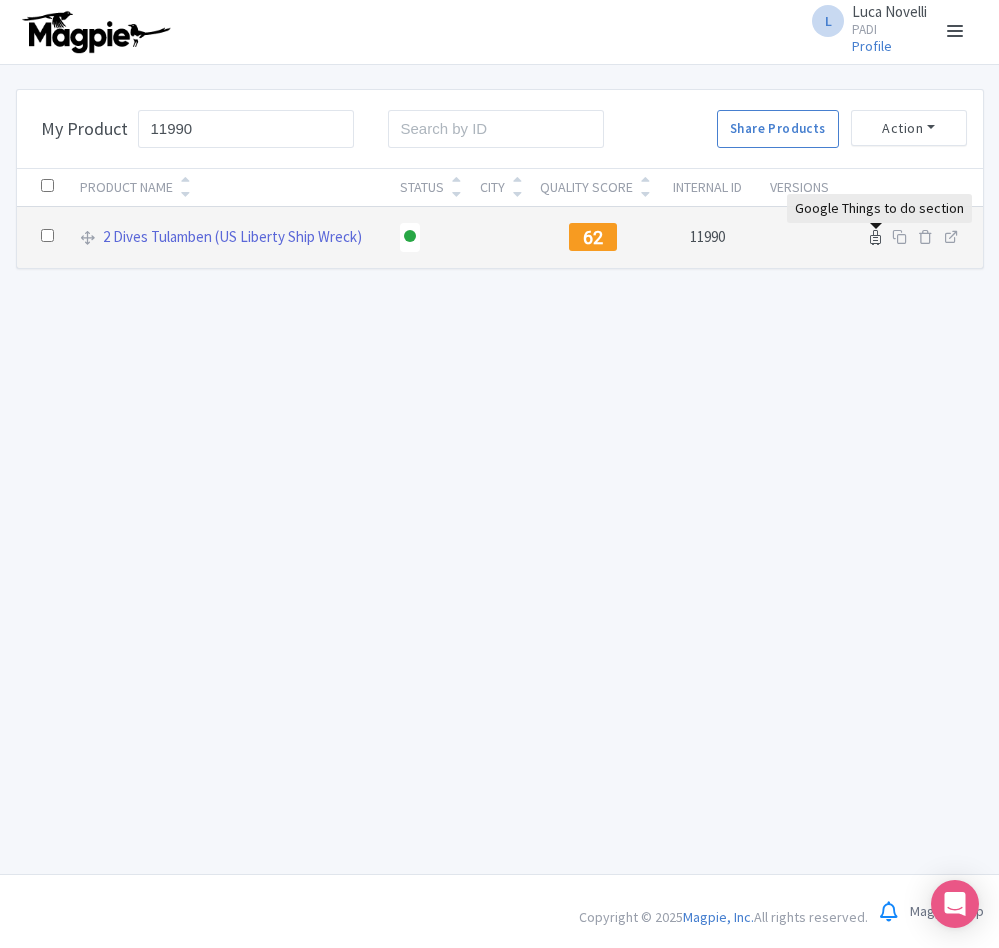type on "11990" 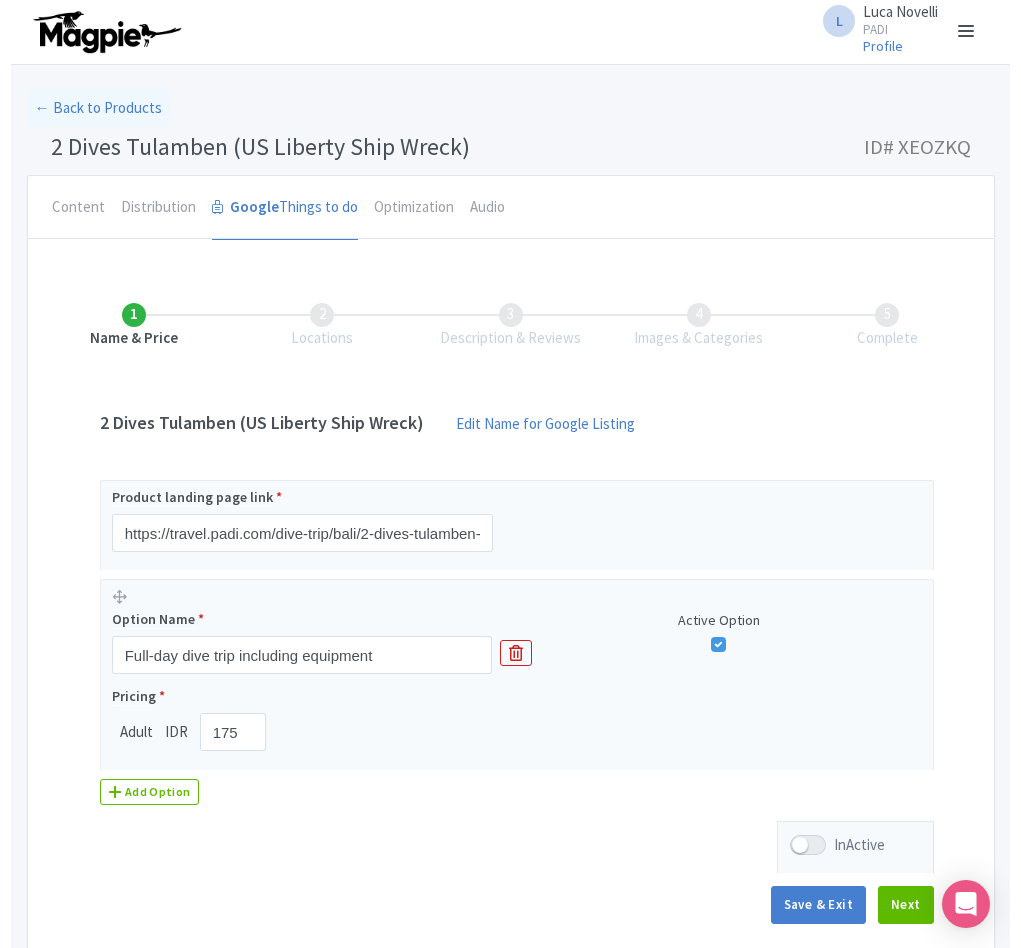 scroll, scrollTop: 0, scrollLeft: 0, axis: both 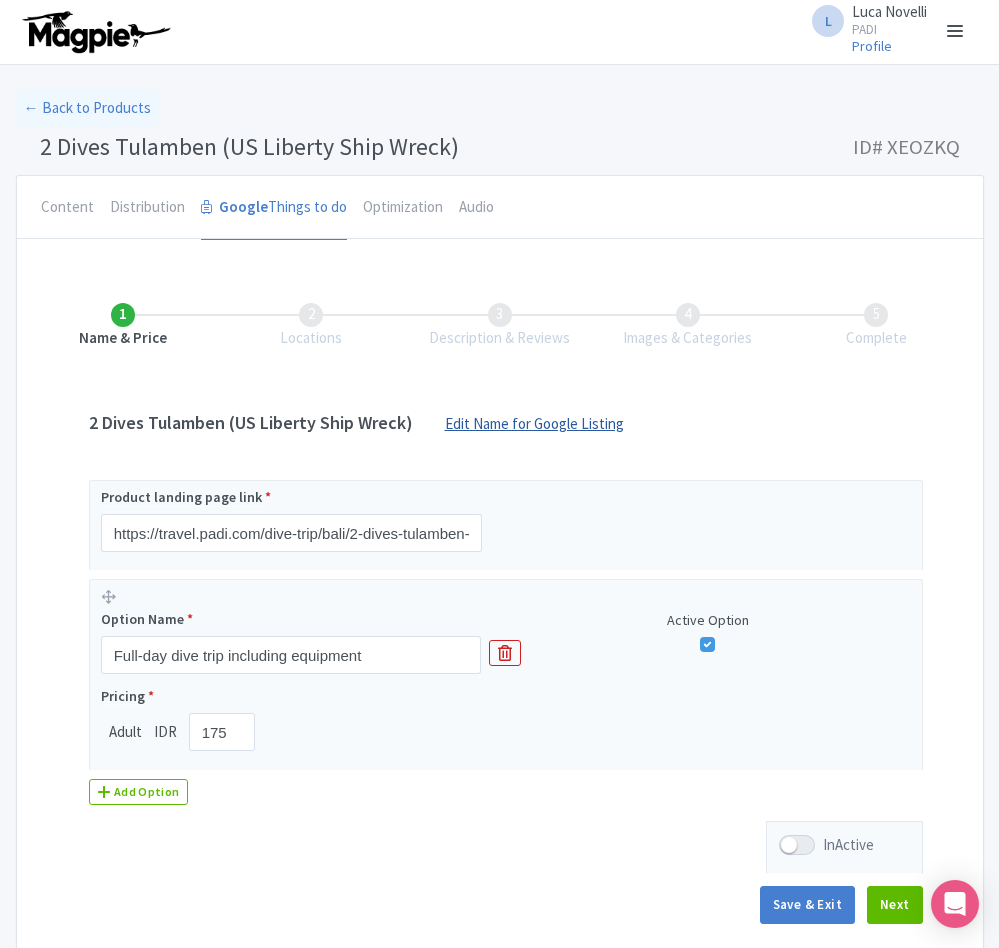 click on "Edit Name for Google Listing" at bounding box center [534, 429] 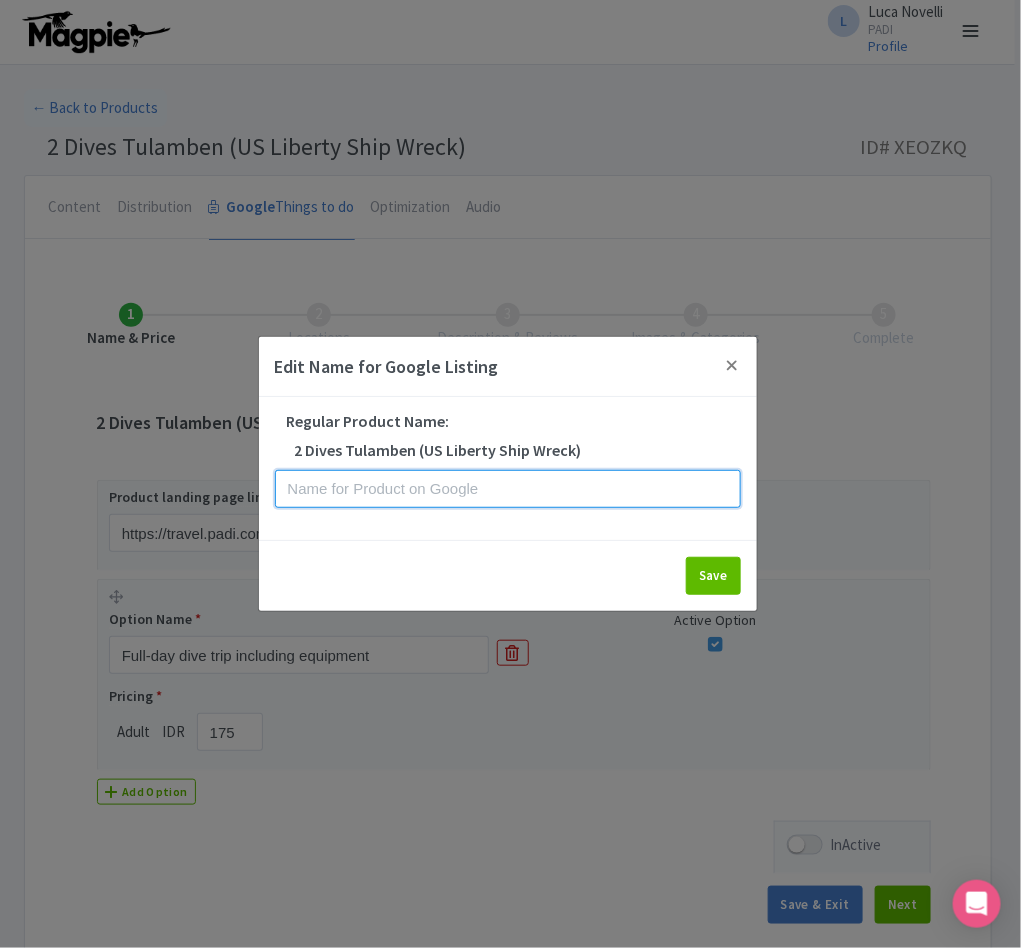 click at bounding box center (508, 489) 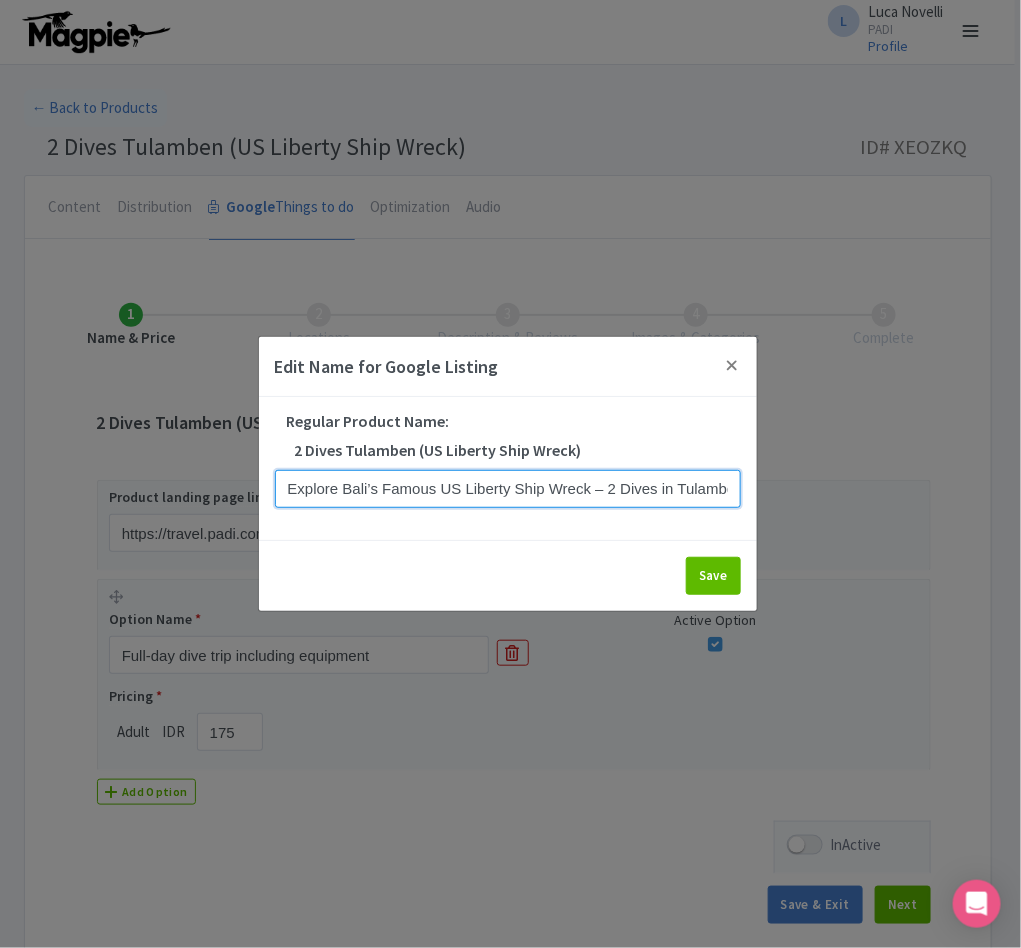 scroll, scrollTop: 0, scrollLeft: 145, axis: horizontal 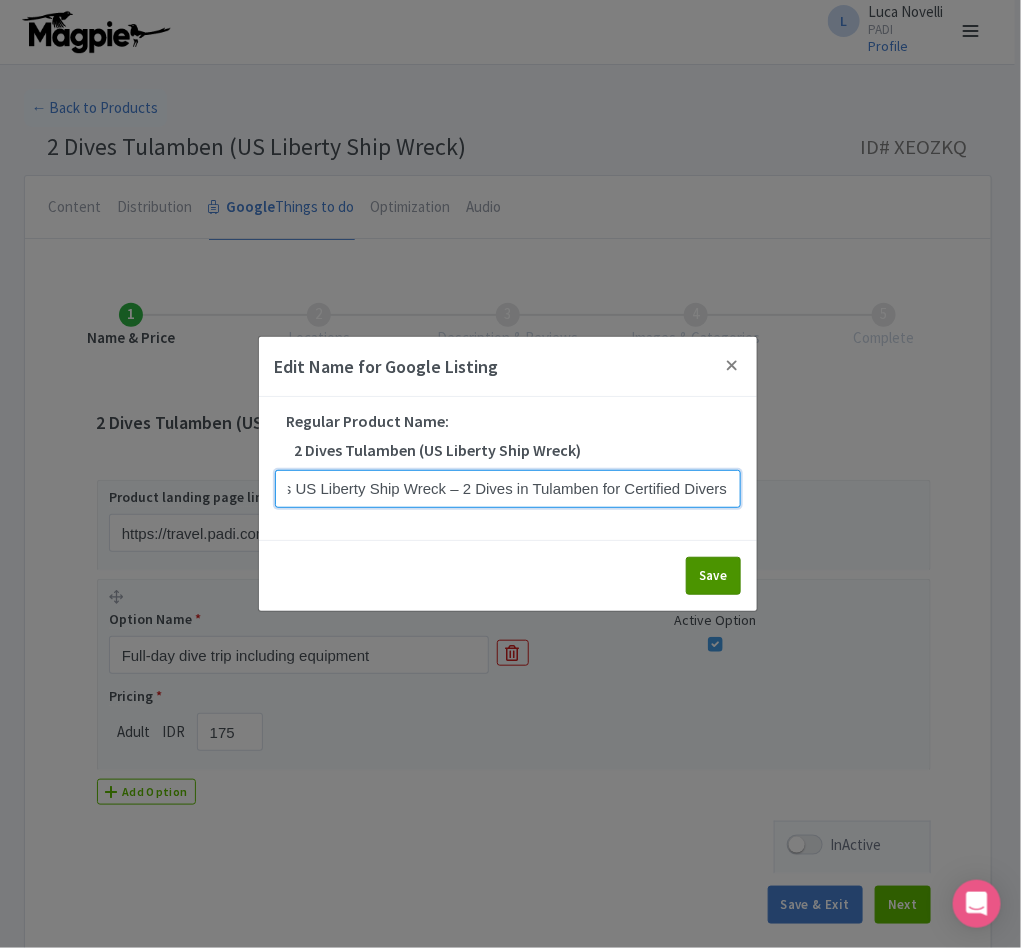 type on "Explore Bali’s Famous US Liberty Ship Wreck – 2 Dives in Tulamben for Certified Divers" 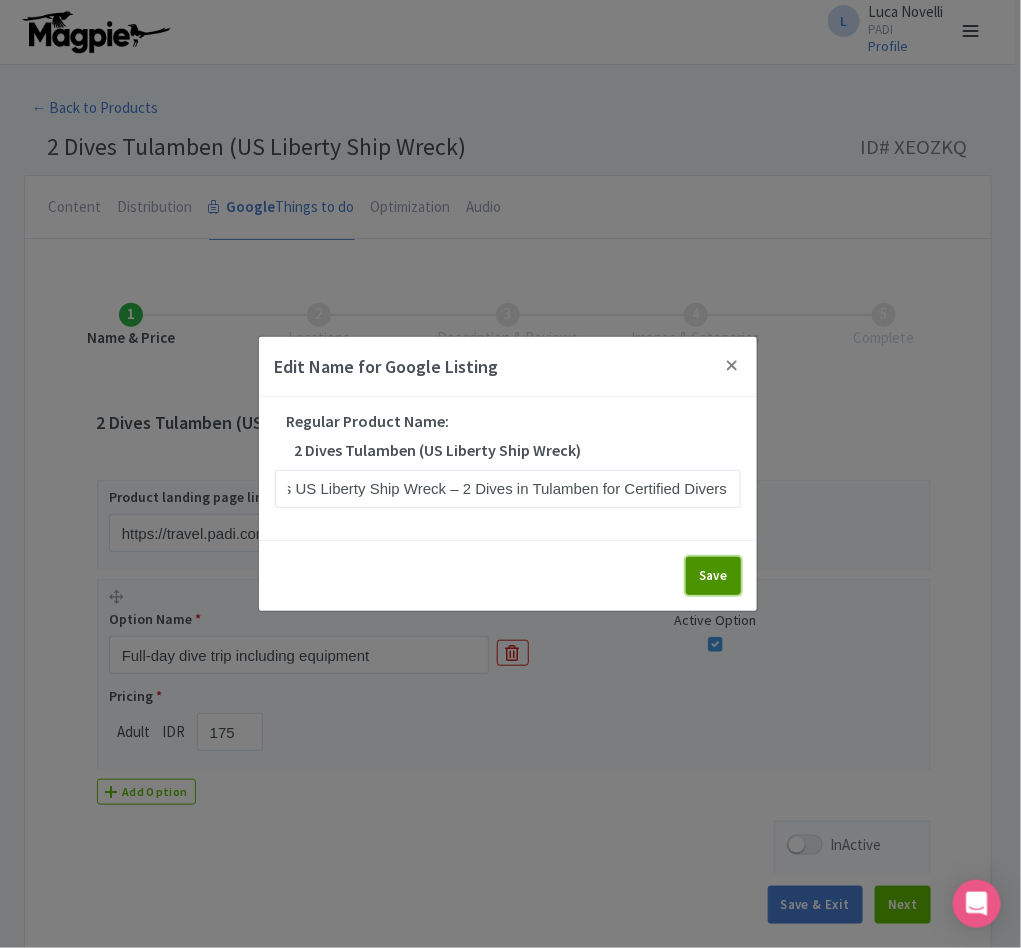 click on "Save" at bounding box center [713, 576] 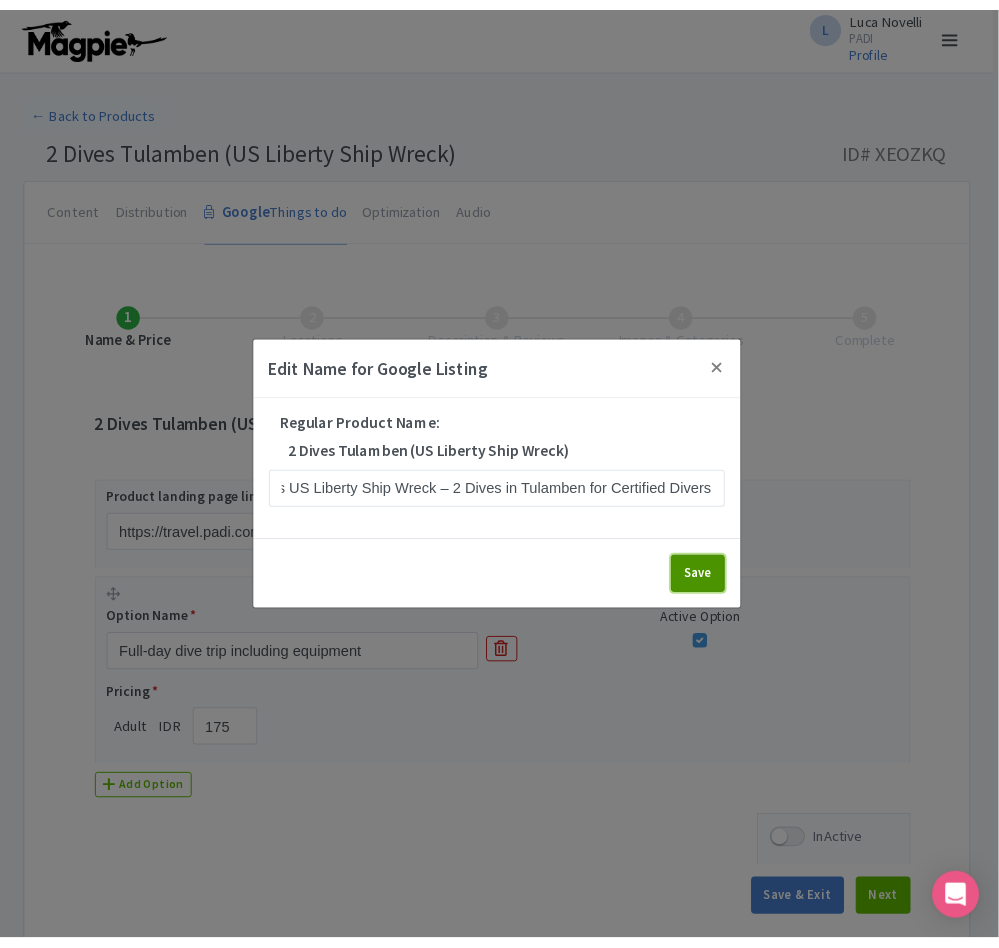scroll, scrollTop: 0, scrollLeft: 0, axis: both 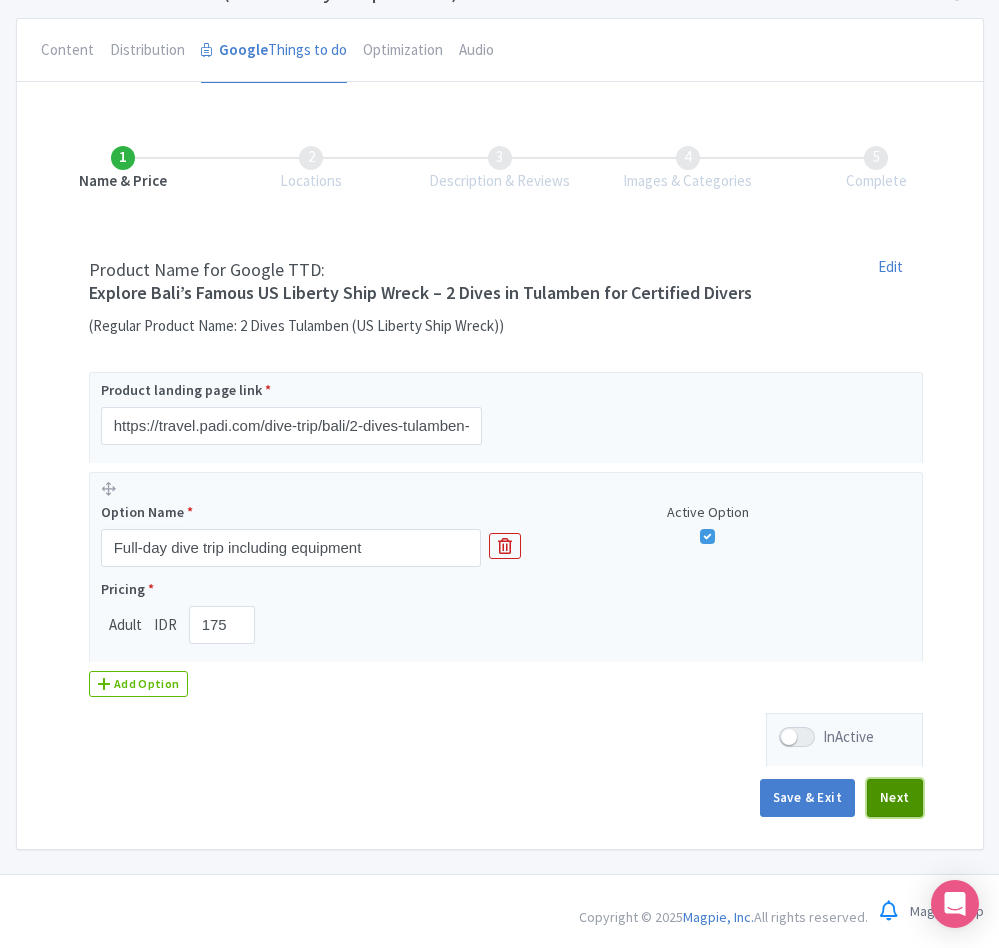 click on "Next" at bounding box center [895, 798] 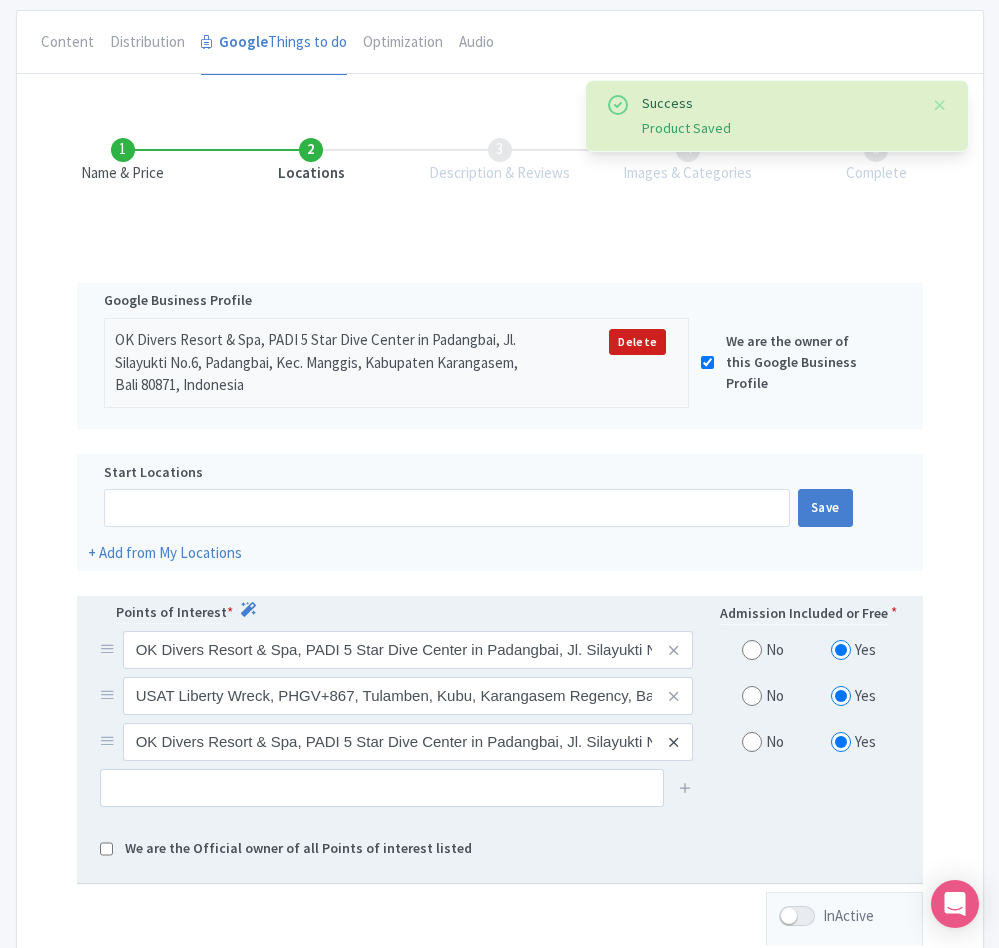 click at bounding box center [673, 742] 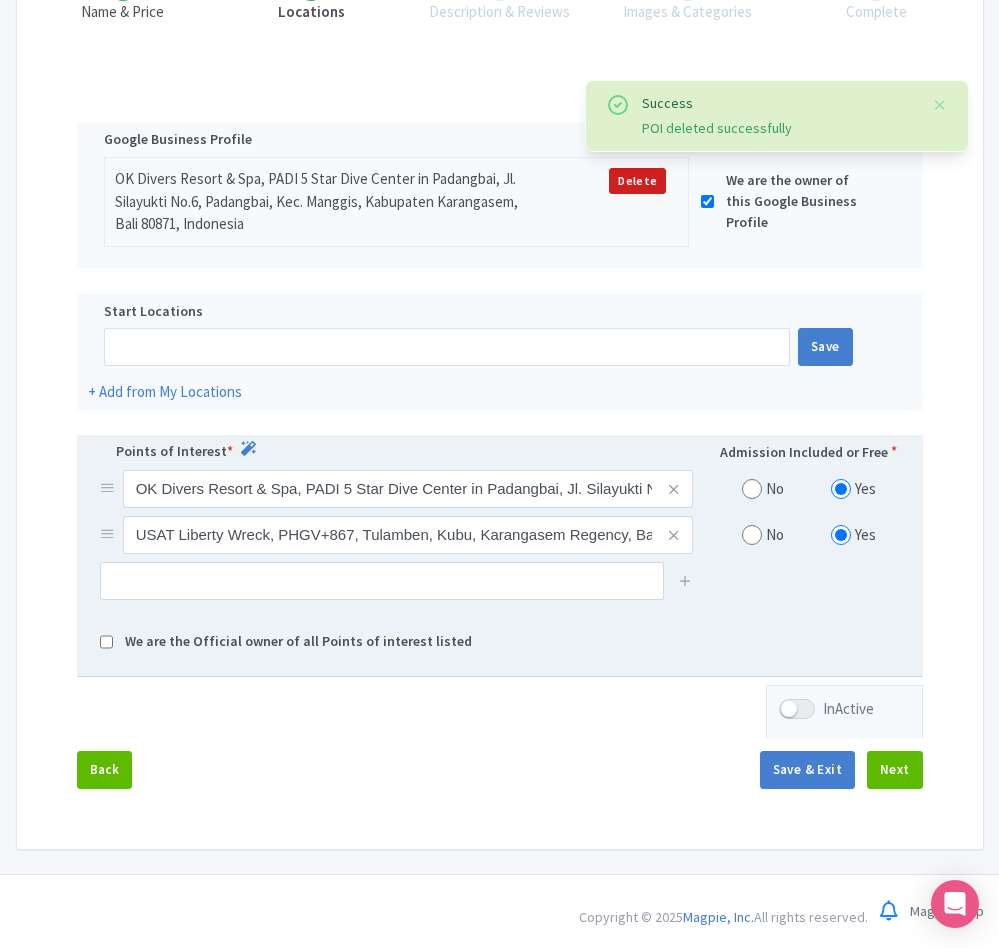 scroll, scrollTop: 340, scrollLeft: 0, axis: vertical 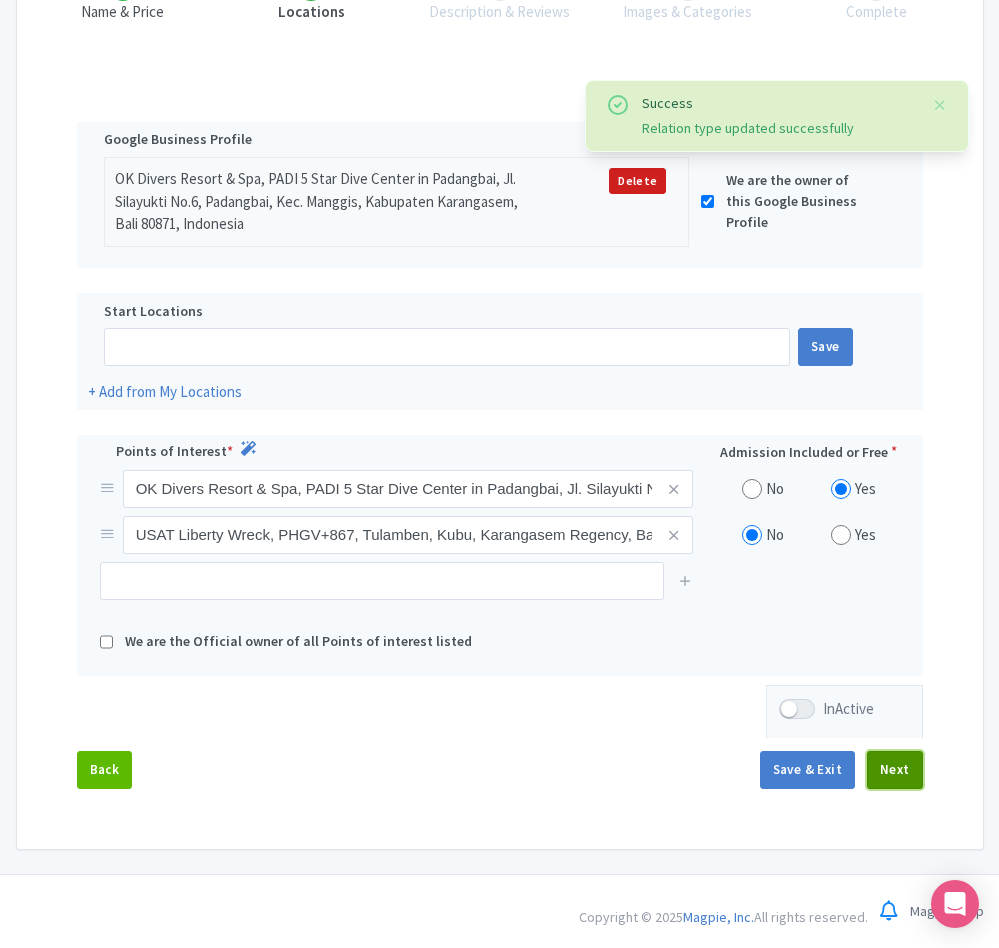 click on "Next" at bounding box center (895, 770) 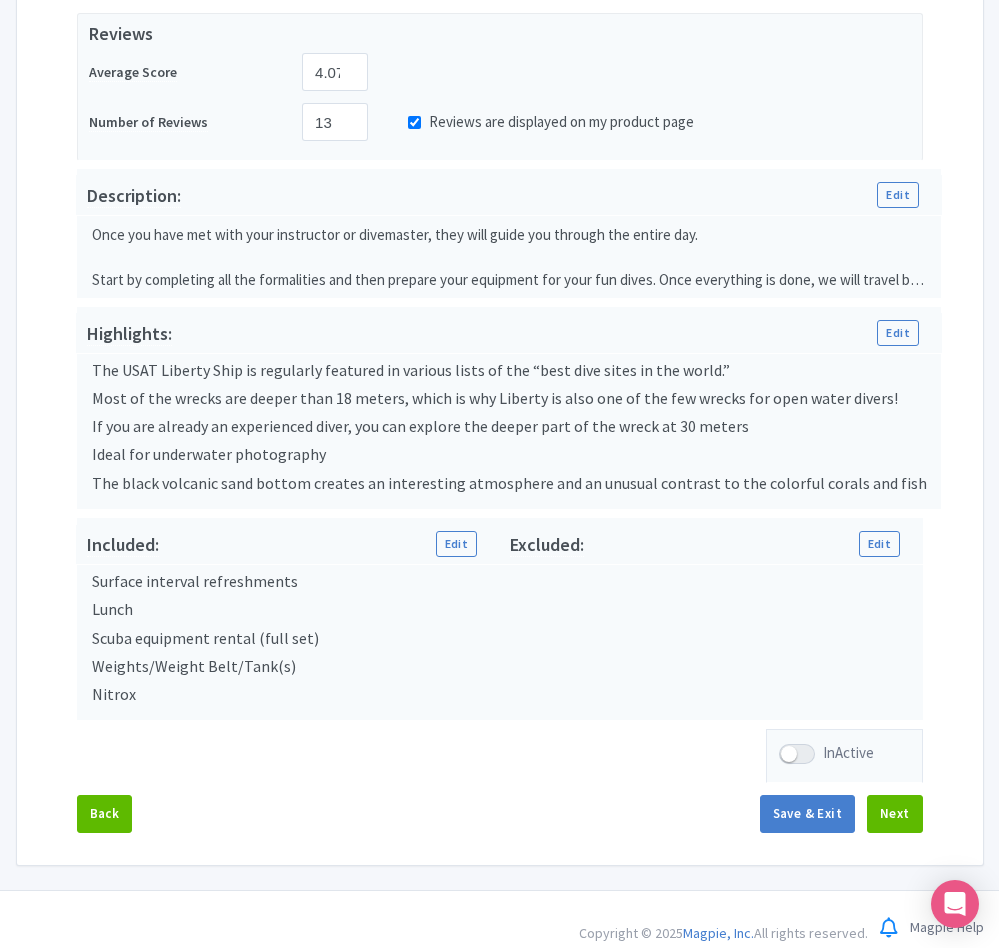 scroll, scrollTop: 460, scrollLeft: 0, axis: vertical 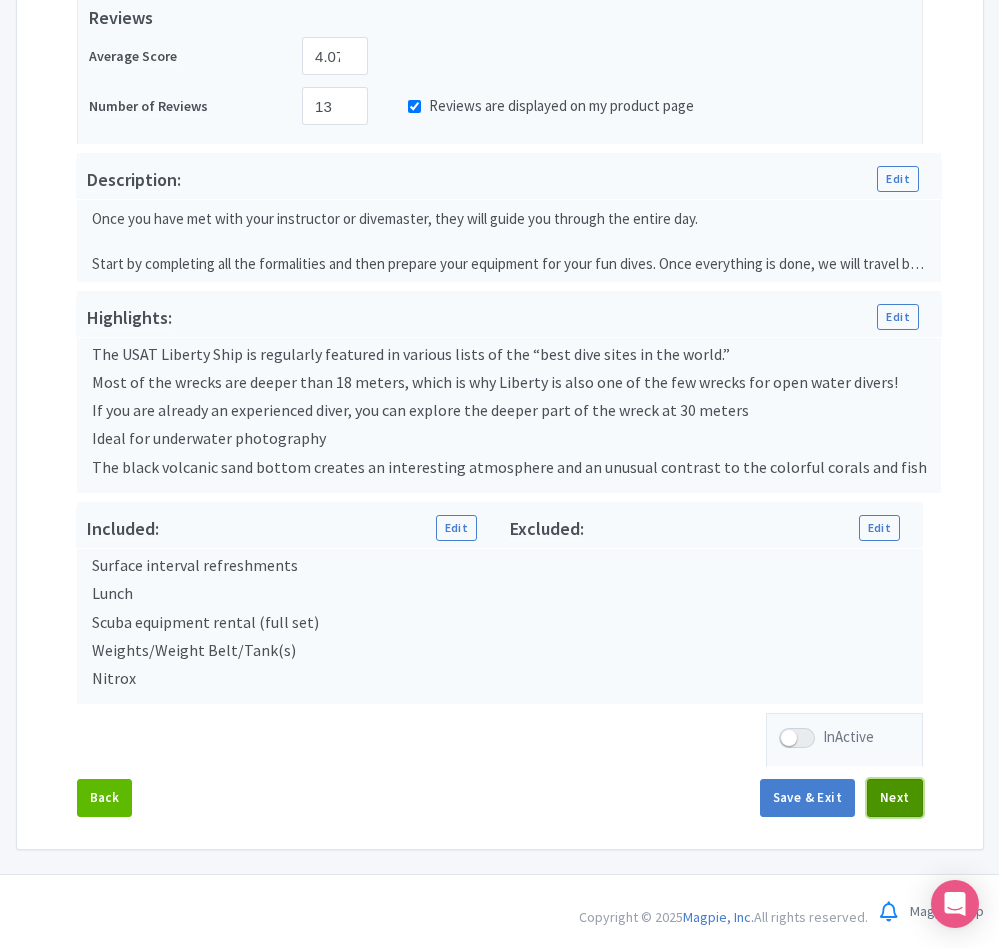 click on "Next" at bounding box center [895, 798] 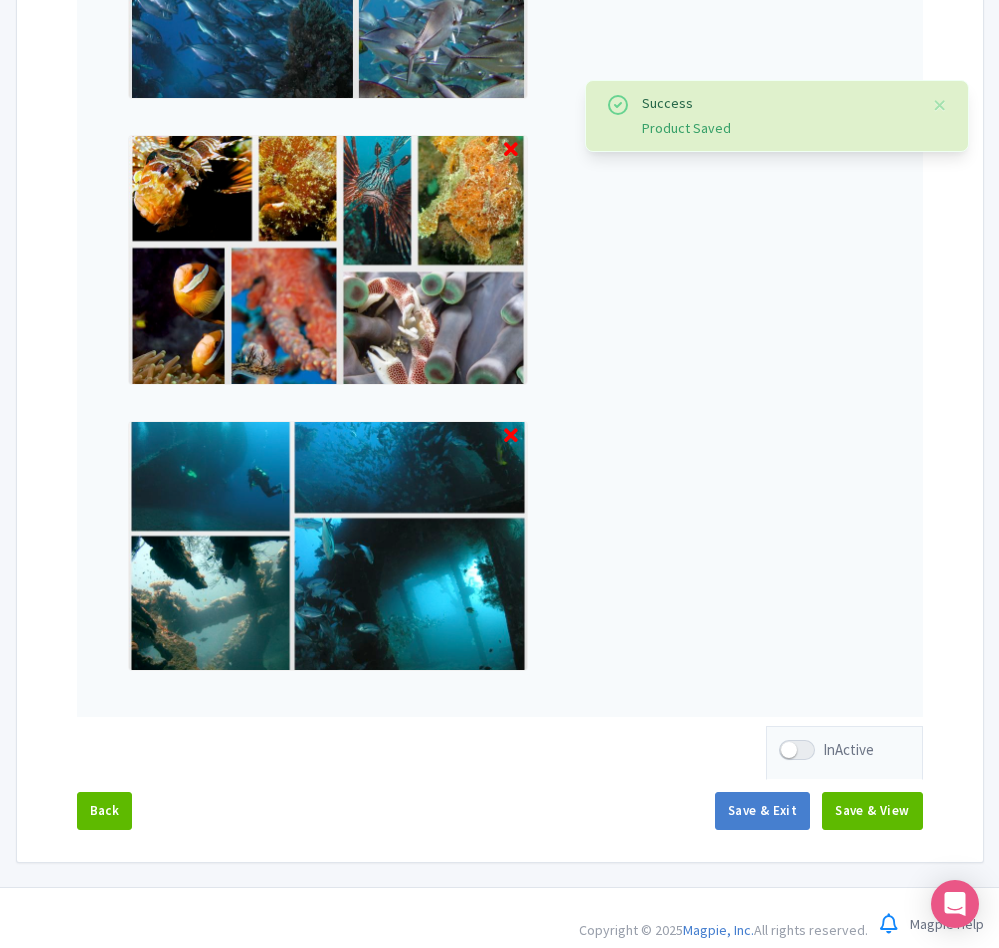 scroll, scrollTop: 1224, scrollLeft: 0, axis: vertical 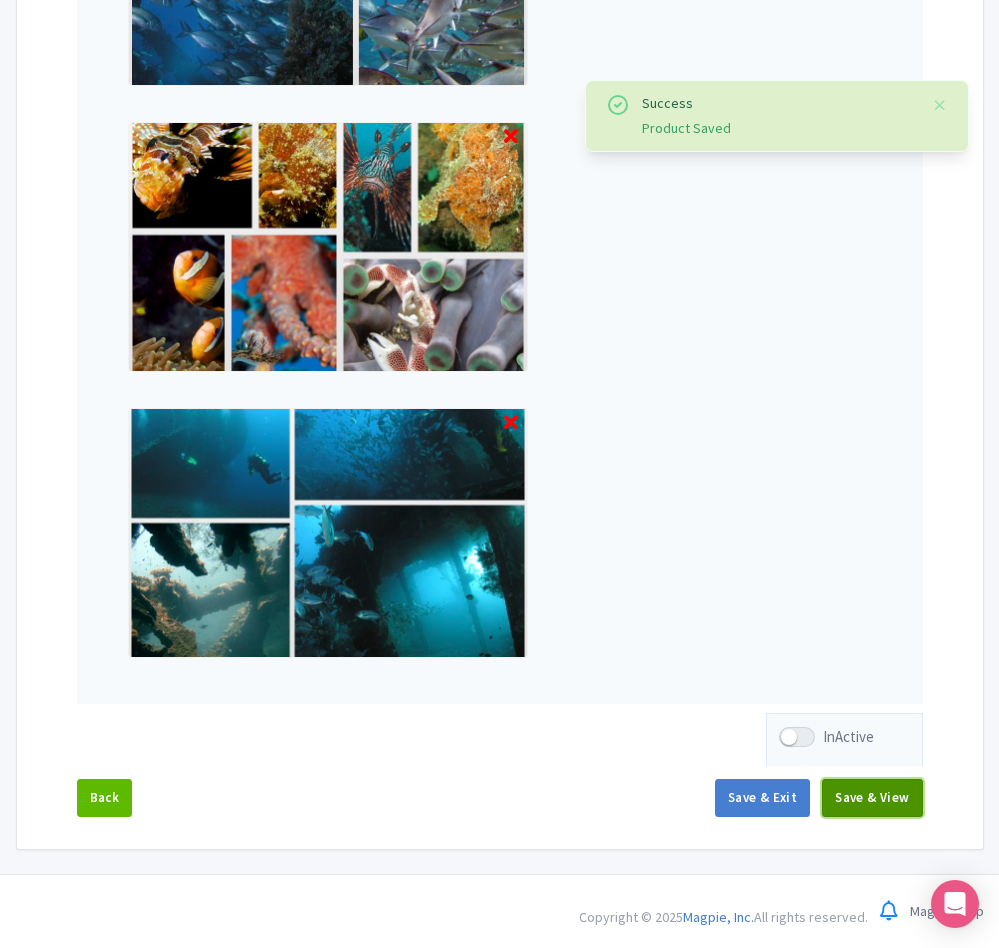 click on "Save & View" at bounding box center (872, 798) 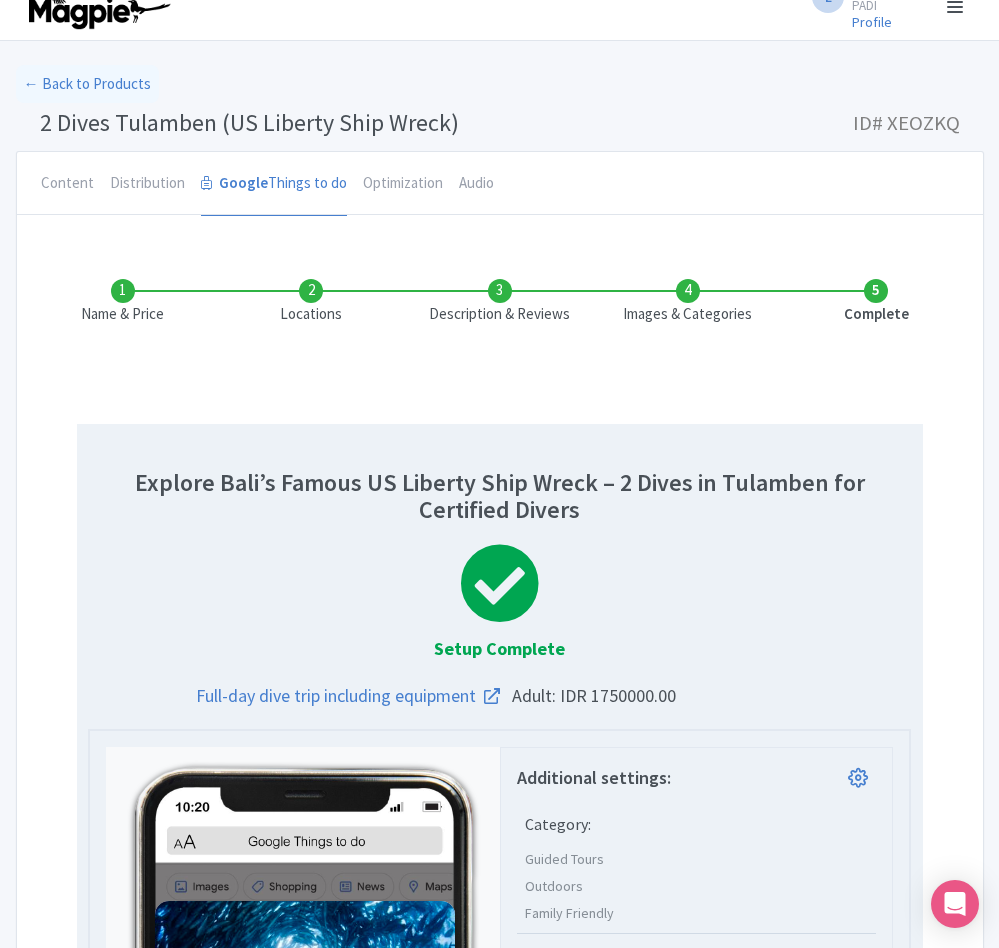 scroll, scrollTop: 0, scrollLeft: 0, axis: both 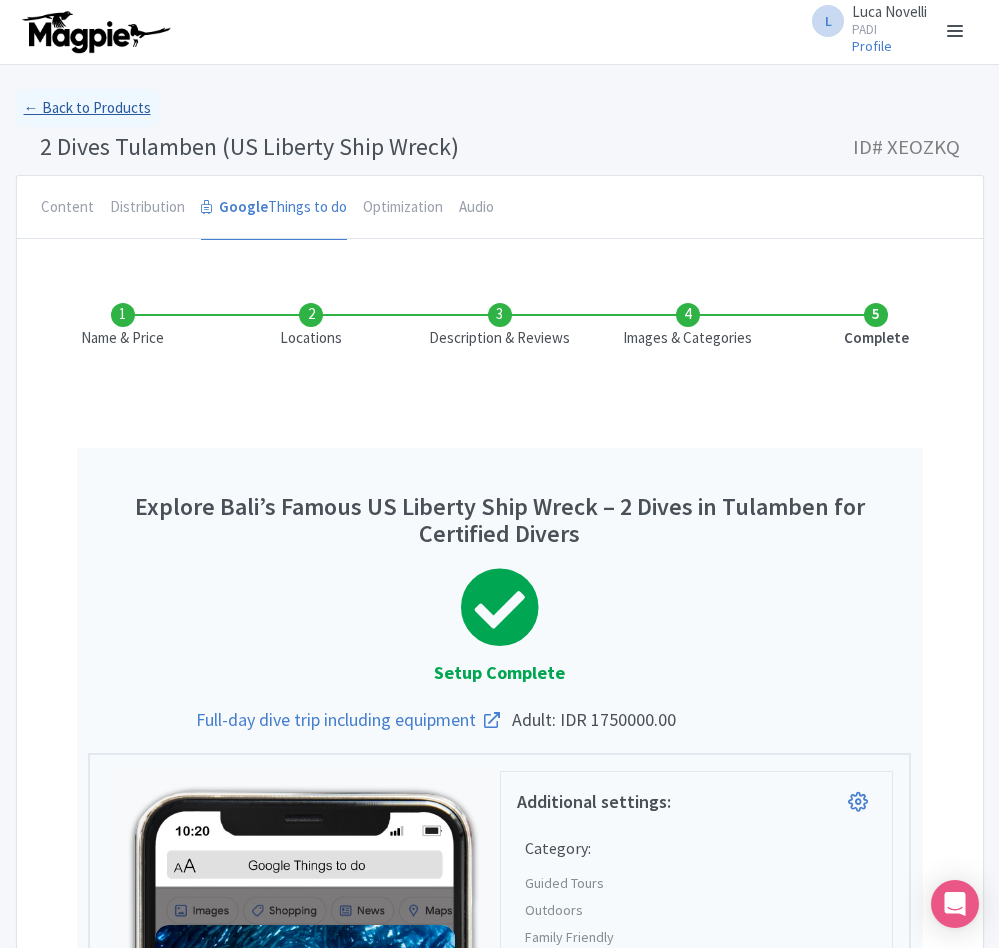 click on "← Back to Products" at bounding box center [87, 108] 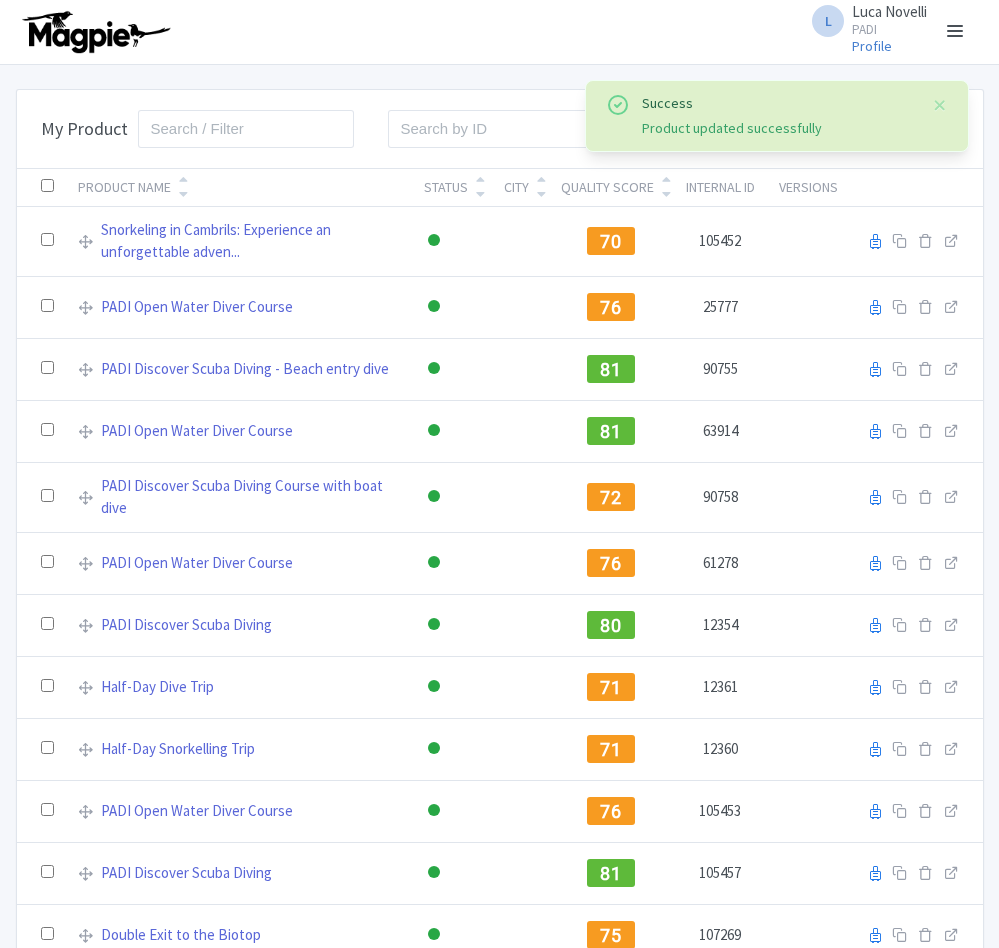 scroll, scrollTop: 0, scrollLeft: 0, axis: both 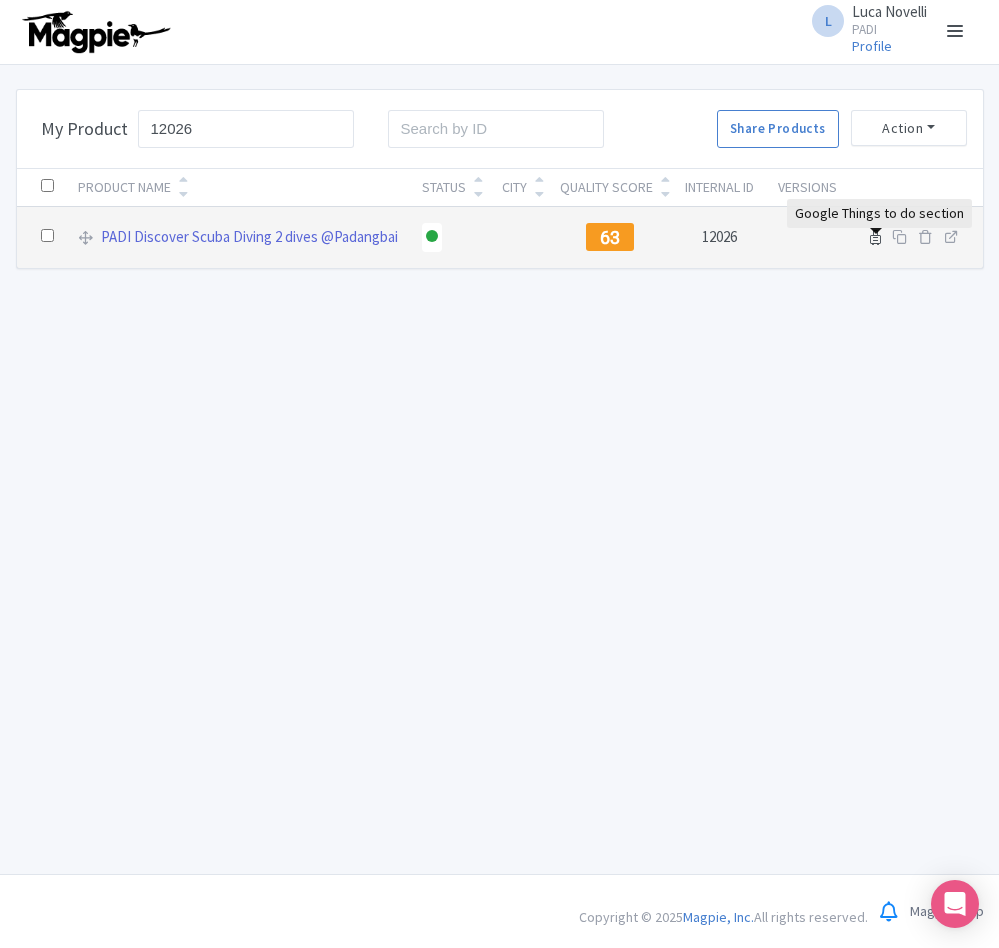 type on "12026" 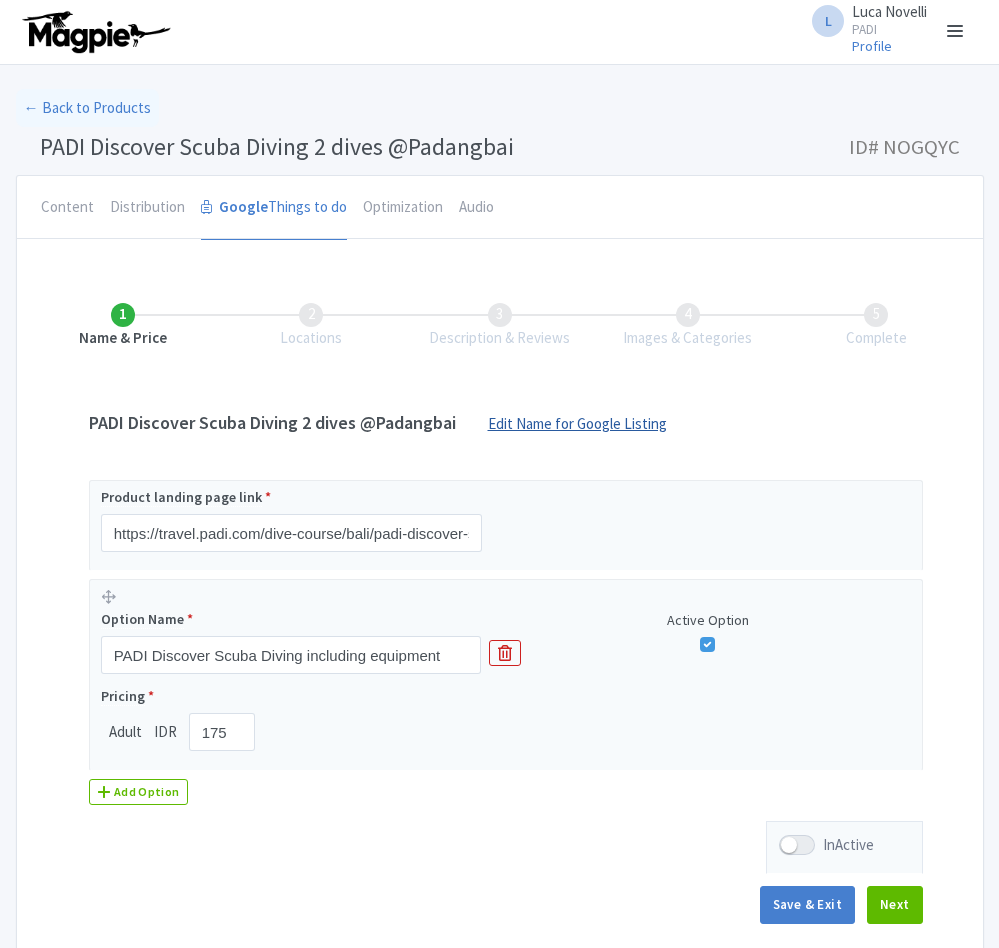 click on "Edit Name for Google Listing" at bounding box center [577, 429] 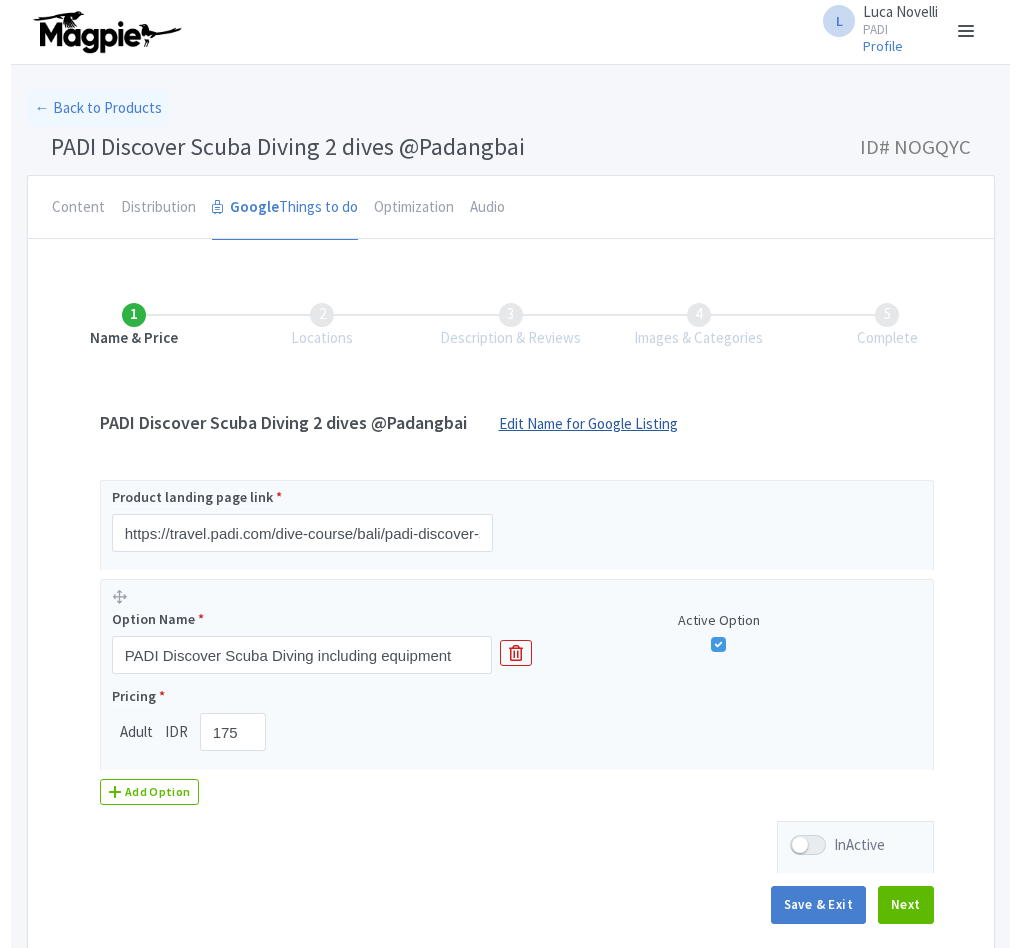 scroll, scrollTop: 0, scrollLeft: 0, axis: both 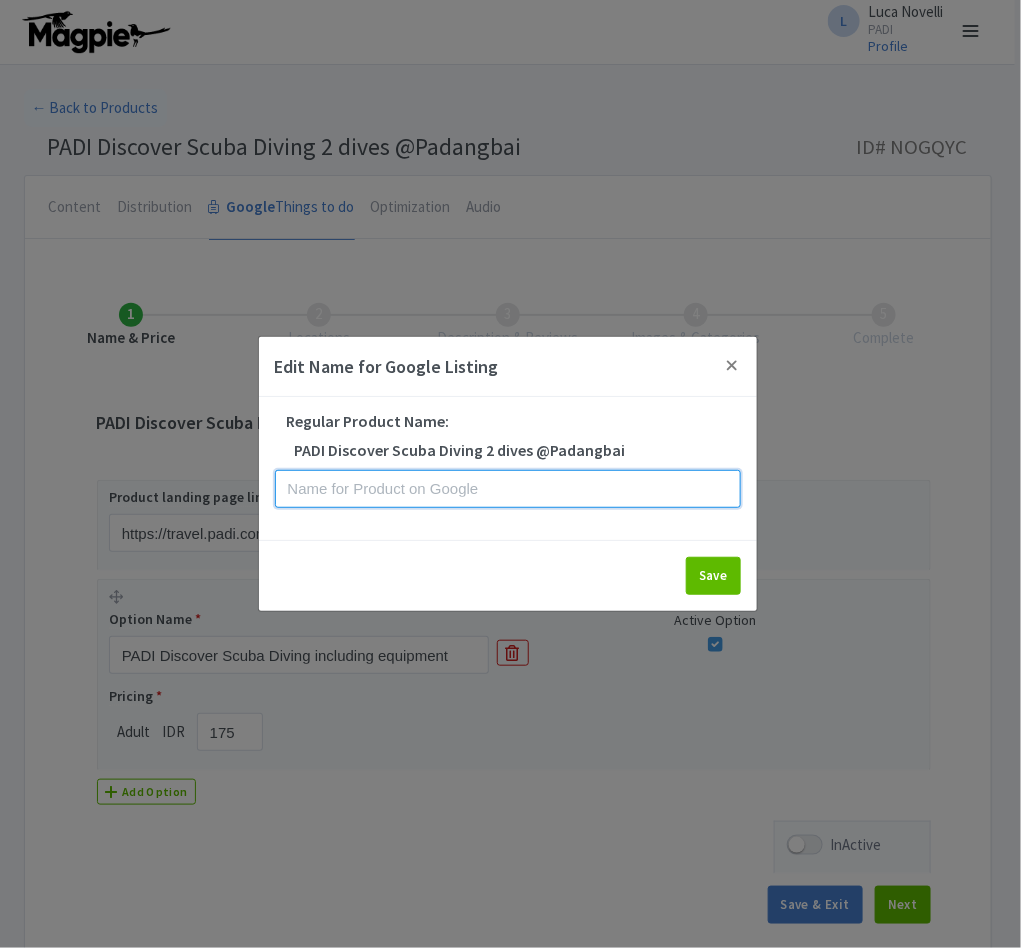 click at bounding box center (508, 489) 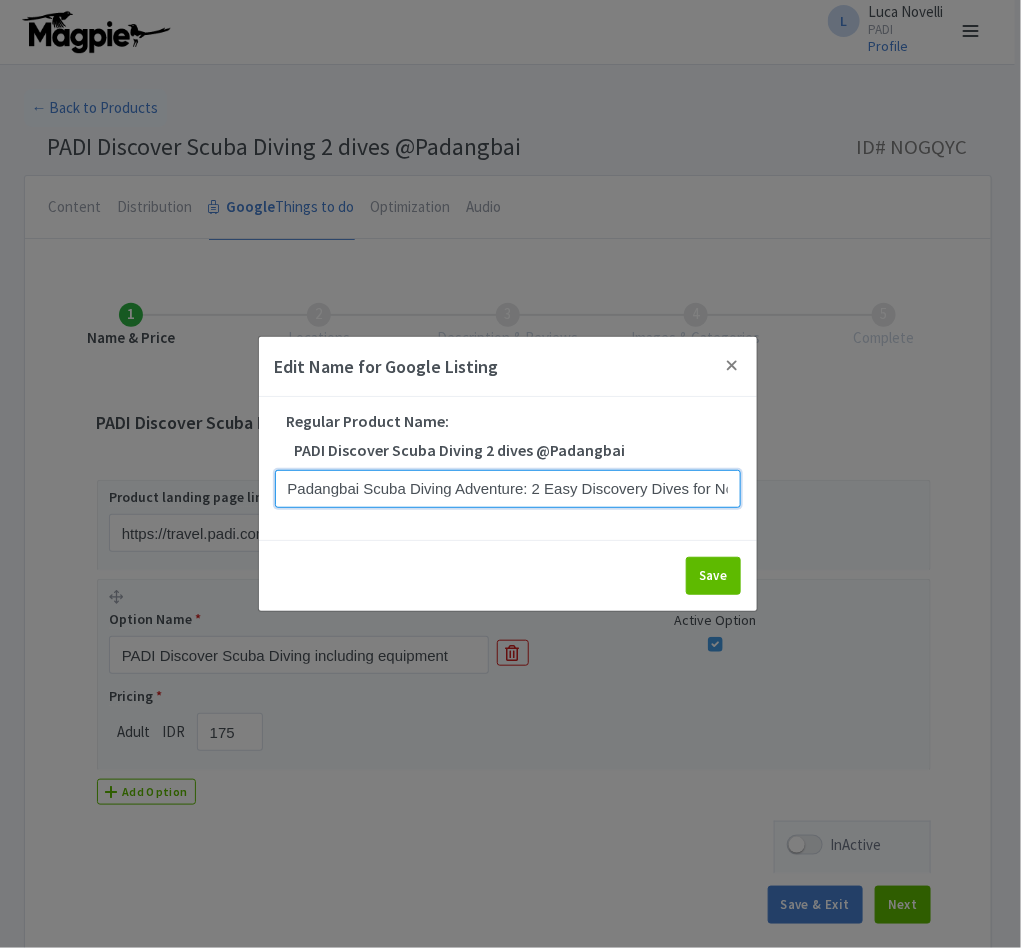 scroll, scrollTop: 0, scrollLeft: 124, axis: horizontal 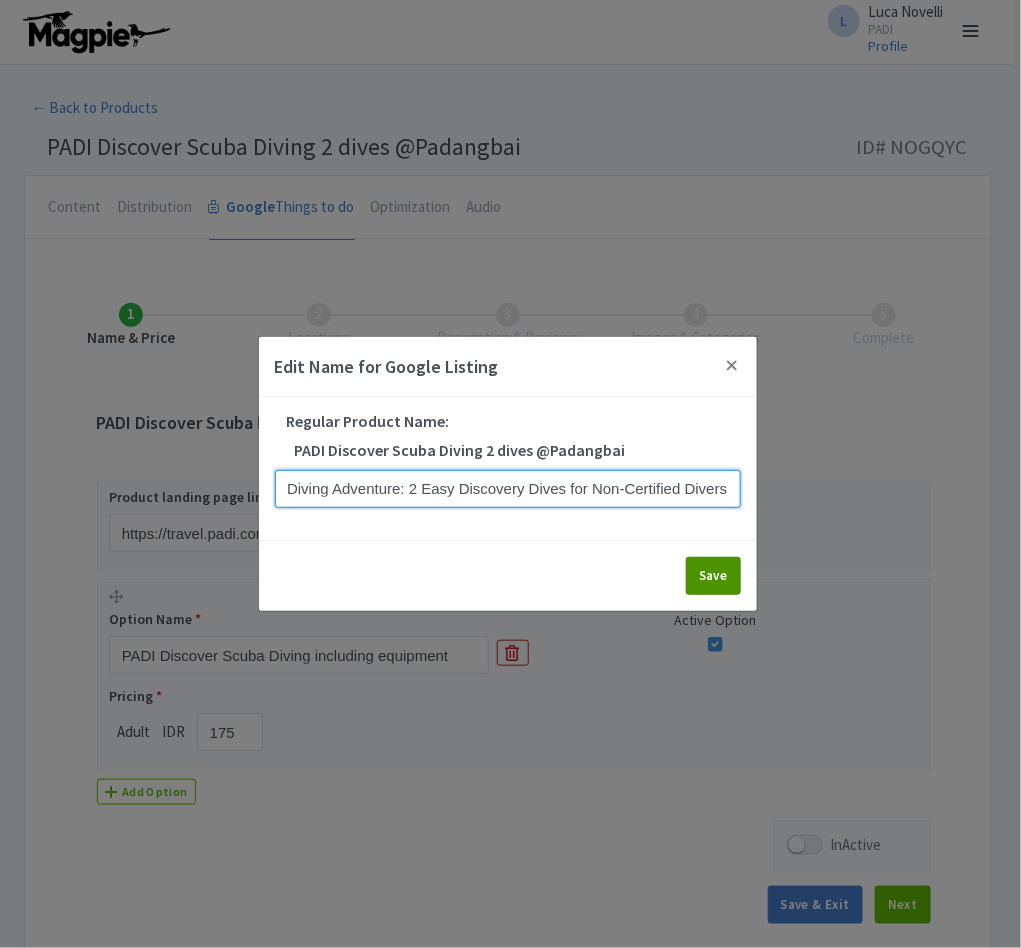 type on "Padangbai Scuba Diving Adventure: 2 Easy Discovery Dives for Non-Certified Divers" 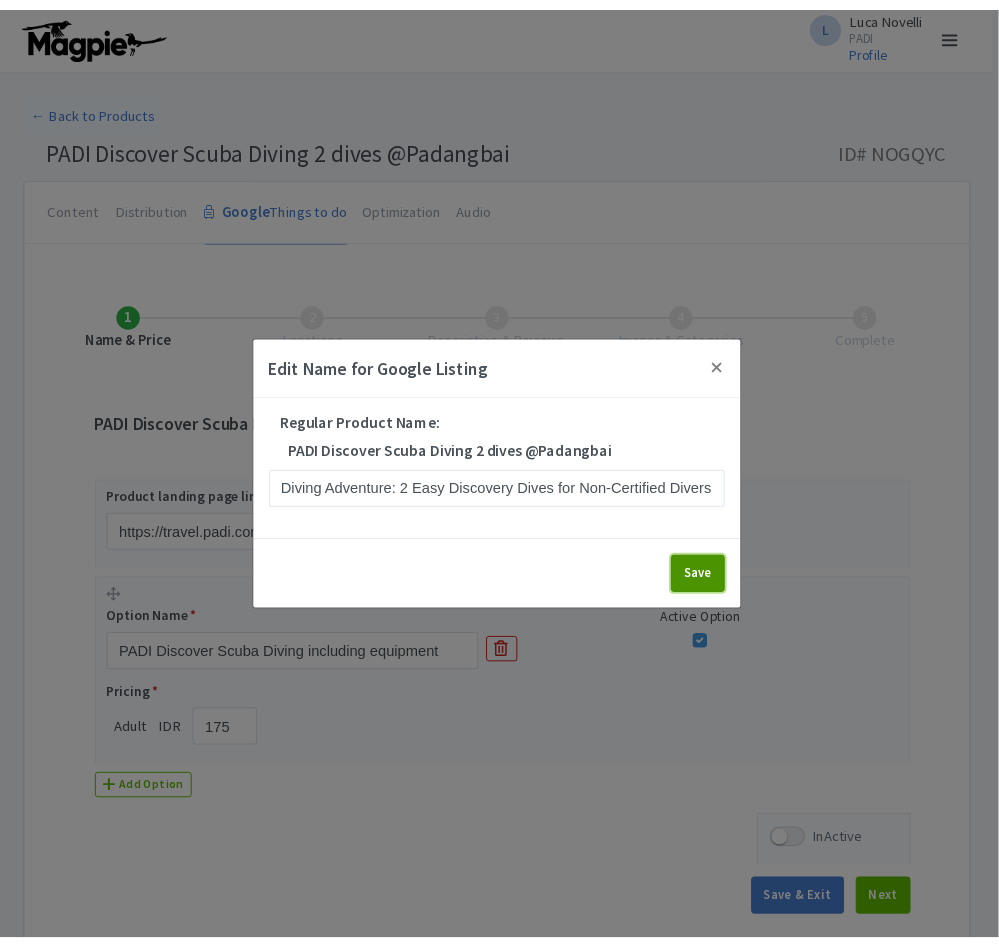 scroll, scrollTop: 0, scrollLeft: 0, axis: both 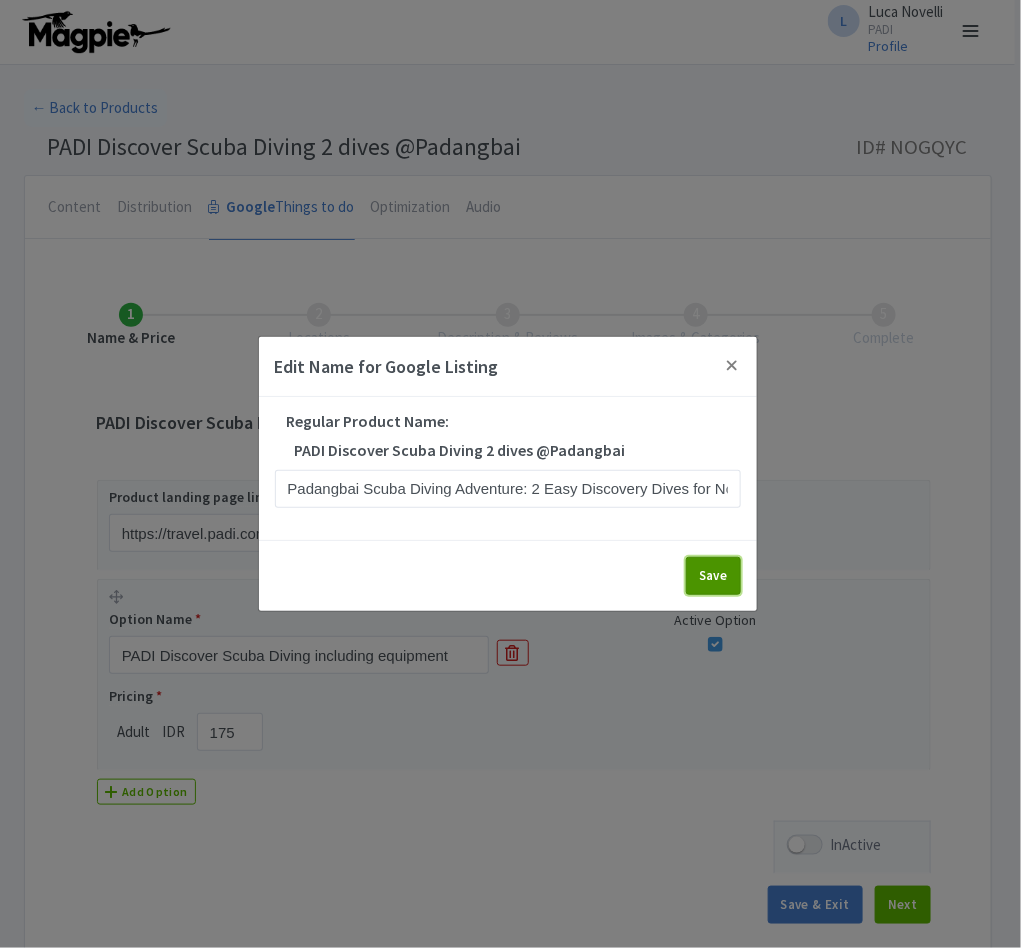 click on "Save" at bounding box center [713, 576] 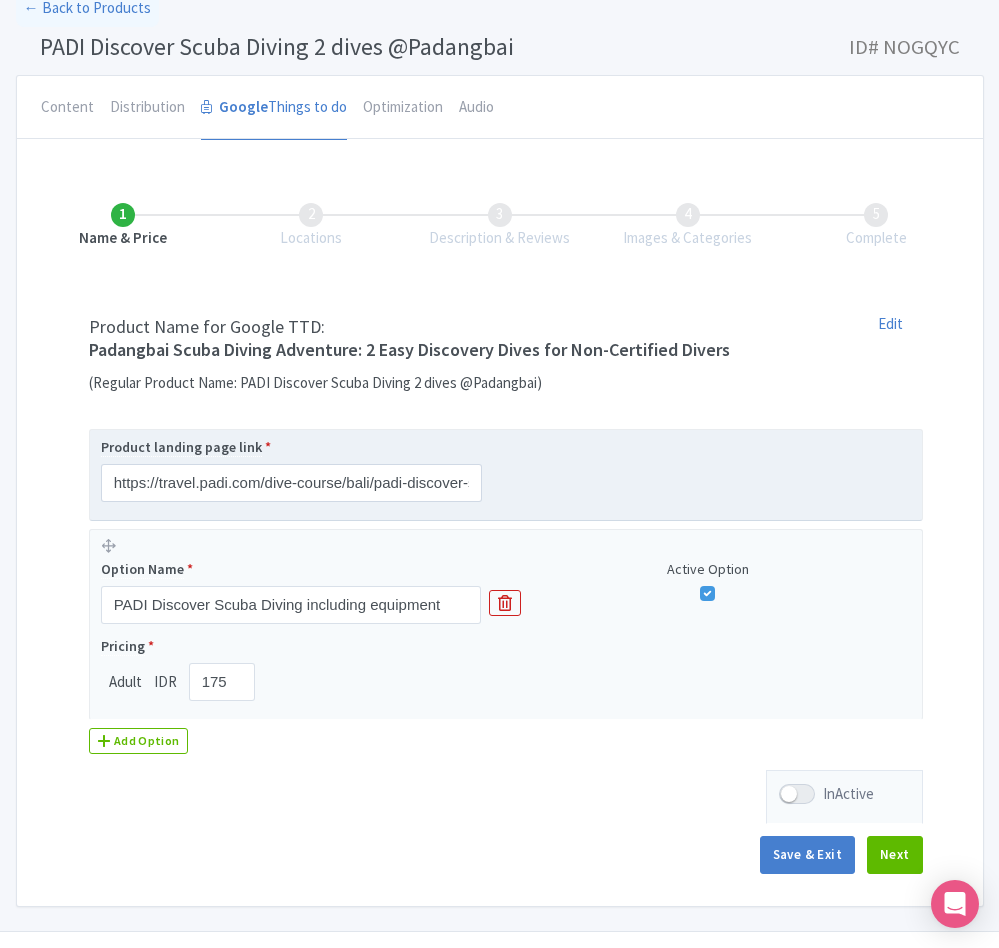 scroll, scrollTop: 150, scrollLeft: 0, axis: vertical 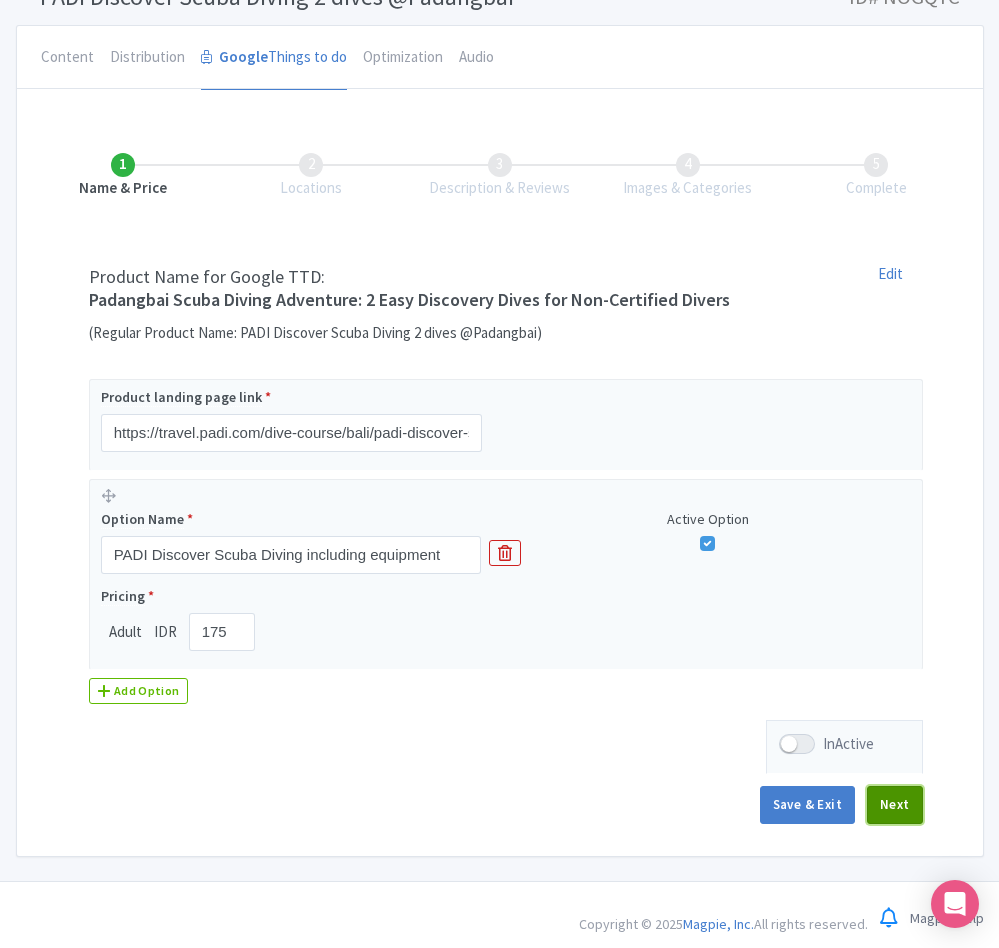 click on "Next" at bounding box center [895, 805] 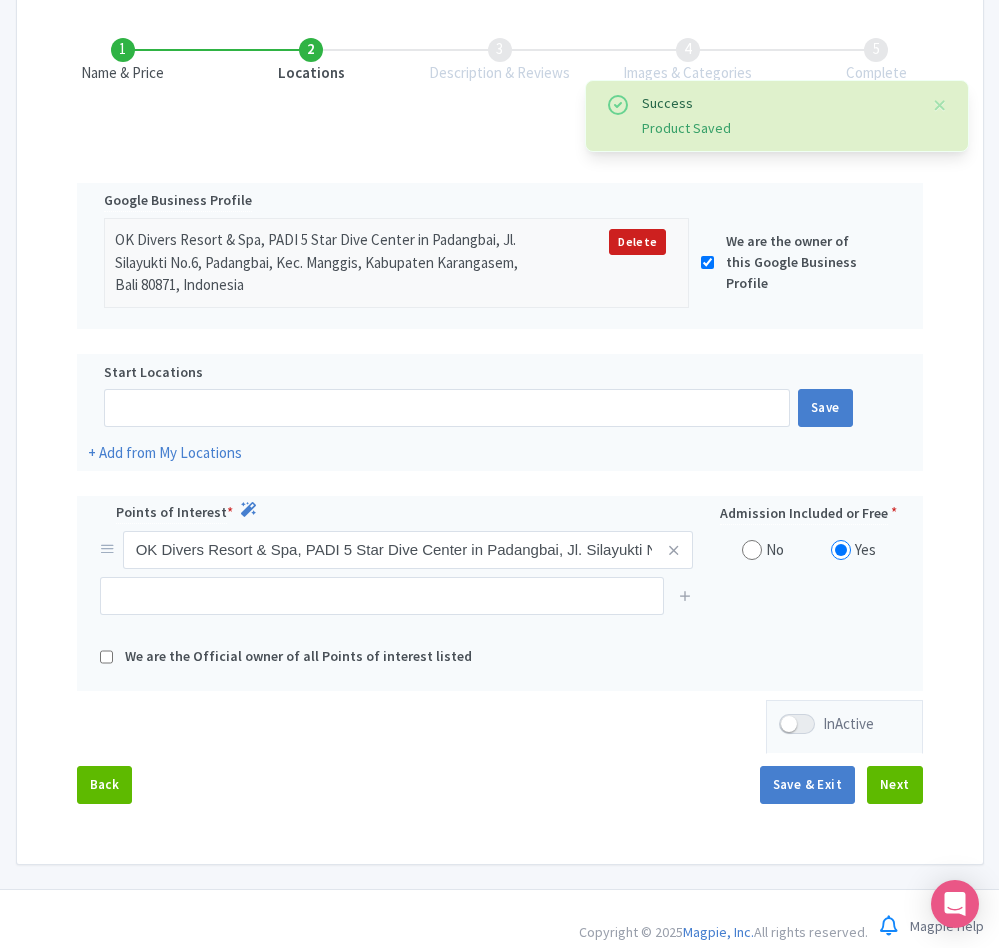 scroll, scrollTop: 295, scrollLeft: 0, axis: vertical 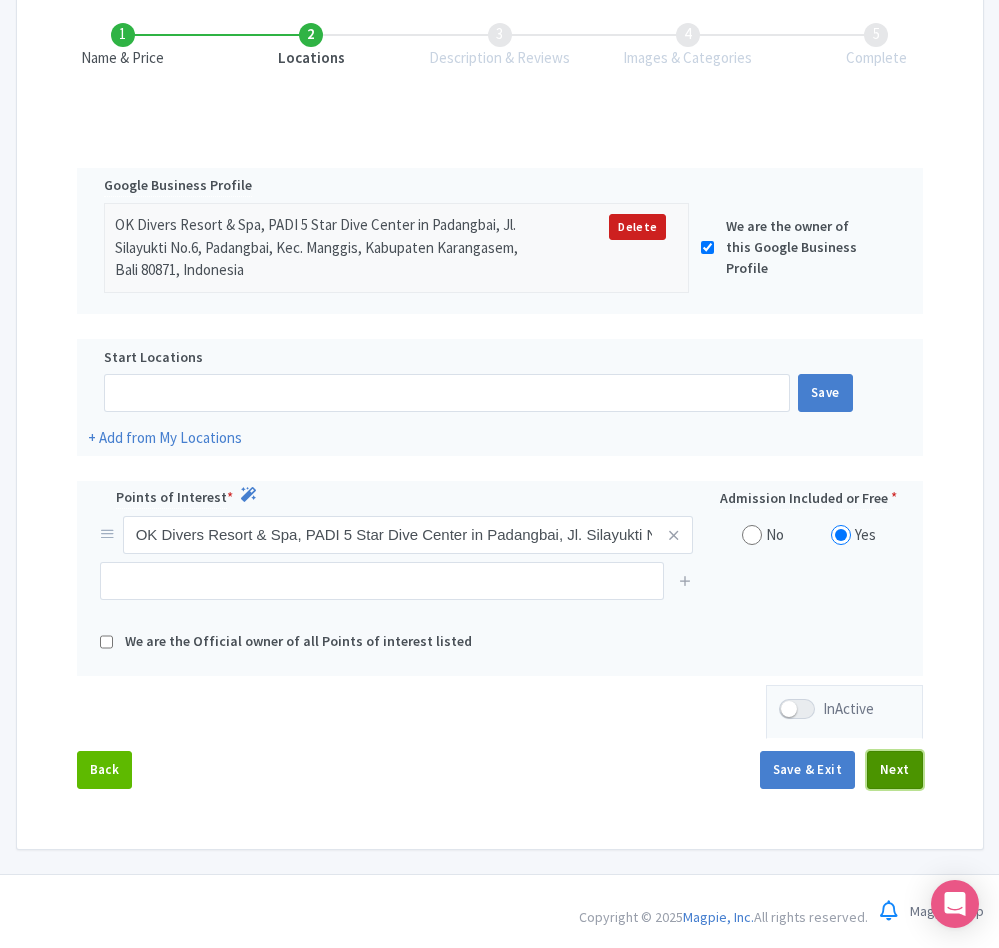 click on "Next" at bounding box center (895, 770) 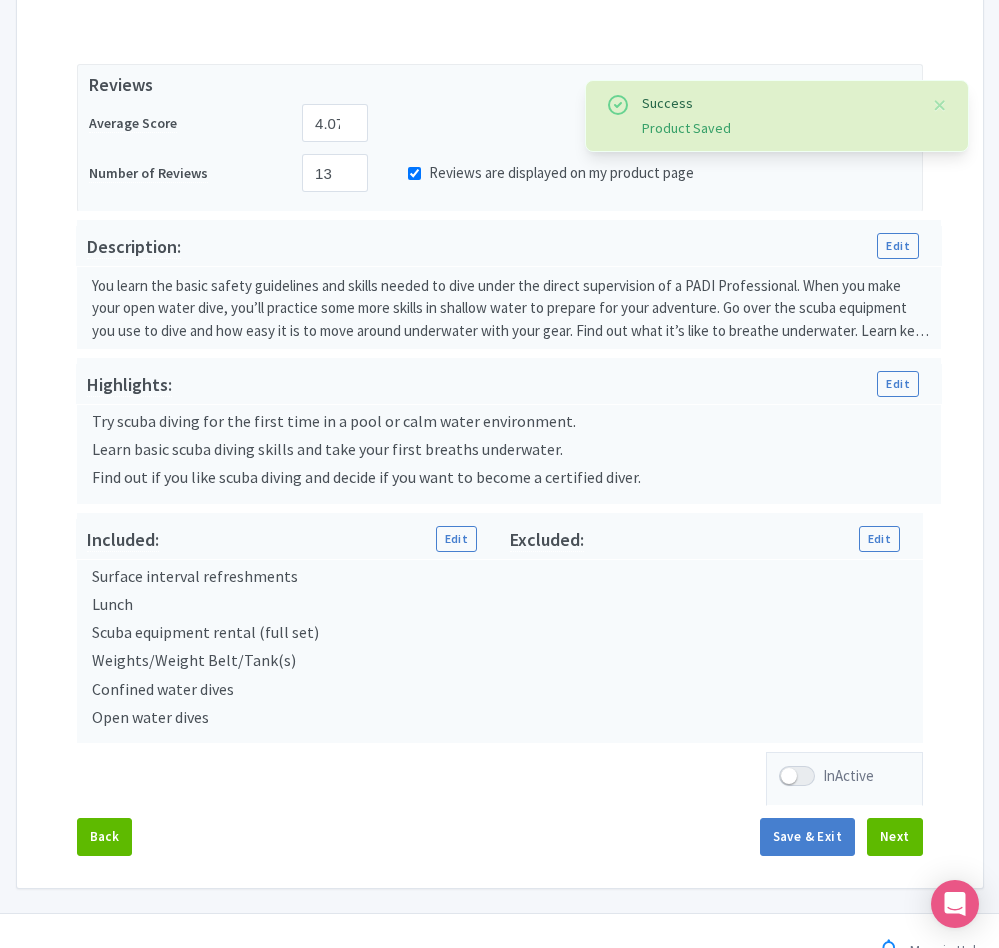 scroll, scrollTop: 432, scrollLeft: 0, axis: vertical 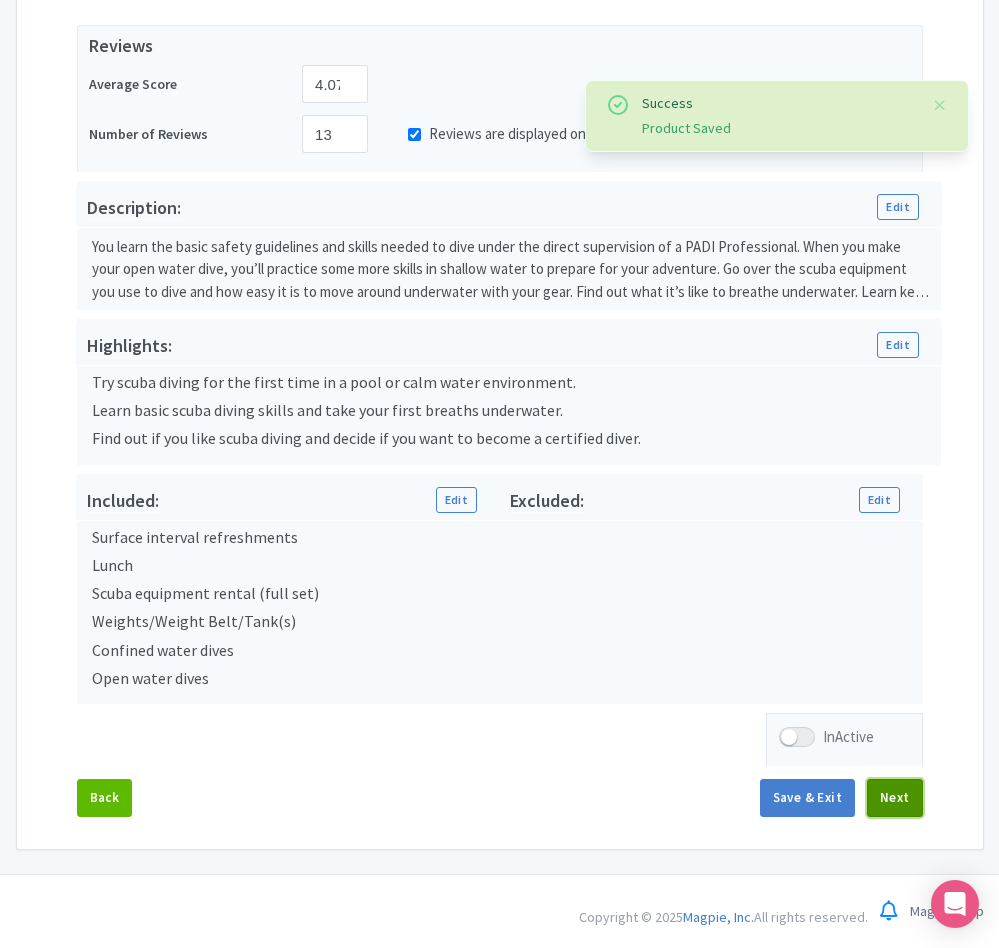 click on "Next" at bounding box center (895, 798) 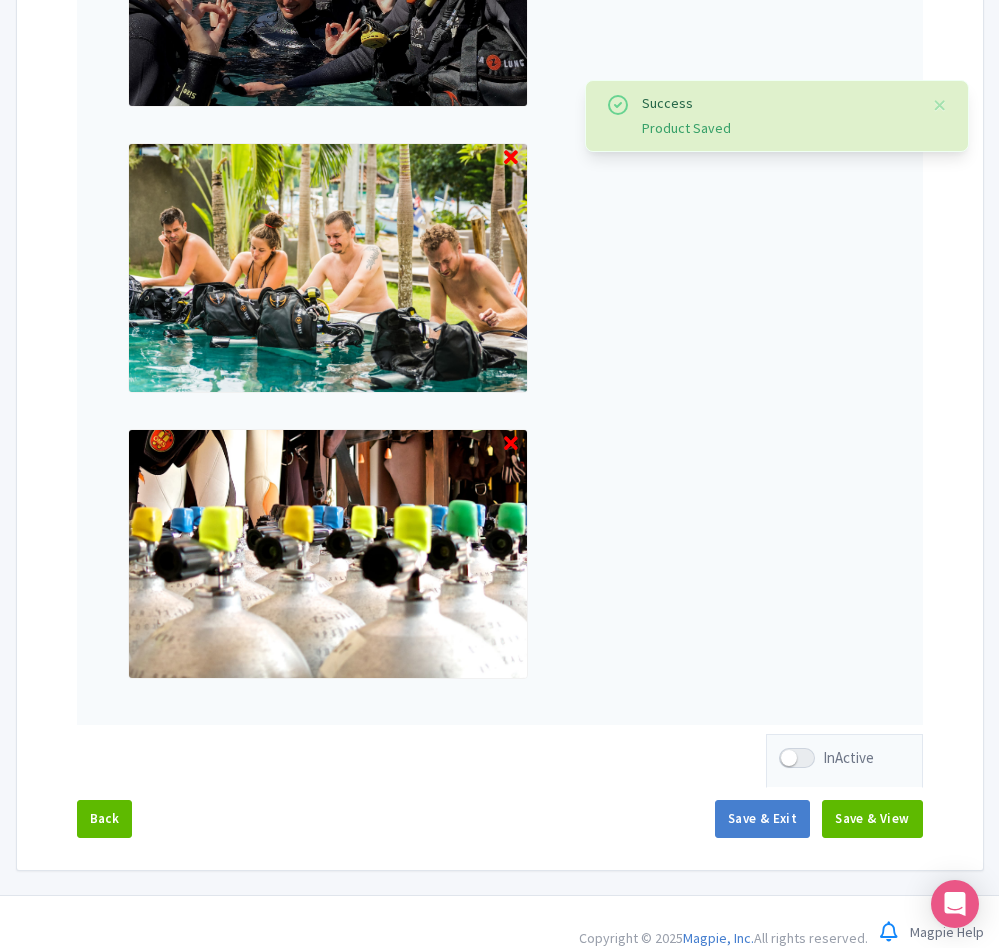scroll, scrollTop: 1795, scrollLeft: 0, axis: vertical 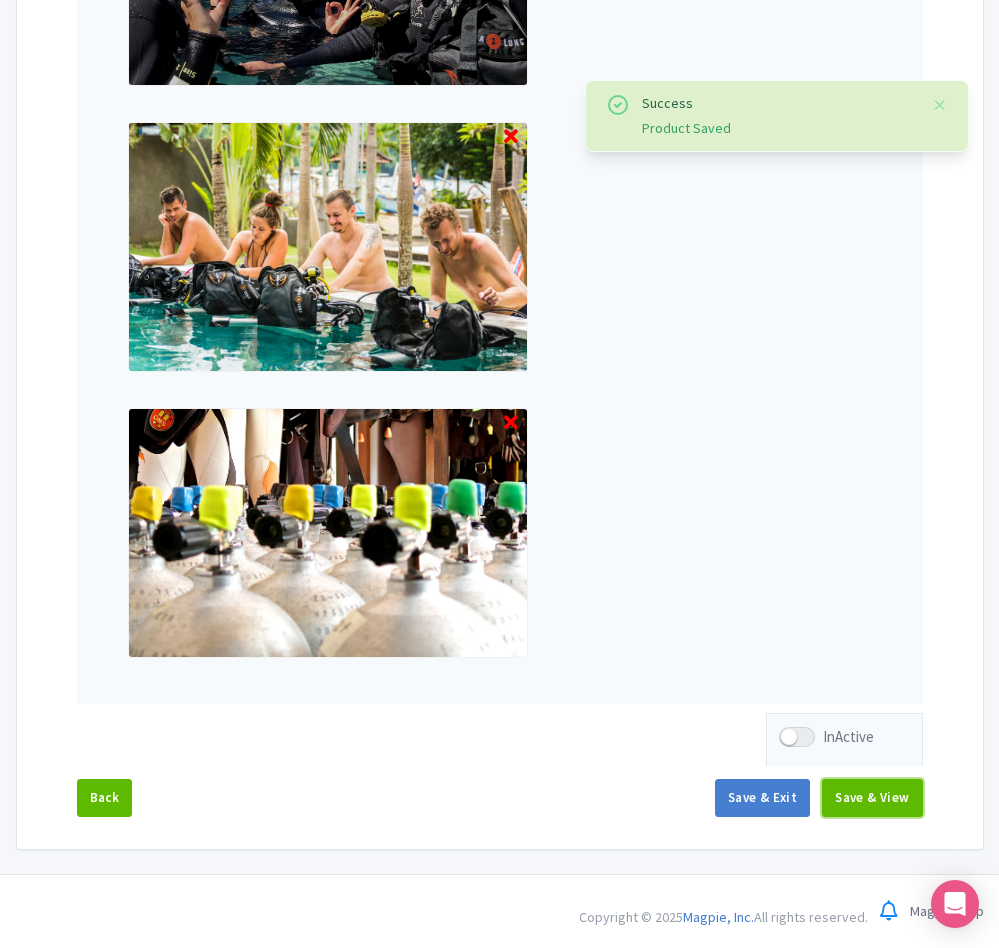 click on "Save & View" at bounding box center (872, 798) 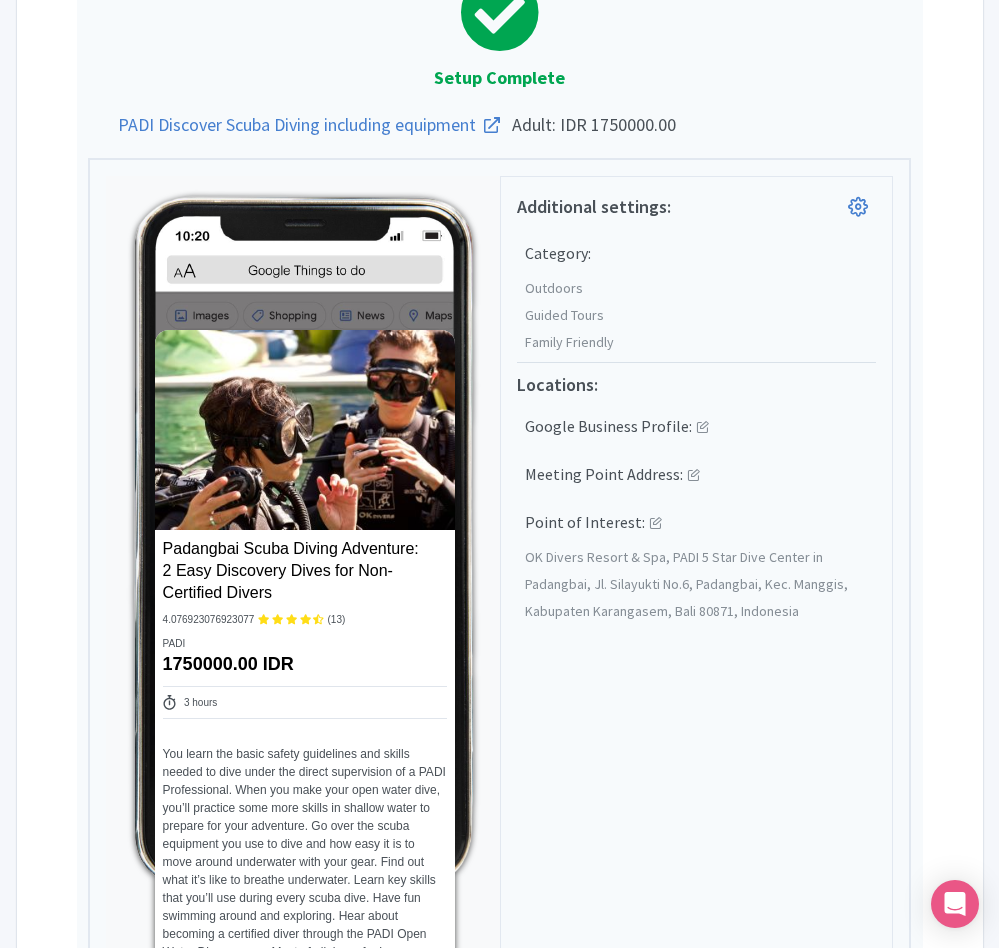 scroll, scrollTop: 0, scrollLeft: 0, axis: both 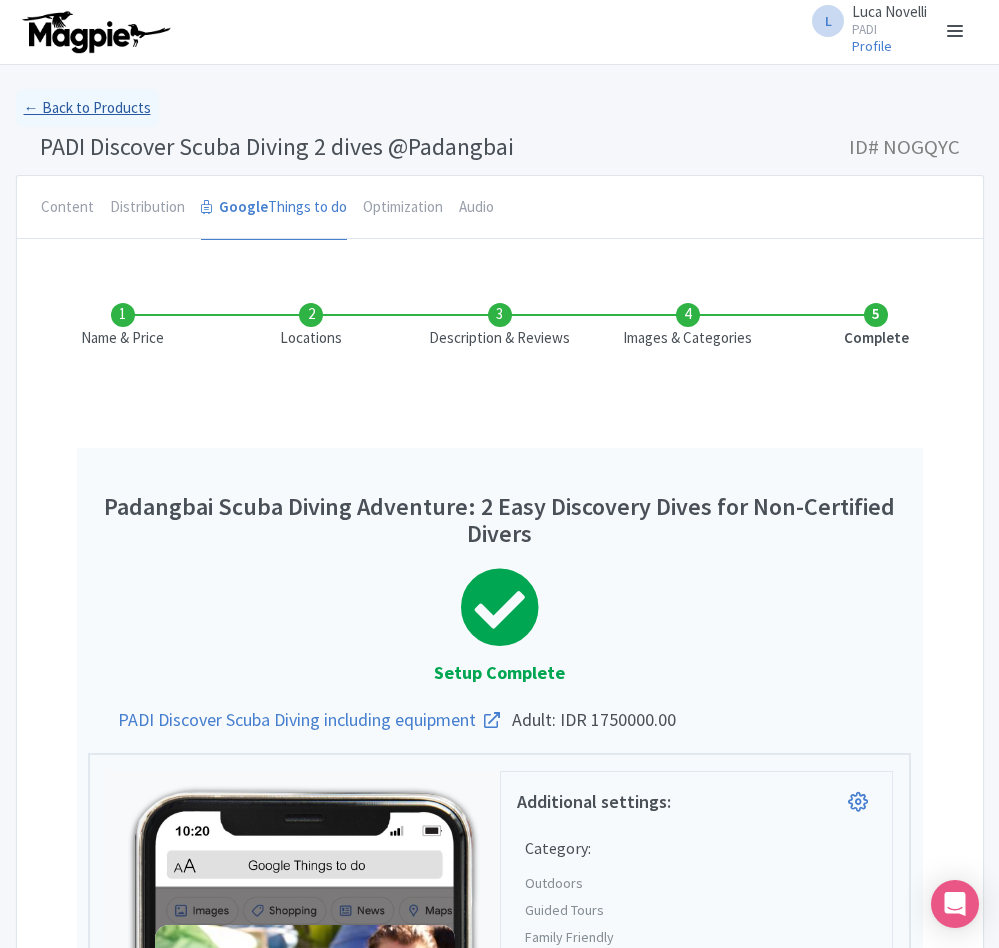 click on "← Back to Products" at bounding box center [87, 108] 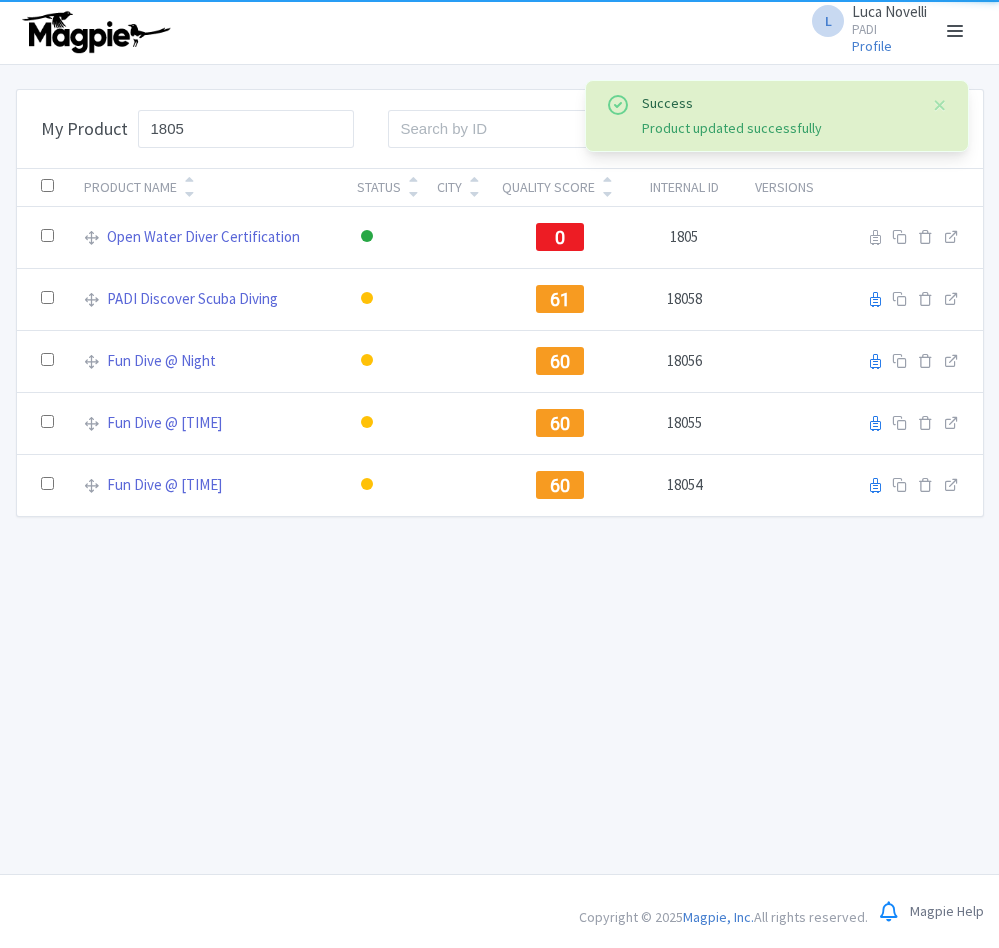 scroll, scrollTop: 0, scrollLeft: 0, axis: both 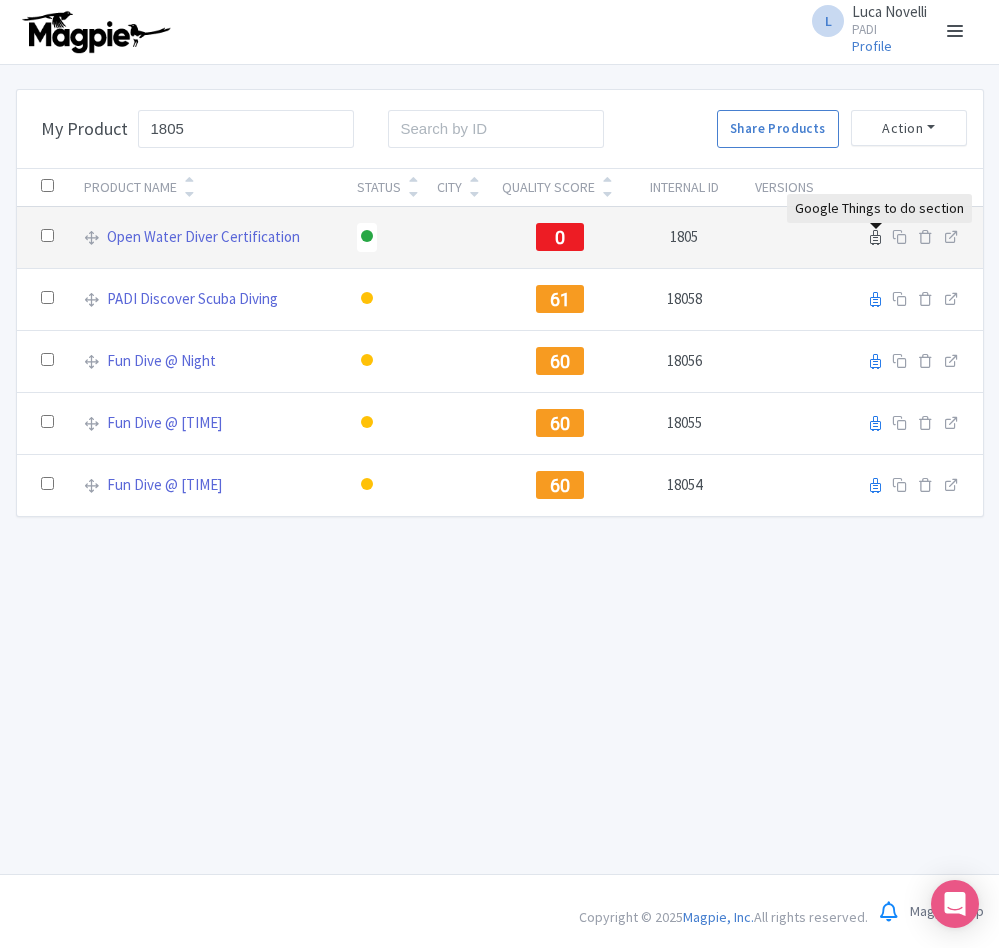type on "1805" 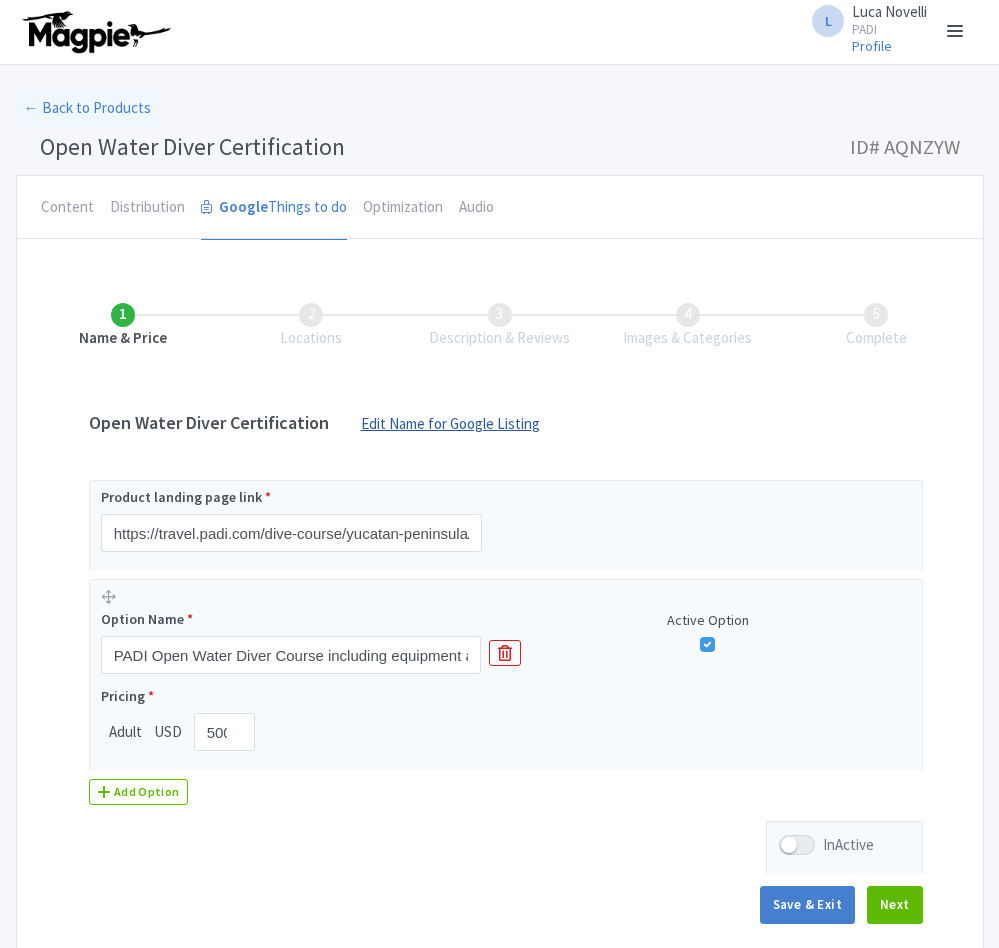 drag, startPoint x: 0, startPoint y: 0, endPoint x: 475, endPoint y: 435, distance: 644.0885 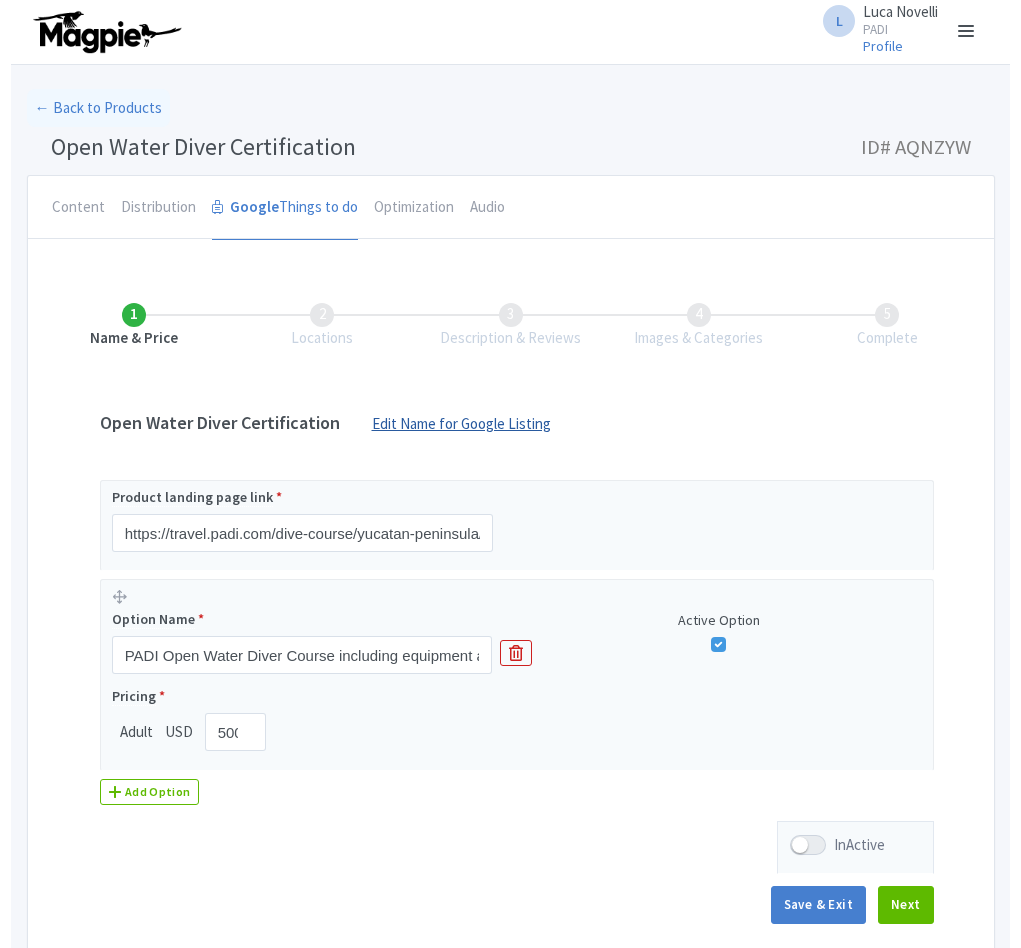 scroll, scrollTop: 0, scrollLeft: 0, axis: both 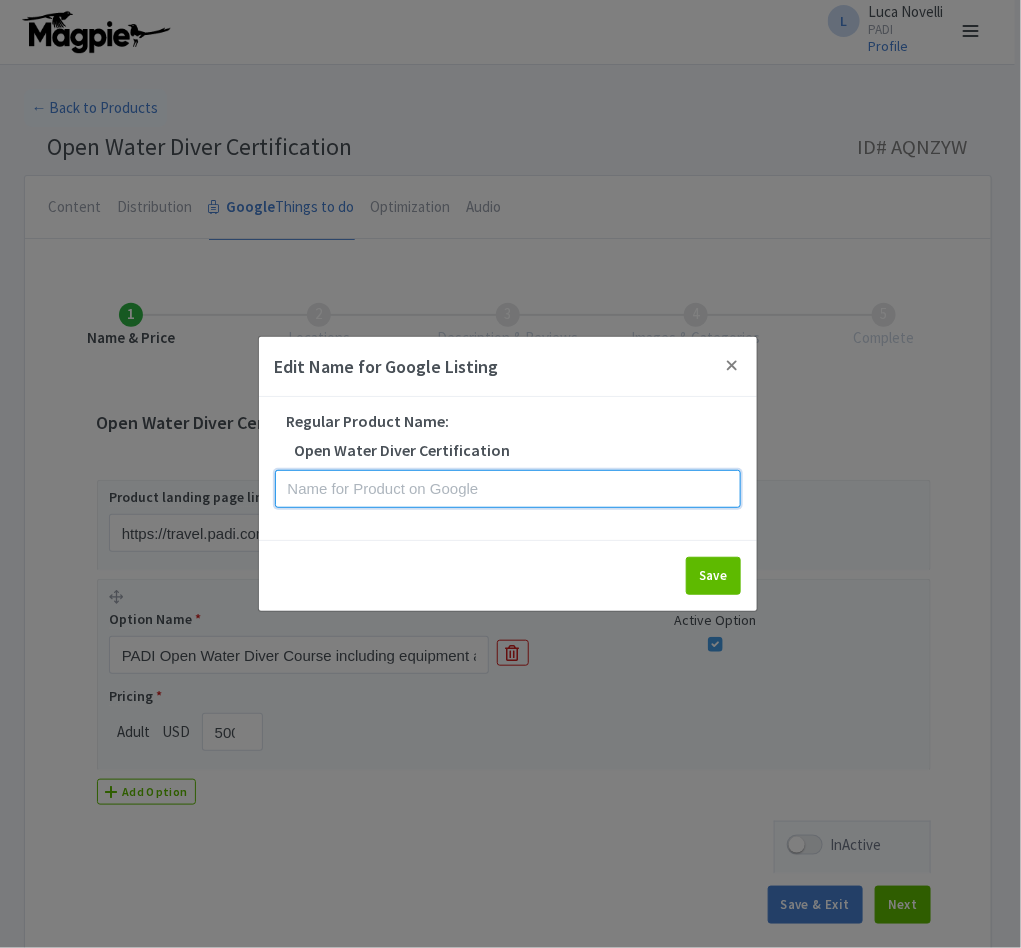 click at bounding box center [508, 489] 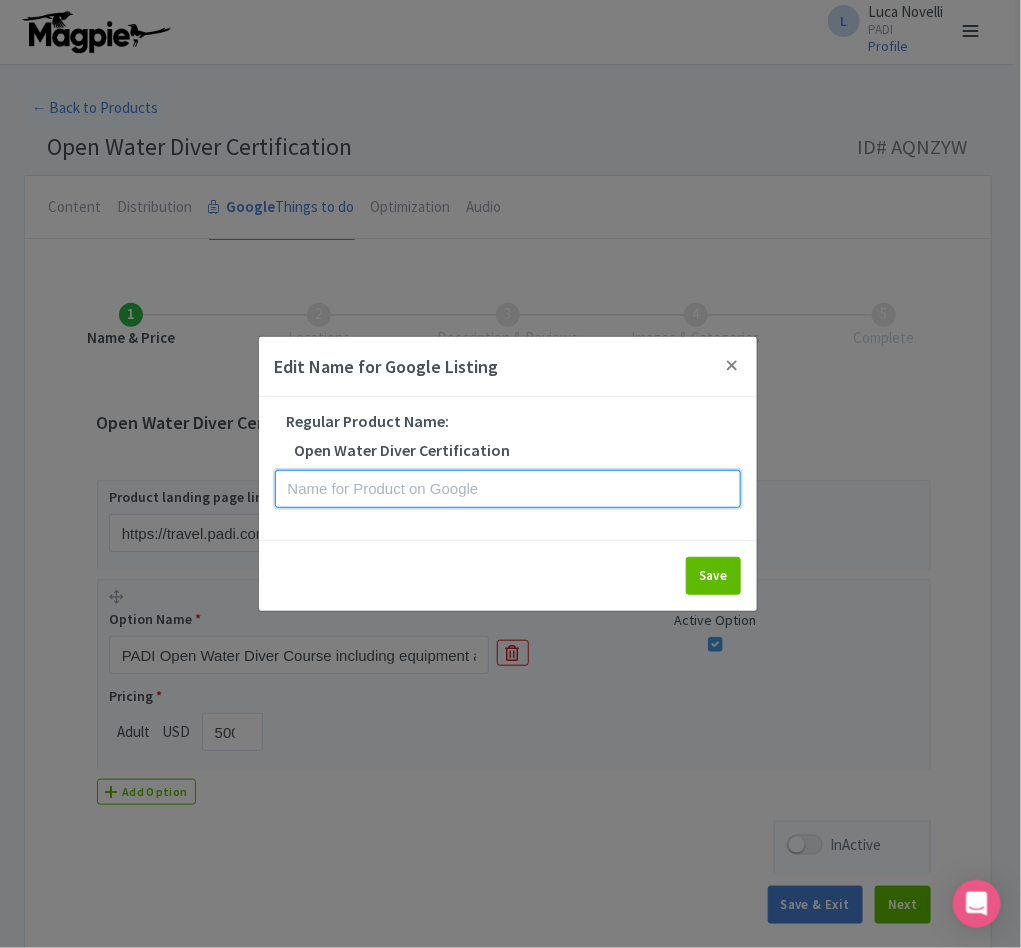 paste on "Cozumel PADI Open Water Diving Lessons: Your gateway to the underwater world!" 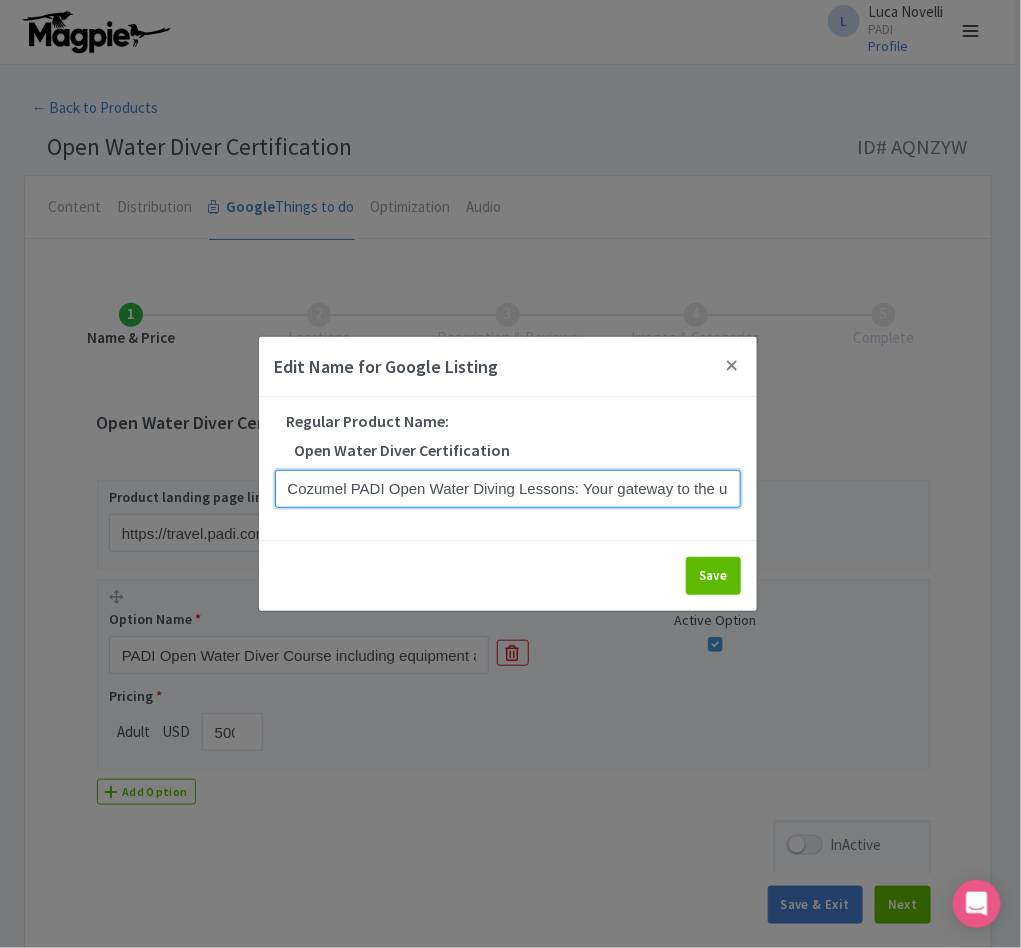 scroll, scrollTop: 0, scrollLeft: 112, axis: horizontal 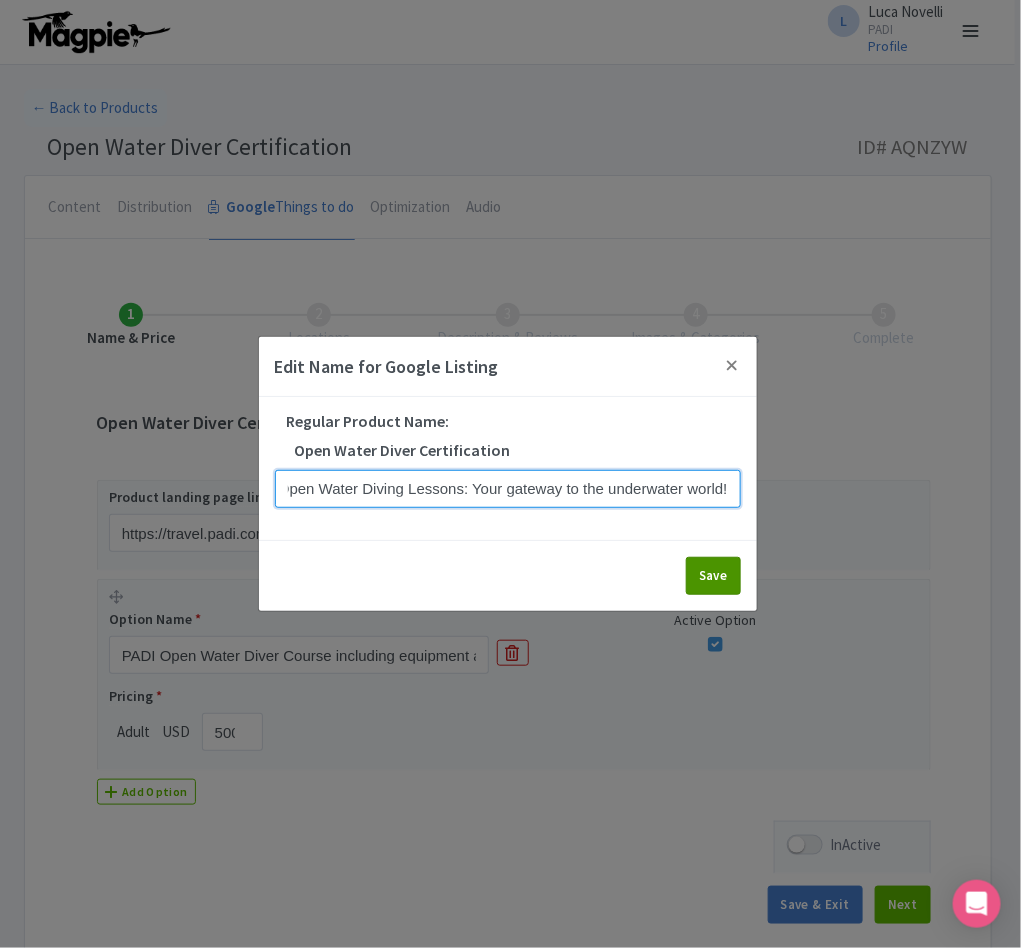 type on "Cozumel PADI Open Water Diving Lessons: Your gateway to the underwater world!" 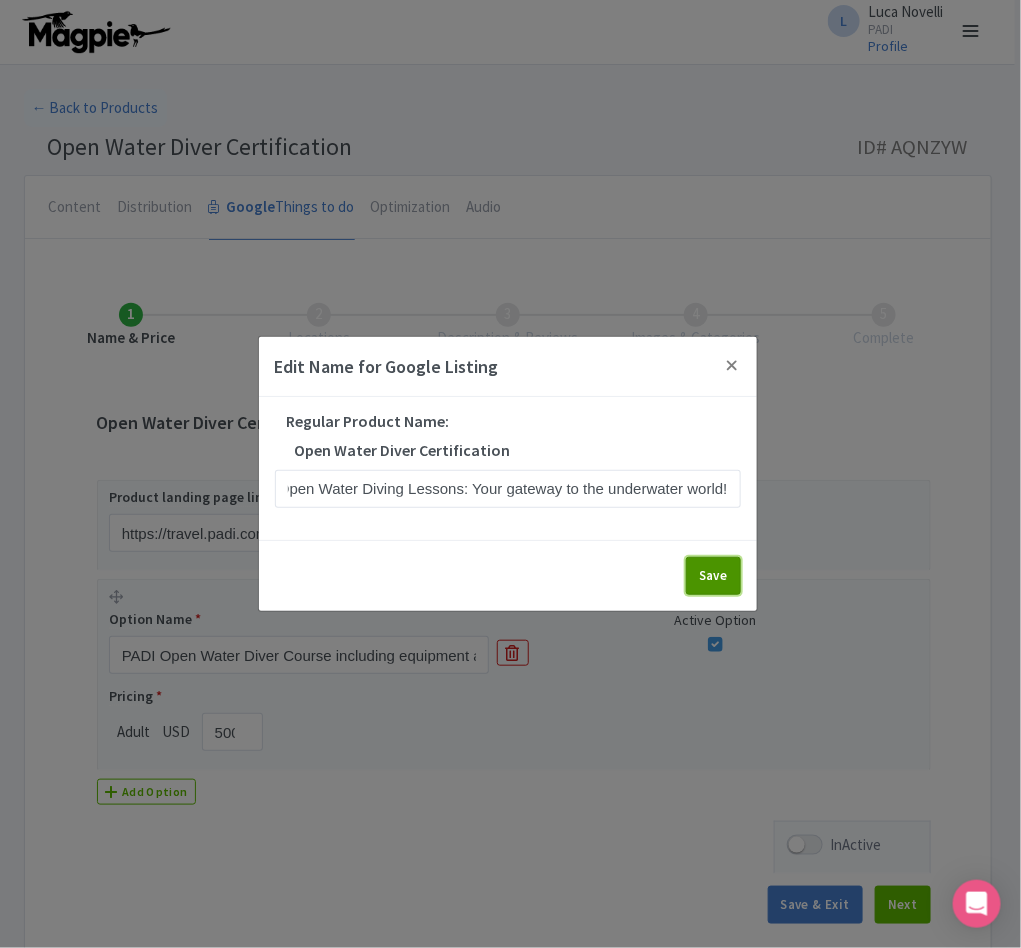 click on "Save" at bounding box center (713, 576) 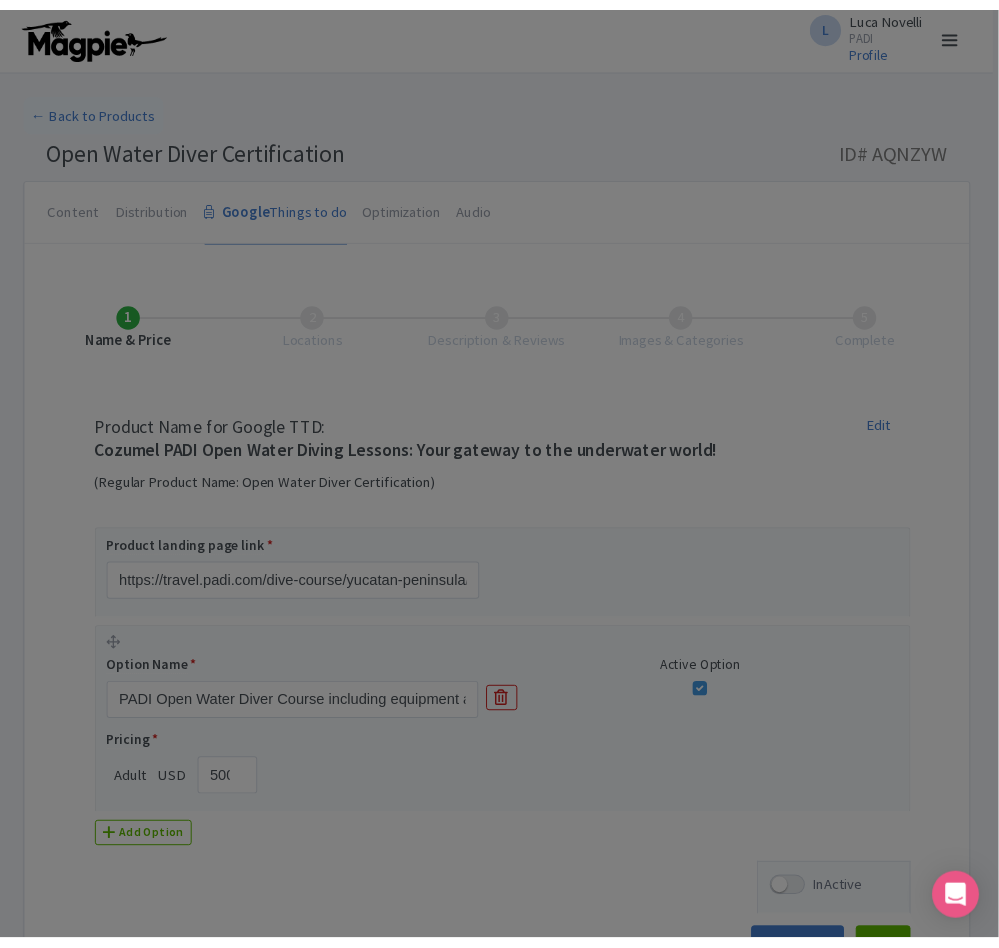 scroll, scrollTop: 0, scrollLeft: 0, axis: both 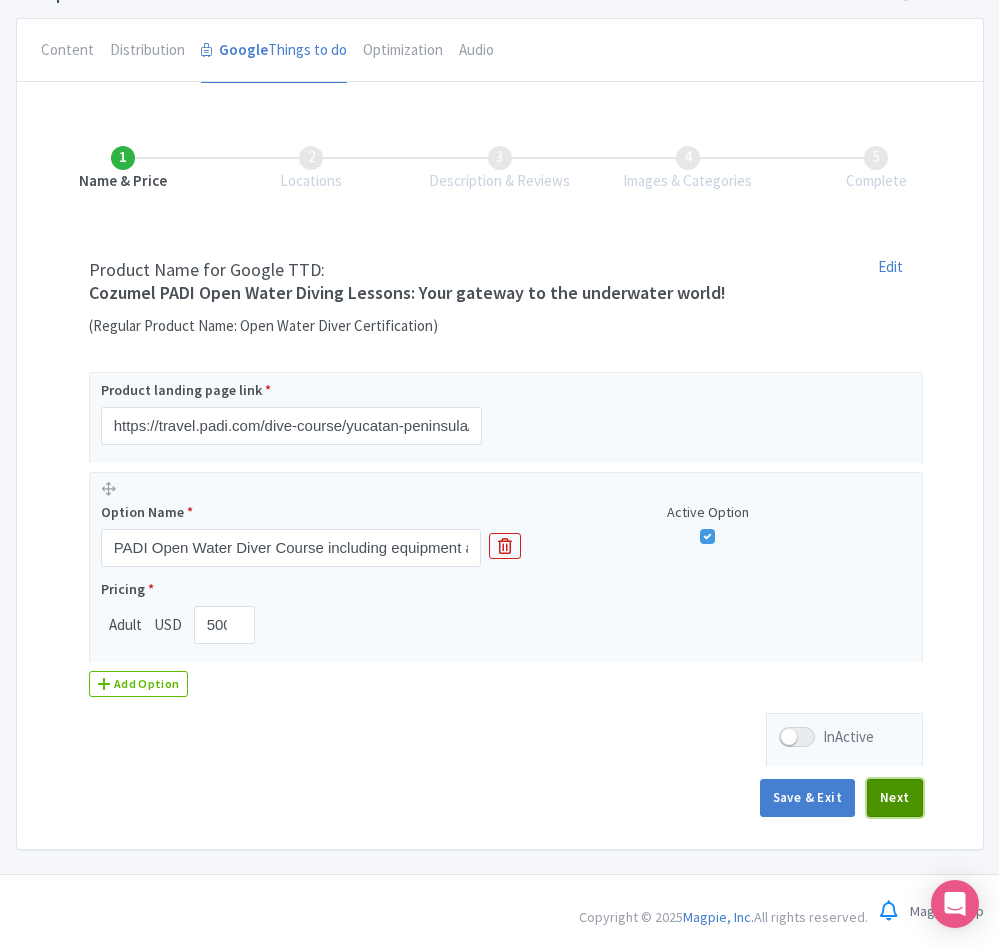 click on "Next" at bounding box center [895, 798] 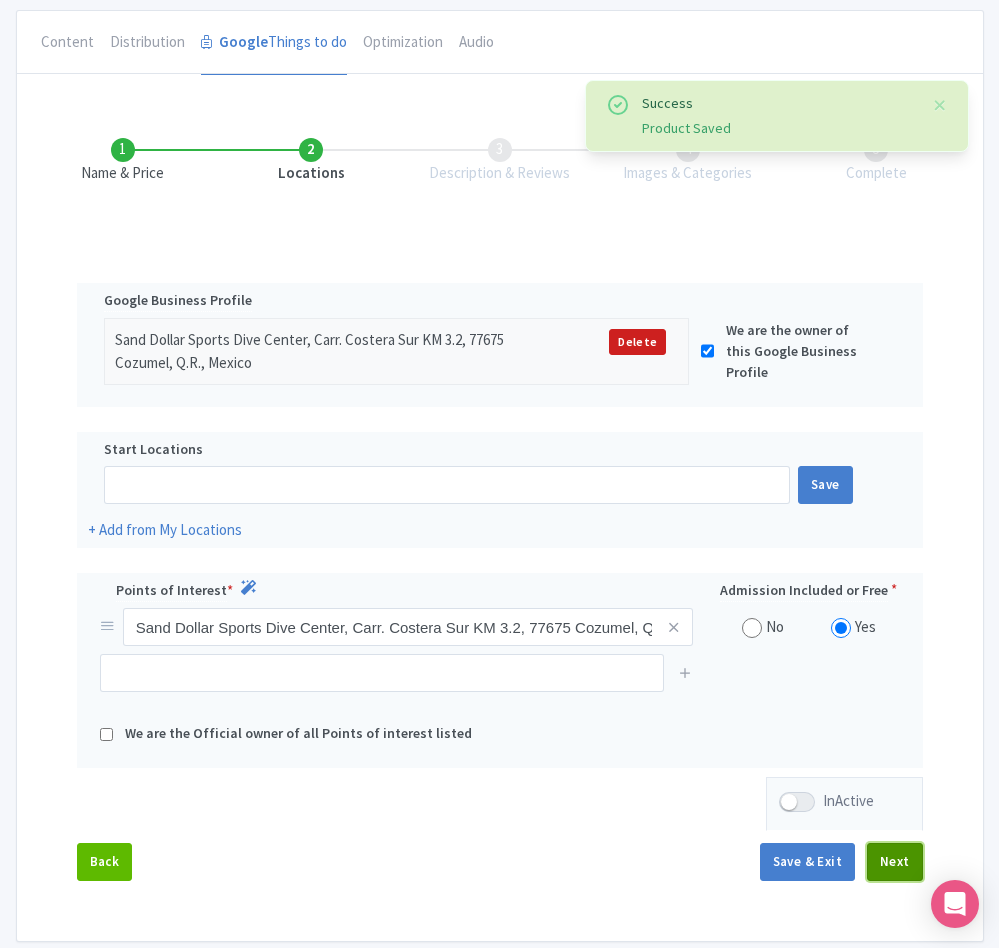 click on "Next" at bounding box center [895, 862] 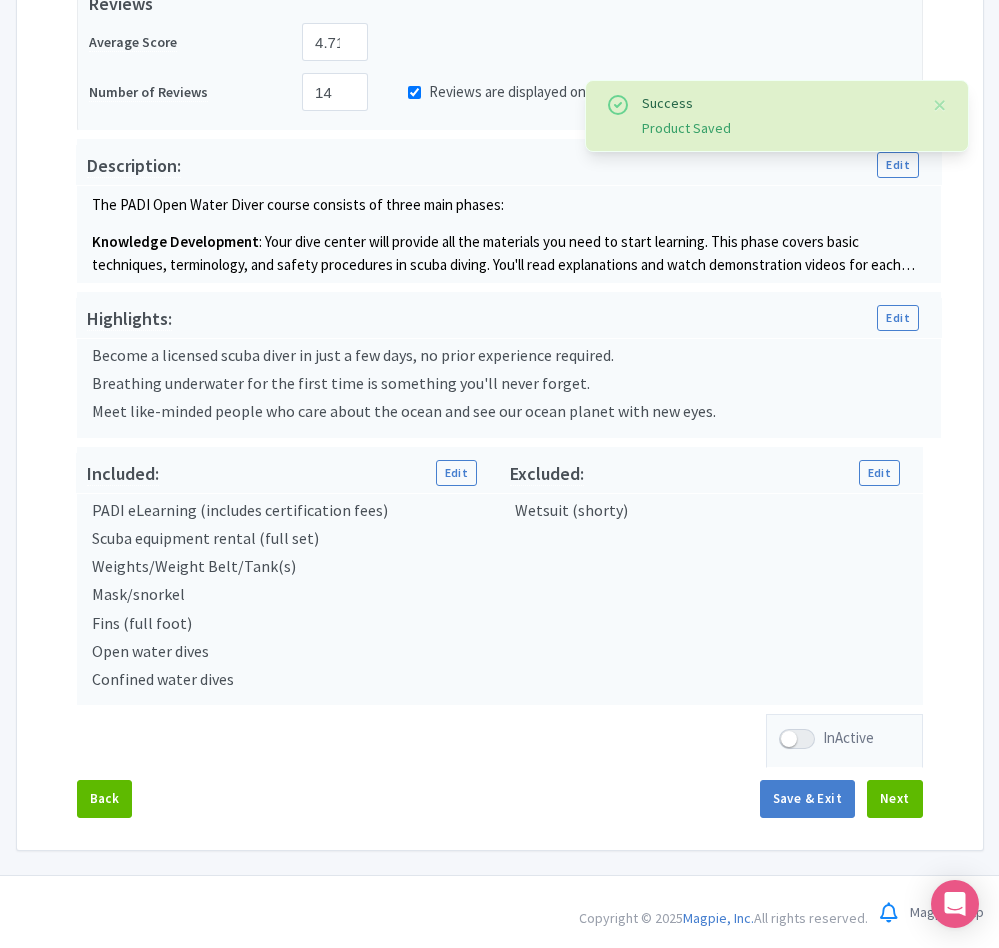 scroll, scrollTop: 475, scrollLeft: 0, axis: vertical 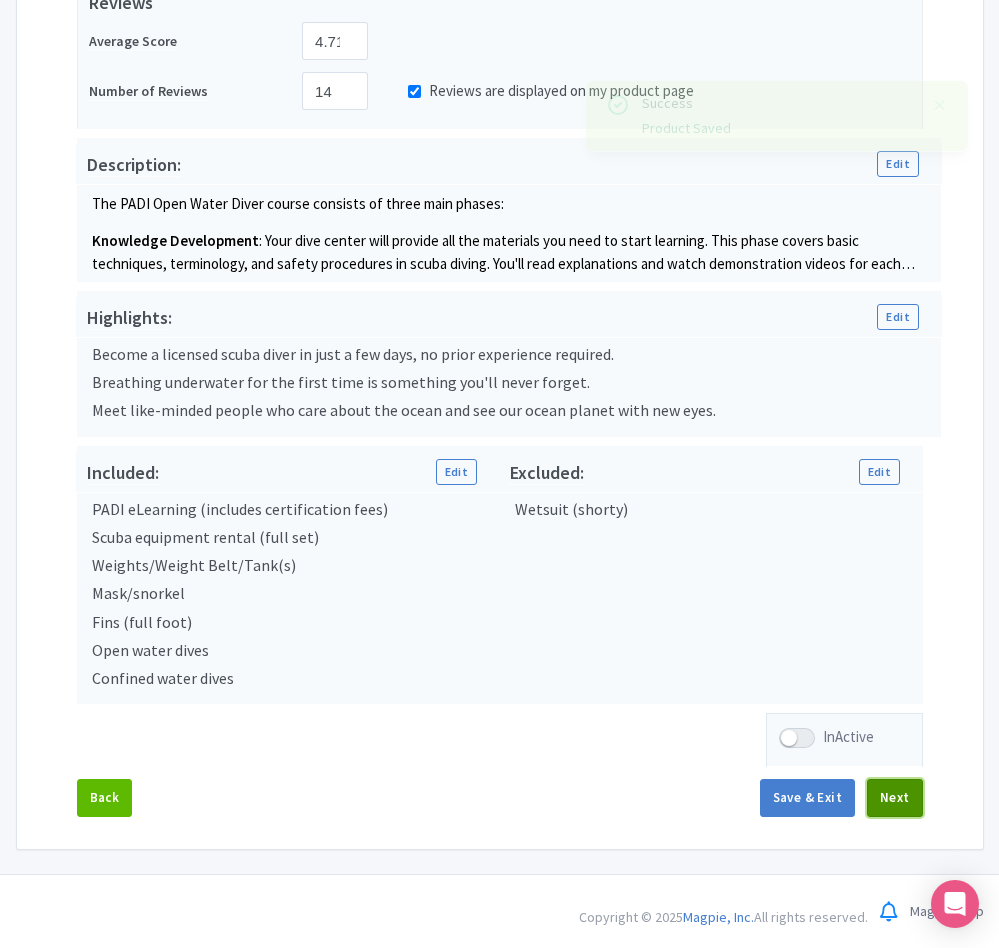 click on "Next" at bounding box center (895, 798) 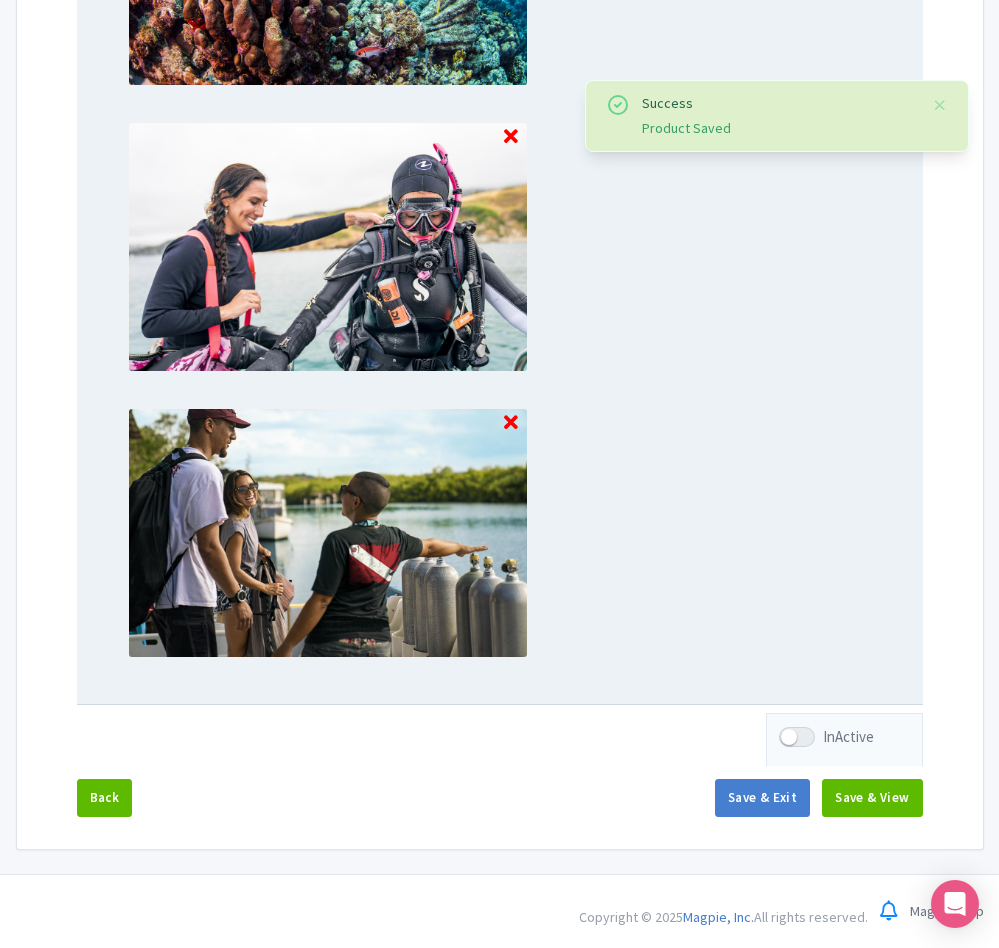 scroll, scrollTop: 1795, scrollLeft: 0, axis: vertical 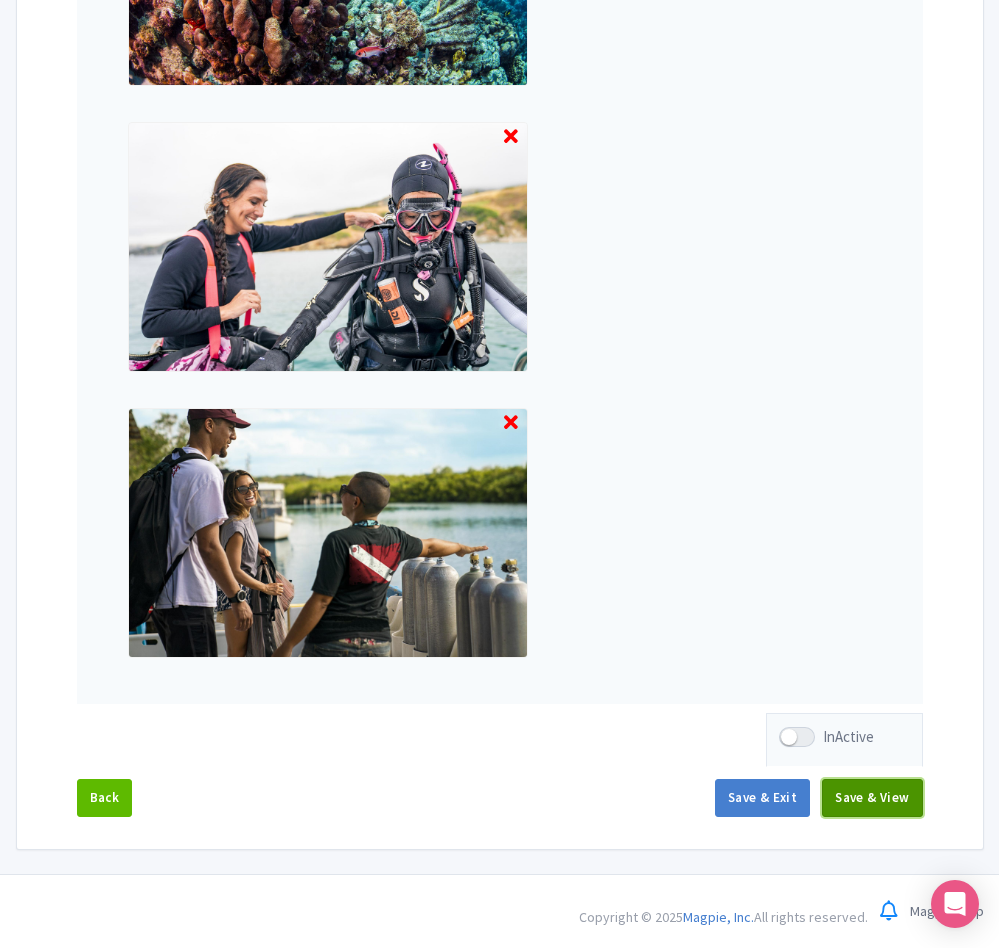 click on "Save & View" at bounding box center [872, 798] 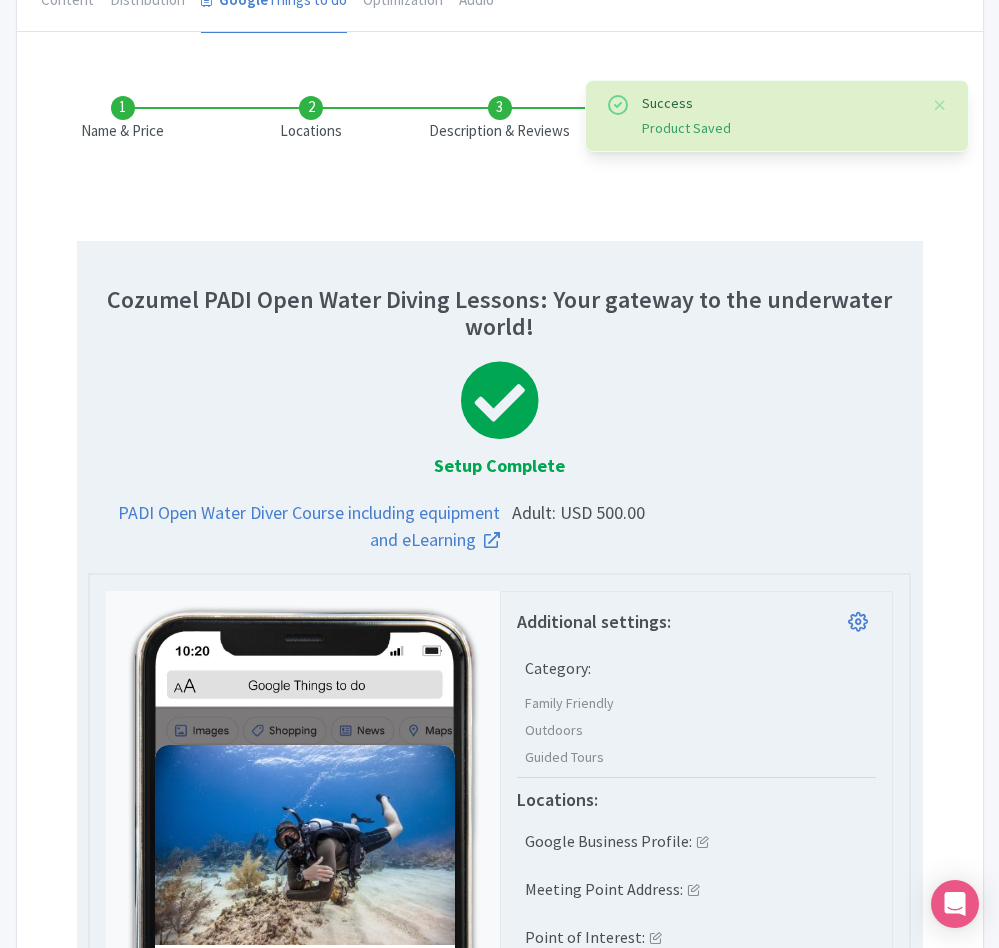 scroll, scrollTop: 0, scrollLeft: 0, axis: both 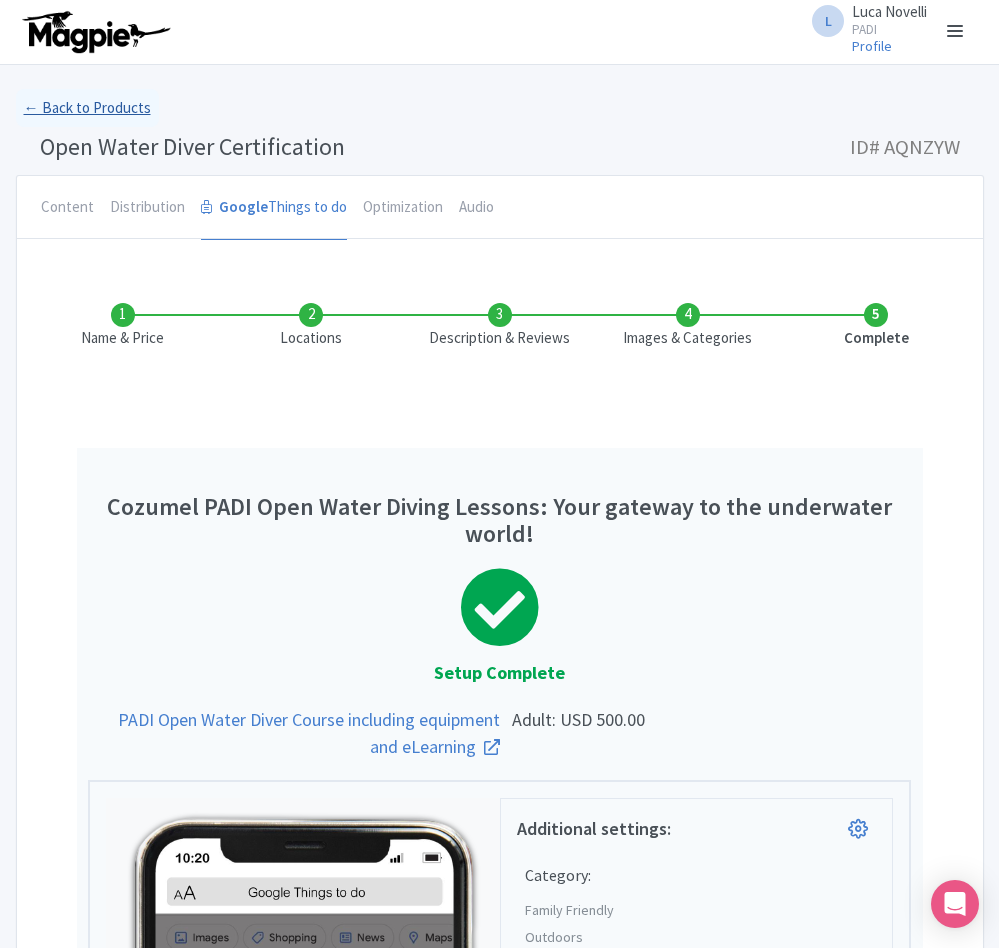 click on "← Back to Products" at bounding box center [87, 108] 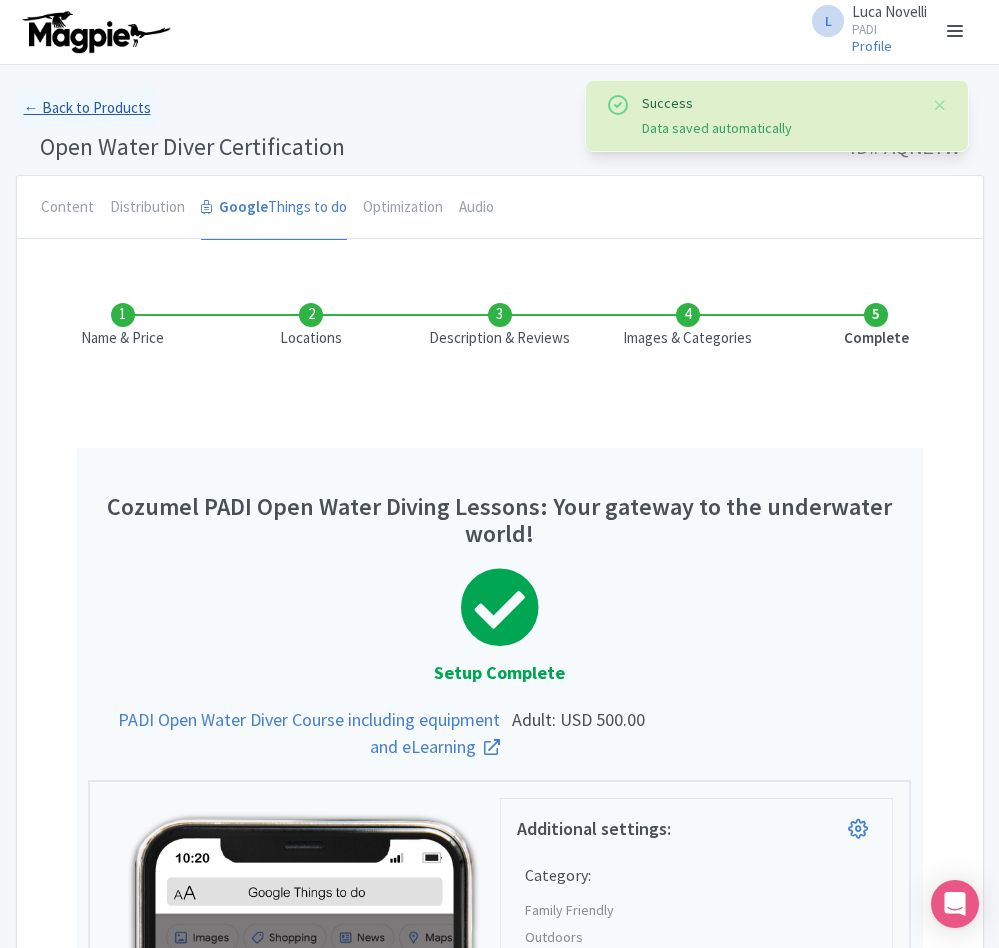 click on "← Back to Products" at bounding box center (87, 108) 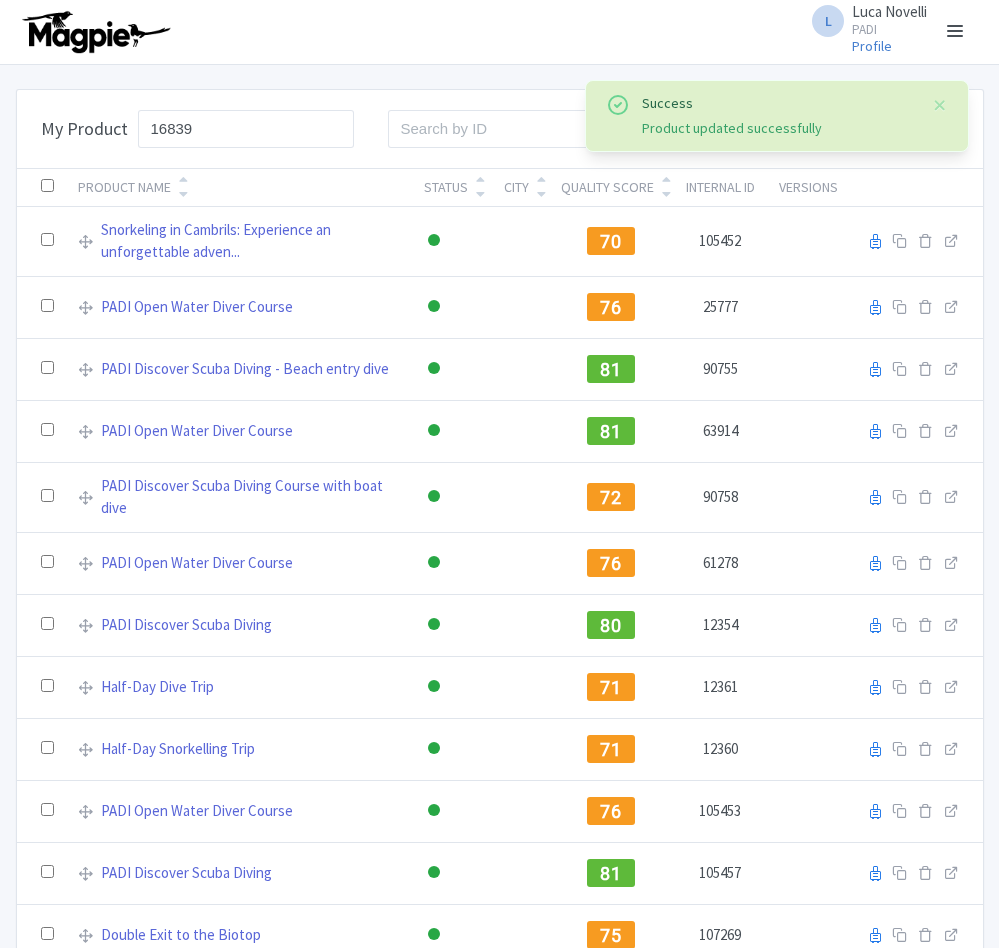 scroll, scrollTop: 0, scrollLeft: 0, axis: both 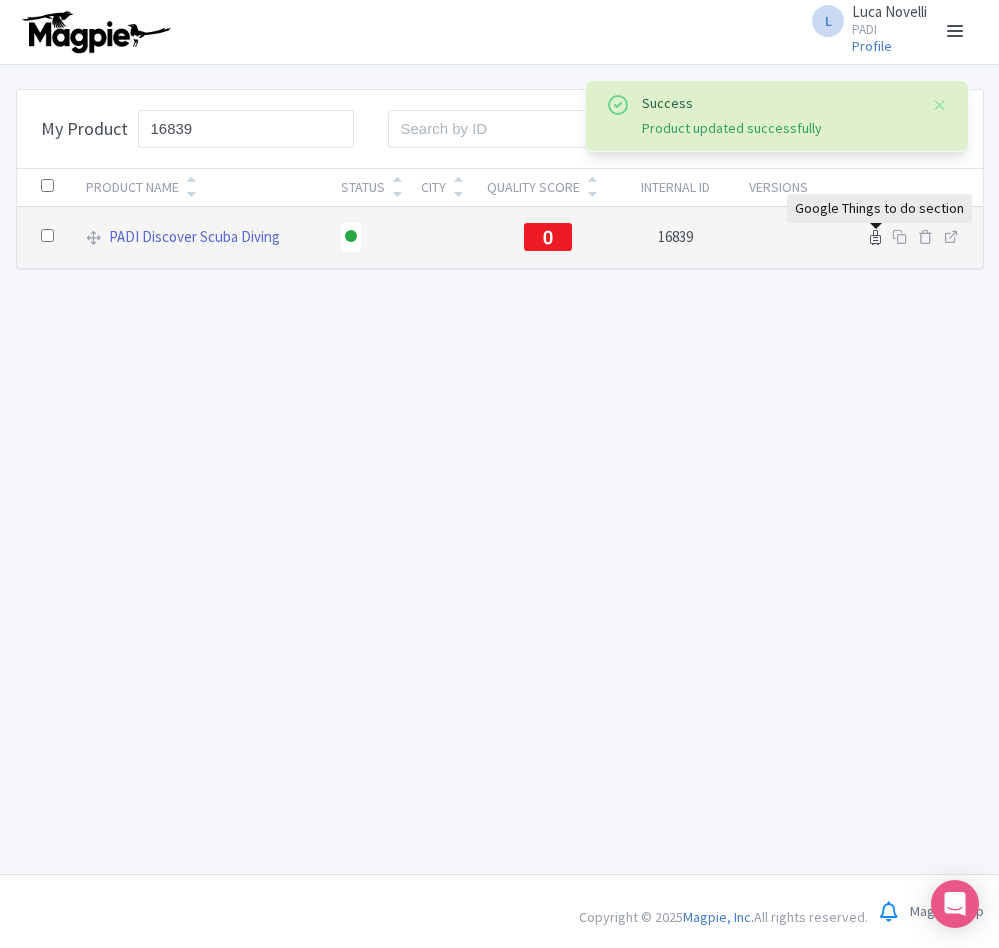 type on "16839" 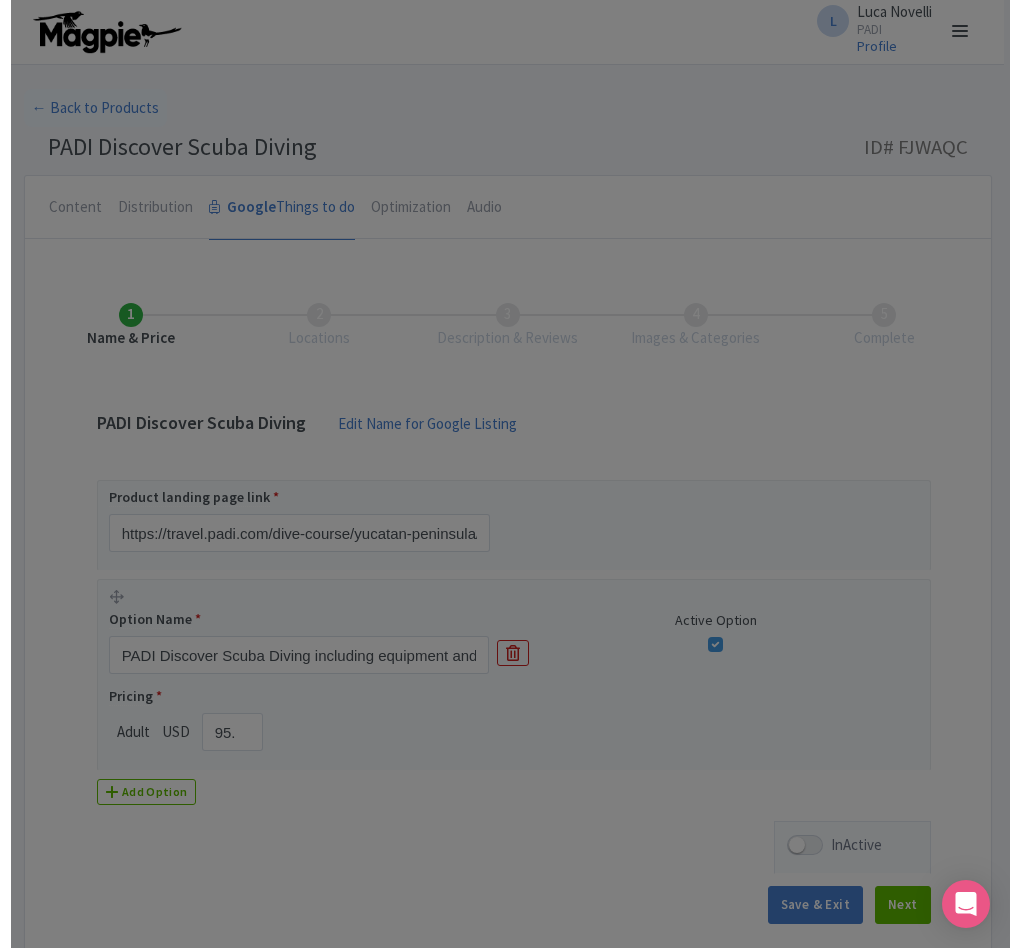 scroll, scrollTop: 0, scrollLeft: 0, axis: both 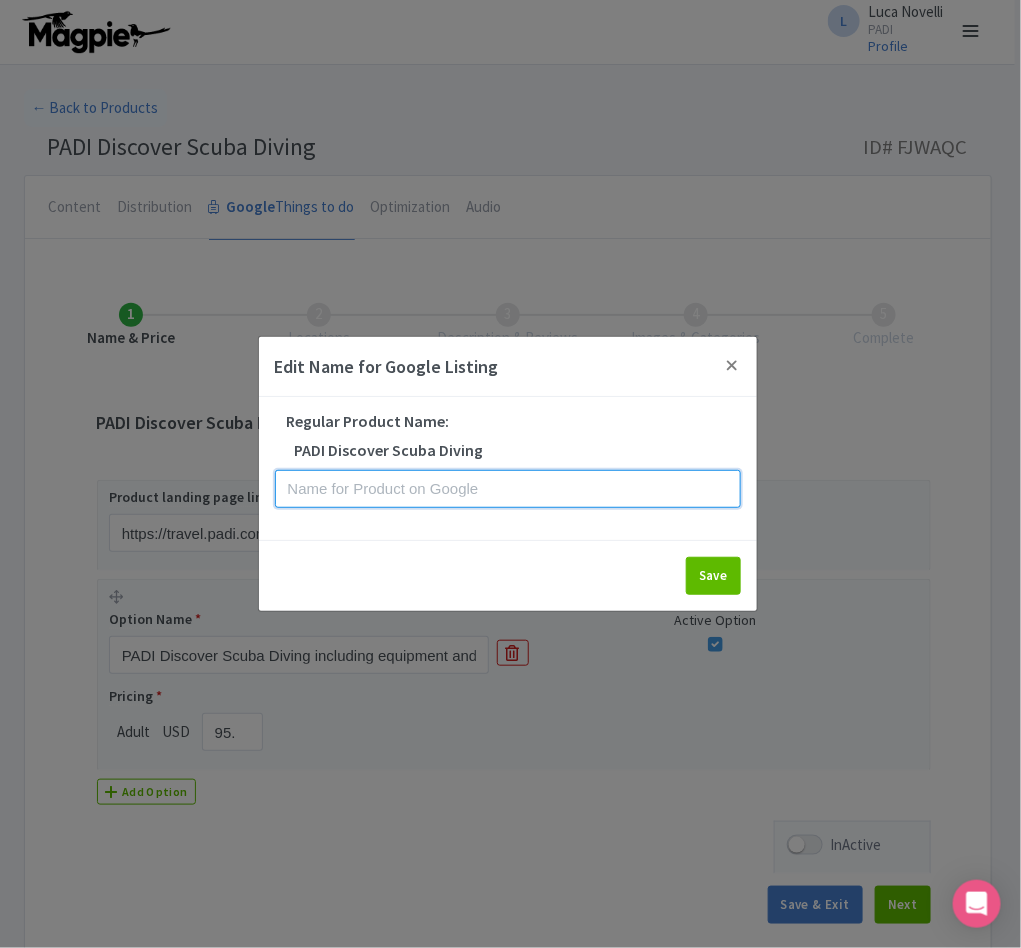 click at bounding box center [508, 489] 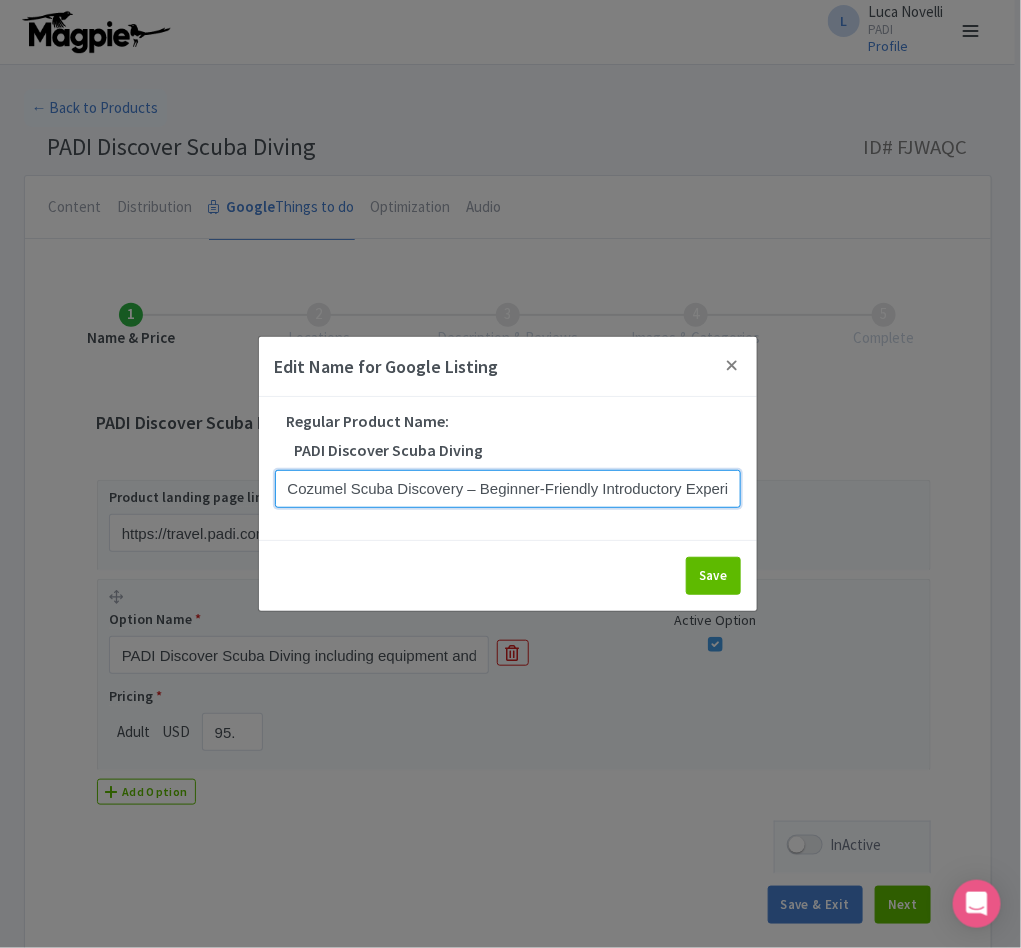scroll, scrollTop: 0, scrollLeft: 34, axis: horizontal 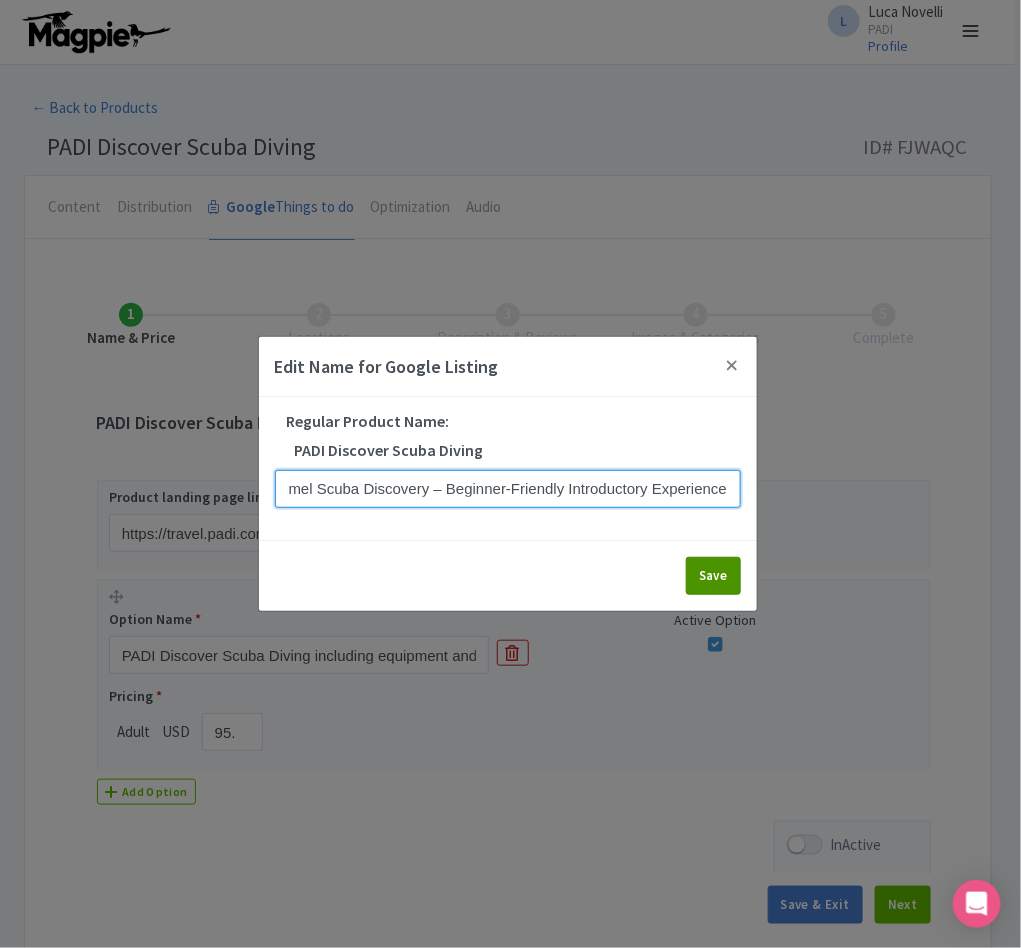 type on "Cozumel Scuba Discovery – Beginner-Friendly Introductory Experience" 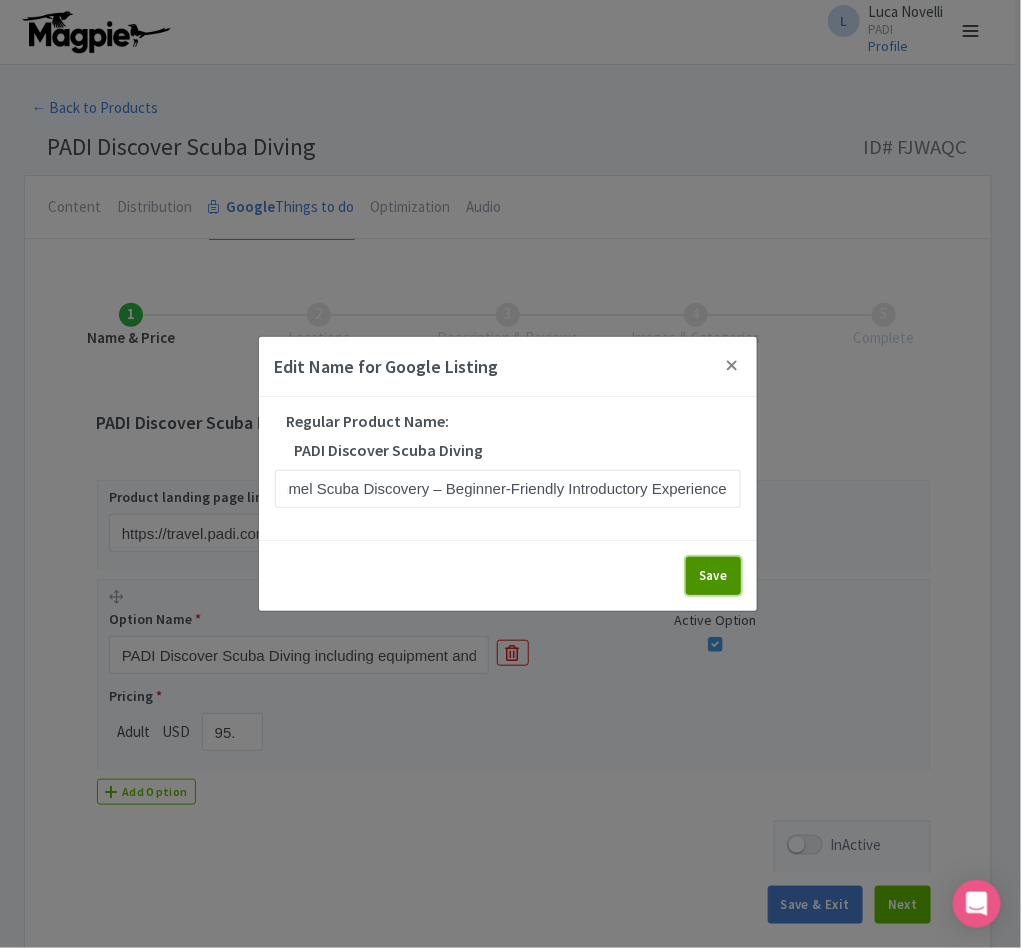 click on "Save" at bounding box center (713, 576) 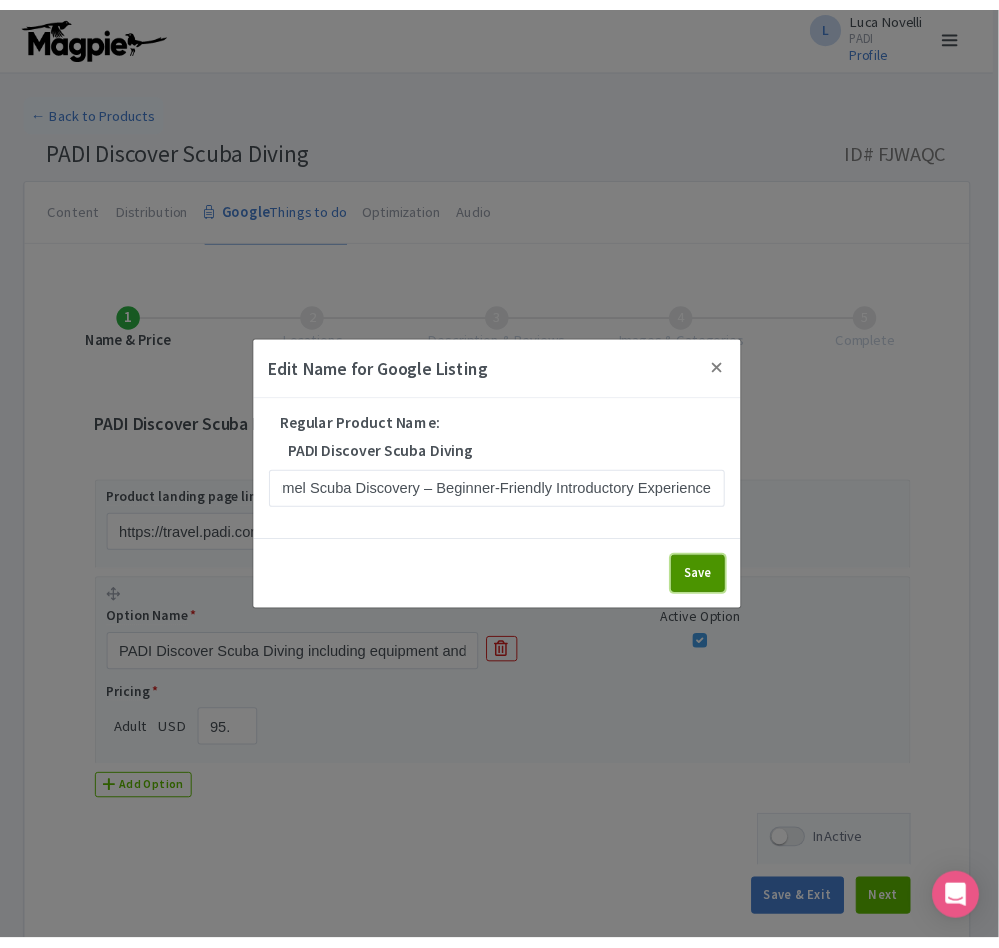 scroll, scrollTop: 0, scrollLeft: 0, axis: both 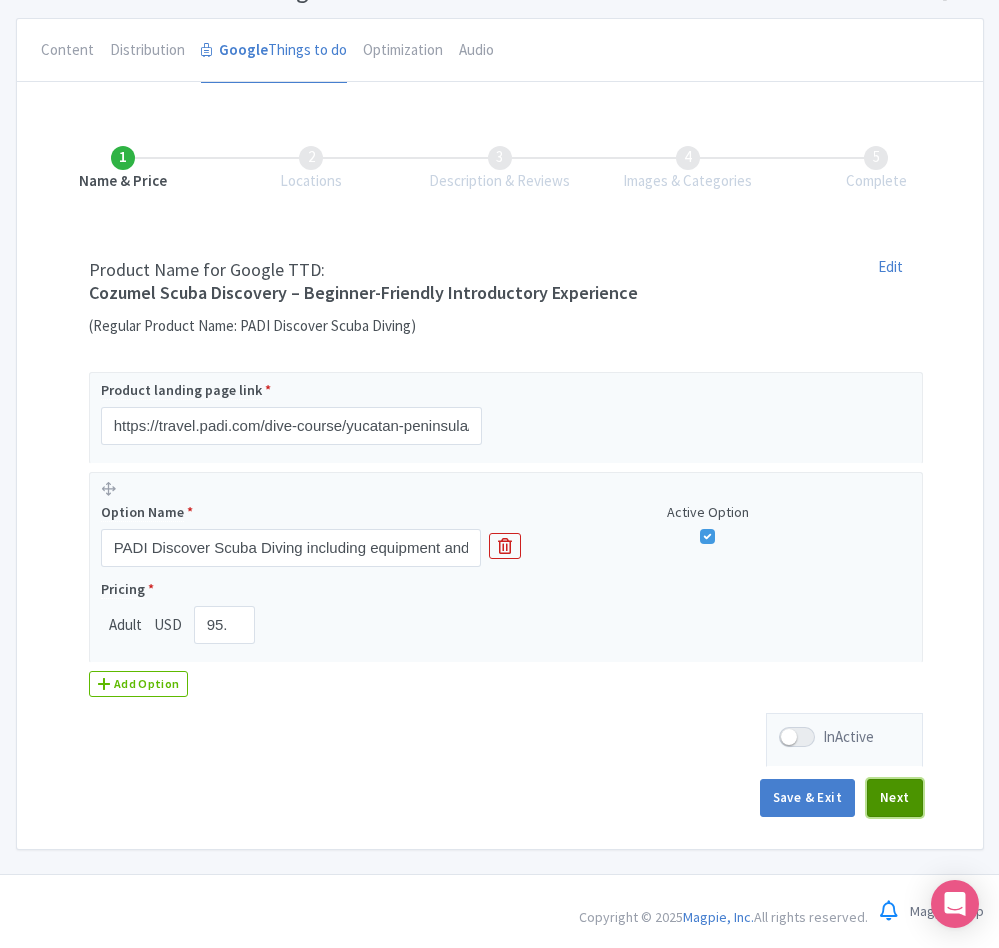 click on "Next" at bounding box center (895, 798) 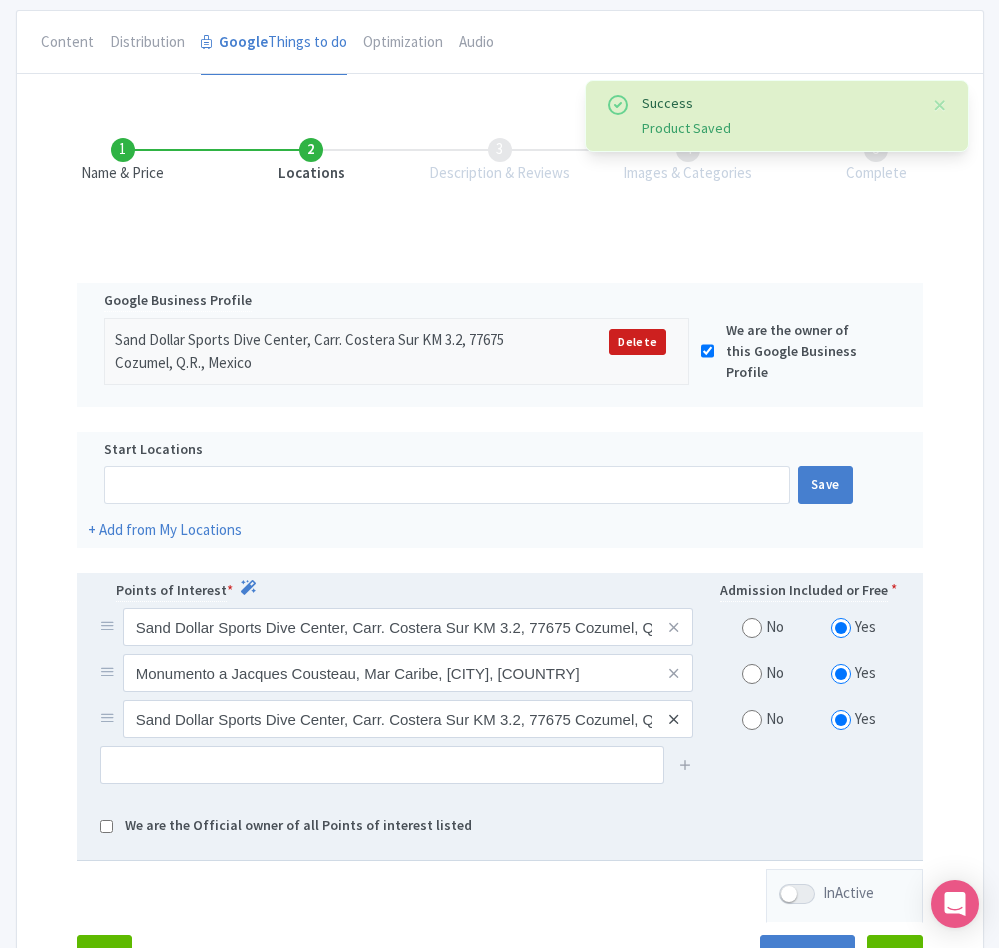 click at bounding box center [673, 719] 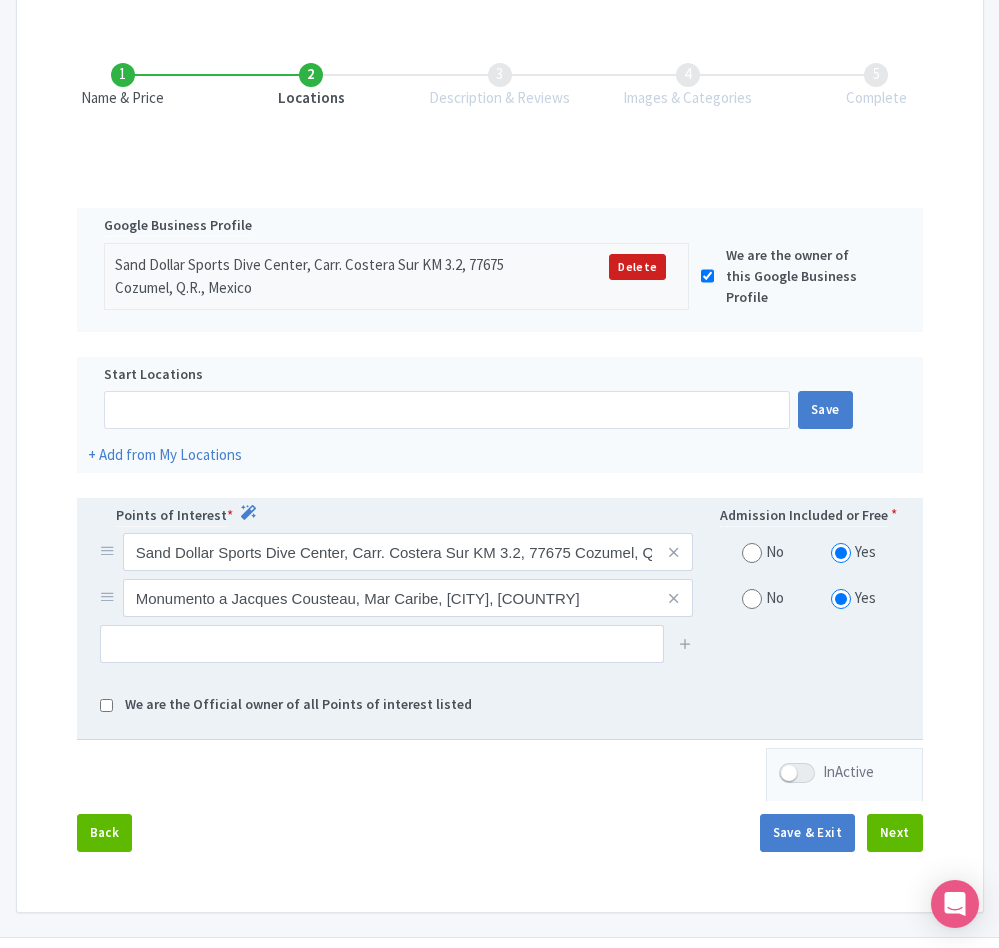 scroll, scrollTop: 318, scrollLeft: 0, axis: vertical 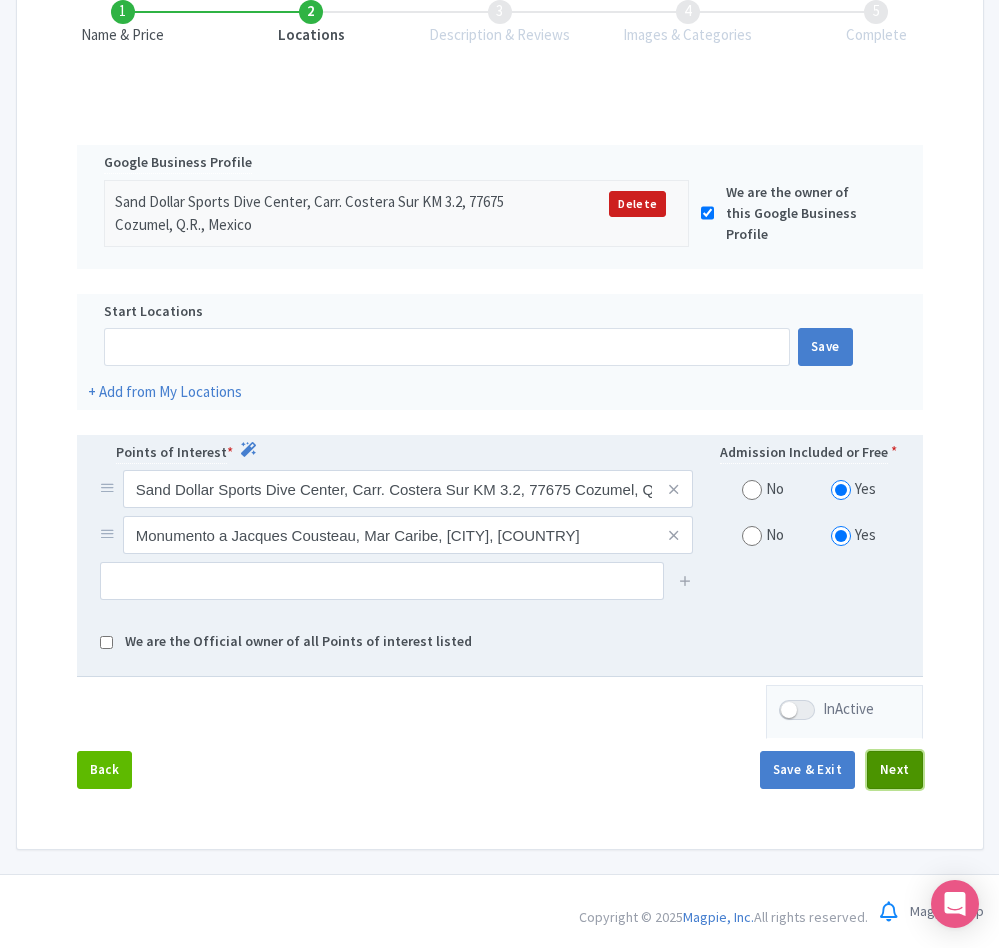 click on "Next" at bounding box center (895, 770) 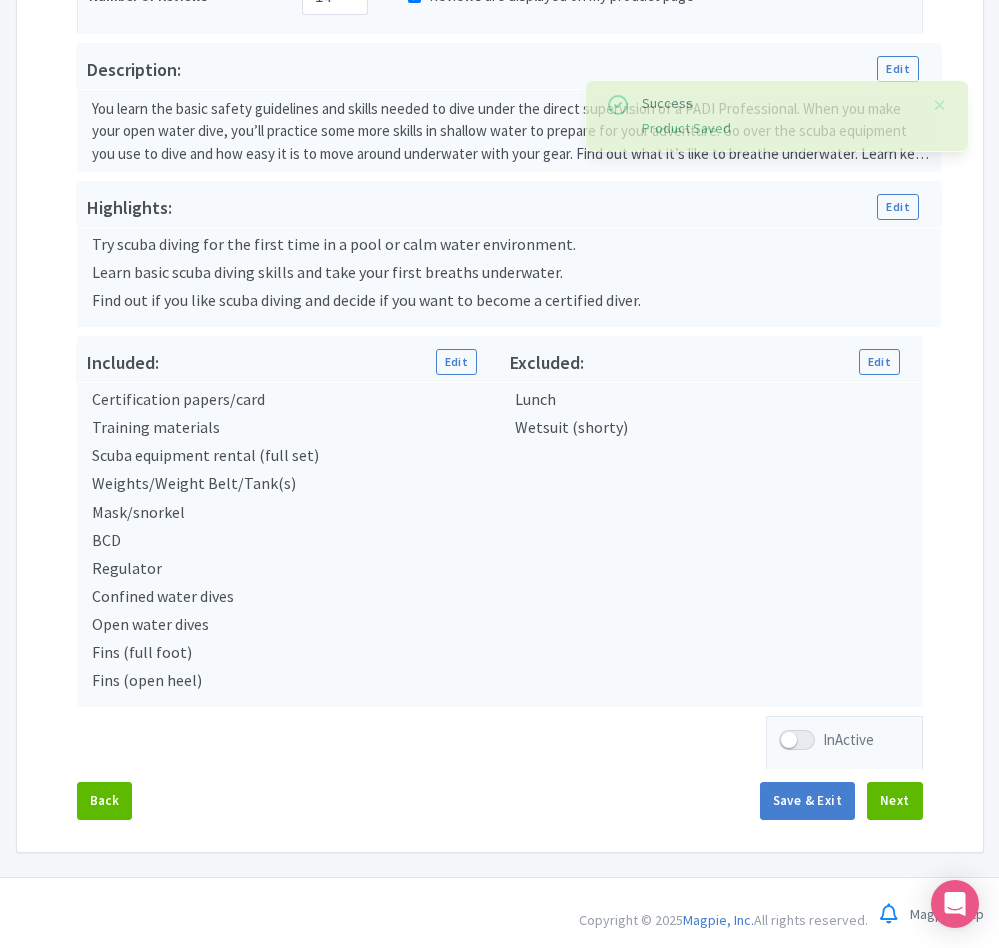scroll, scrollTop: 573, scrollLeft: 0, axis: vertical 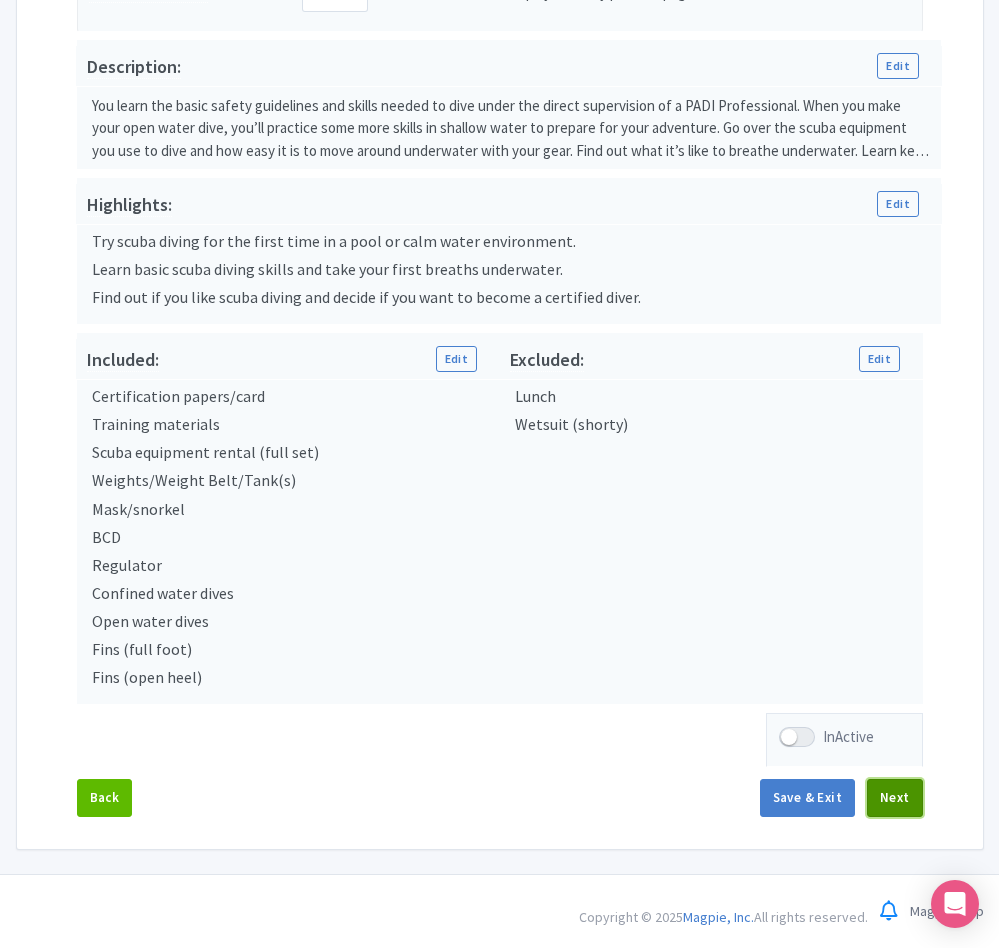 click on "Next" at bounding box center (895, 798) 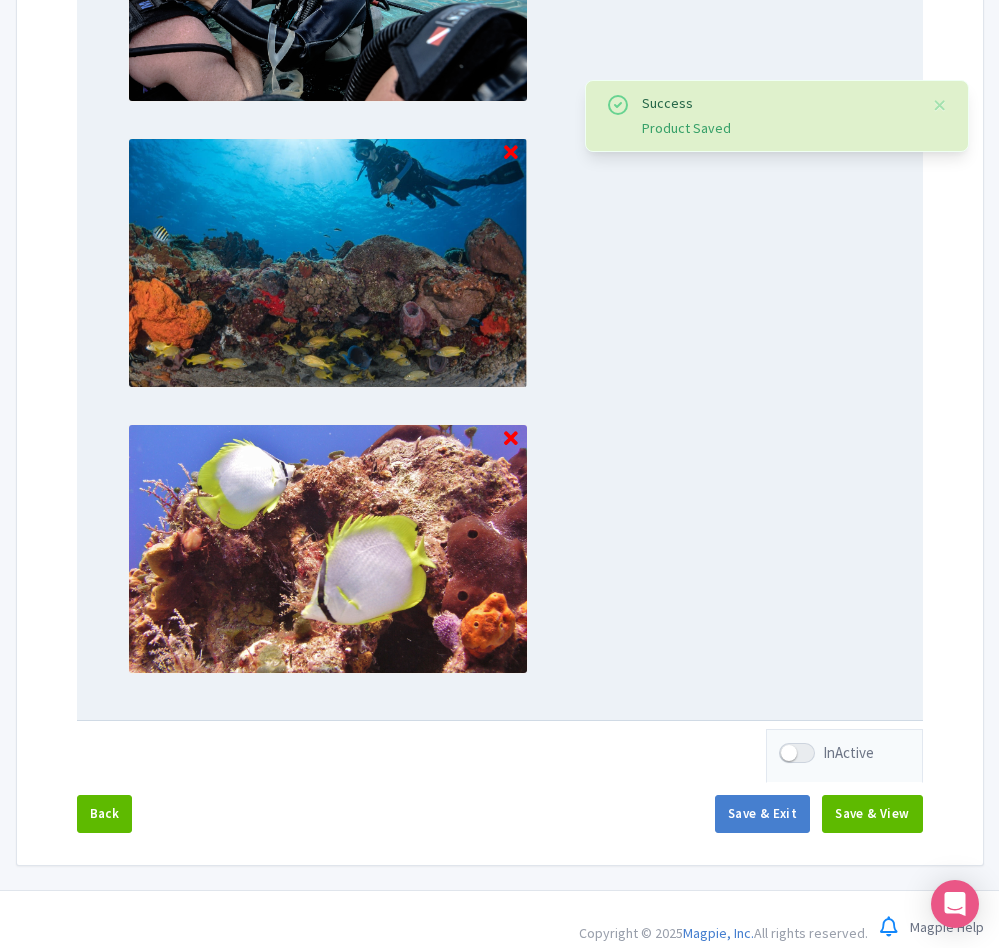 scroll, scrollTop: 1795, scrollLeft: 0, axis: vertical 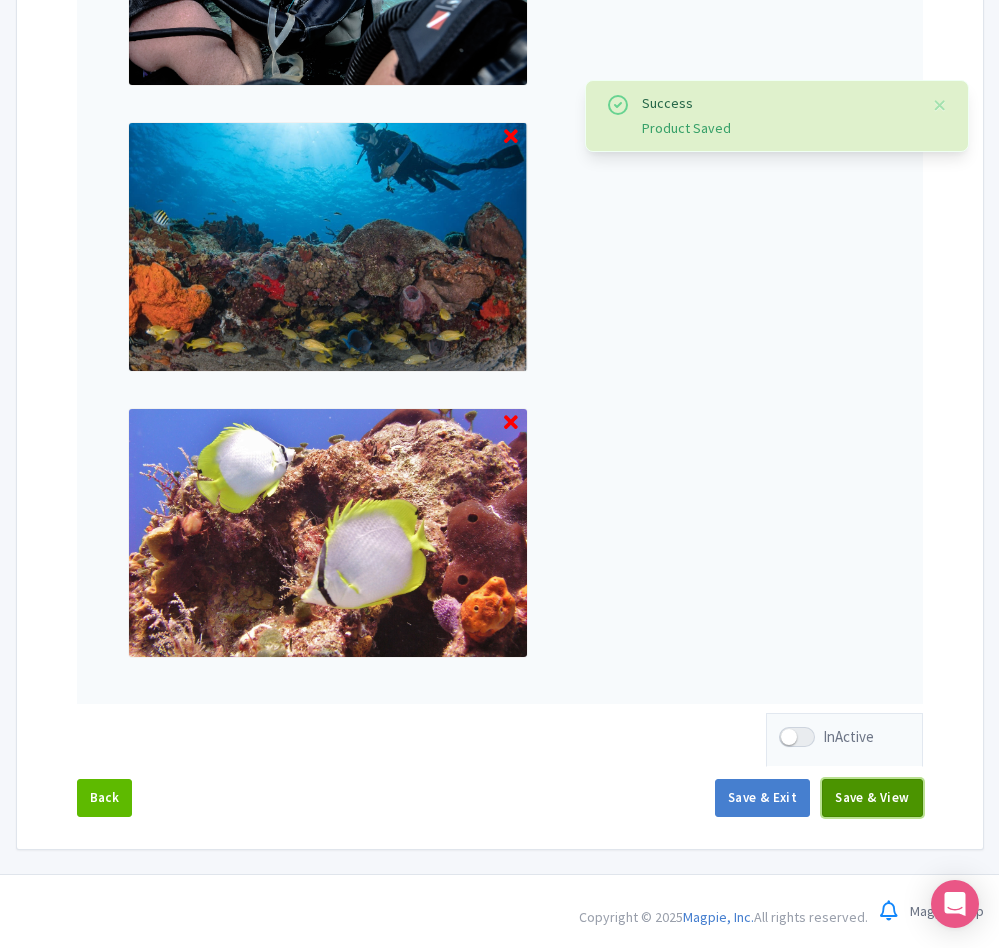 click on "Save & View" at bounding box center (872, 798) 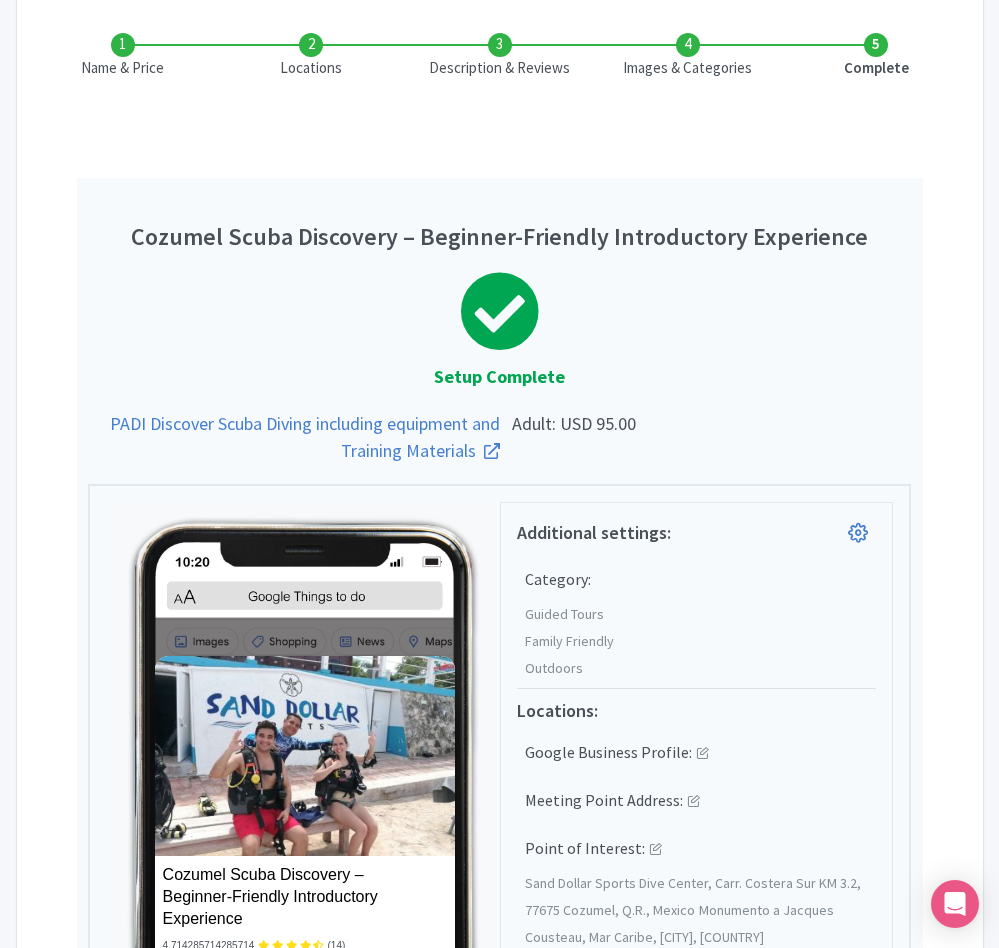 scroll, scrollTop: 0, scrollLeft: 0, axis: both 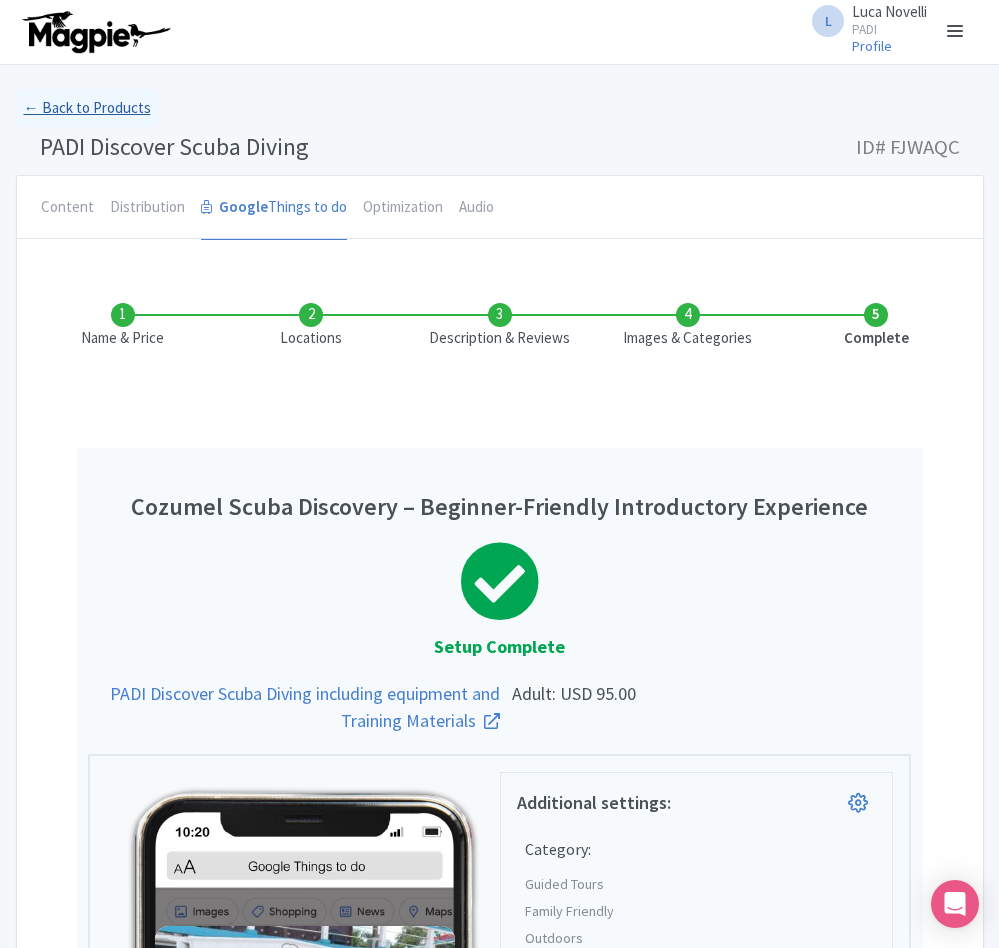 click on "← Back to Products" at bounding box center [87, 108] 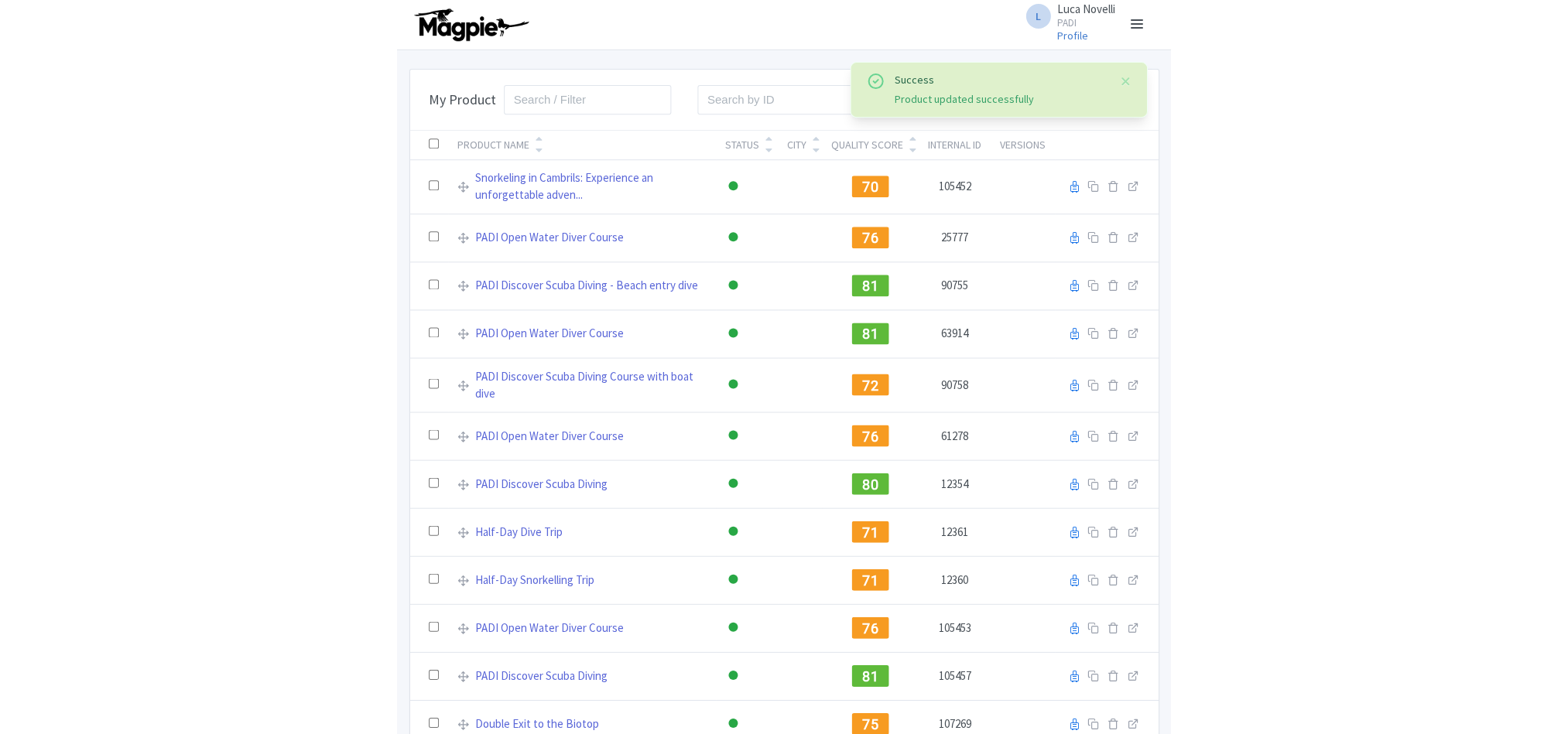 scroll, scrollTop: 0, scrollLeft: 0, axis: both 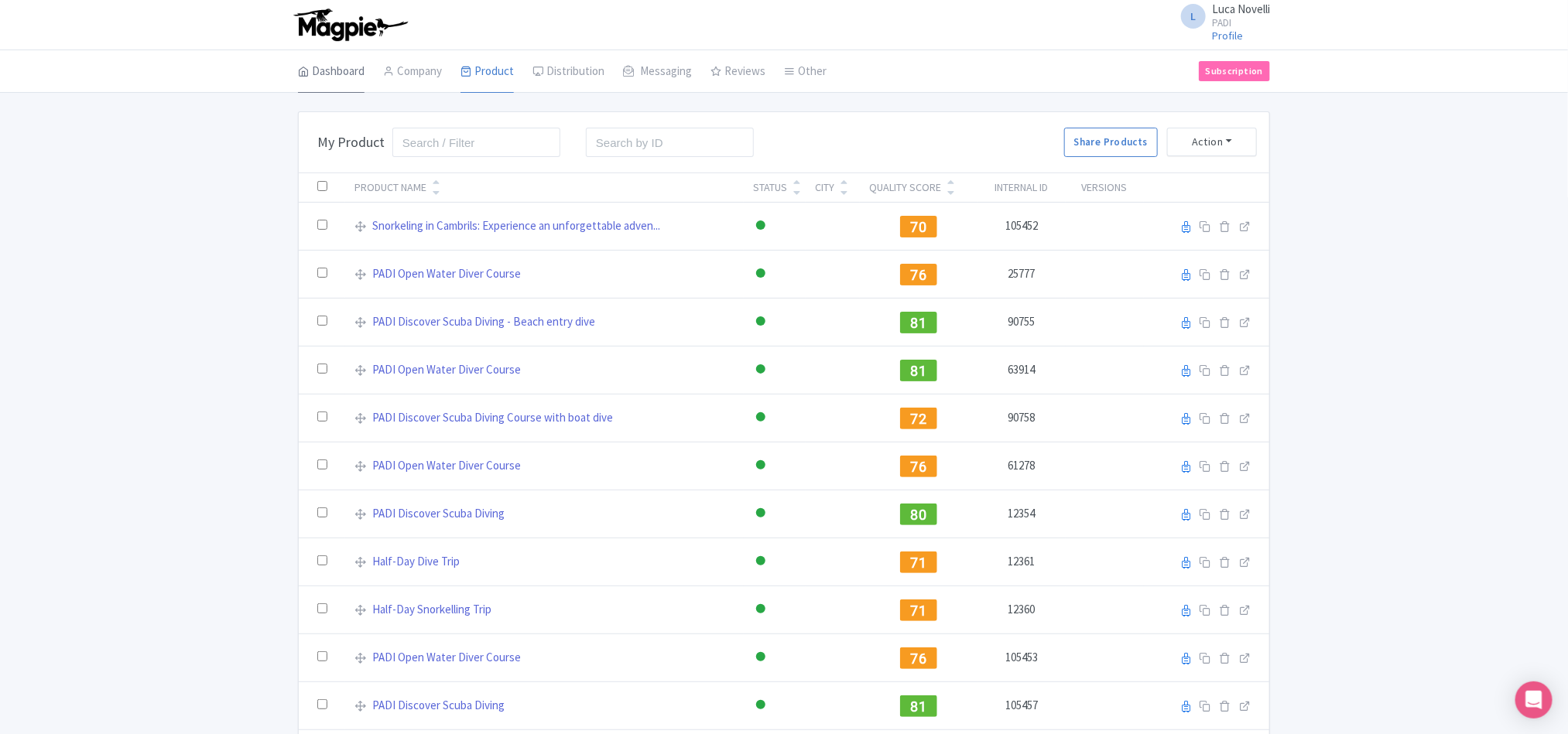 click on "Dashboard" at bounding box center [331, 72] 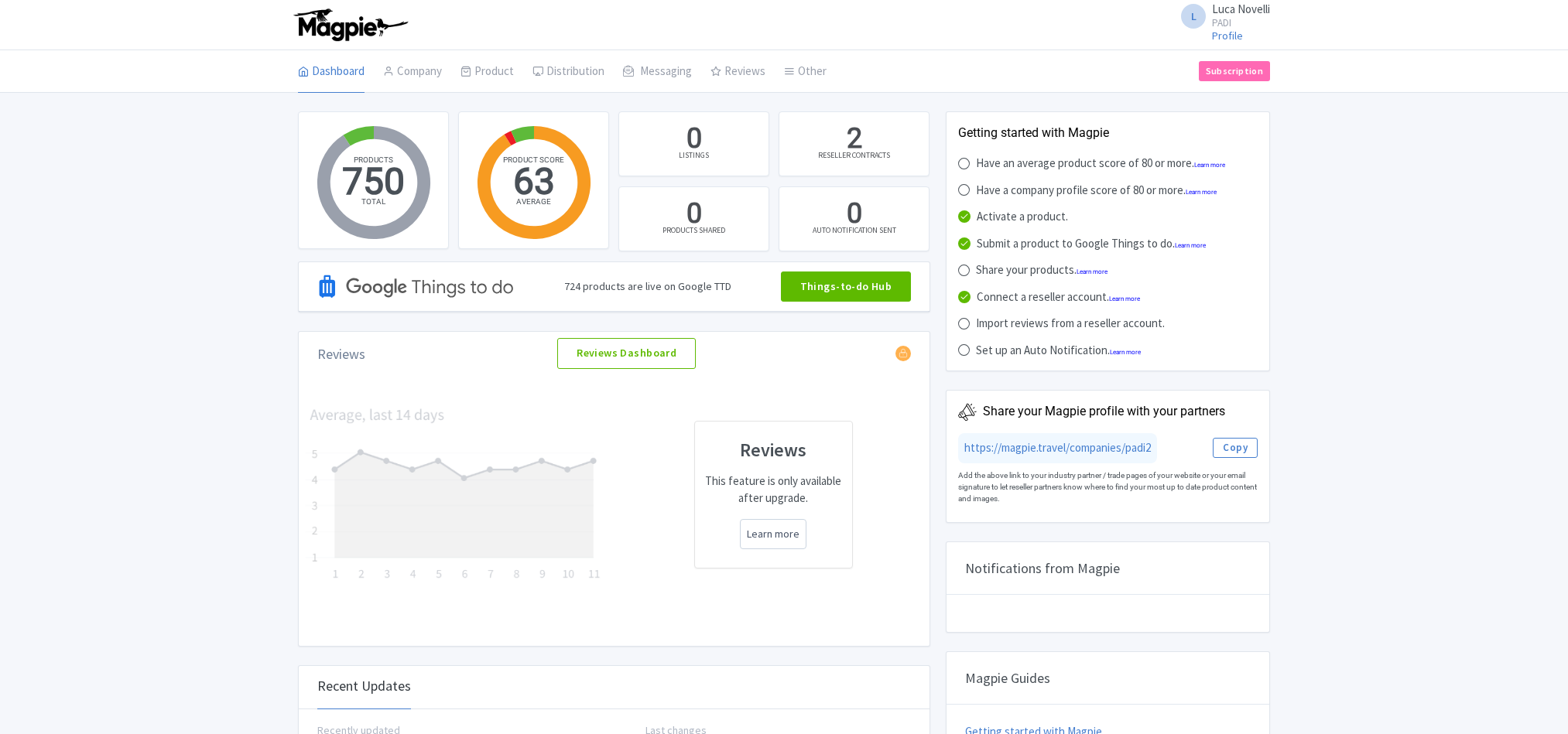 scroll, scrollTop: 0, scrollLeft: 0, axis: both 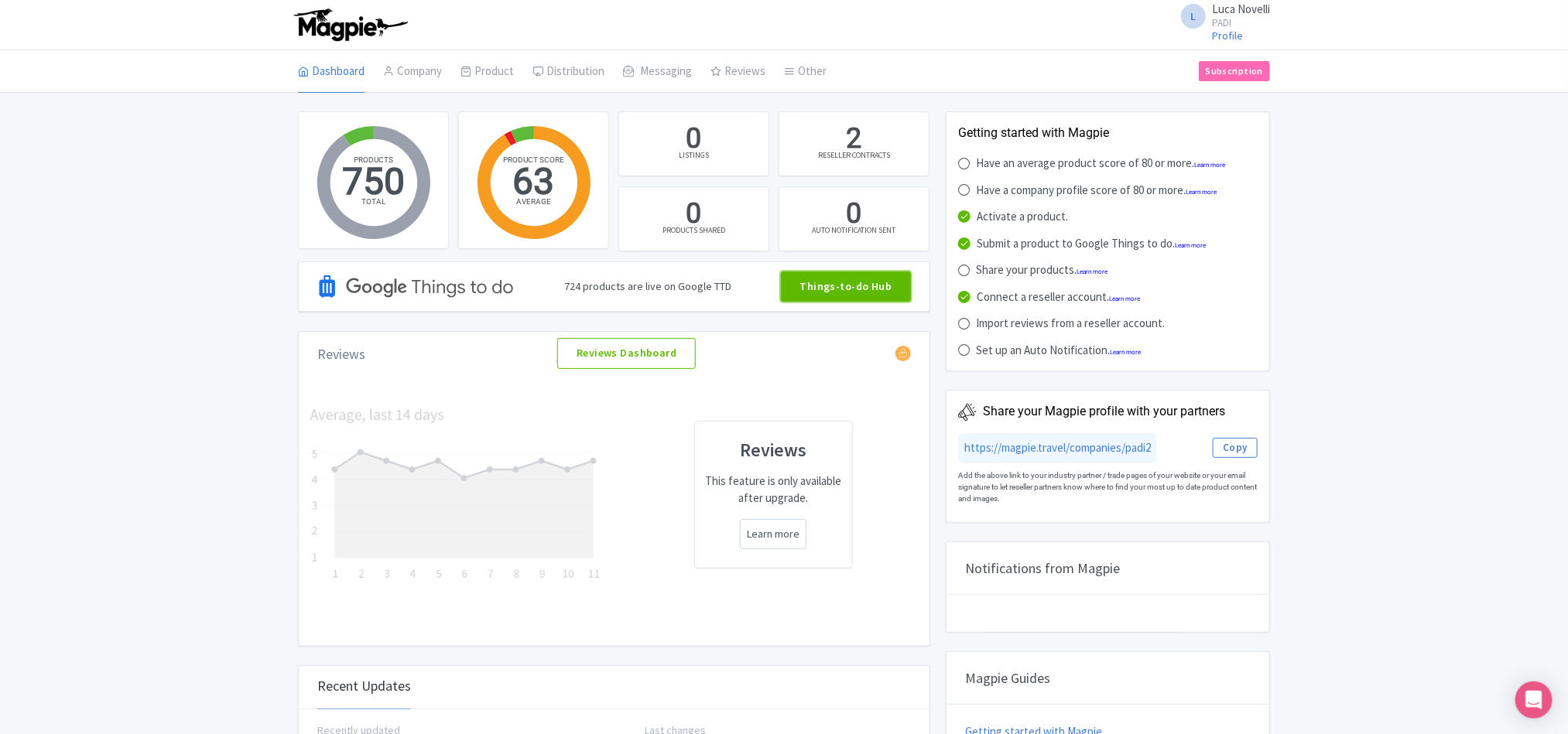 click on "Things-to-do Hub" at bounding box center (846, 287) 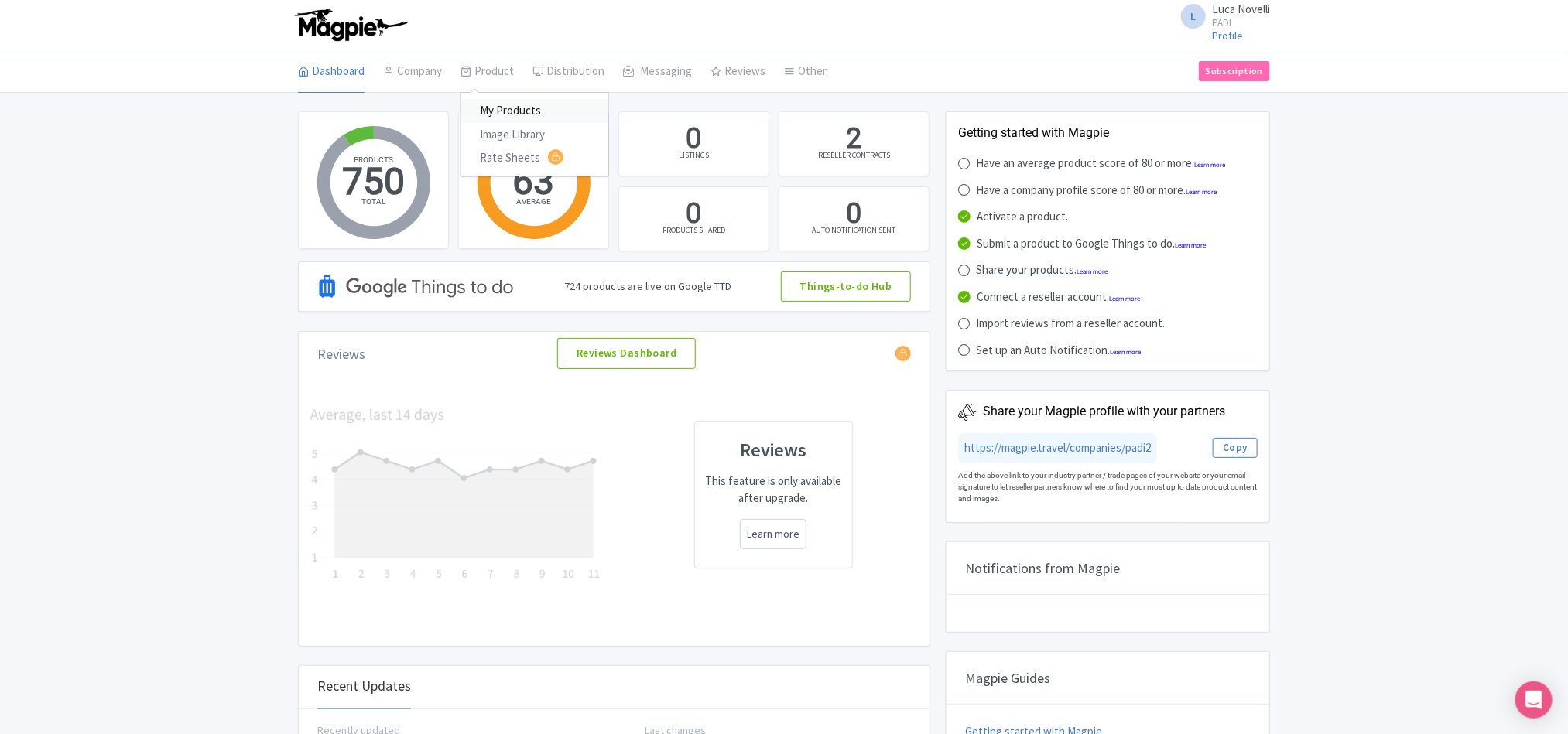 click on "My Products" at bounding box center (535, 111) 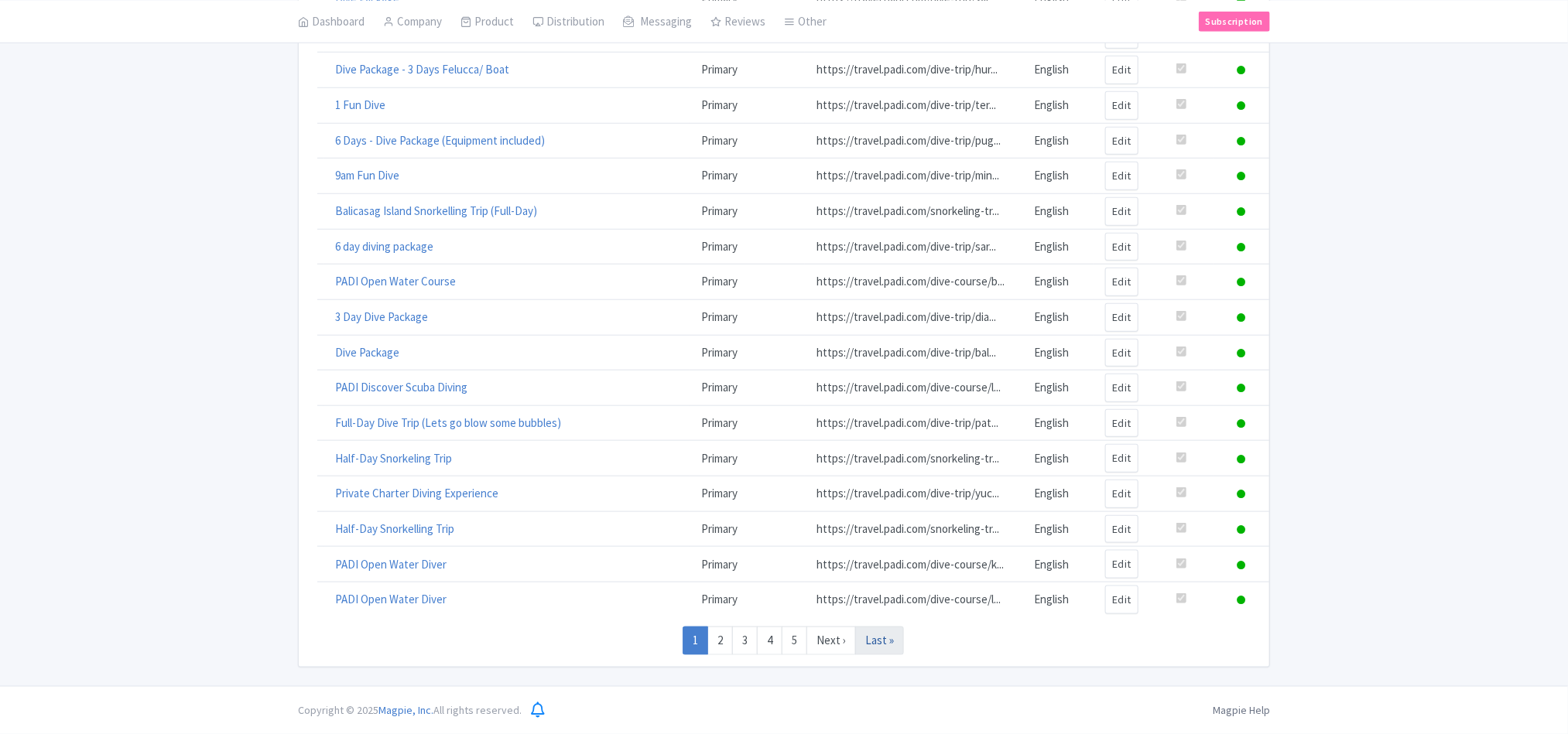 scroll, scrollTop: 675, scrollLeft: 0, axis: vertical 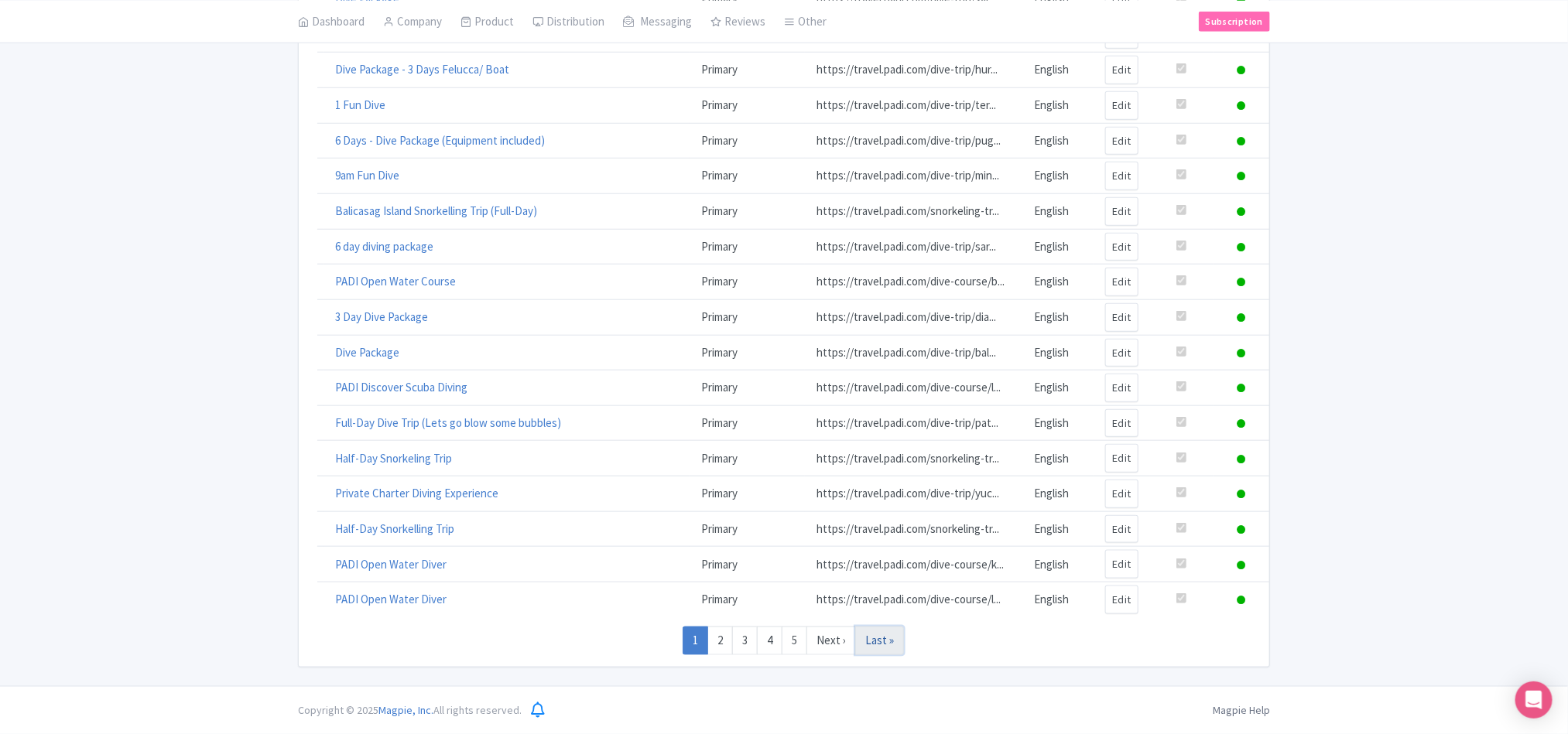 click on "Last »" at bounding box center (879, 640) 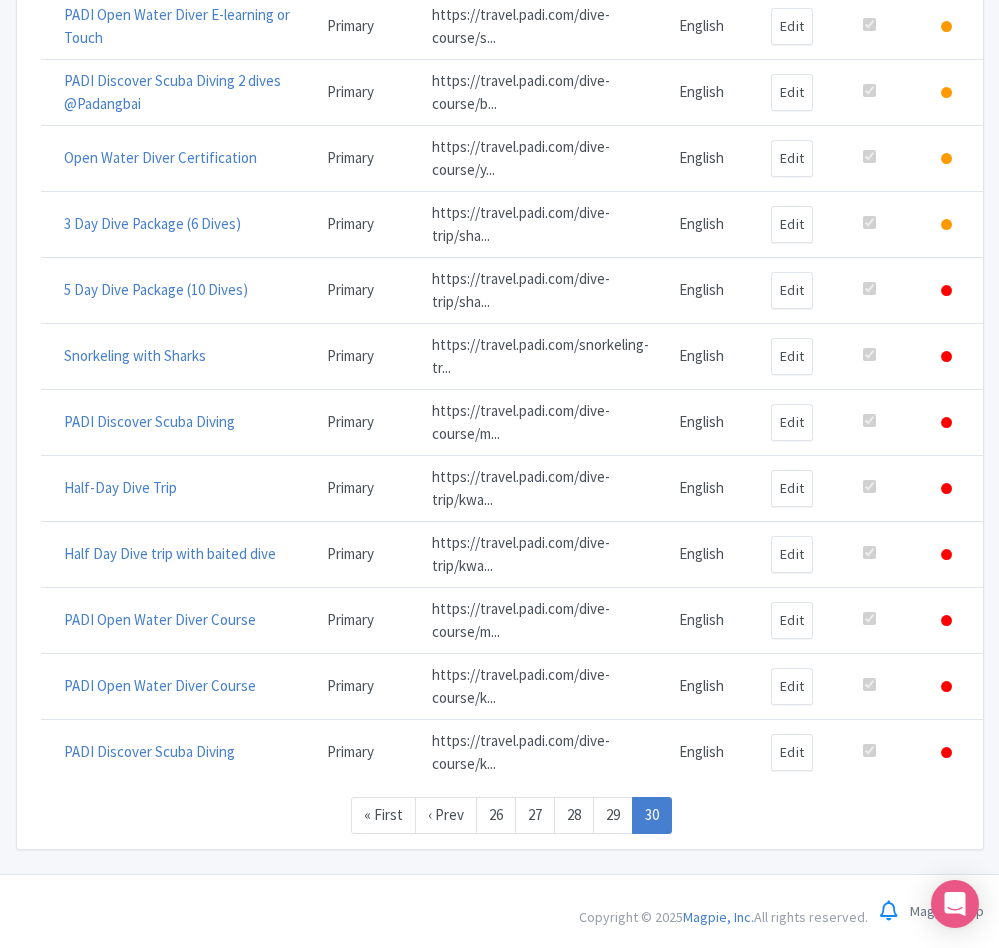 scroll, scrollTop: 267, scrollLeft: 0, axis: vertical 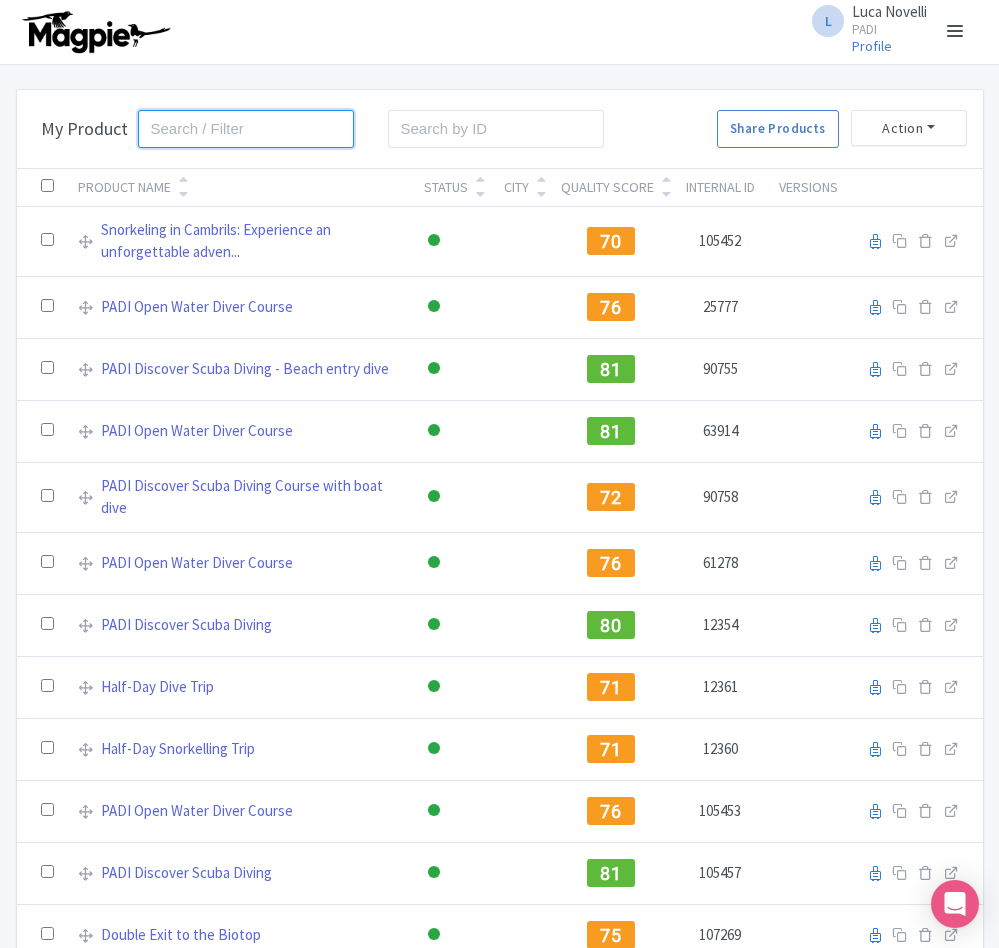 click at bounding box center (246, 129) 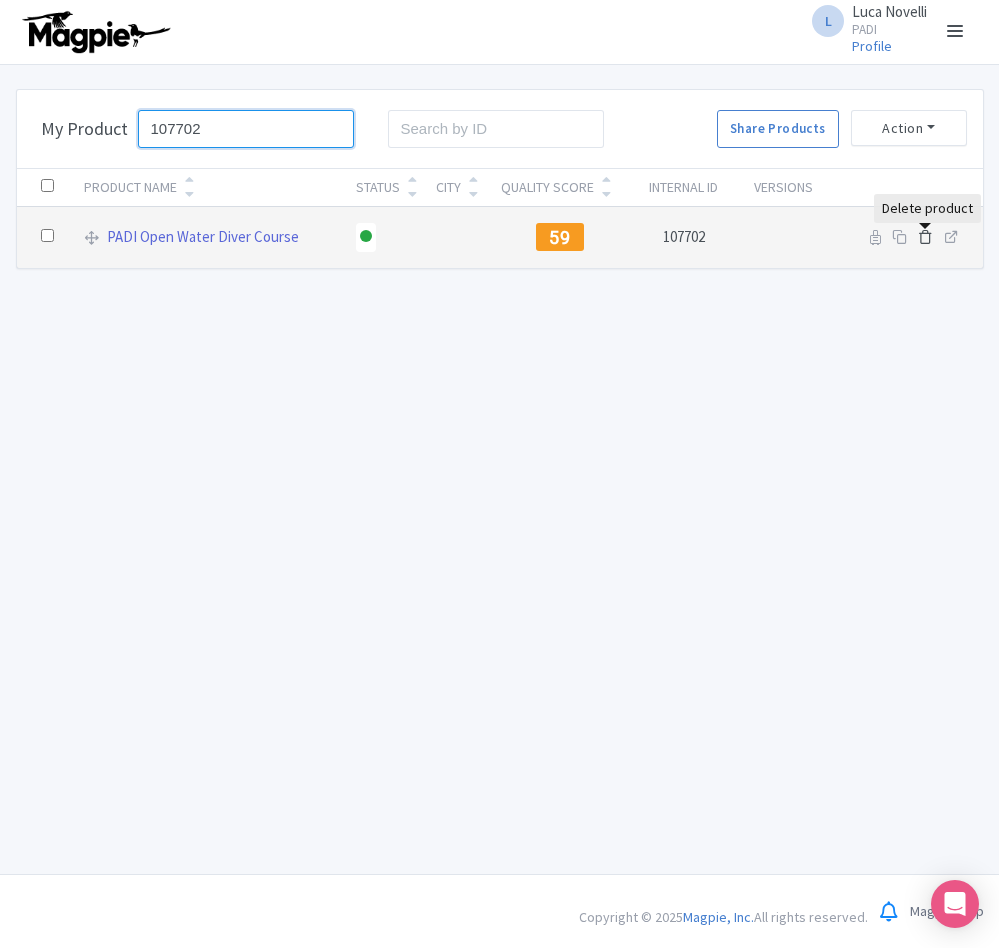 type on "107702" 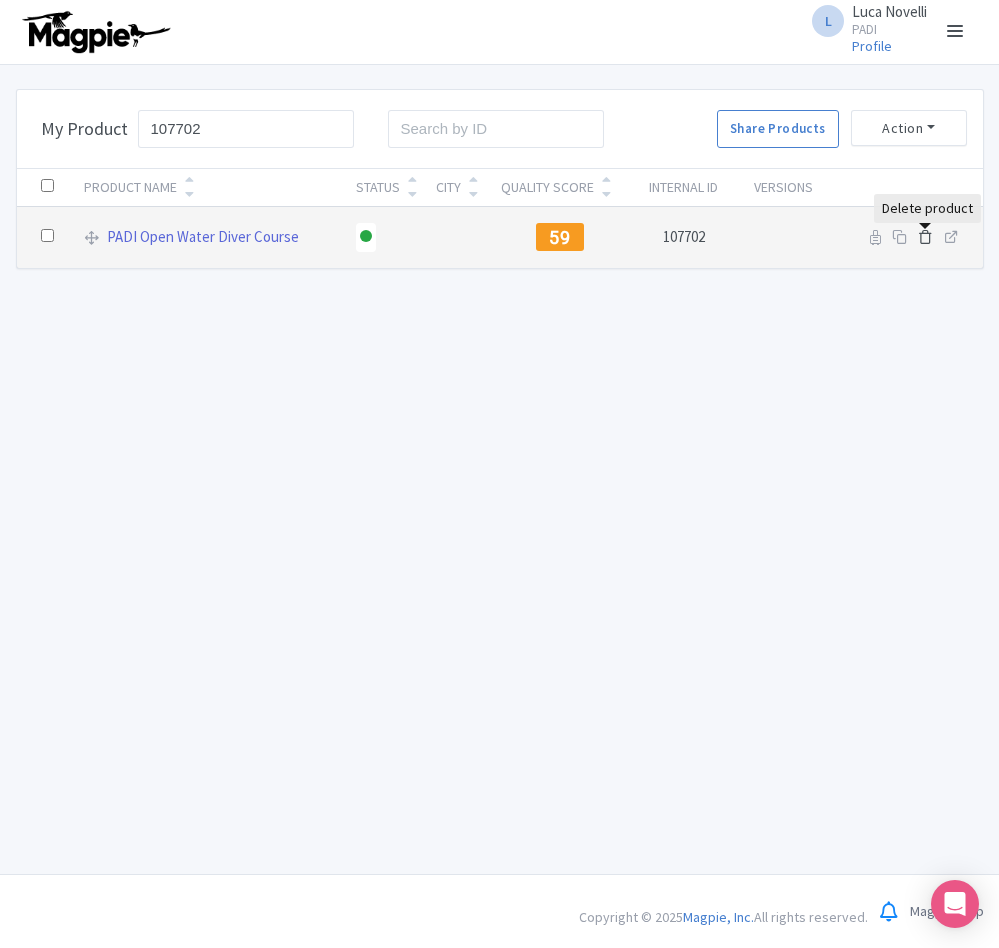 click at bounding box center (925, 236) 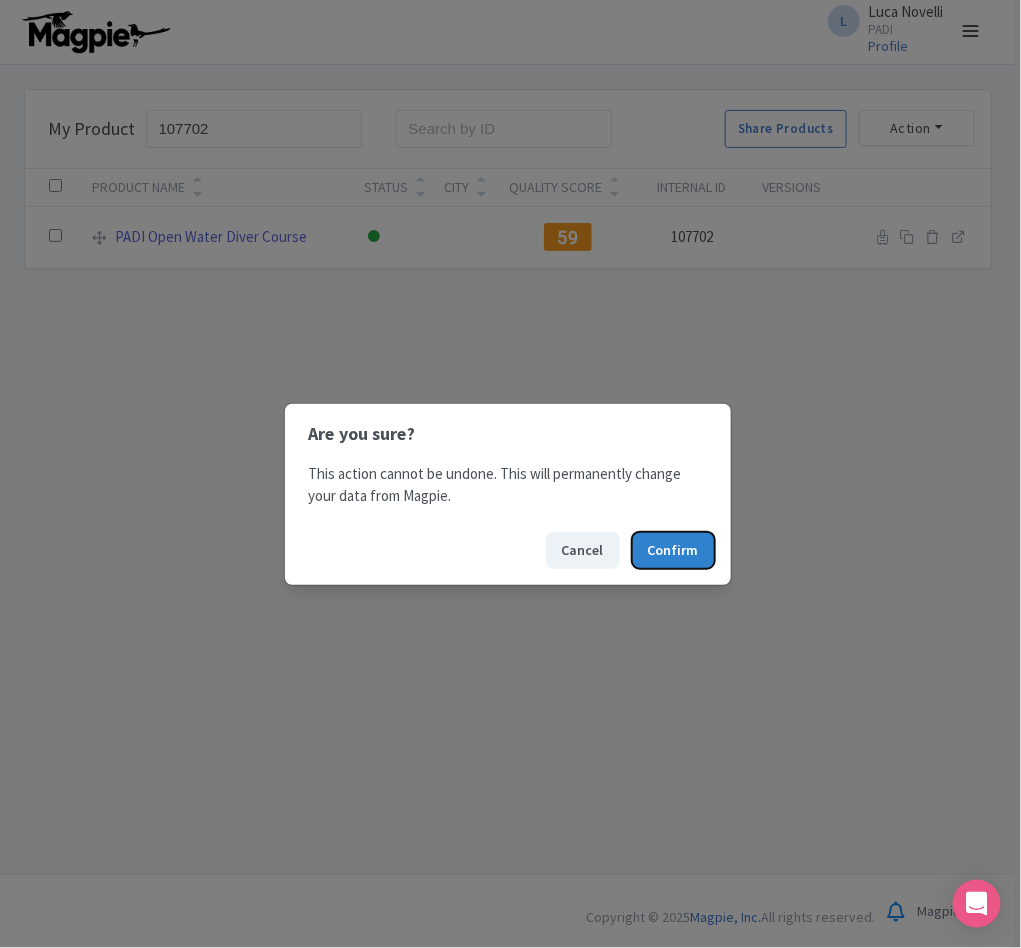 click on "Confirm" at bounding box center [673, 550] 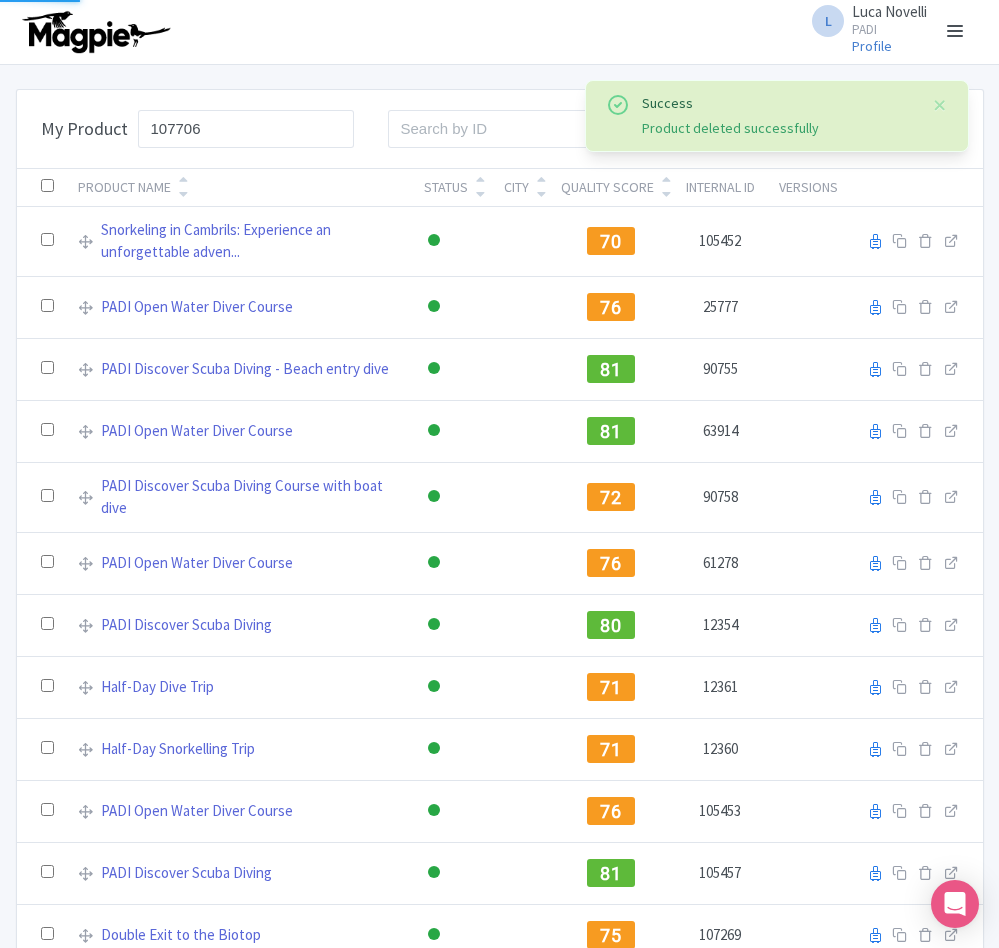 scroll, scrollTop: 0, scrollLeft: 0, axis: both 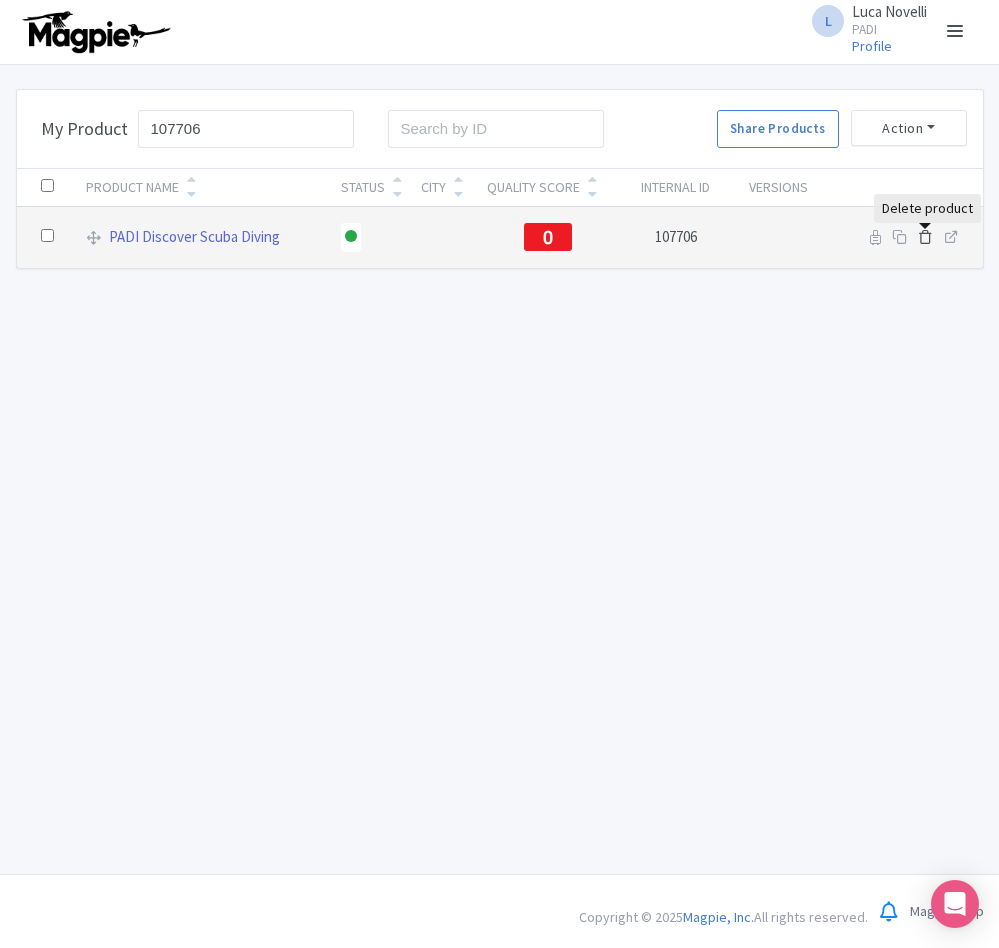 type on "107706" 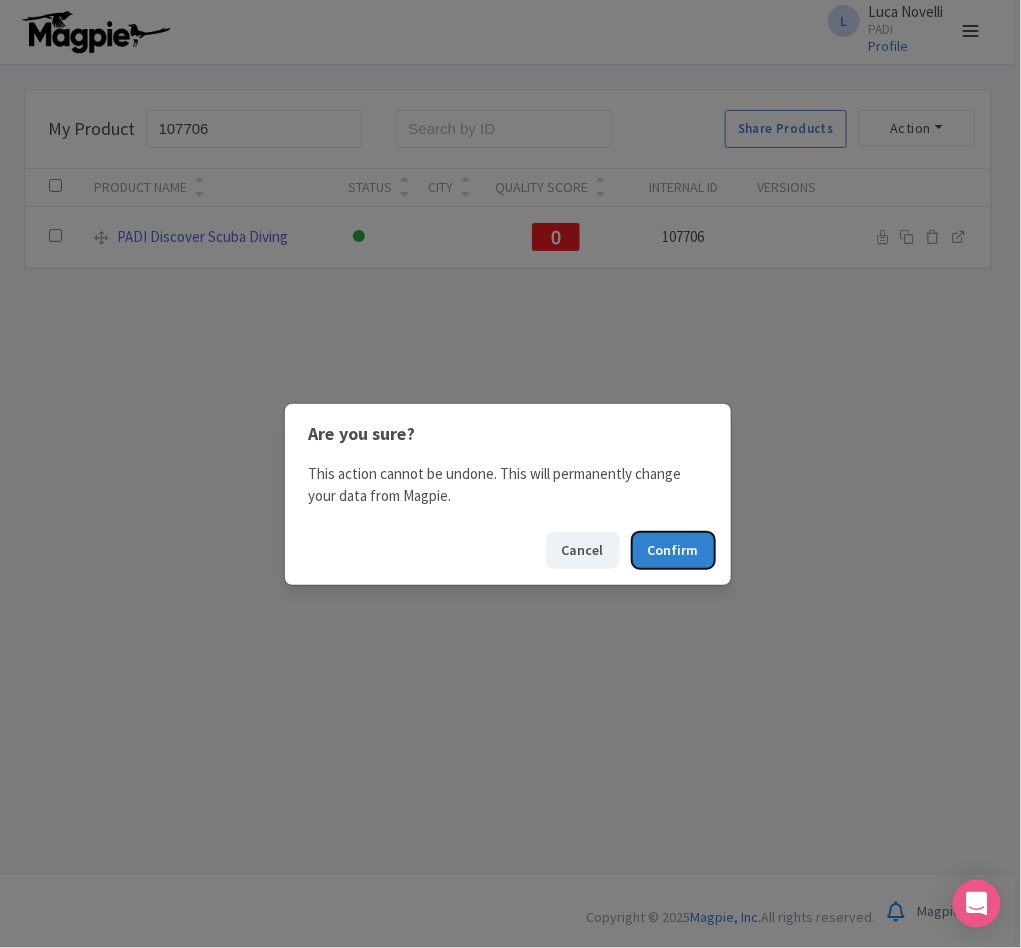 click on "Confirm" at bounding box center (673, 550) 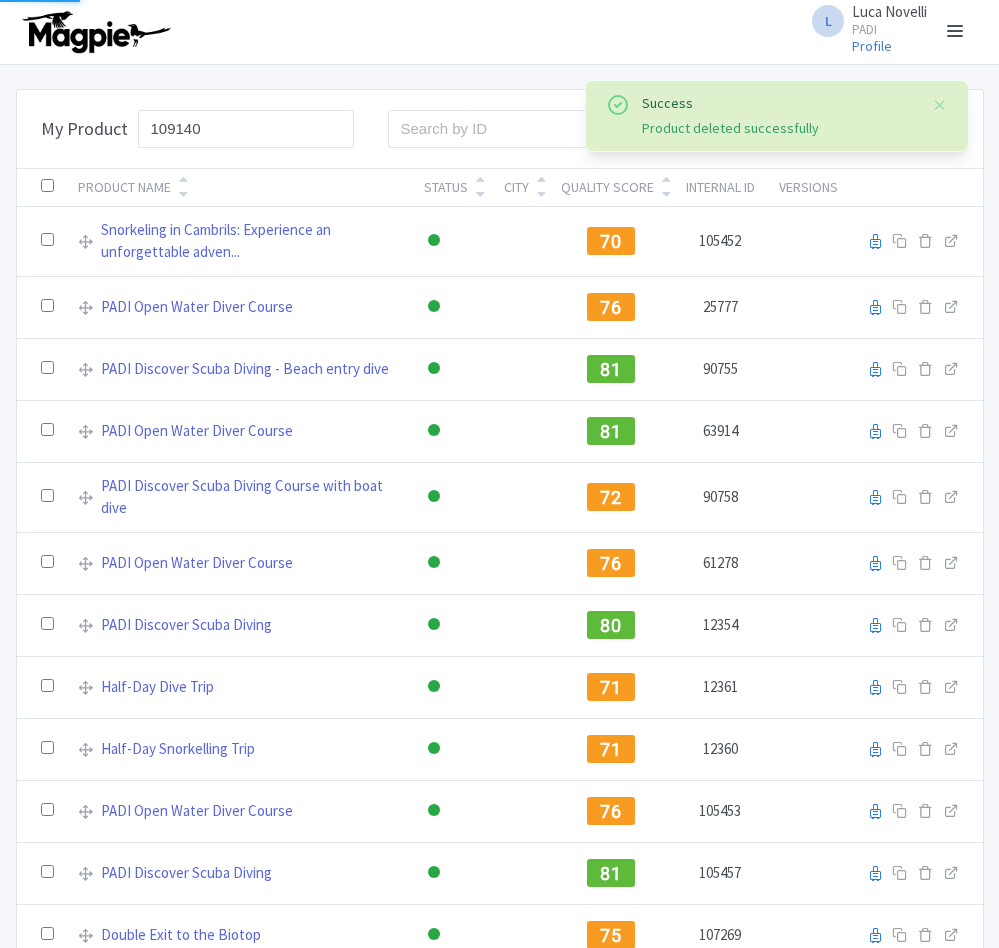 scroll, scrollTop: 0, scrollLeft: 0, axis: both 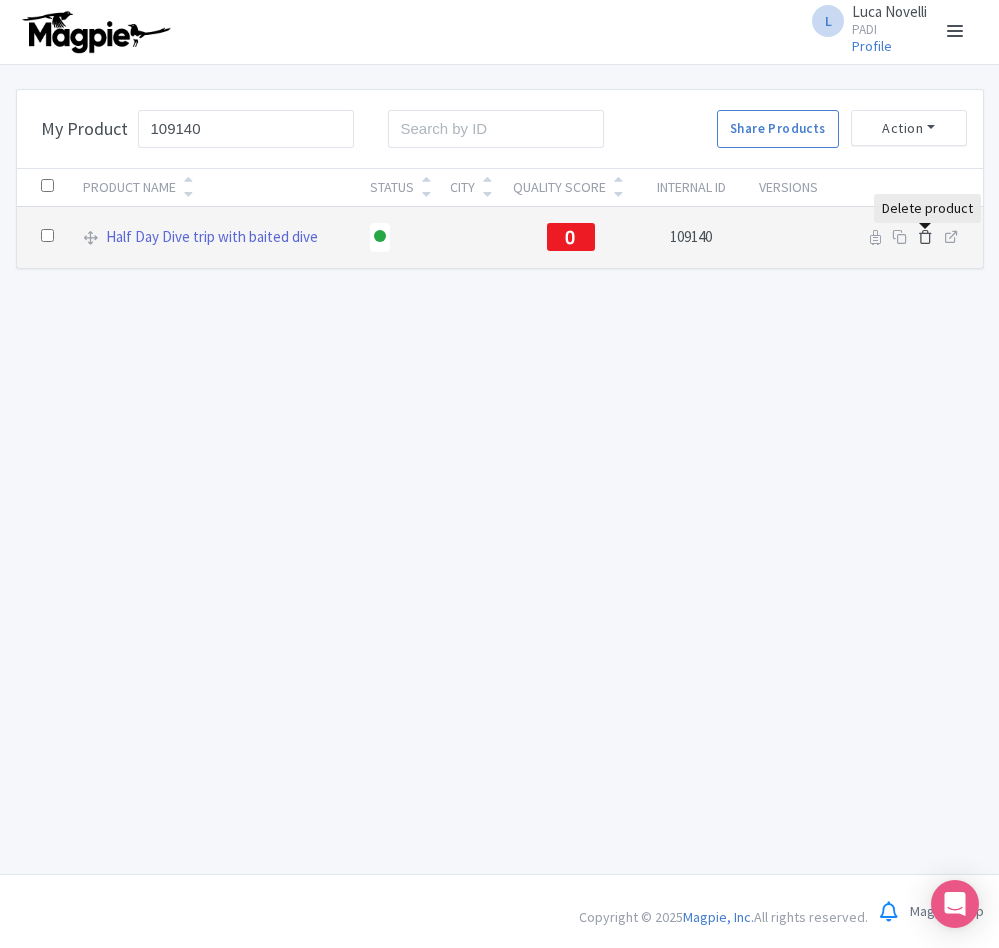 type on "109140" 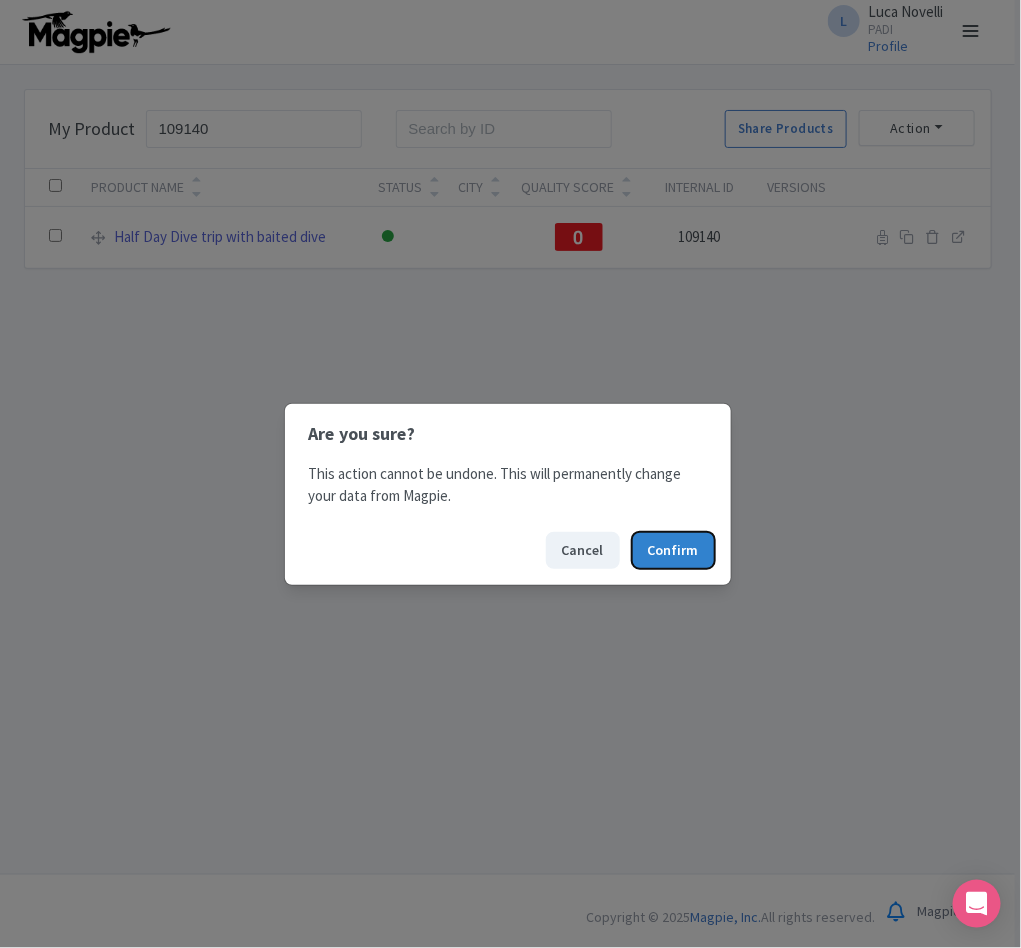 click on "Confirm" at bounding box center (673, 550) 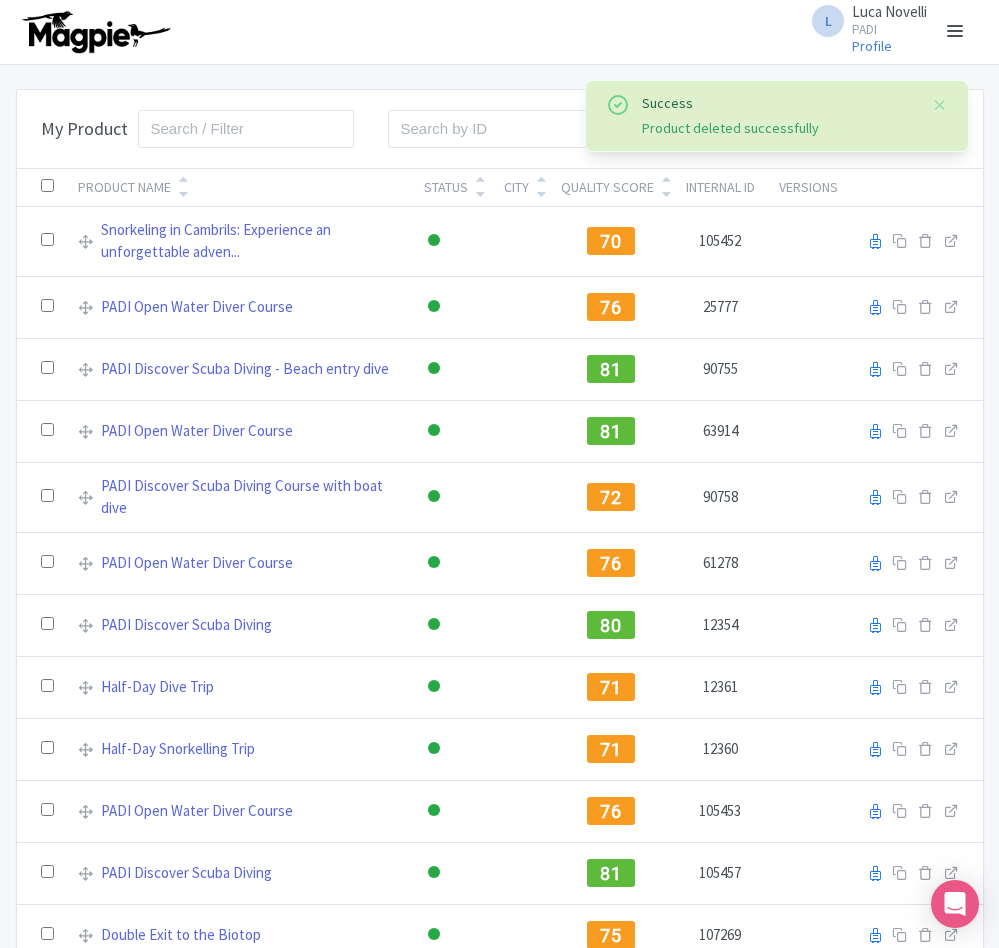 scroll, scrollTop: 0, scrollLeft: 0, axis: both 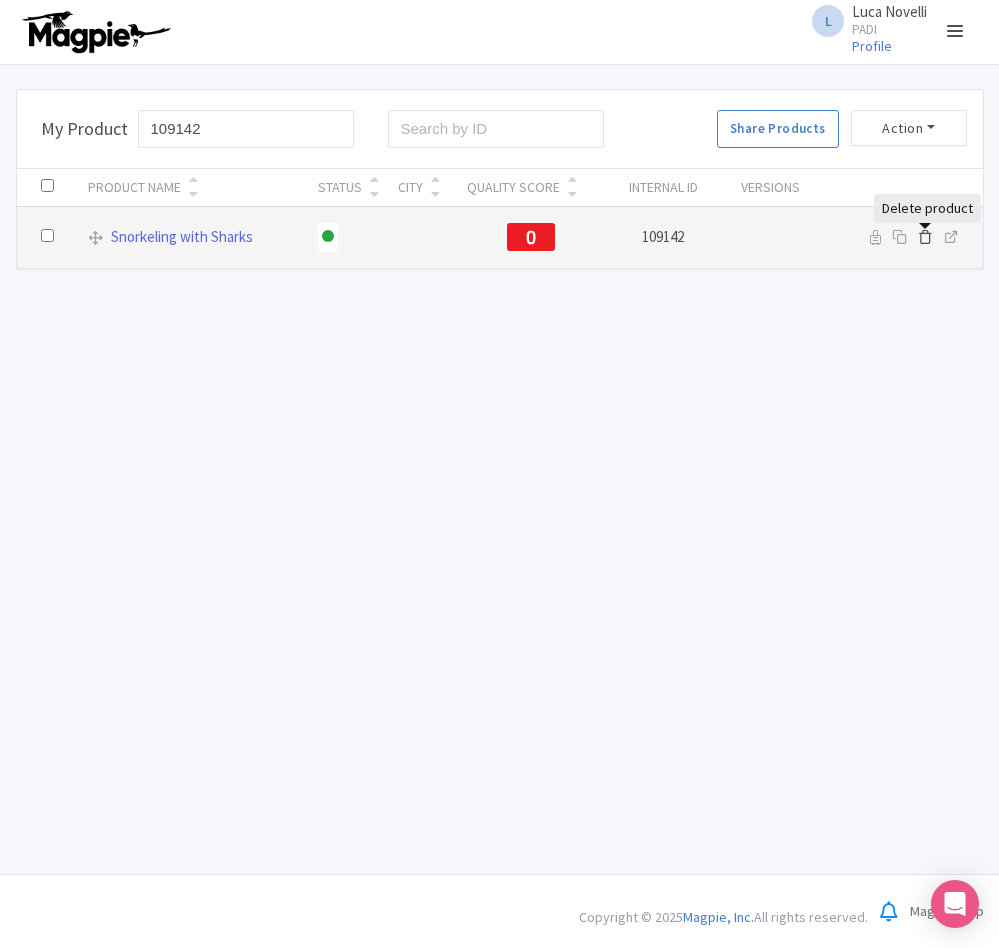 type on "109142" 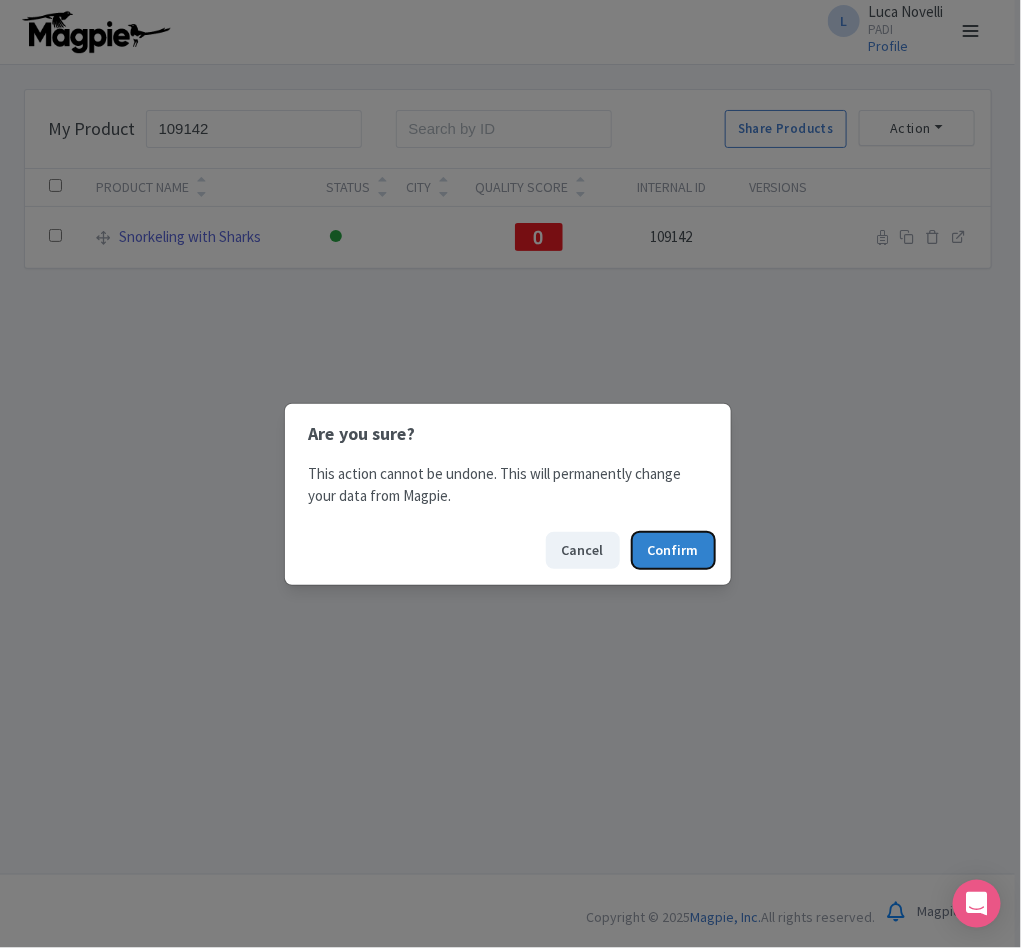 click on "Confirm" at bounding box center [673, 550] 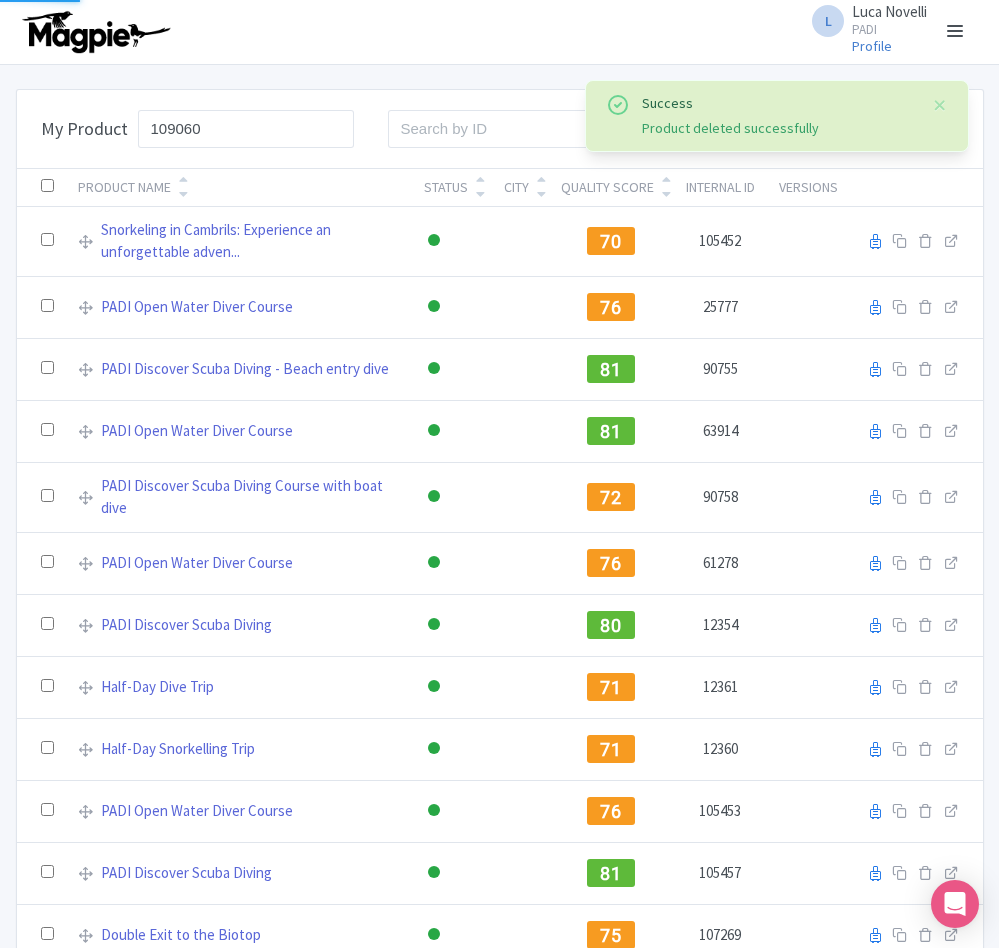 scroll, scrollTop: 0, scrollLeft: 0, axis: both 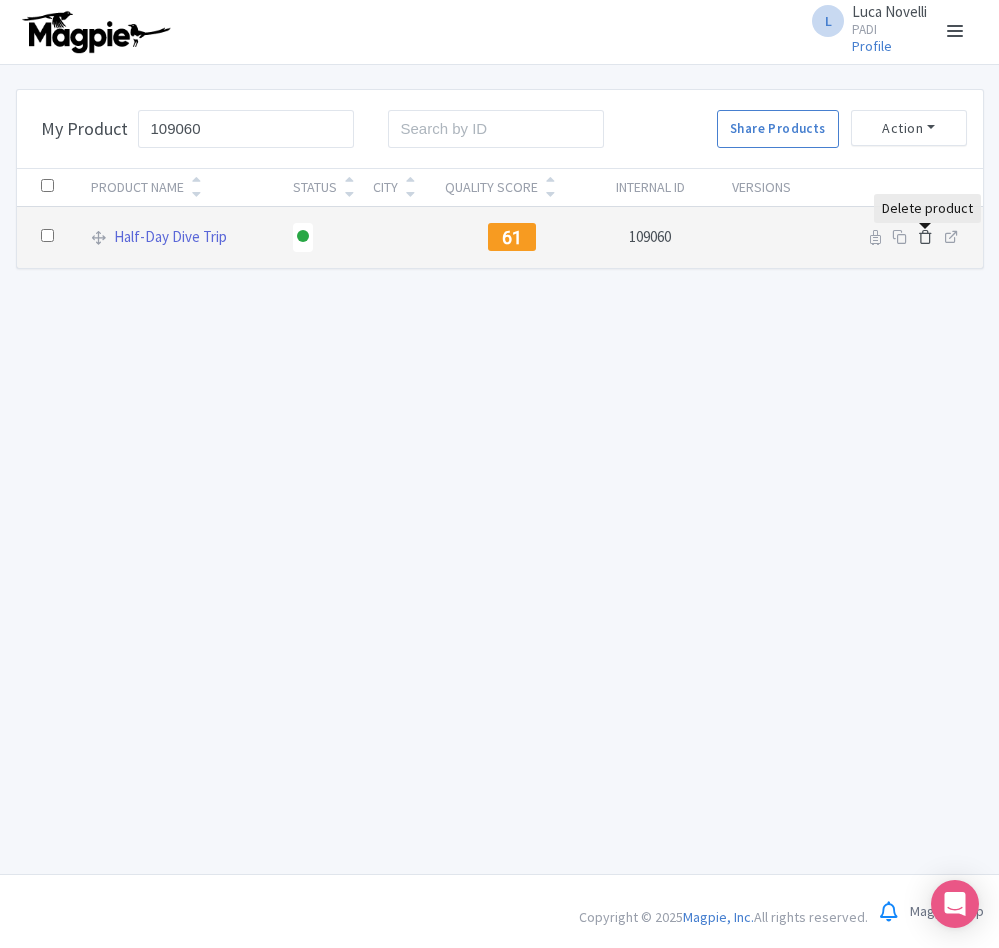 type on "109060" 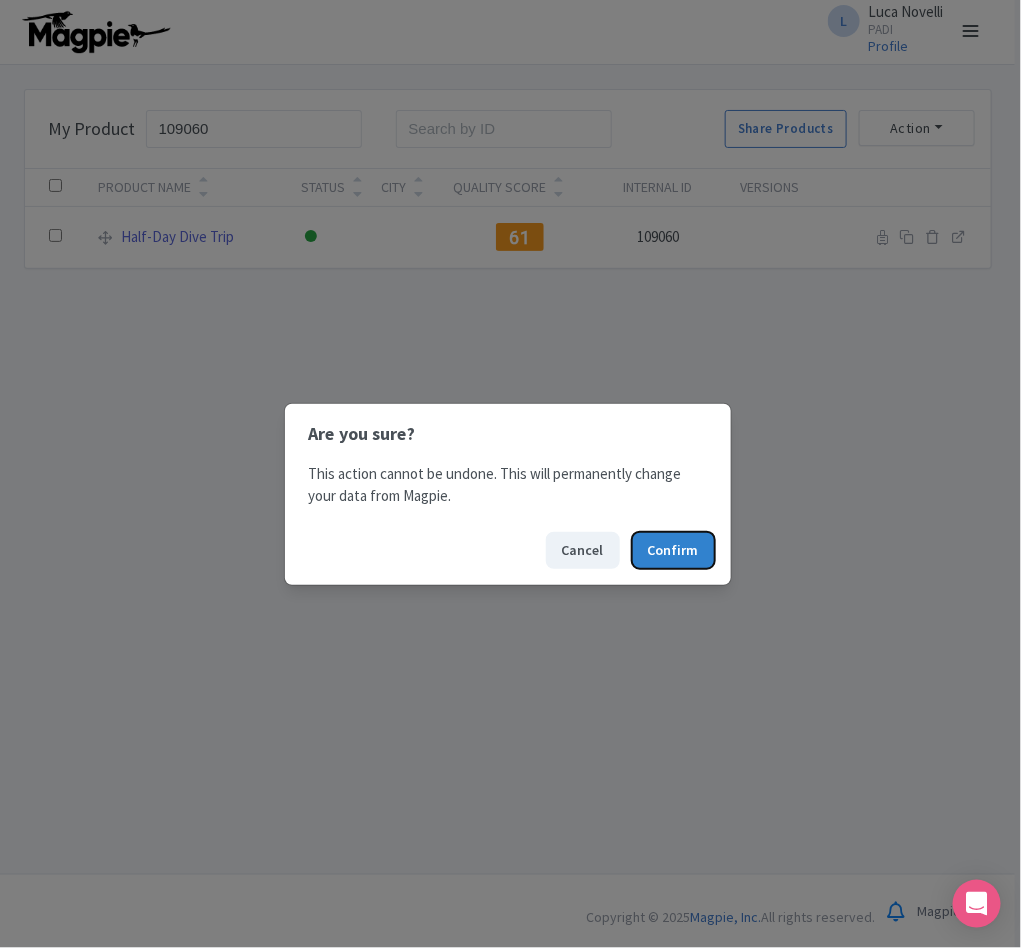 click on "Confirm" at bounding box center (673, 550) 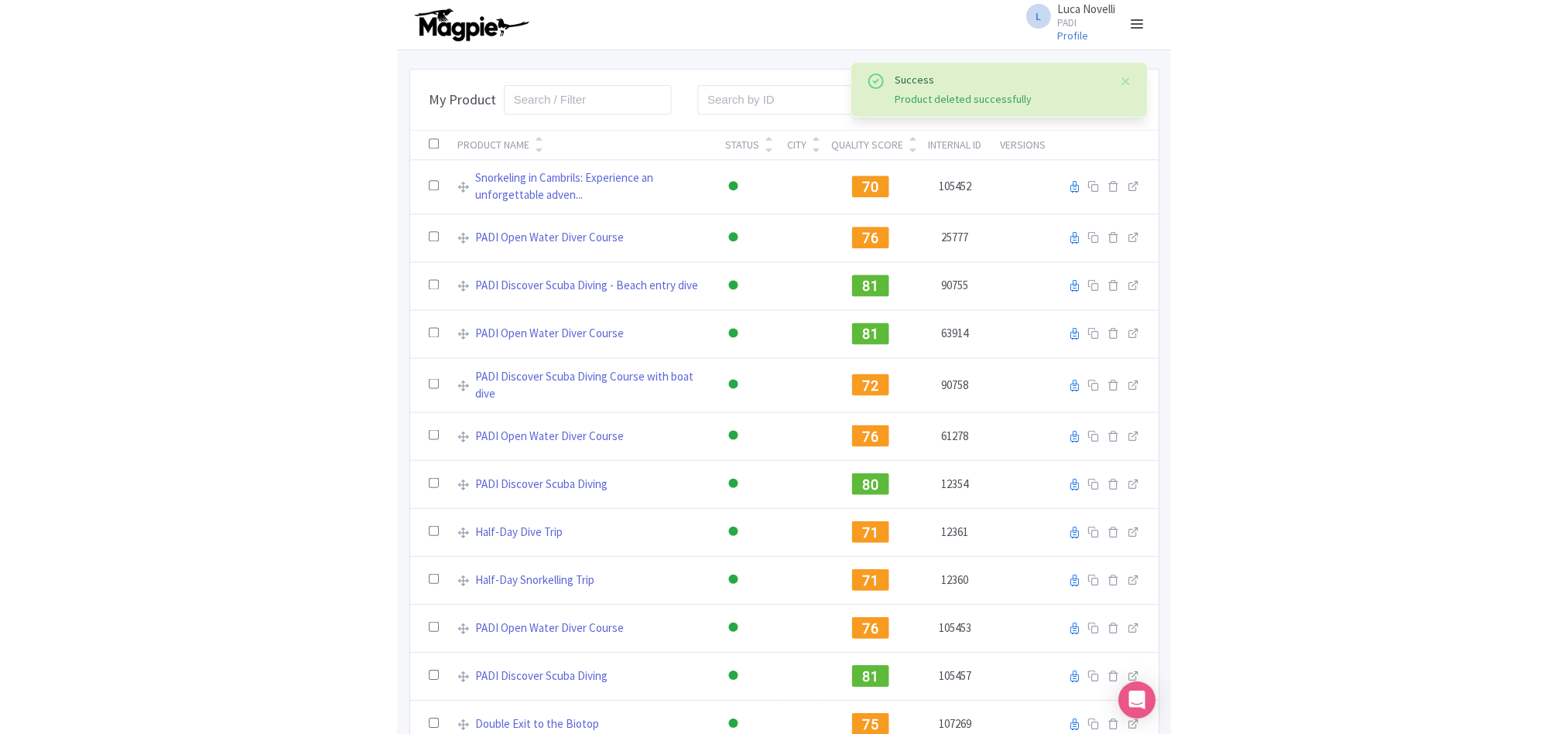 scroll, scrollTop: 0, scrollLeft: 0, axis: both 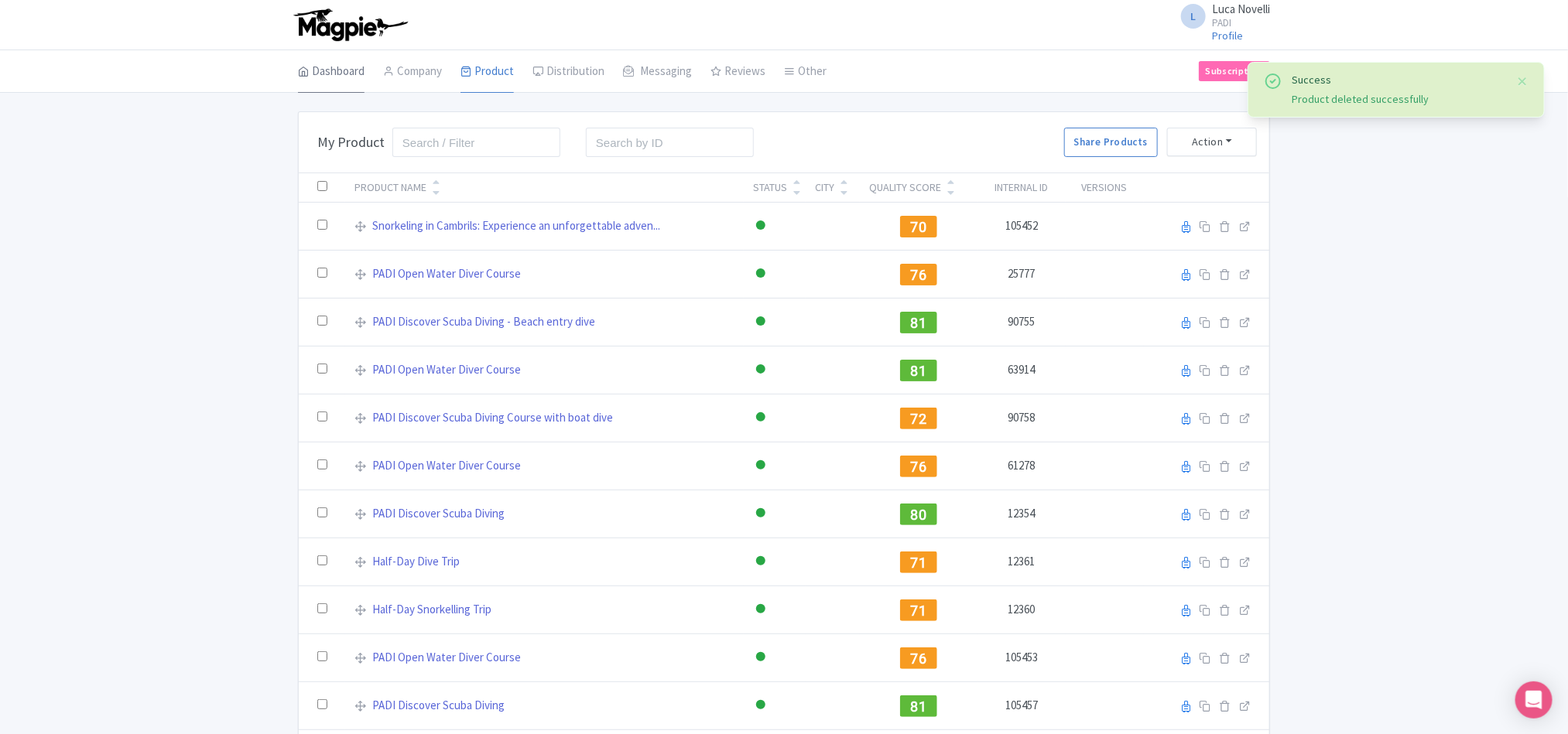 click on "Dashboard" at bounding box center (331, 72) 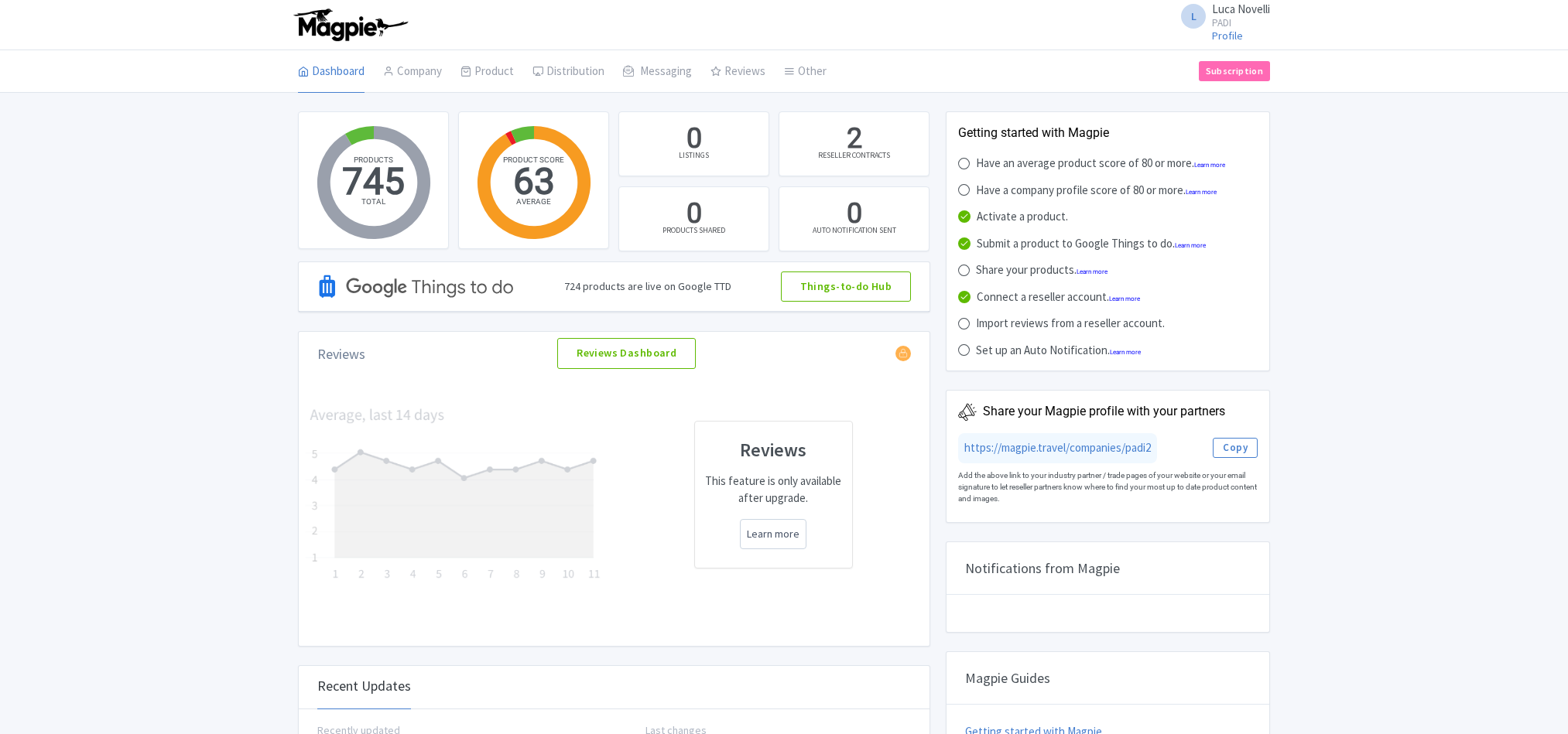 scroll, scrollTop: 0, scrollLeft: 0, axis: both 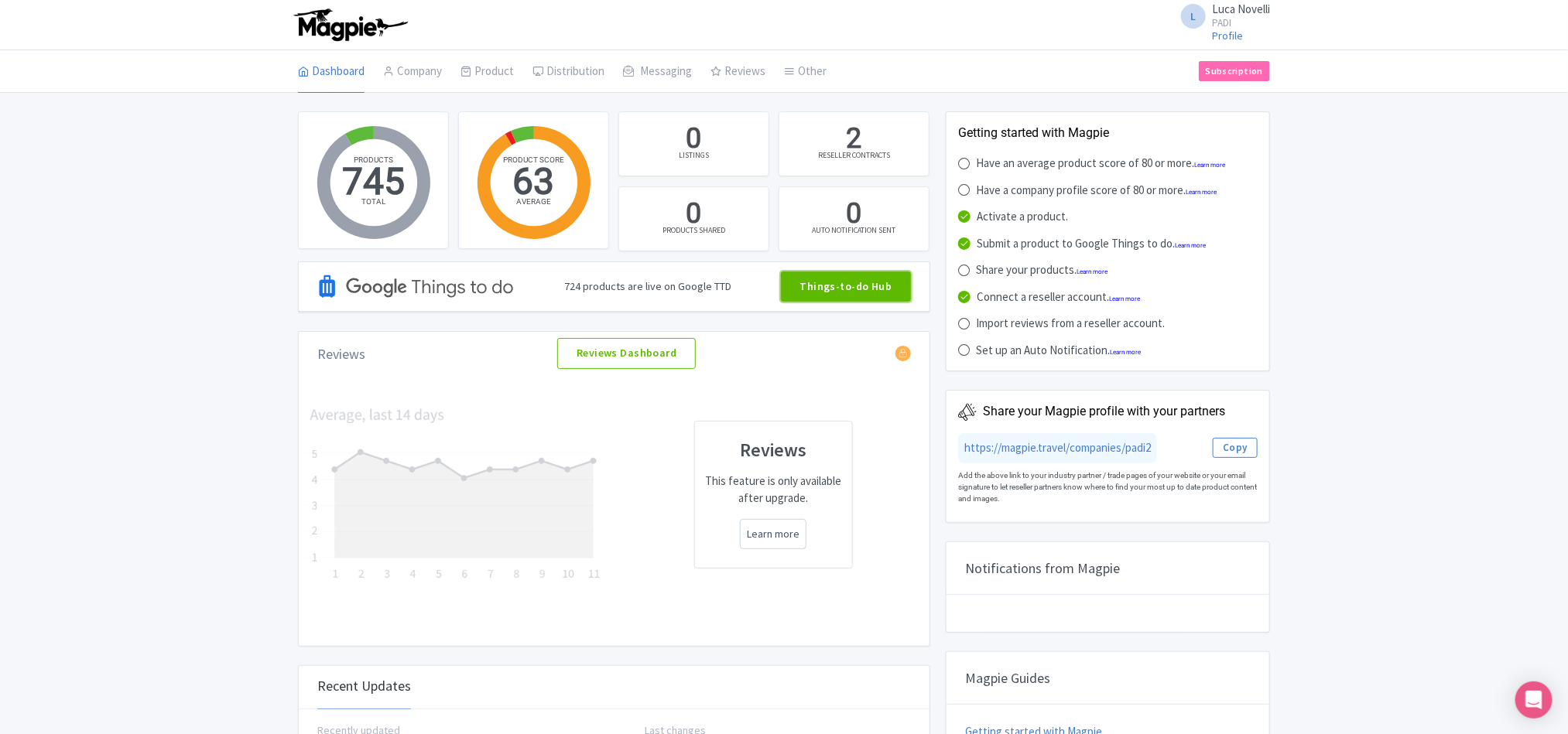 click on "Things-to-do Hub" at bounding box center [846, 287] 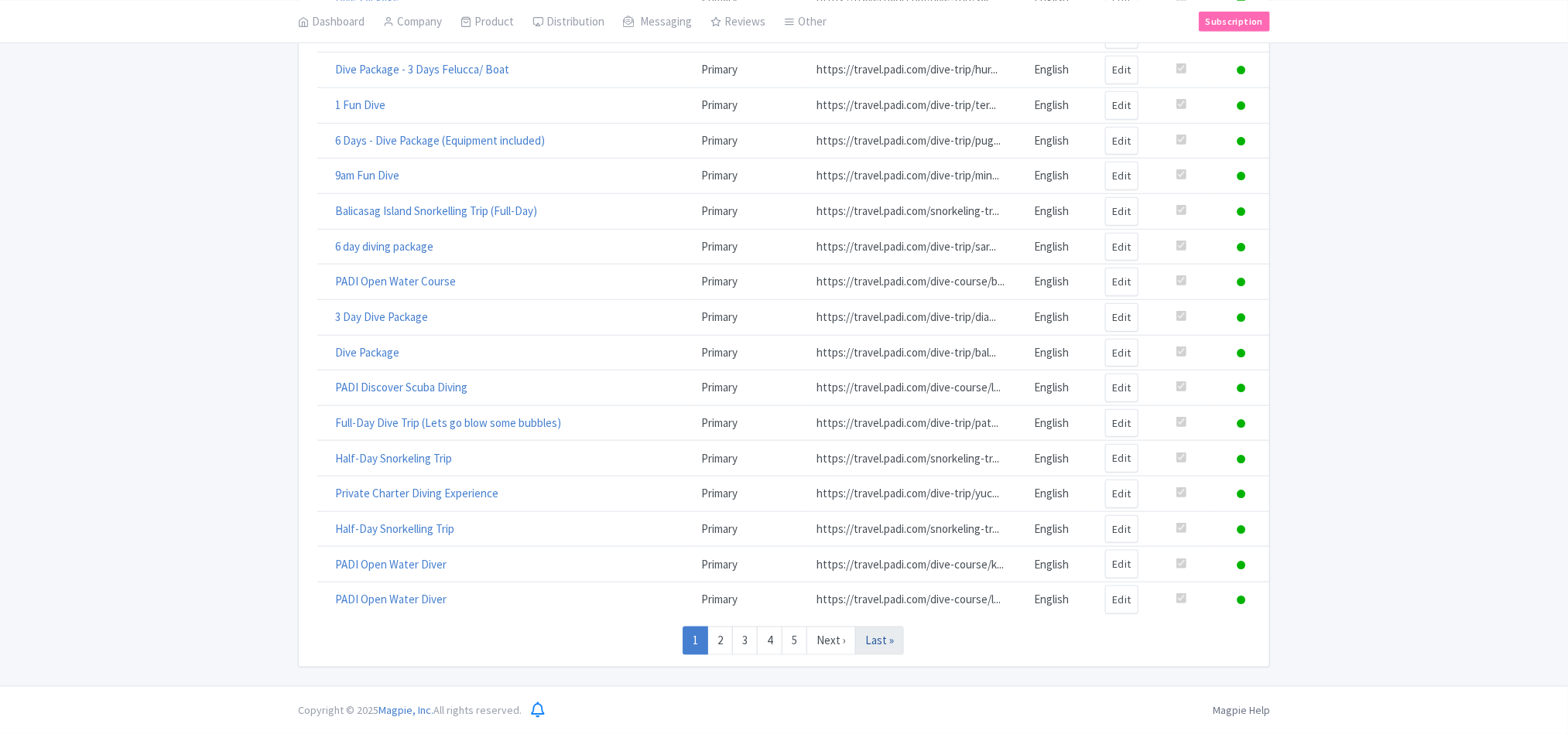 scroll, scrollTop: 675, scrollLeft: 0, axis: vertical 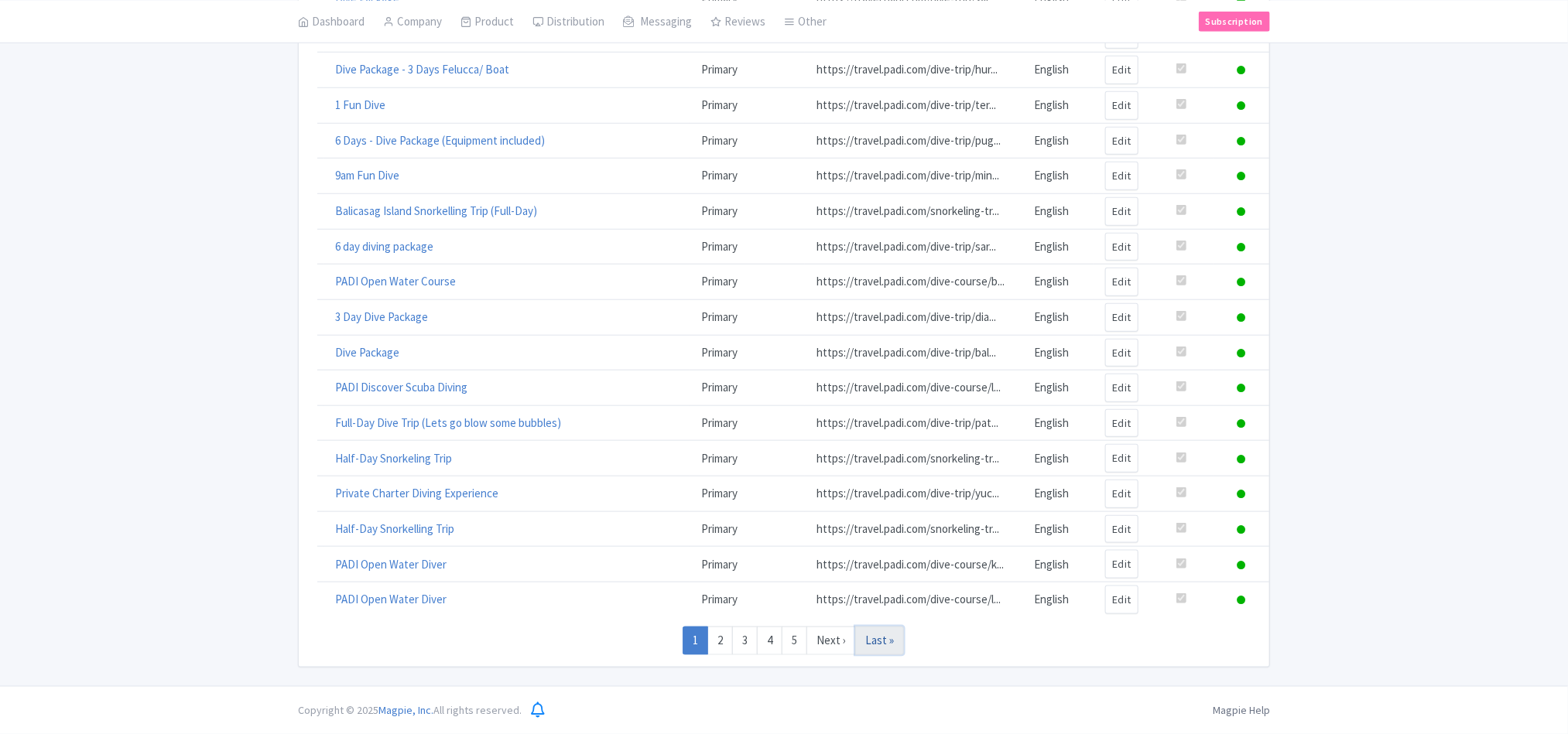 click on "Last »" at bounding box center [879, 640] 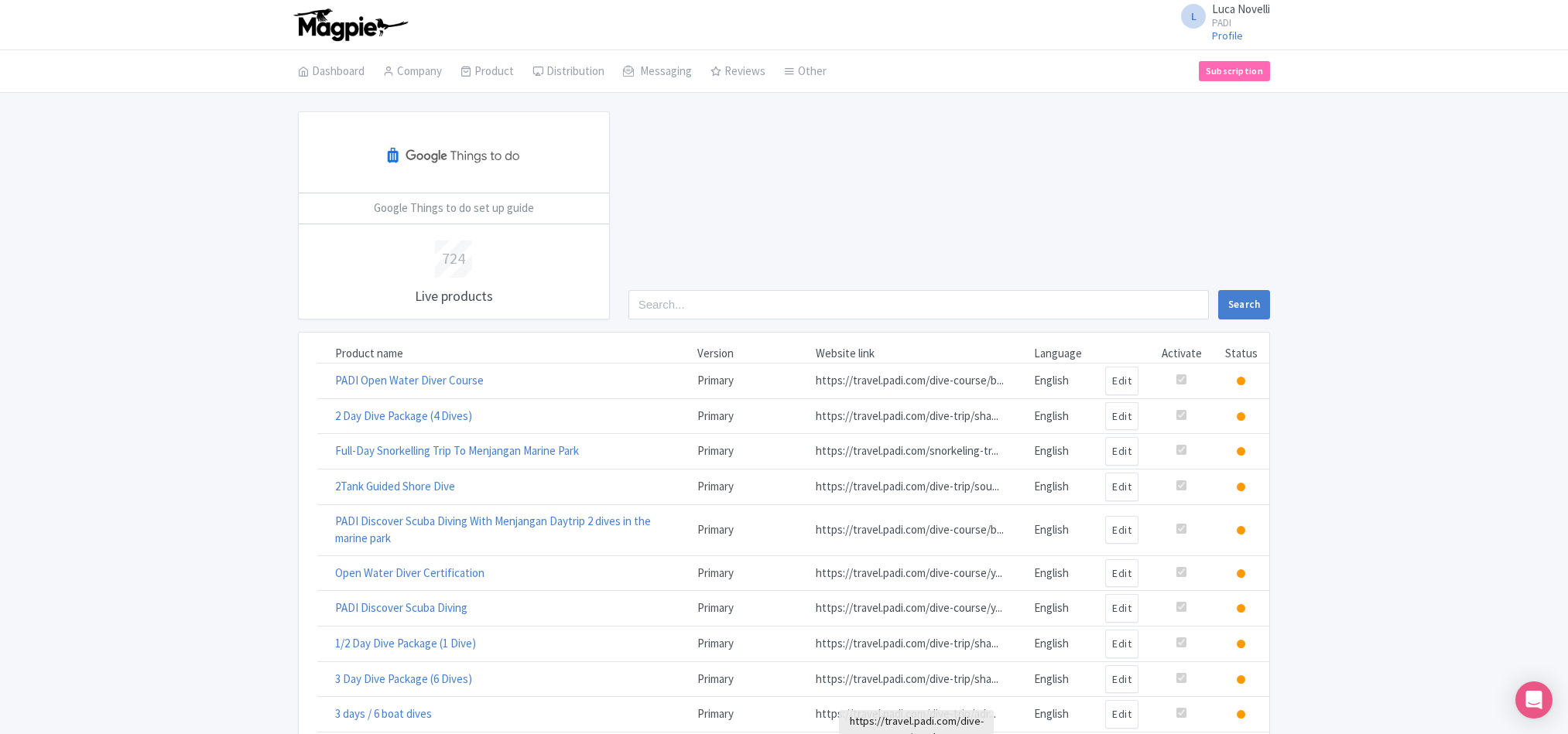 scroll, scrollTop: 493, scrollLeft: 0, axis: vertical 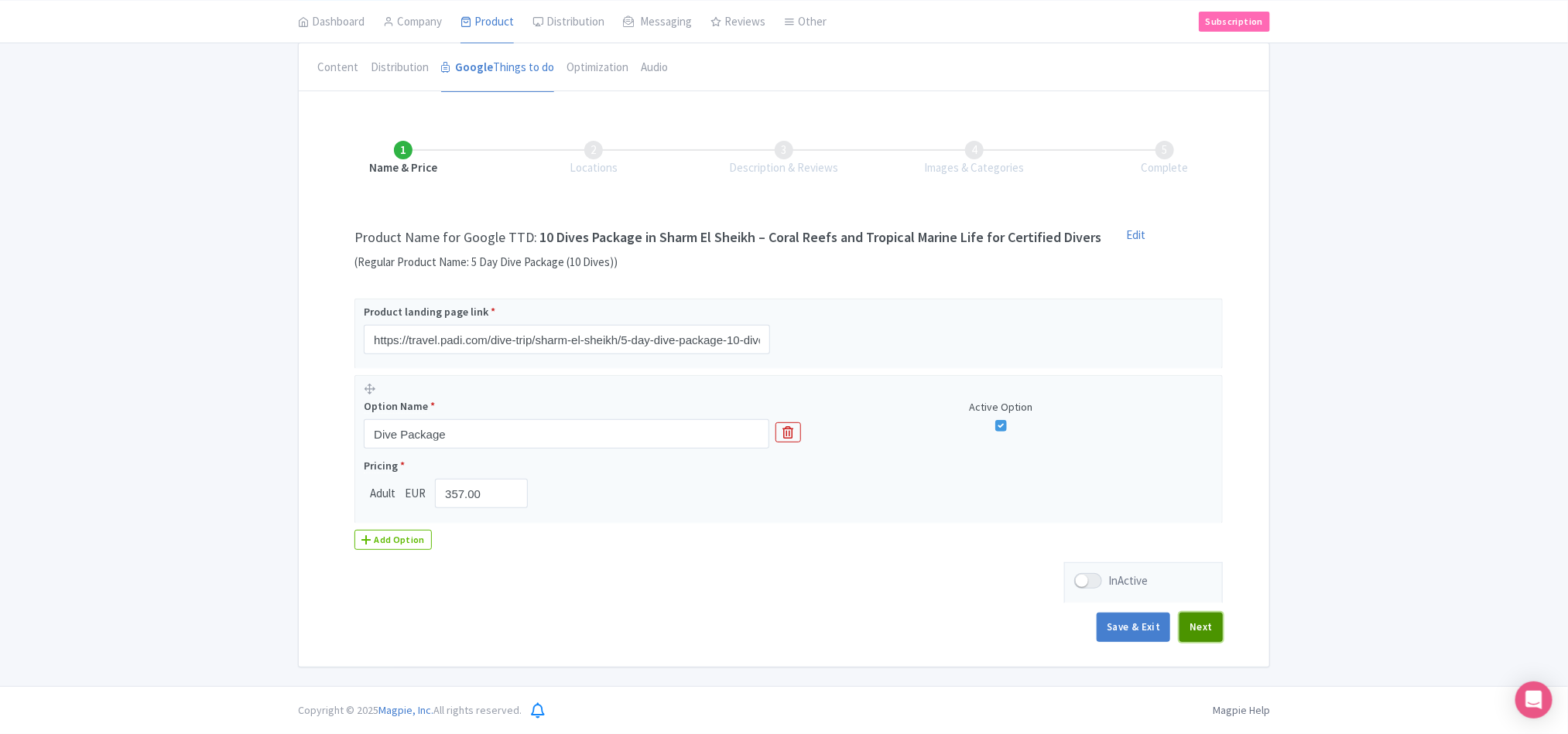 click on "Next" at bounding box center (1201, 627) 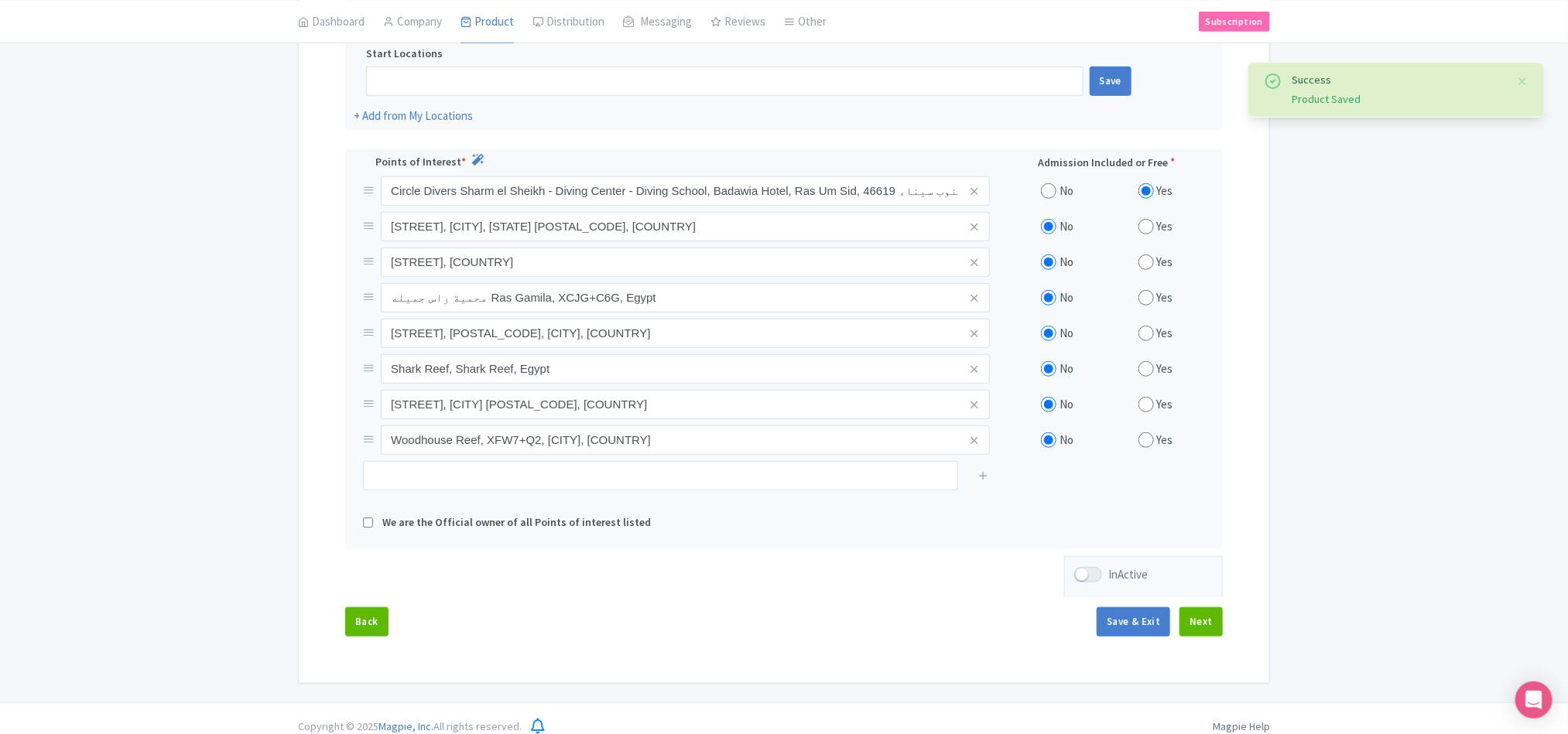 scroll, scrollTop: 493, scrollLeft: 0, axis: vertical 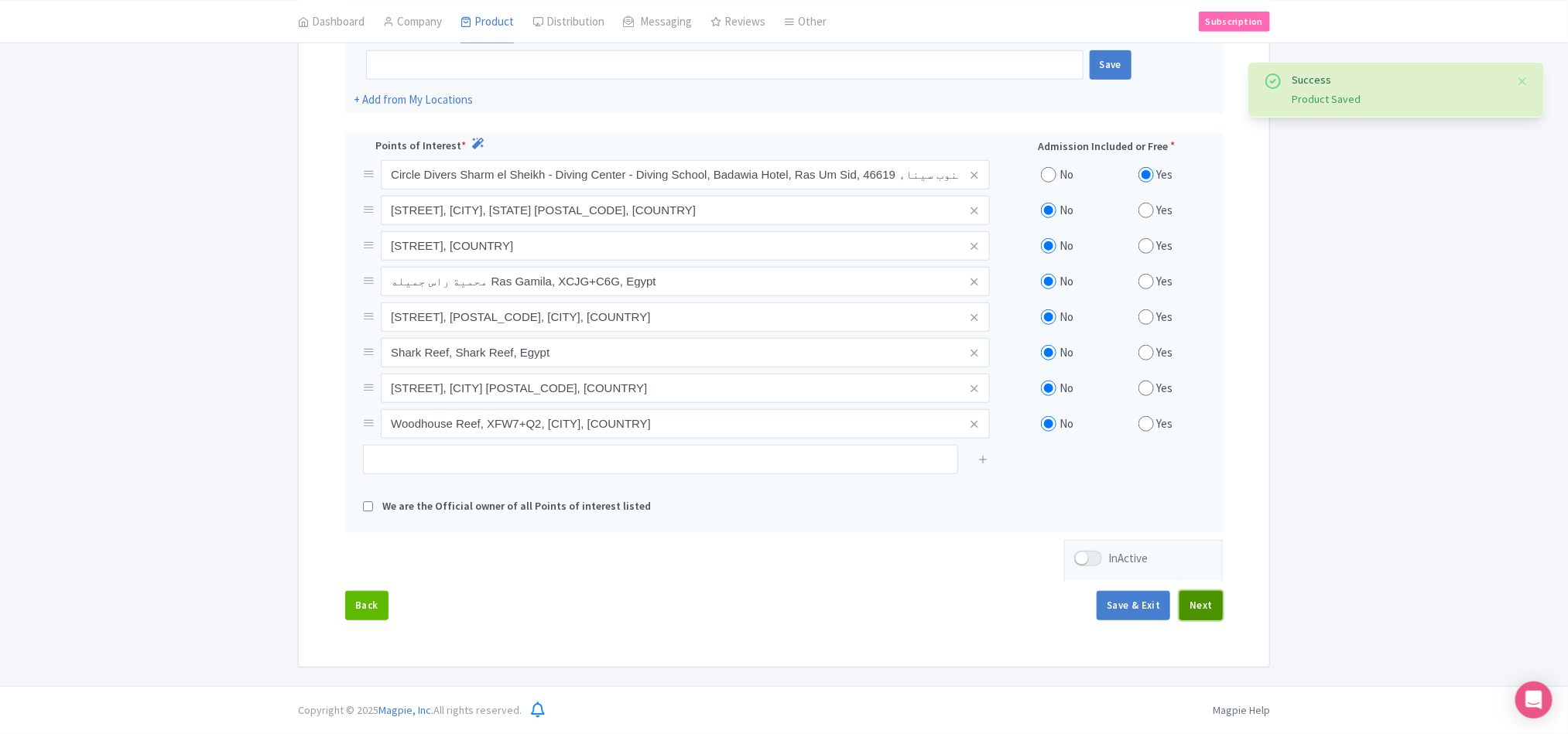 click on "Next" at bounding box center [1201, 606] 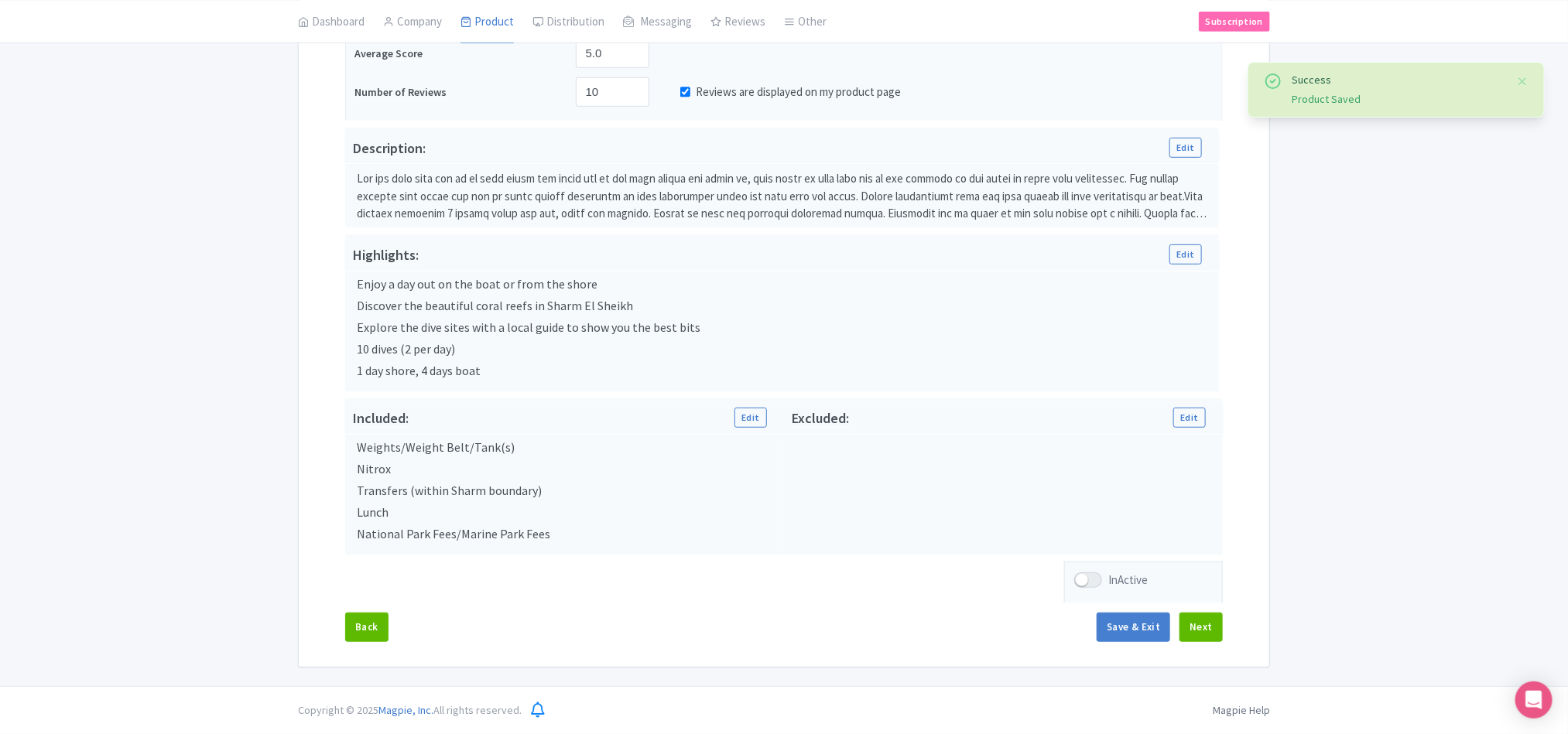 scroll, scrollTop: 388, scrollLeft: 0, axis: vertical 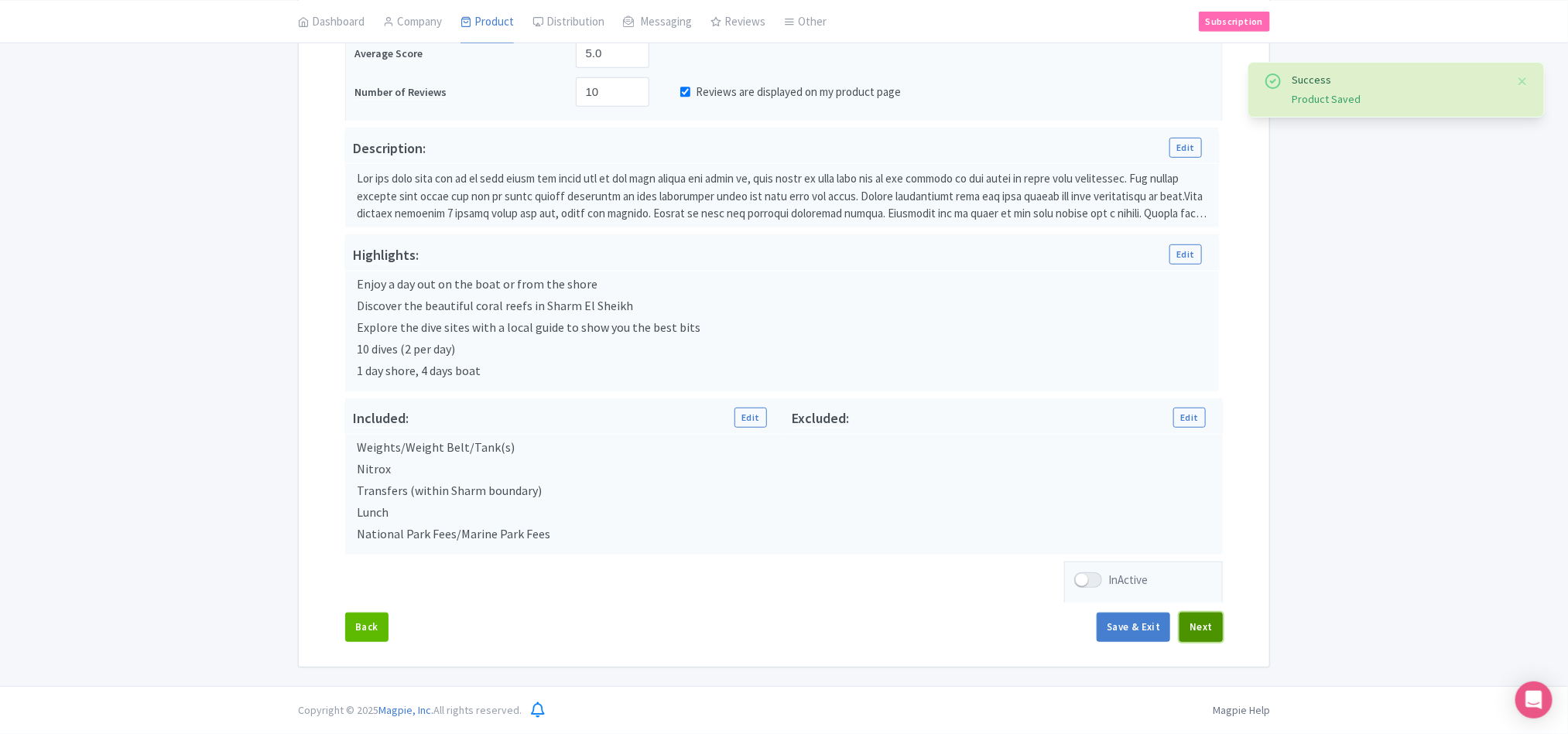 click on "Next" at bounding box center [1201, 627] 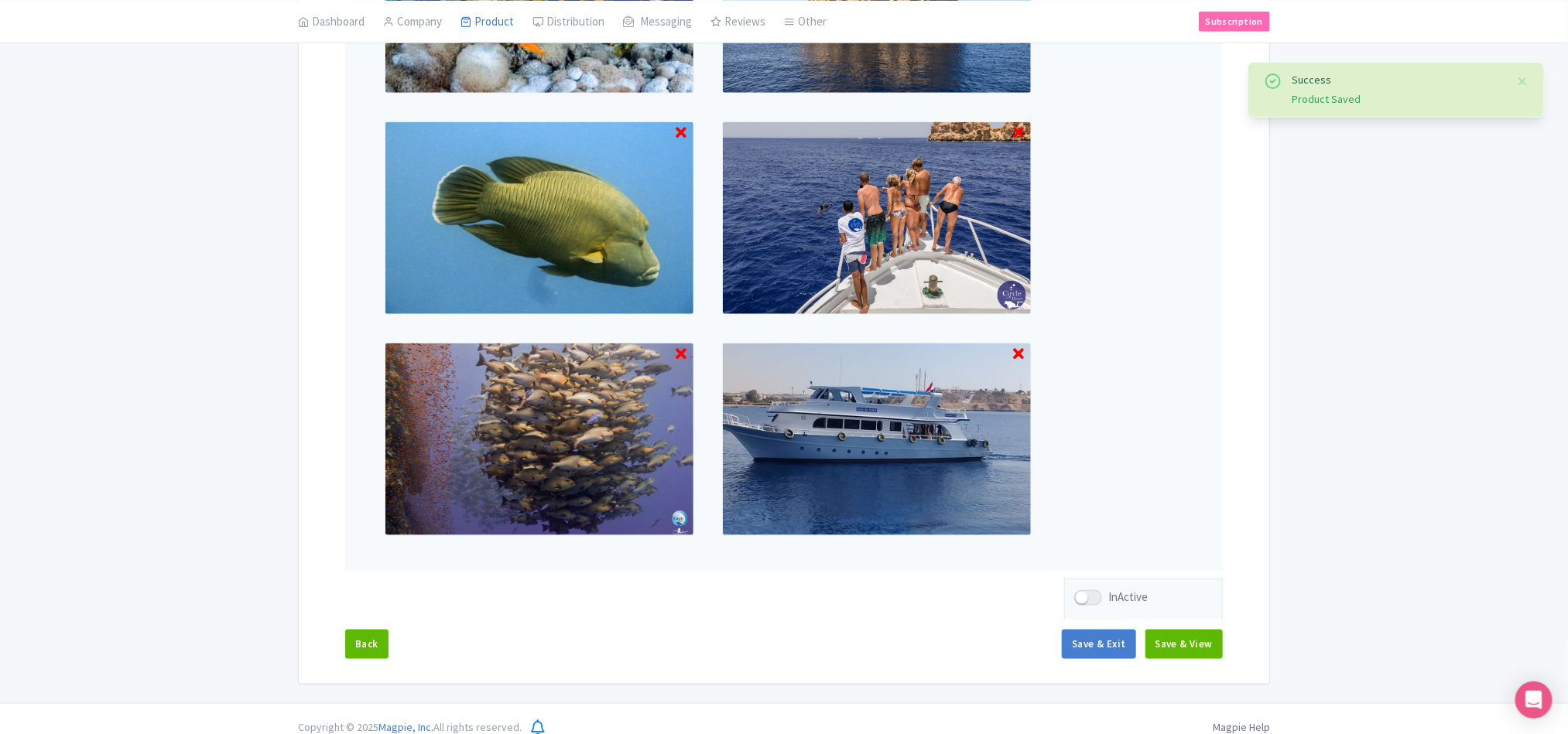 scroll, scrollTop: 759, scrollLeft: 0, axis: vertical 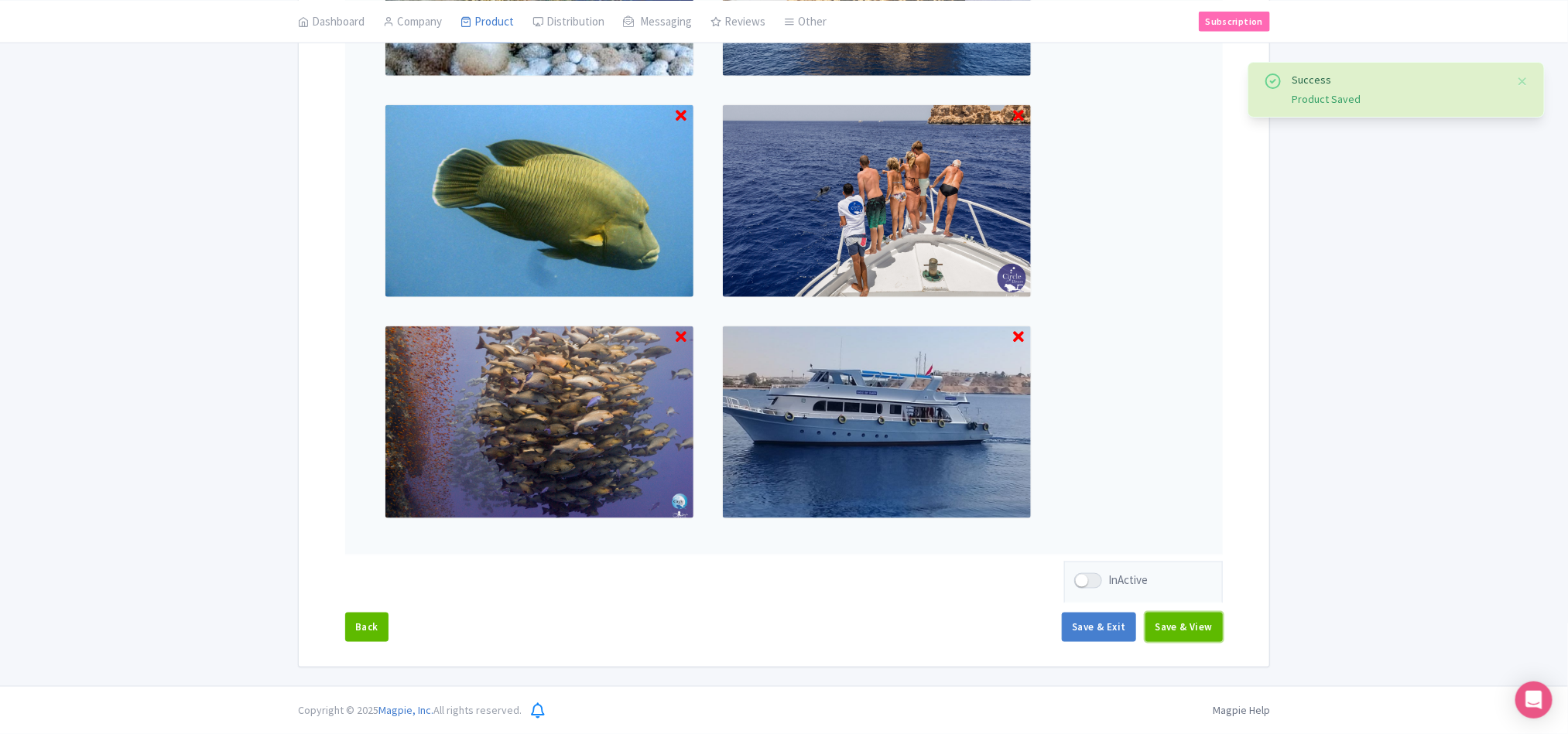 click on "Save & View" at bounding box center [1184, 627] 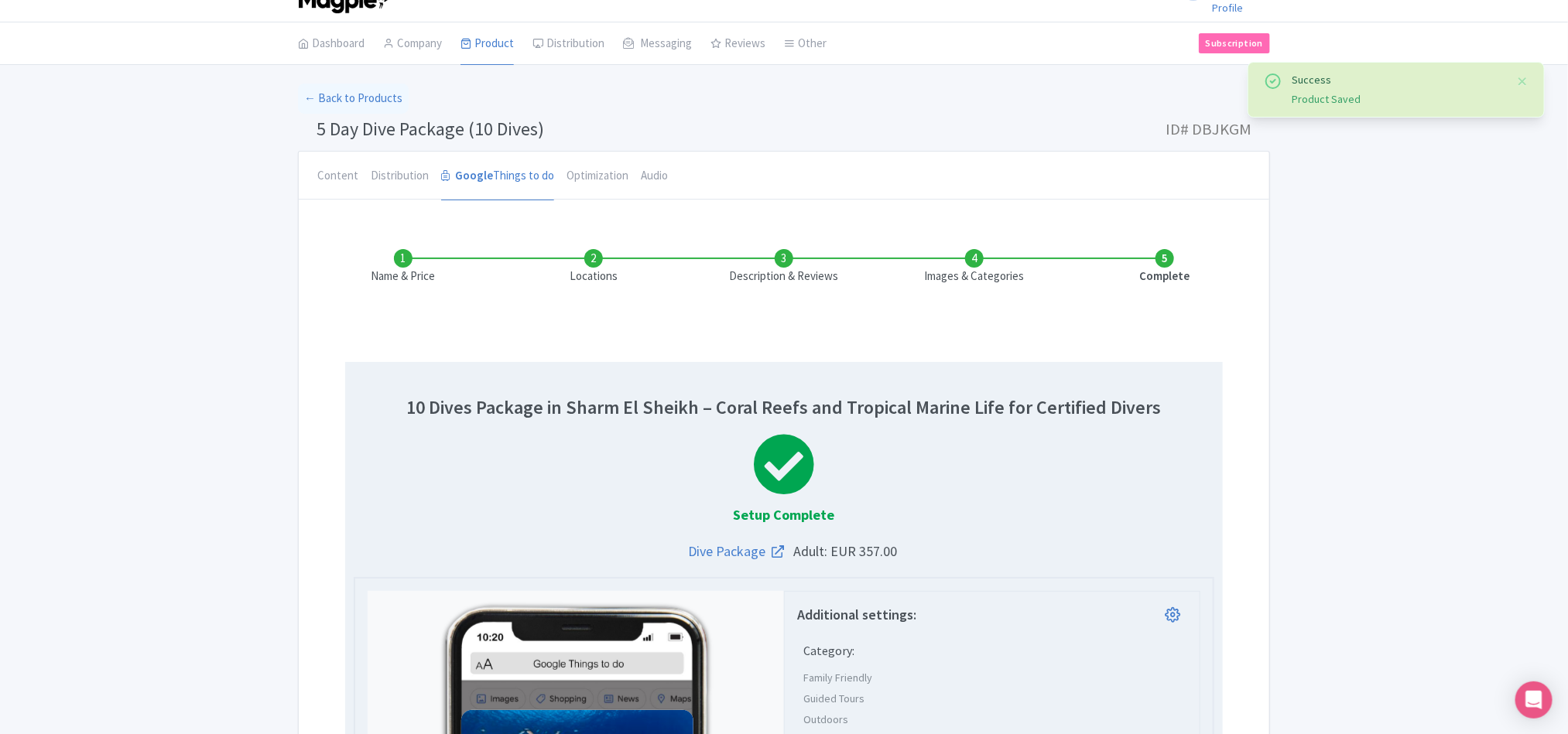 scroll, scrollTop: 0, scrollLeft: 0, axis: both 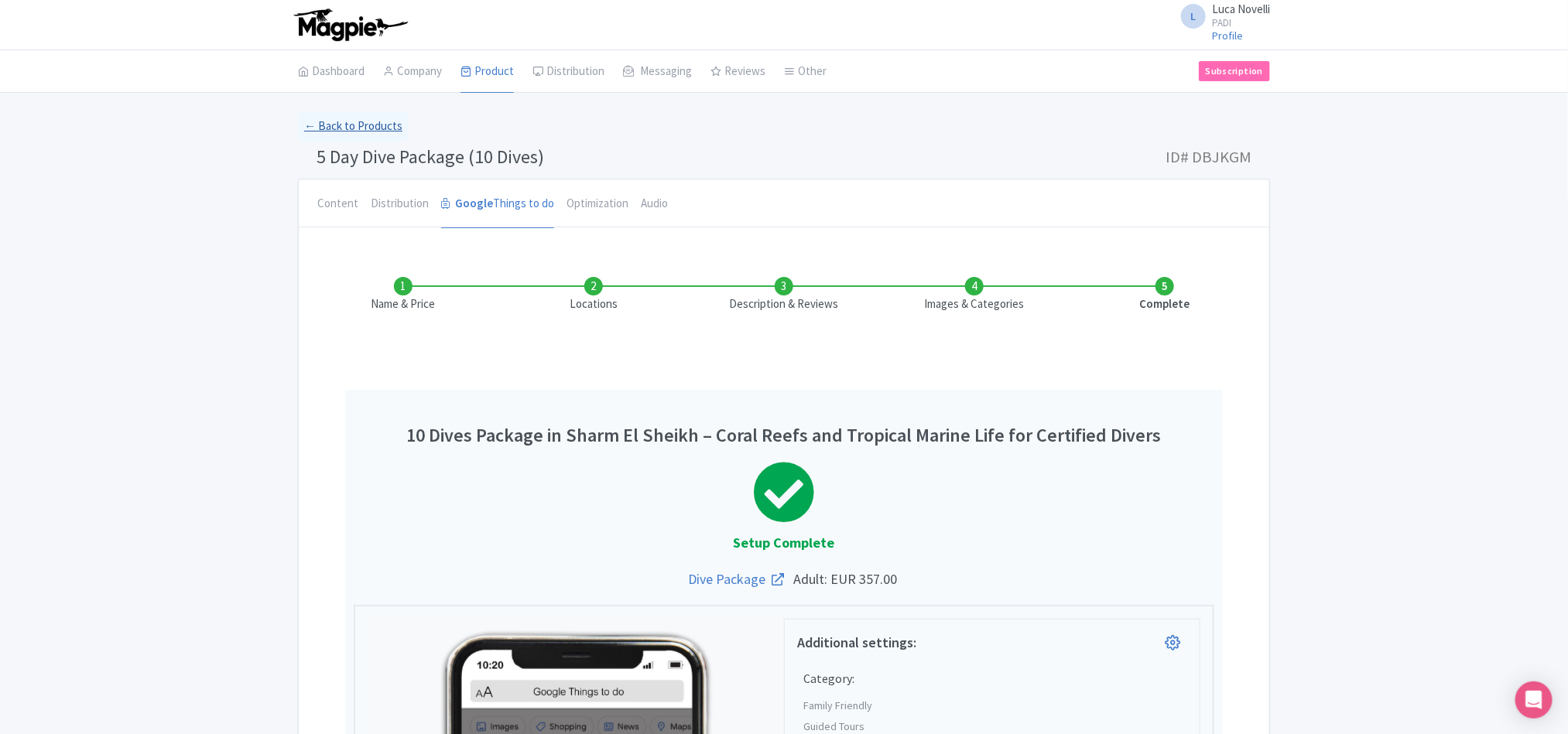 click on "← Back to Products" at bounding box center (353, 126) 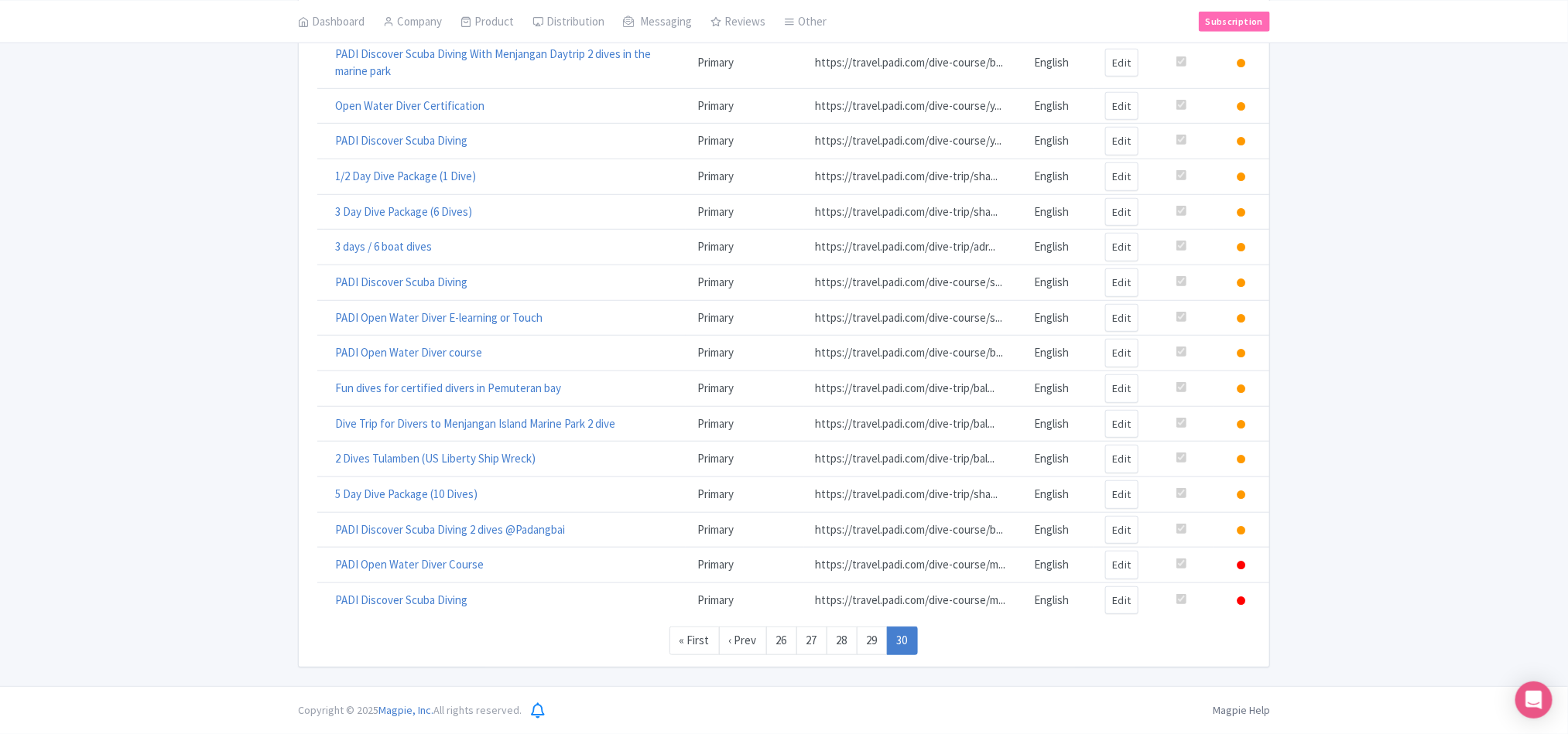 scroll, scrollTop: 493, scrollLeft: 0, axis: vertical 